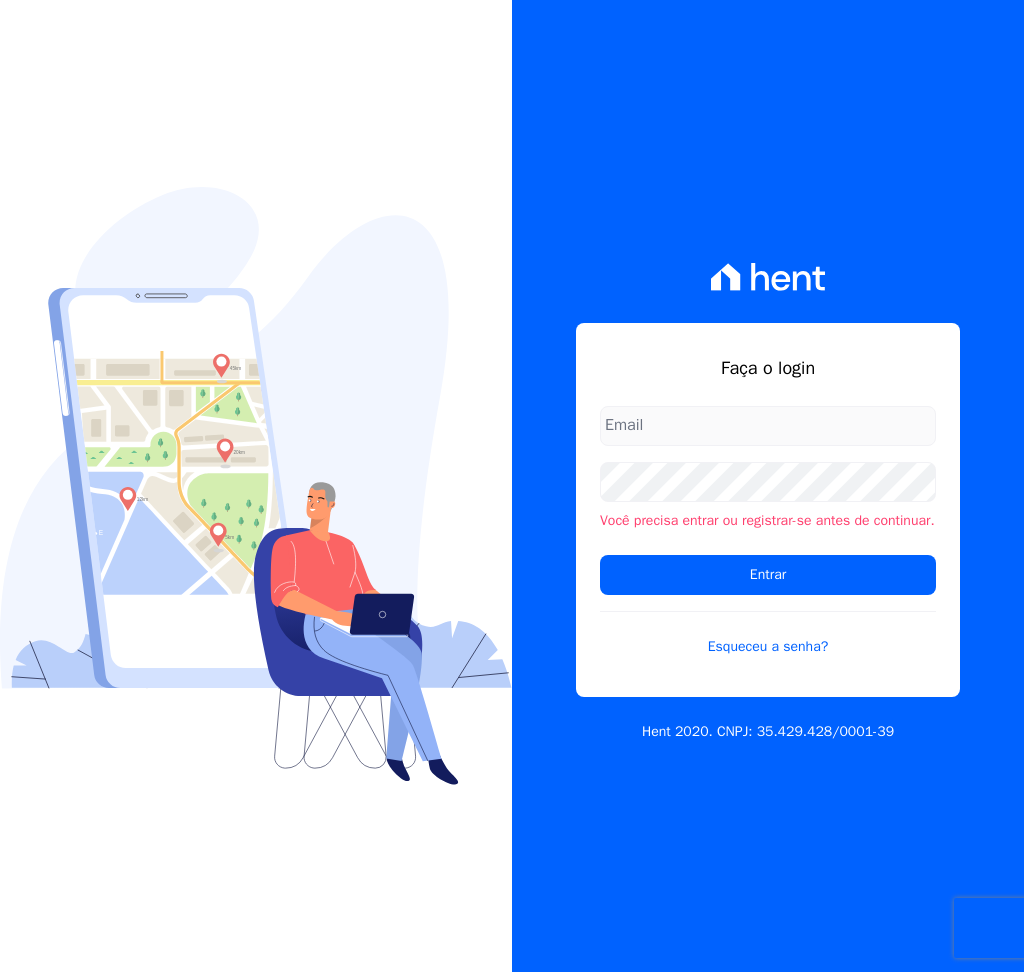 scroll, scrollTop: 0, scrollLeft: 0, axis: both 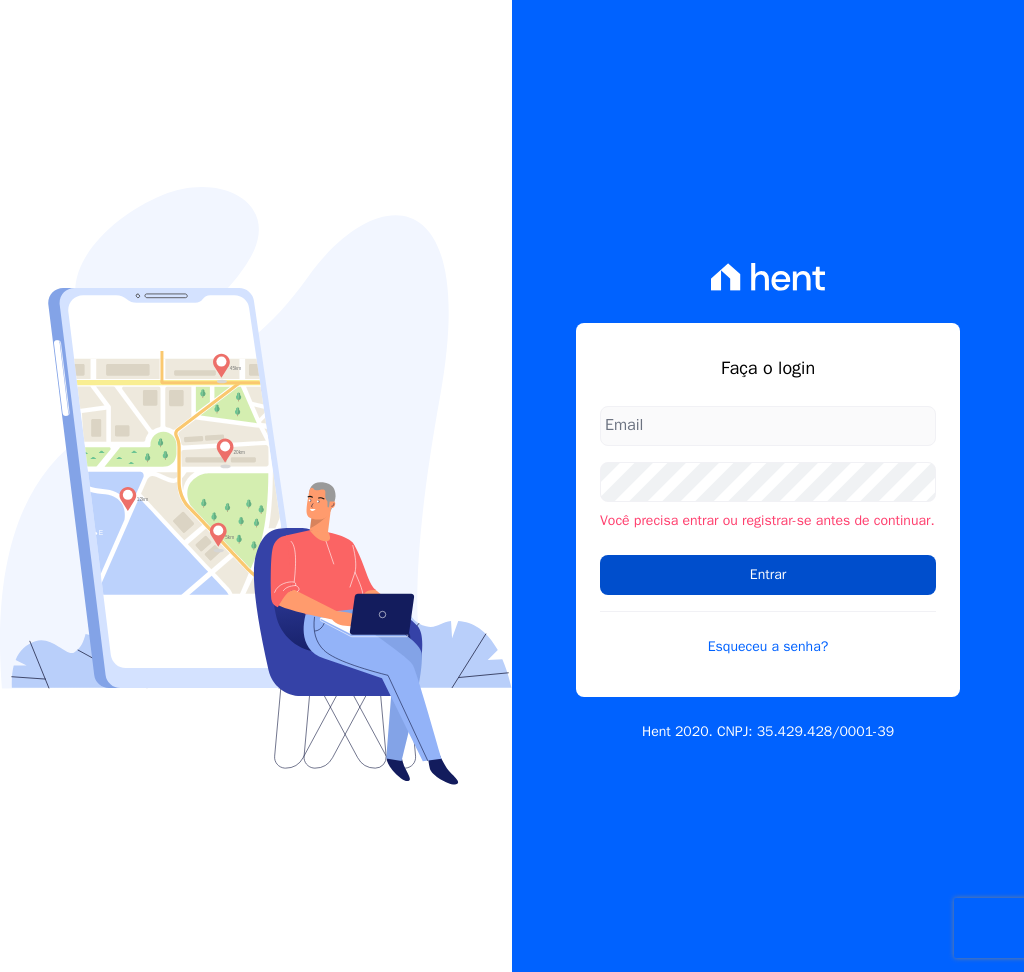type on "[PERSON_NAME][EMAIL_ADDRESS][DOMAIN_NAME]" 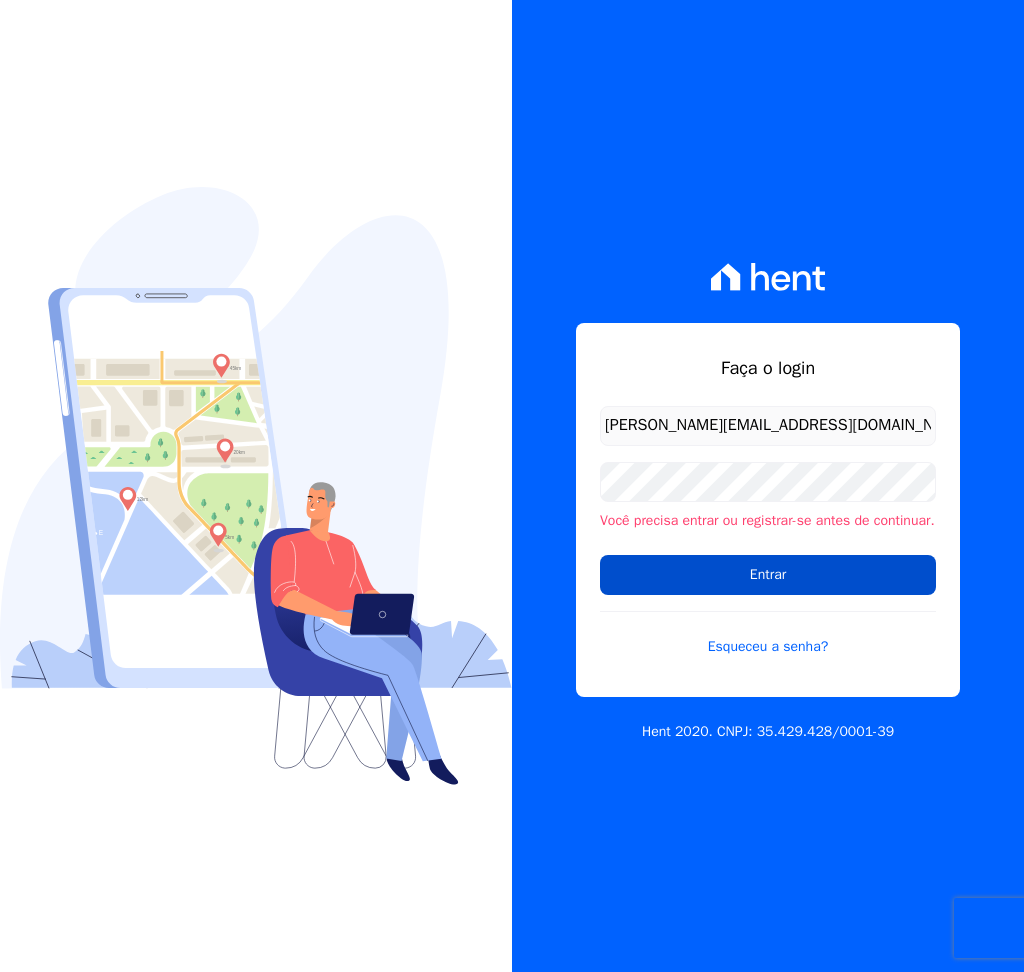 click on "Entrar" at bounding box center (768, 575) 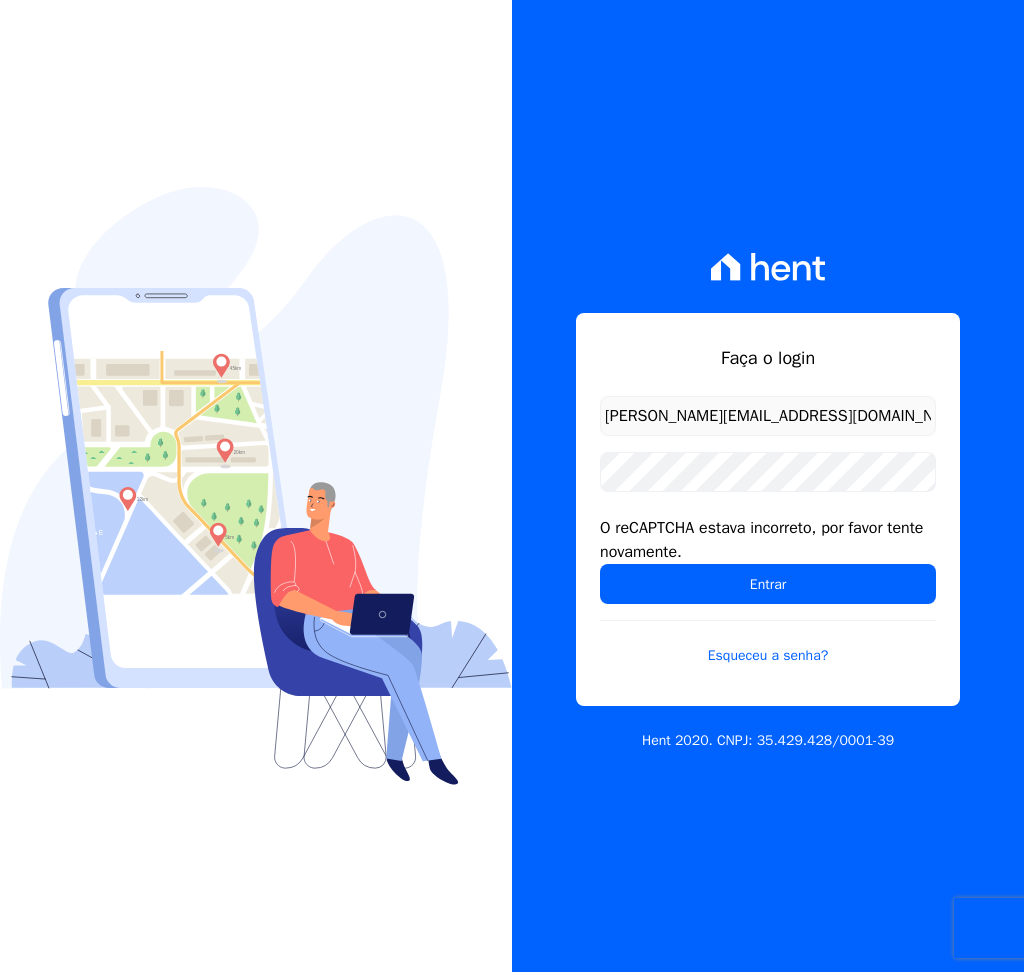 scroll, scrollTop: 0, scrollLeft: 0, axis: both 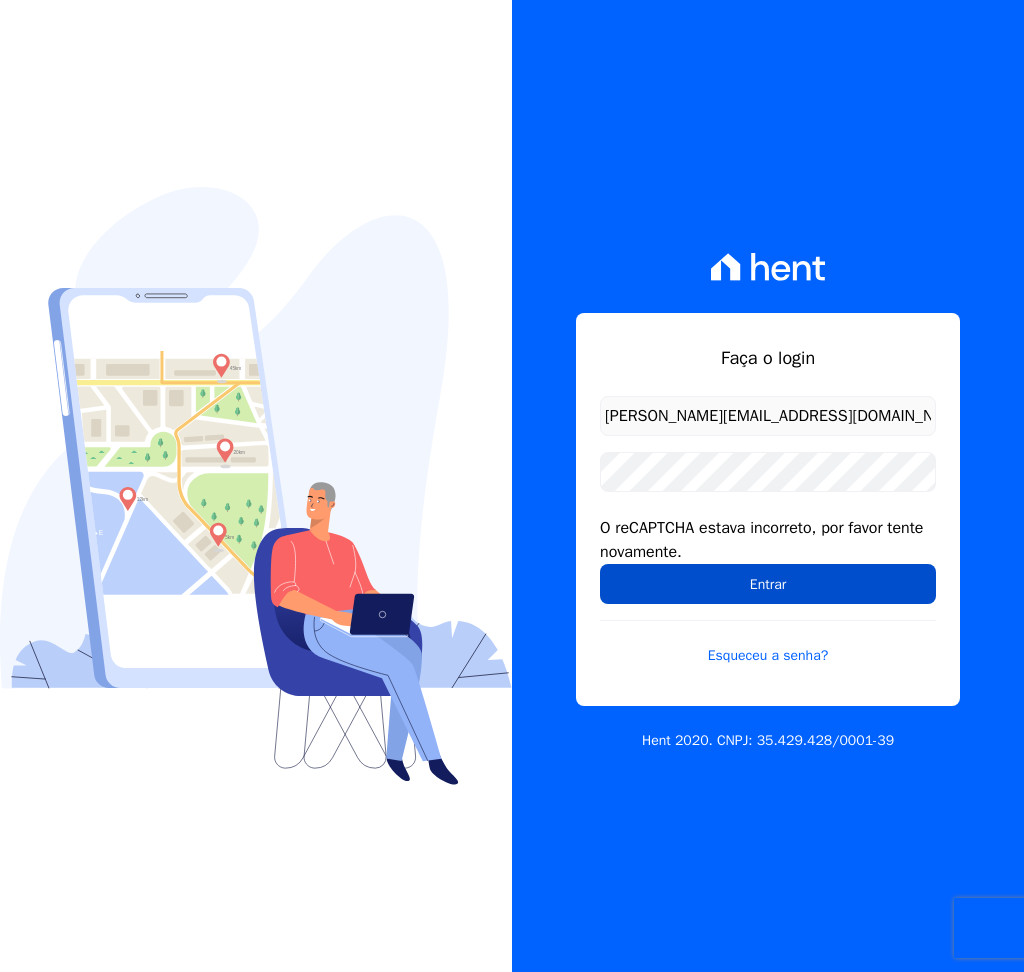 click on "Entrar" at bounding box center [768, 584] 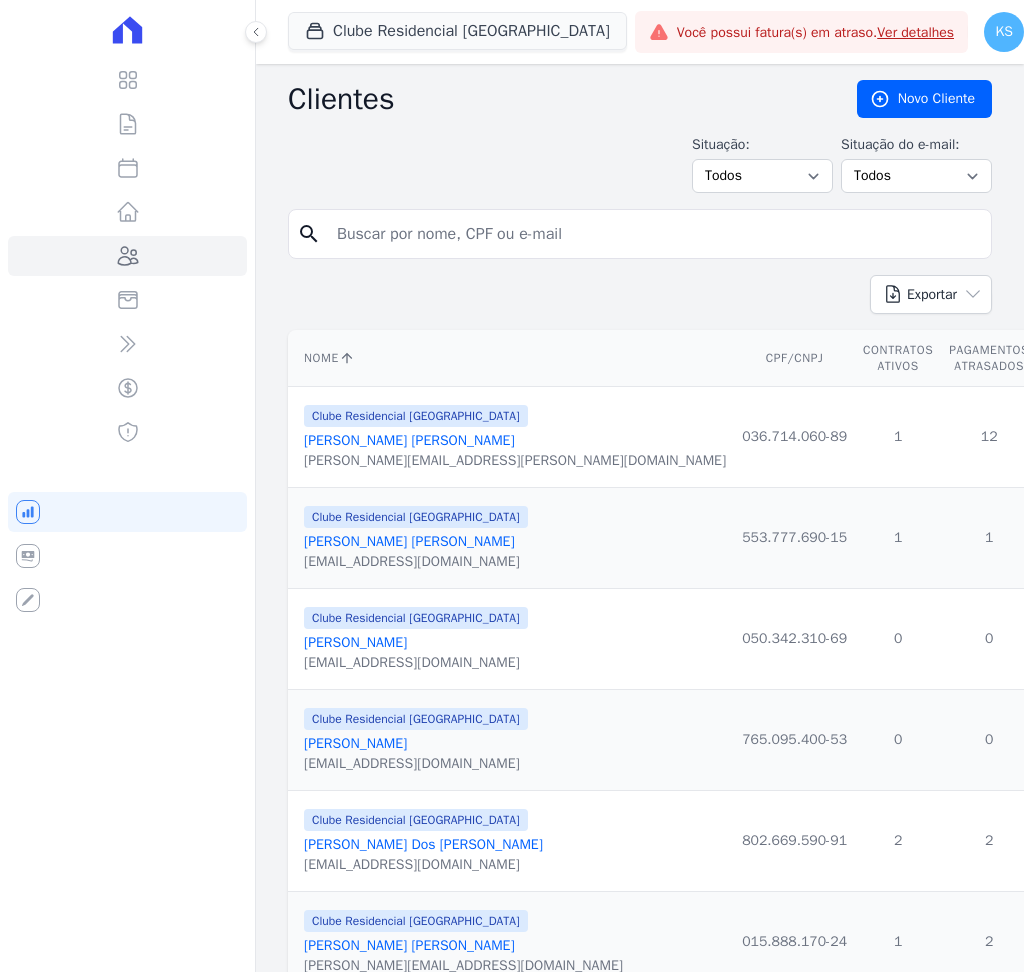 scroll, scrollTop: 0, scrollLeft: 0, axis: both 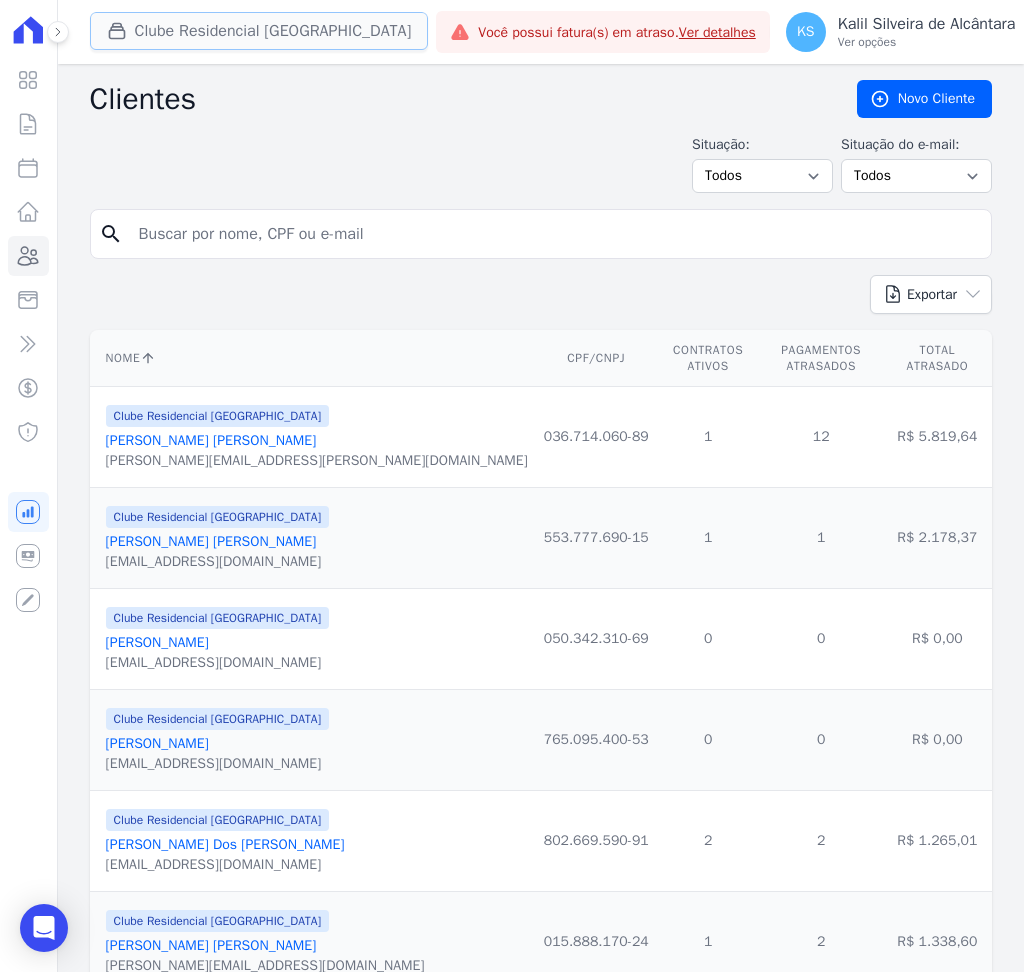 click on "Clube Residencial [GEOGRAPHIC_DATA]" at bounding box center [259, 31] 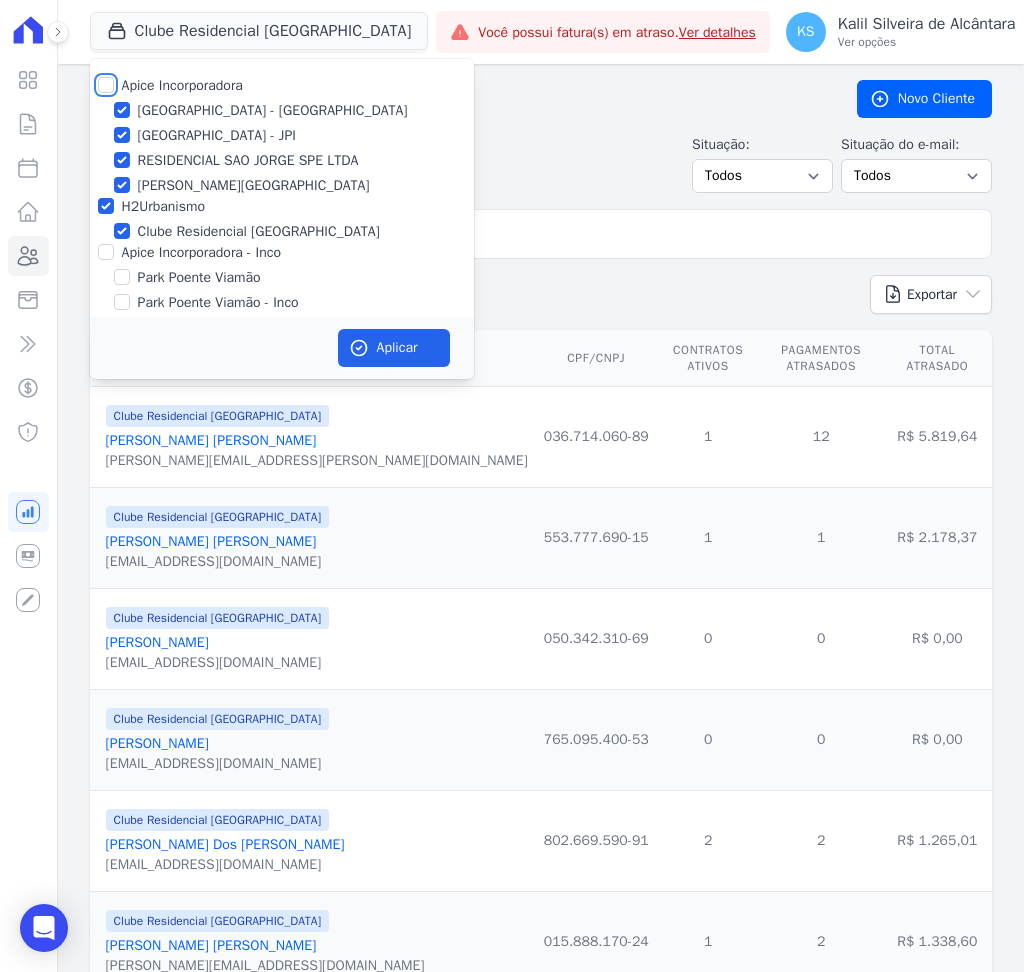 checkbox on "true" 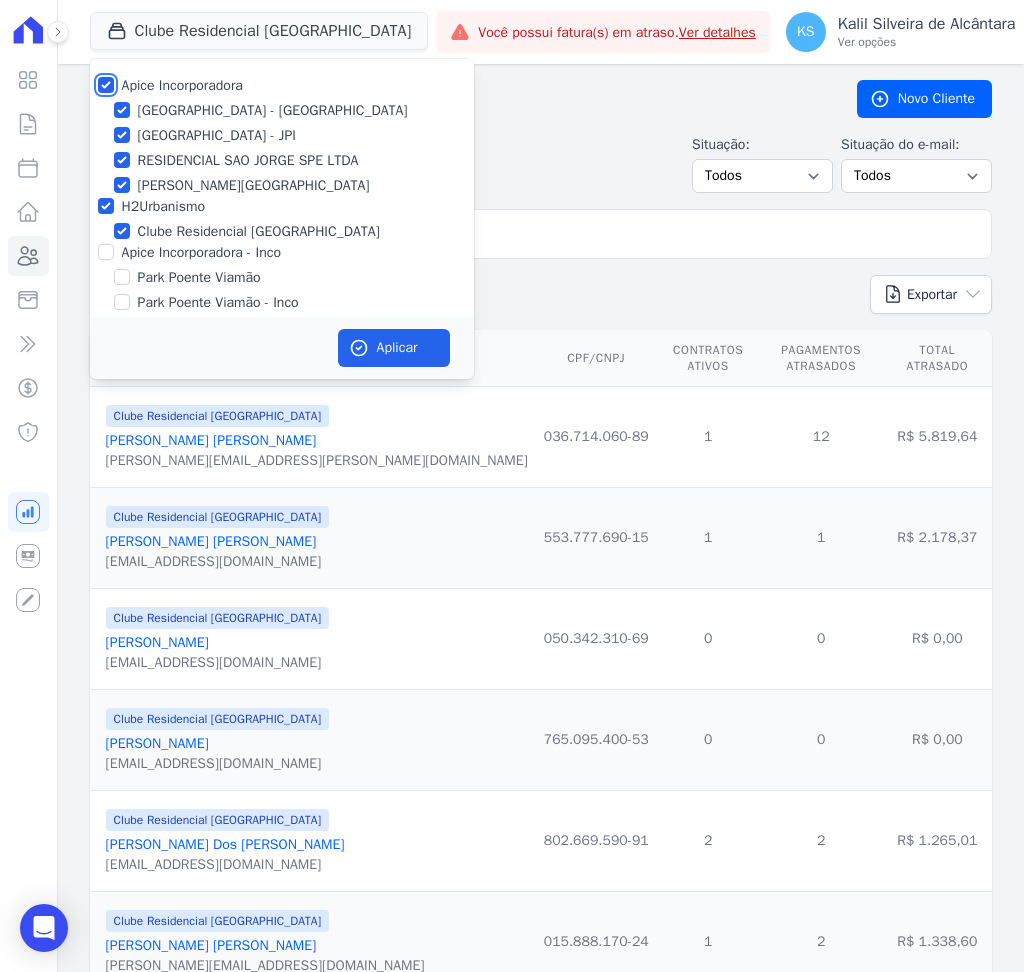 checkbox on "true" 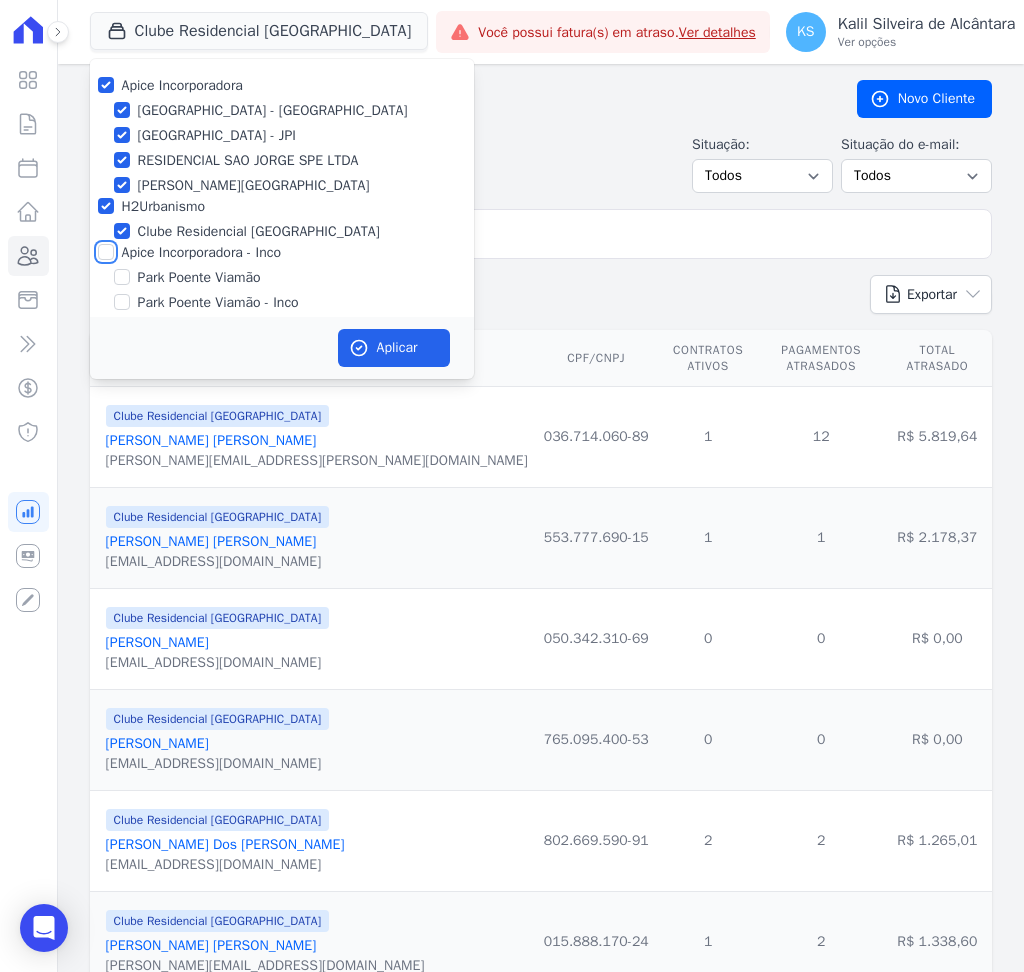 click on "Apice Incorporadora - Inco" at bounding box center (106, 252) 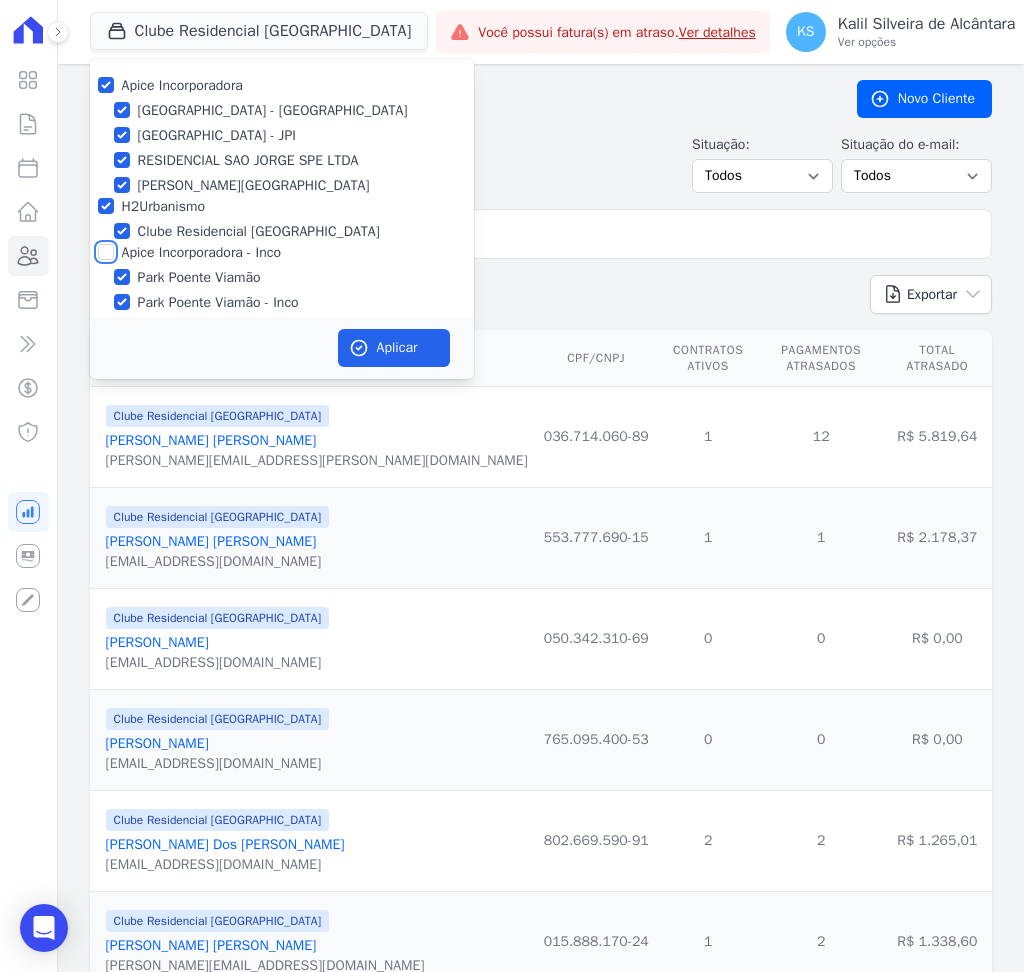 checkbox on "true" 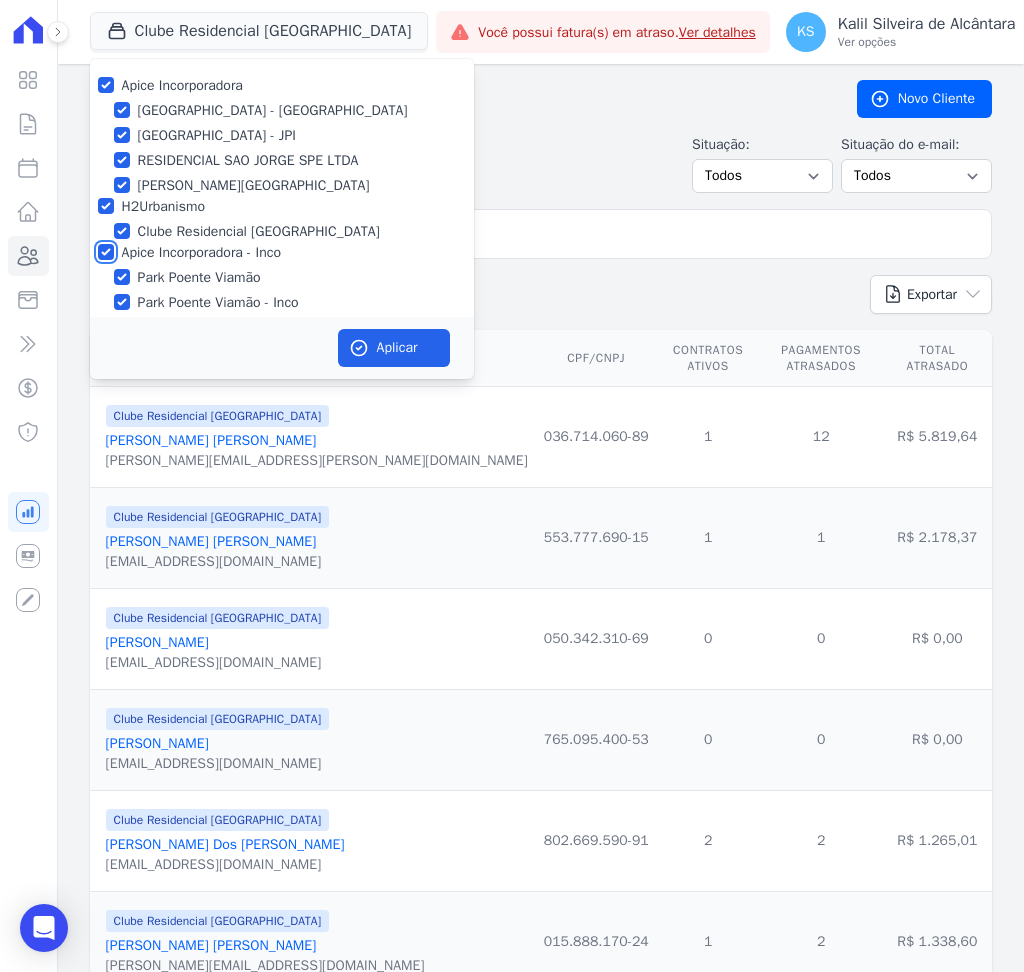 checkbox on "true" 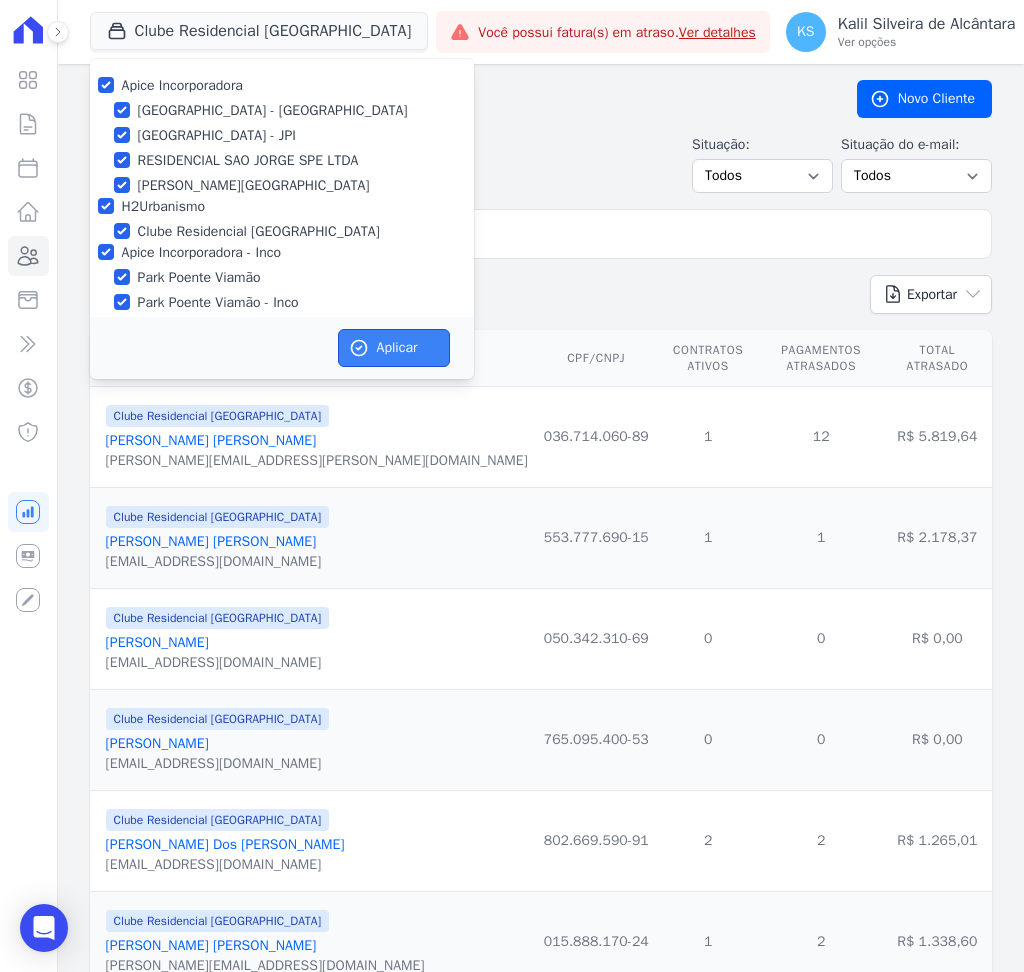 click on "Aplicar" at bounding box center (394, 348) 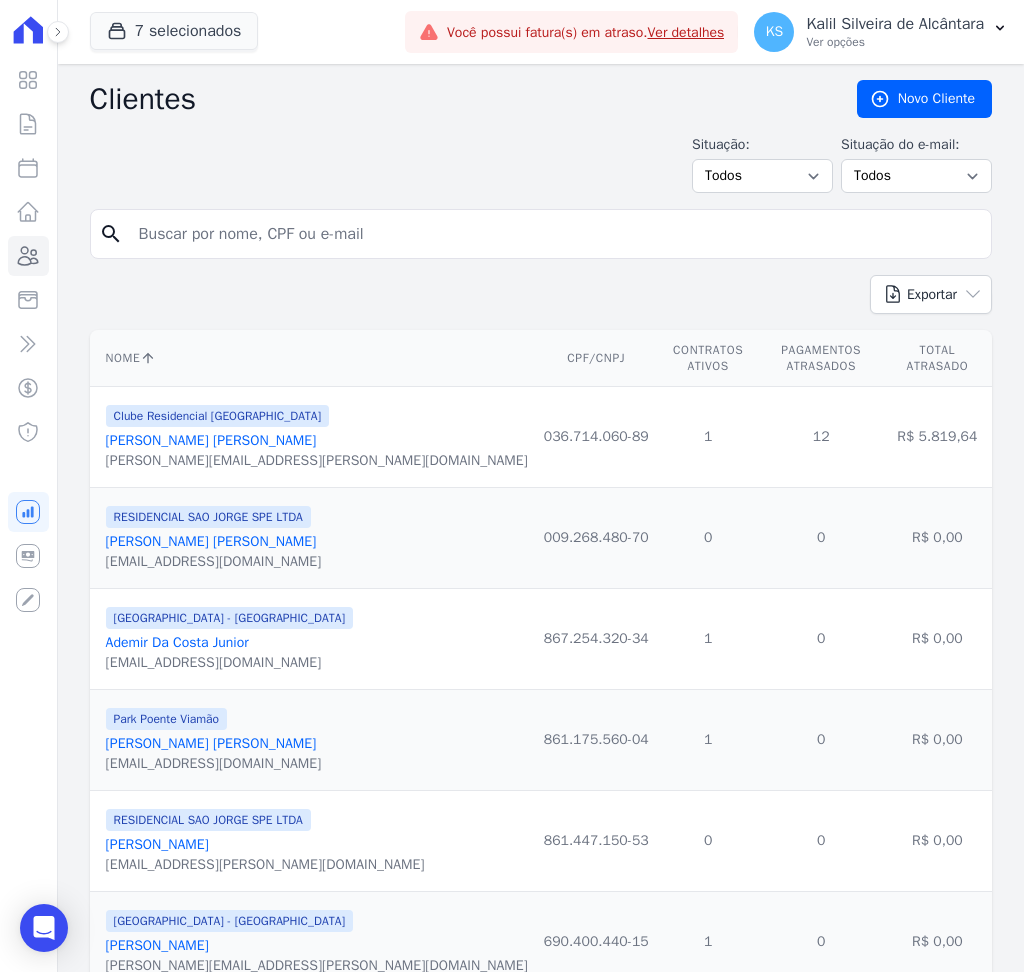 click on "Clientes
[GEOGRAPHIC_DATA]
Situação:
Todos
Adimplentes
Inadimplentes
Situação do e-mail:
Todos
Confirmado
Não confirmado
search
Exportar
PDF
CSV
Dimob 2024
Nome
CPF/CNPJ
Contratos Ativos
Pagamentos Atrasados
Total Atrasado" at bounding box center [541, 1531] 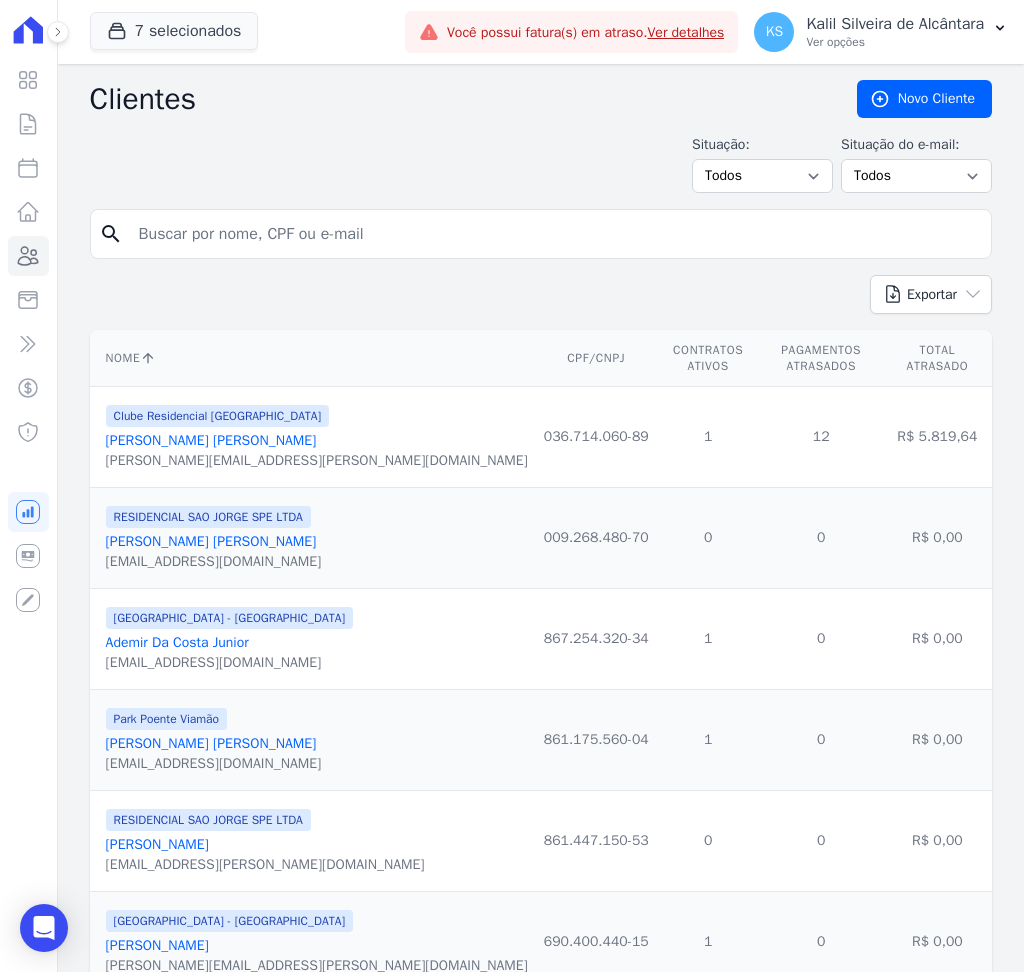 click at bounding box center (555, 234) 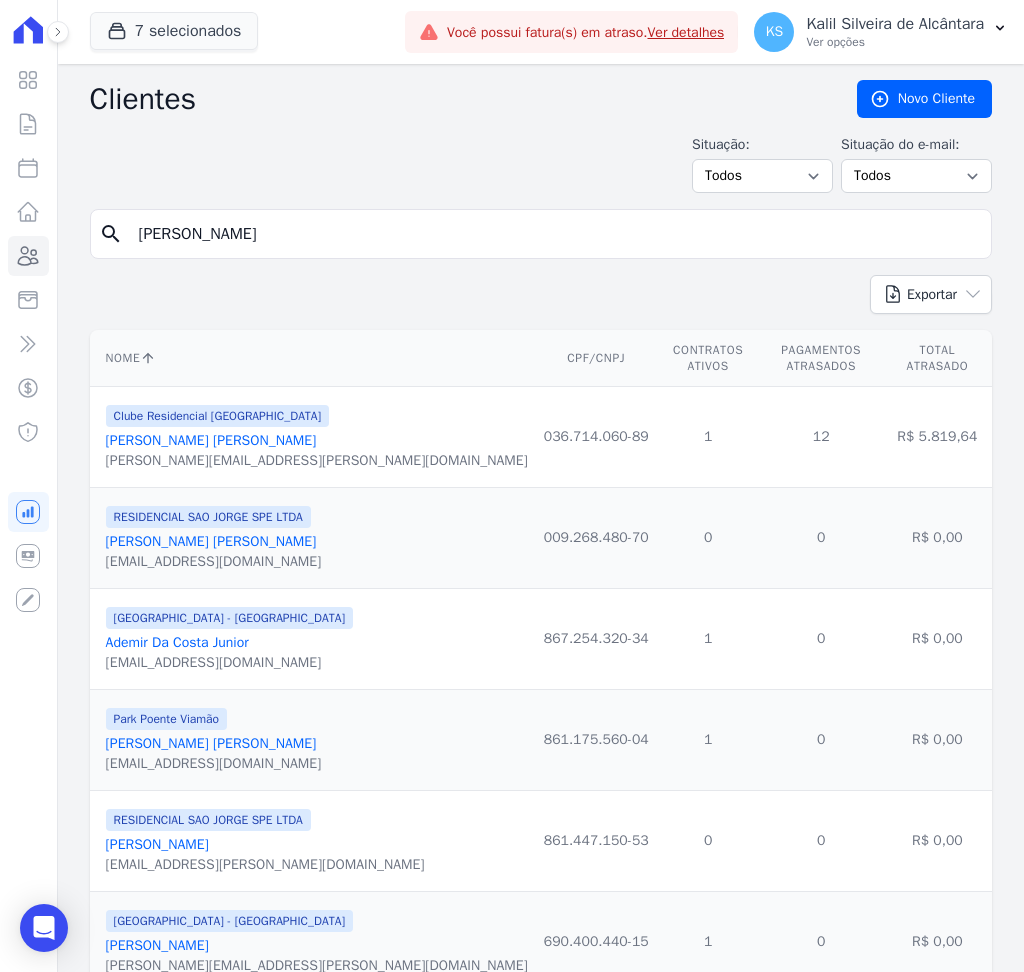 type on "[PERSON_NAME] [PERSON_NAME]" 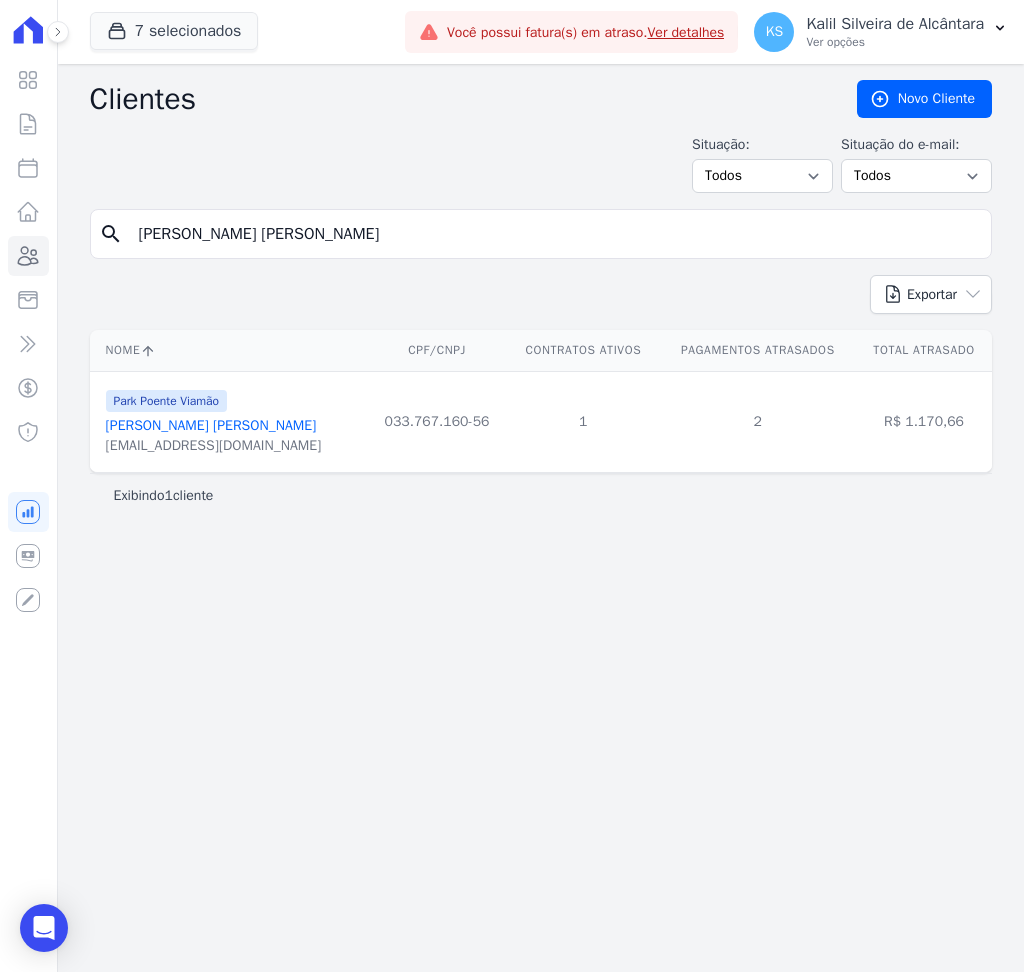 click on "[PERSON_NAME] [PERSON_NAME]" at bounding box center [211, 425] 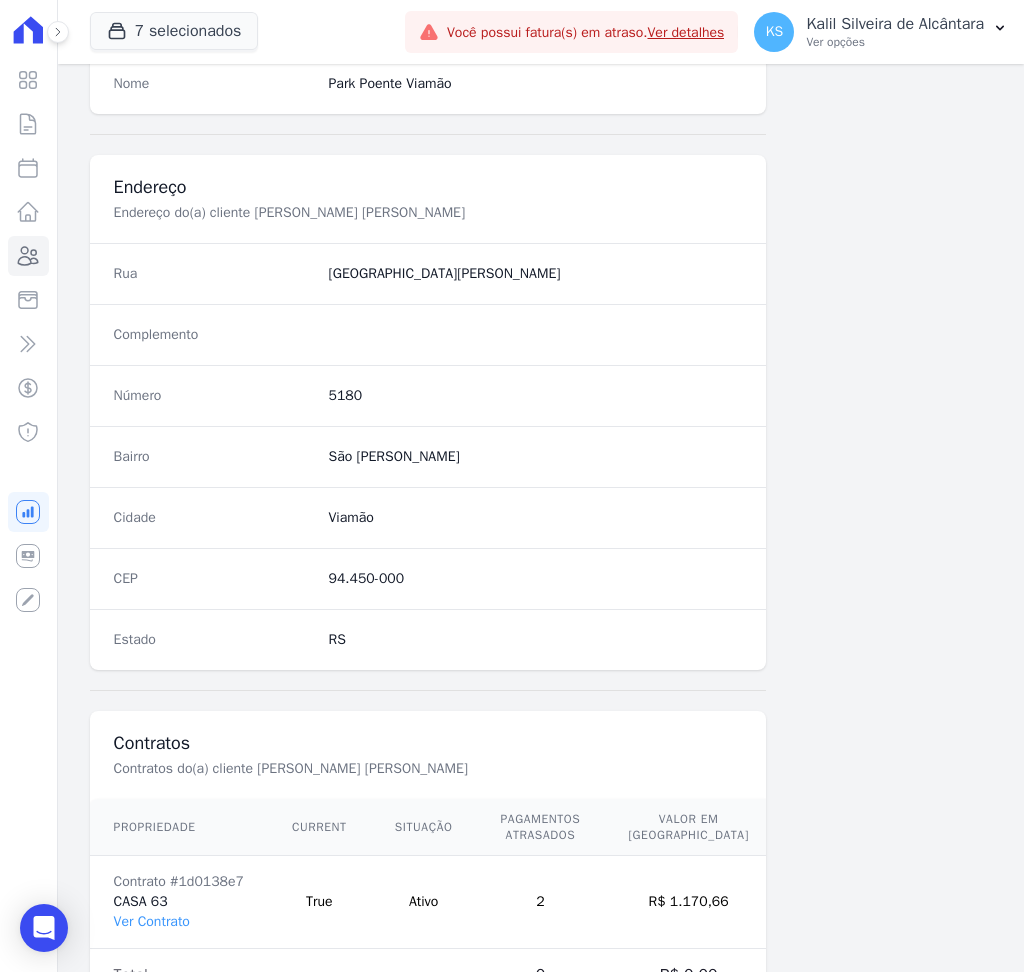 scroll, scrollTop: 916, scrollLeft: 0, axis: vertical 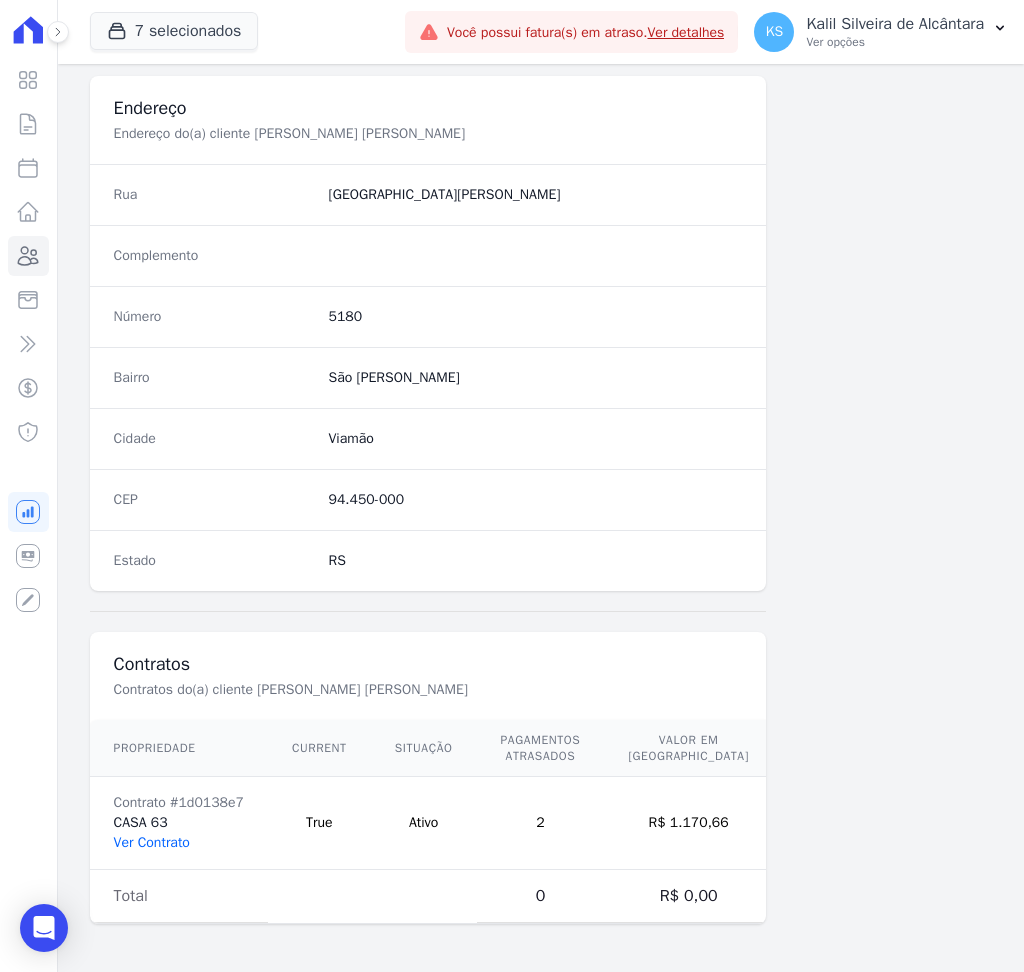 click on "Ver Contrato" at bounding box center (152, 842) 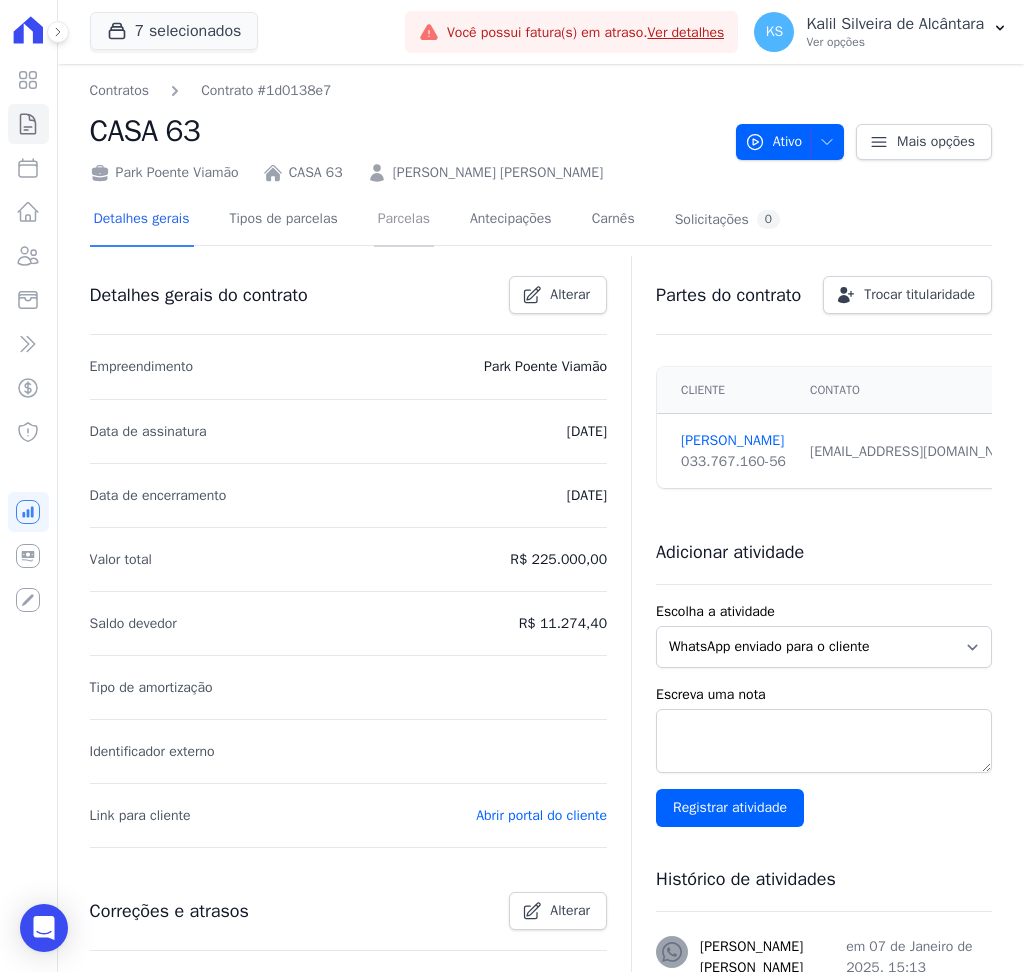 click on "Parcelas" at bounding box center [404, 220] 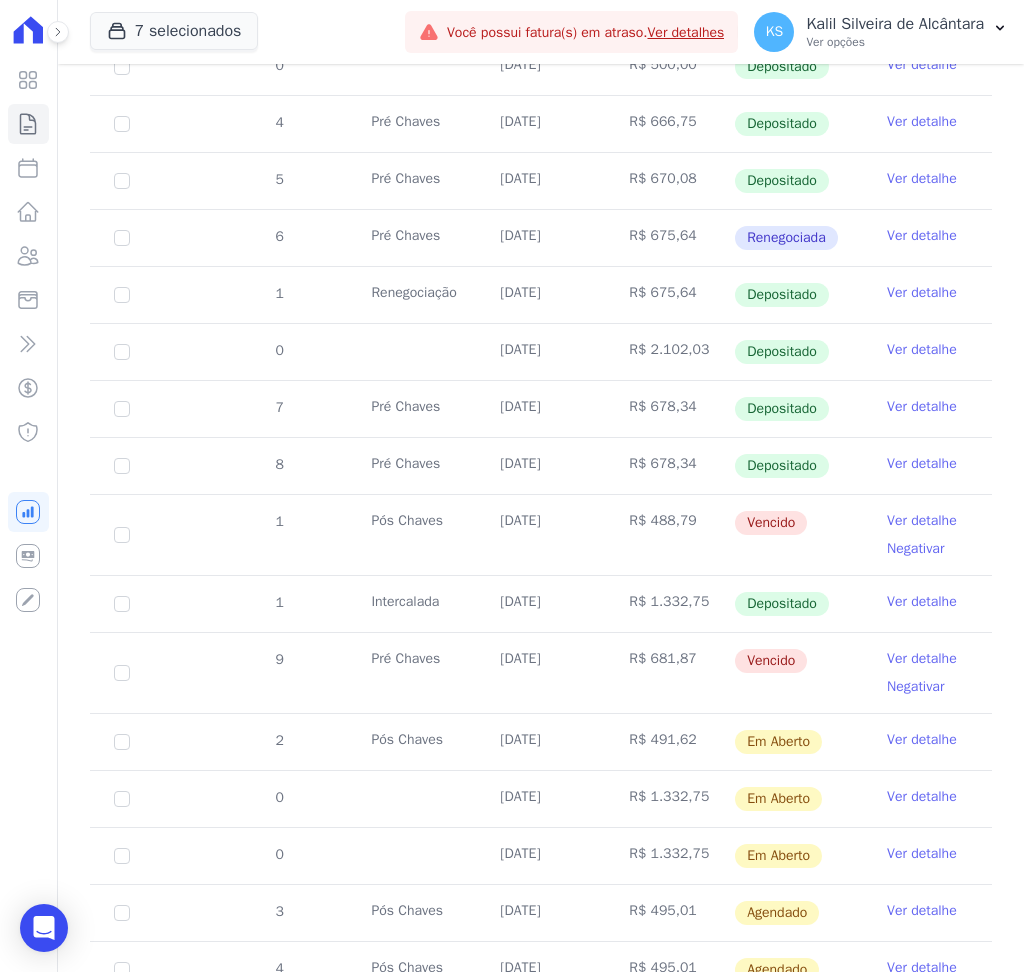 scroll, scrollTop: 400, scrollLeft: 0, axis: vertical 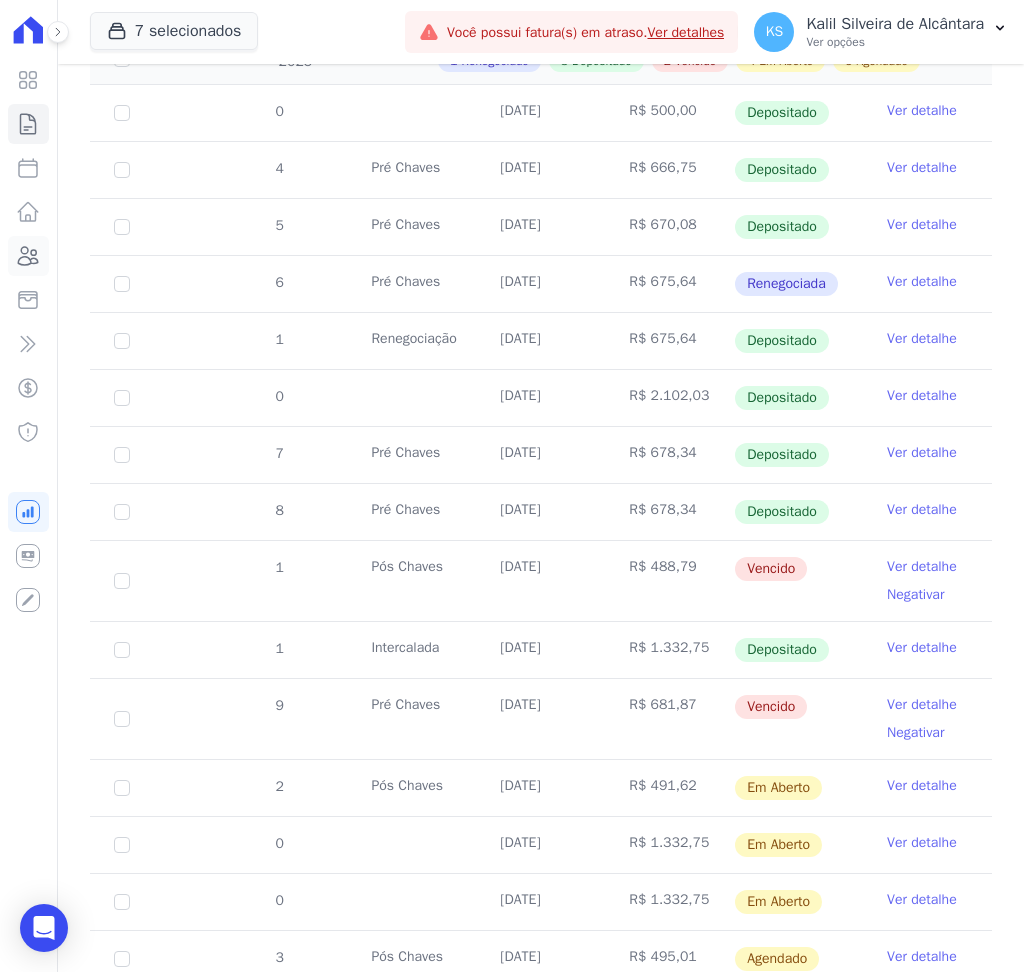 click 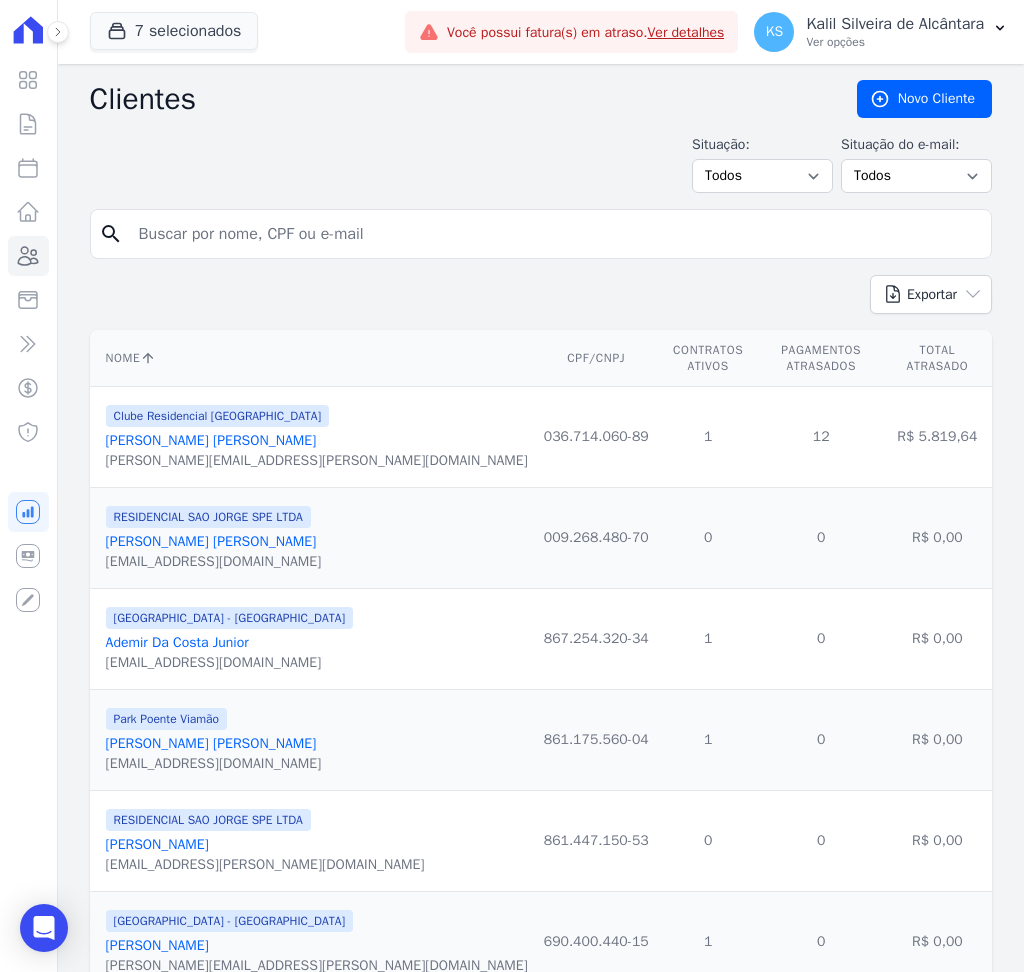 click at bounding box center [555, 234] 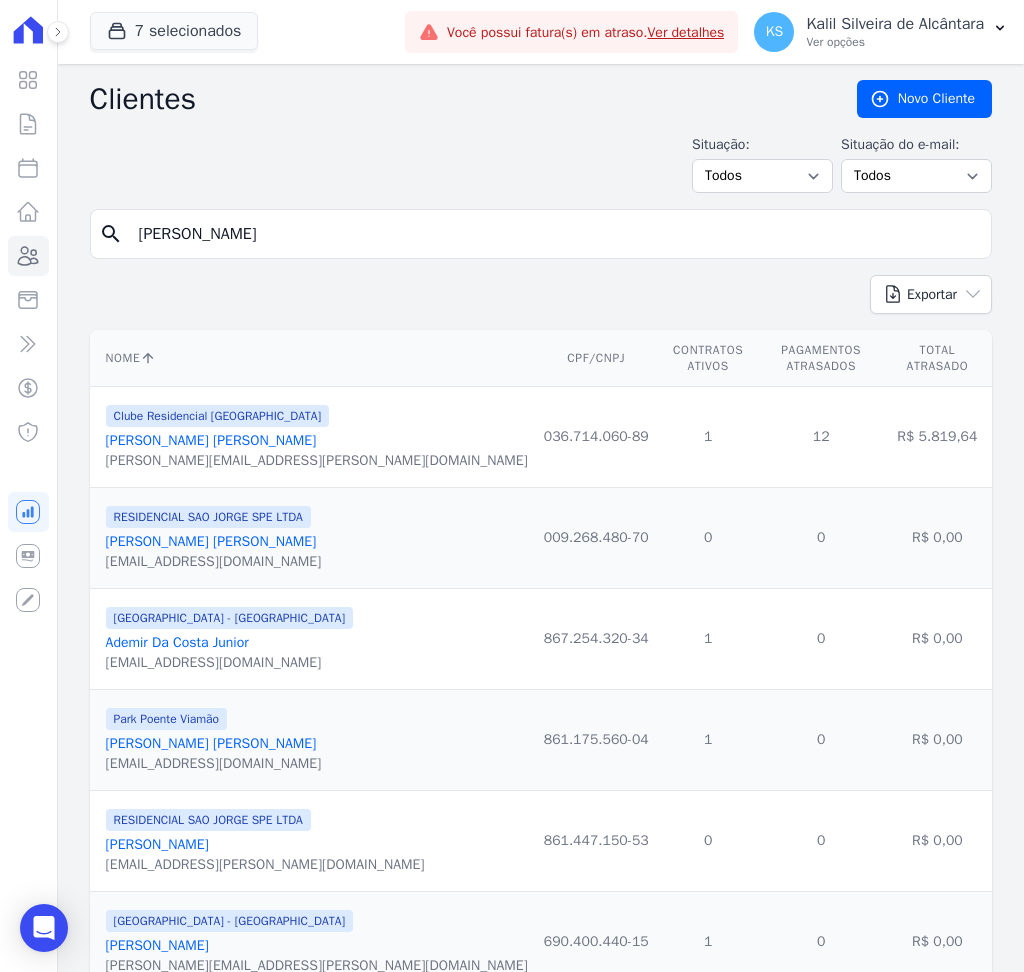 type on "[PERSON_NAME]" 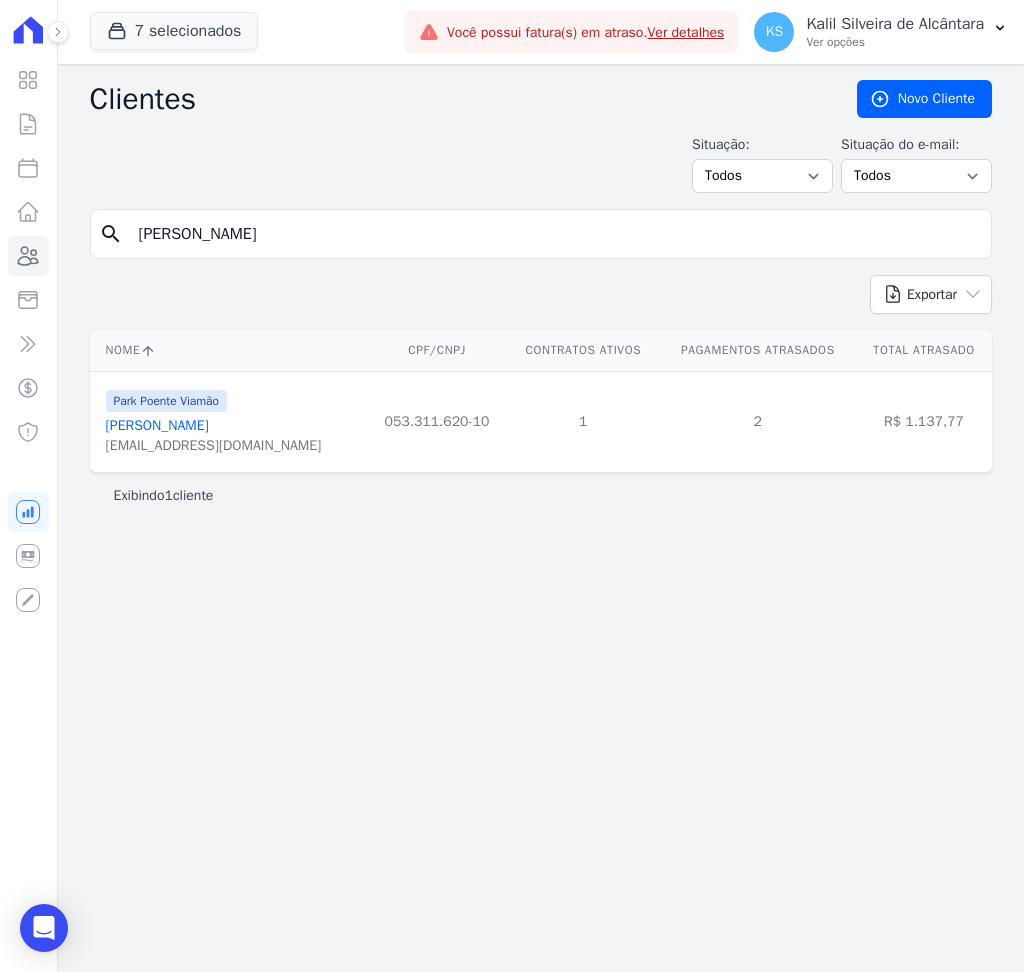 click on "[PERSON_NAME]" at bounding box center (157, 425) 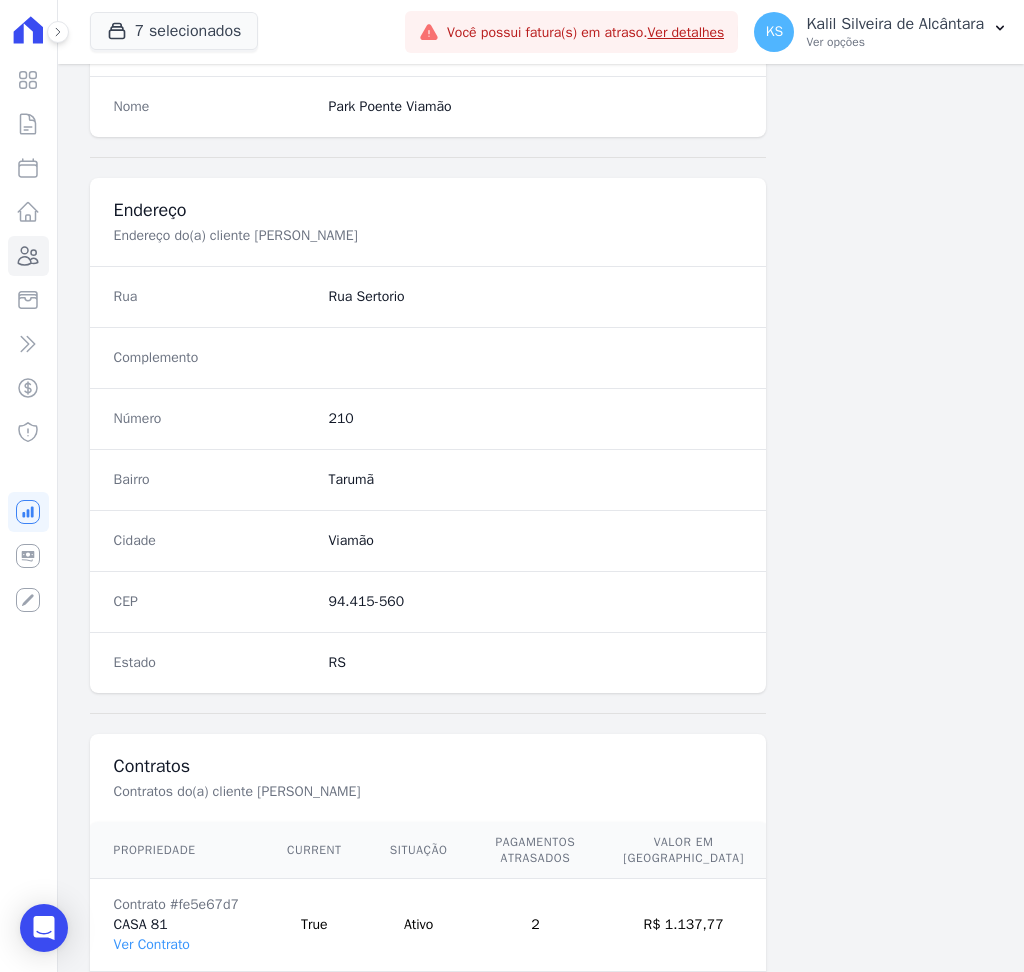 scroll, scrollTop: 916, scrollLeft: 0, axis: vertical 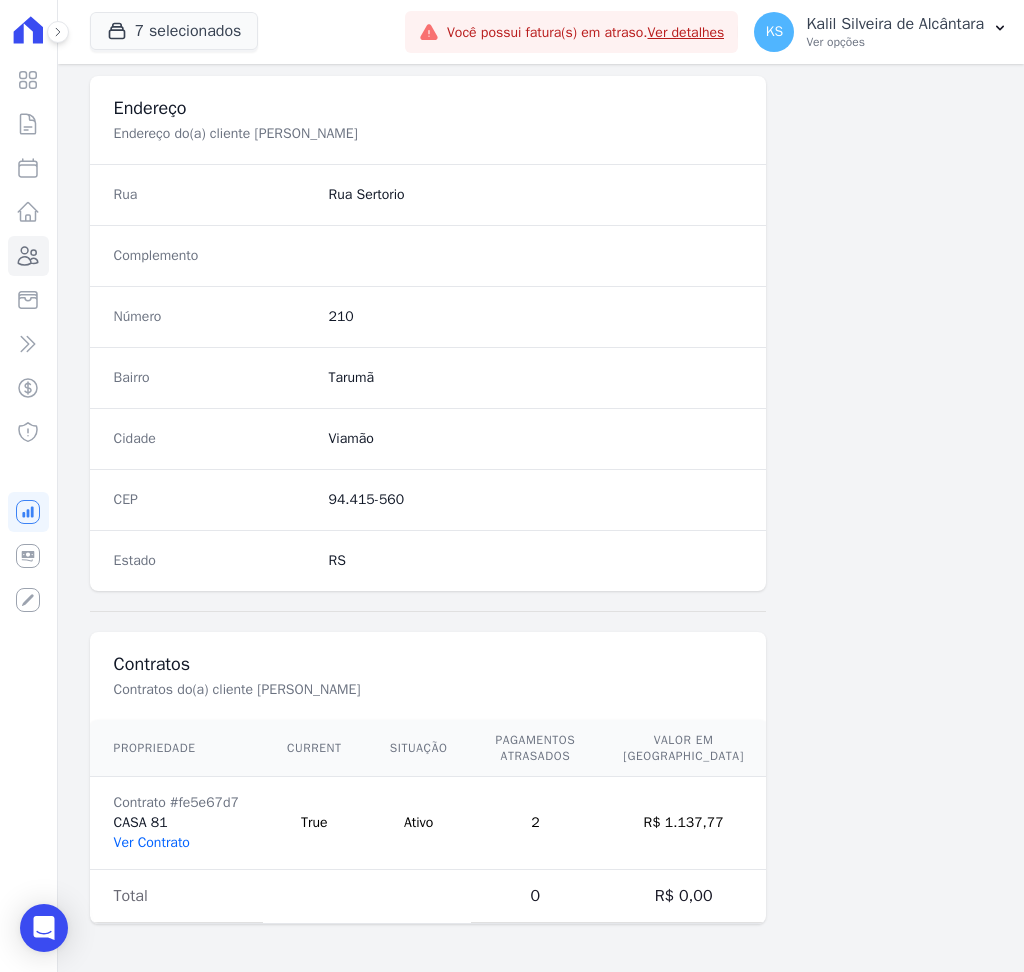click on "Ver Contrato" at bounding box center (152, 842) 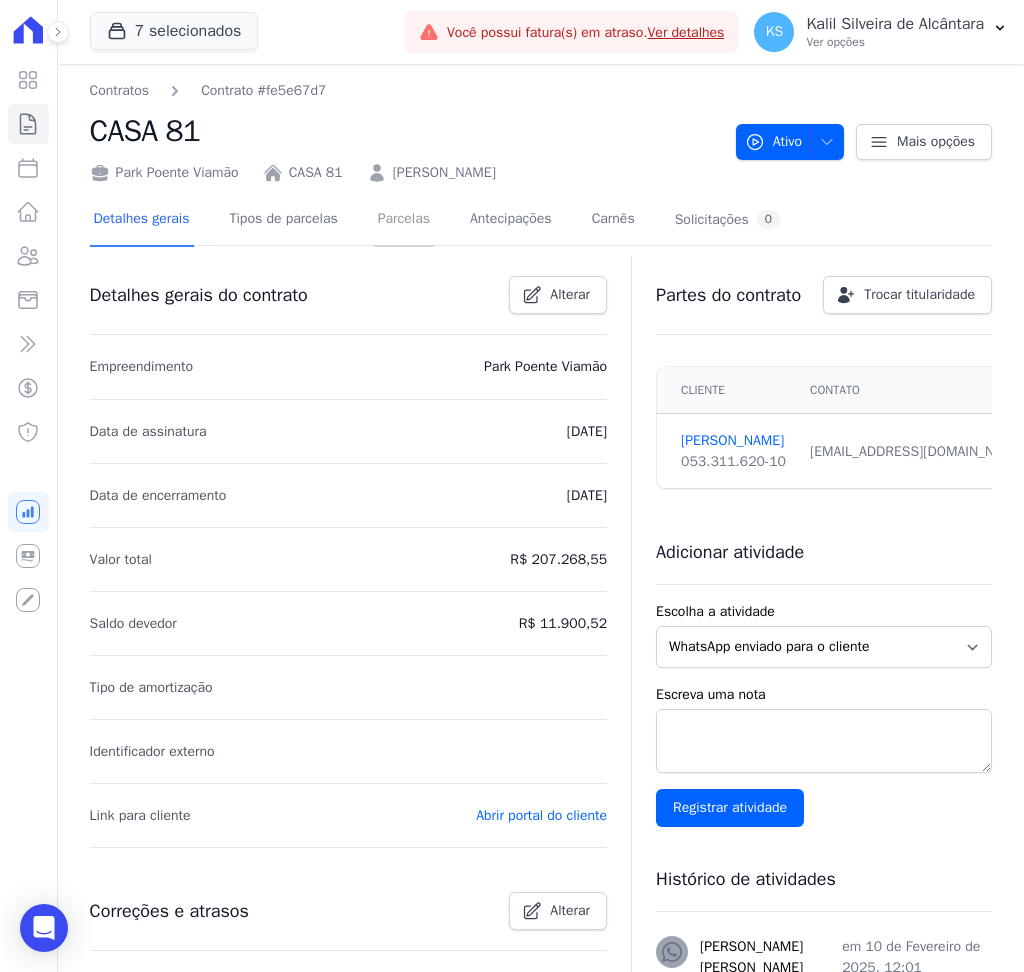 click on "Parcelas" at bounding box center [404, 220] 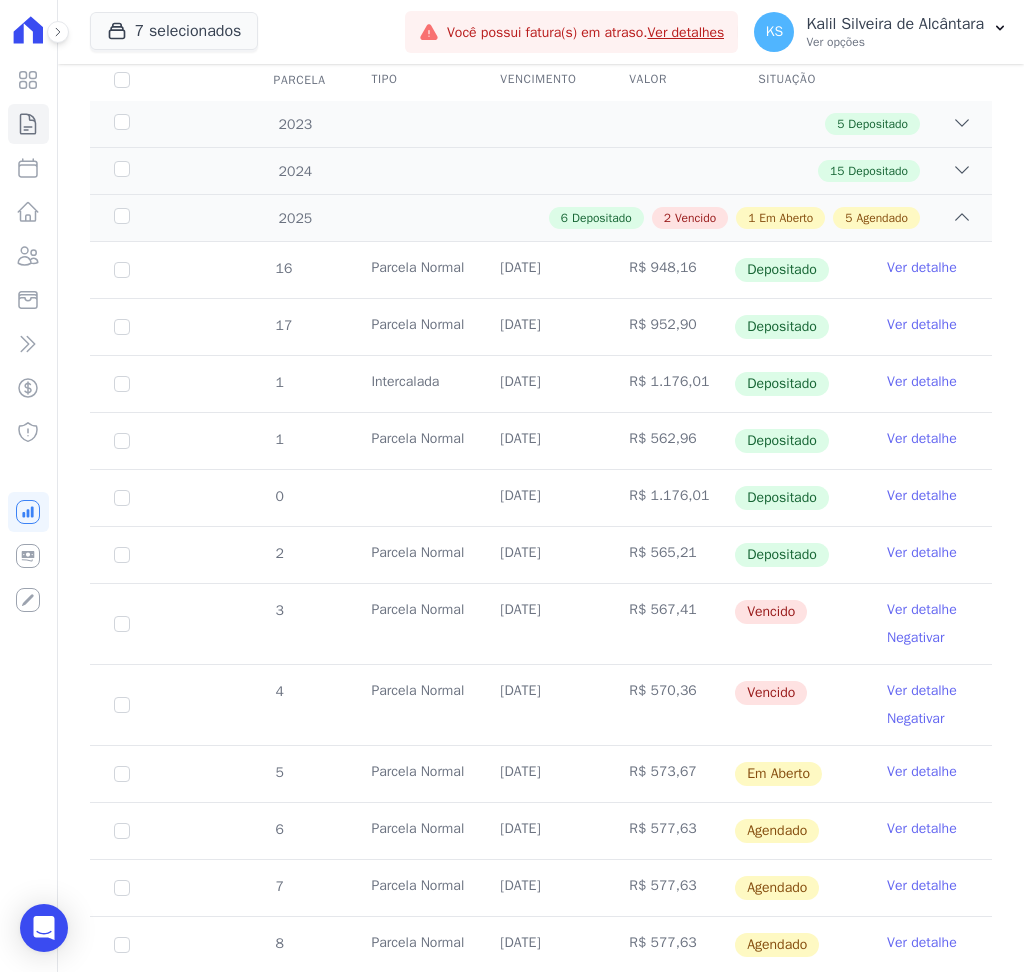 scroll, scrollTop: 0, scrollLeft: 0, axis: both 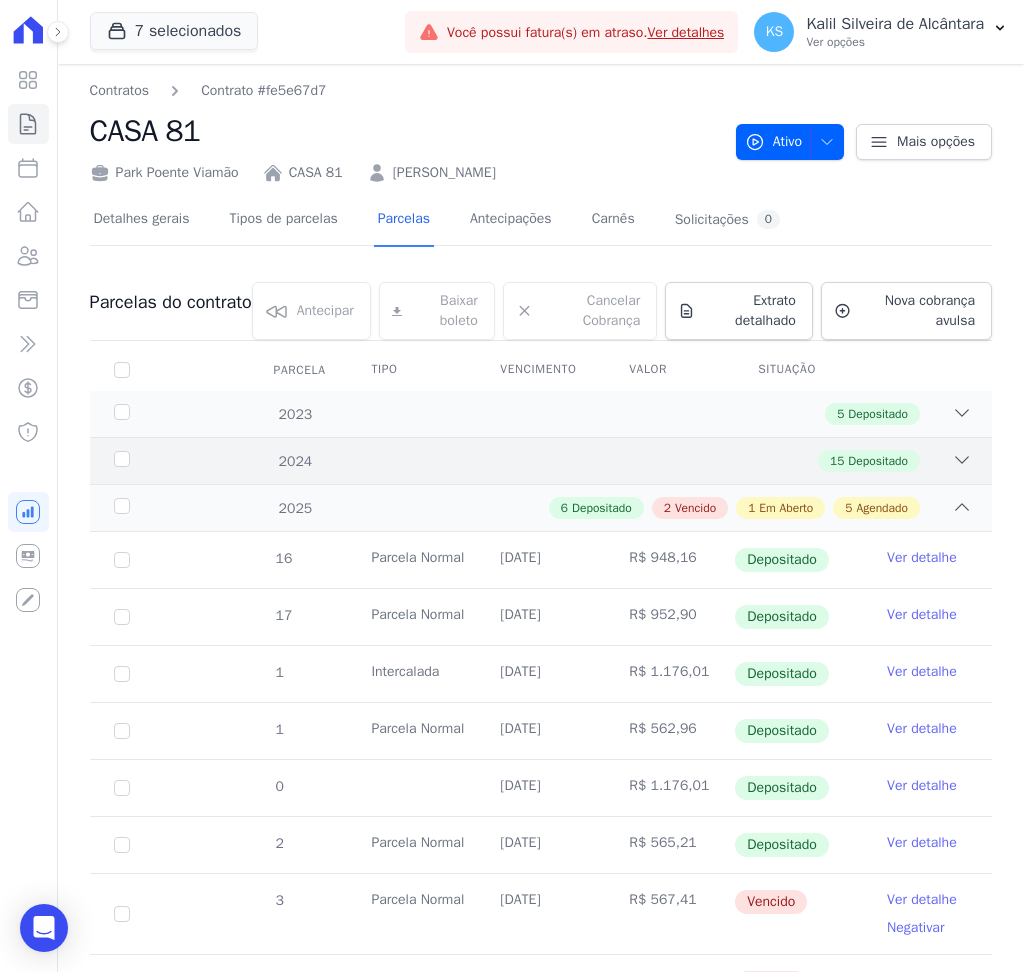 click 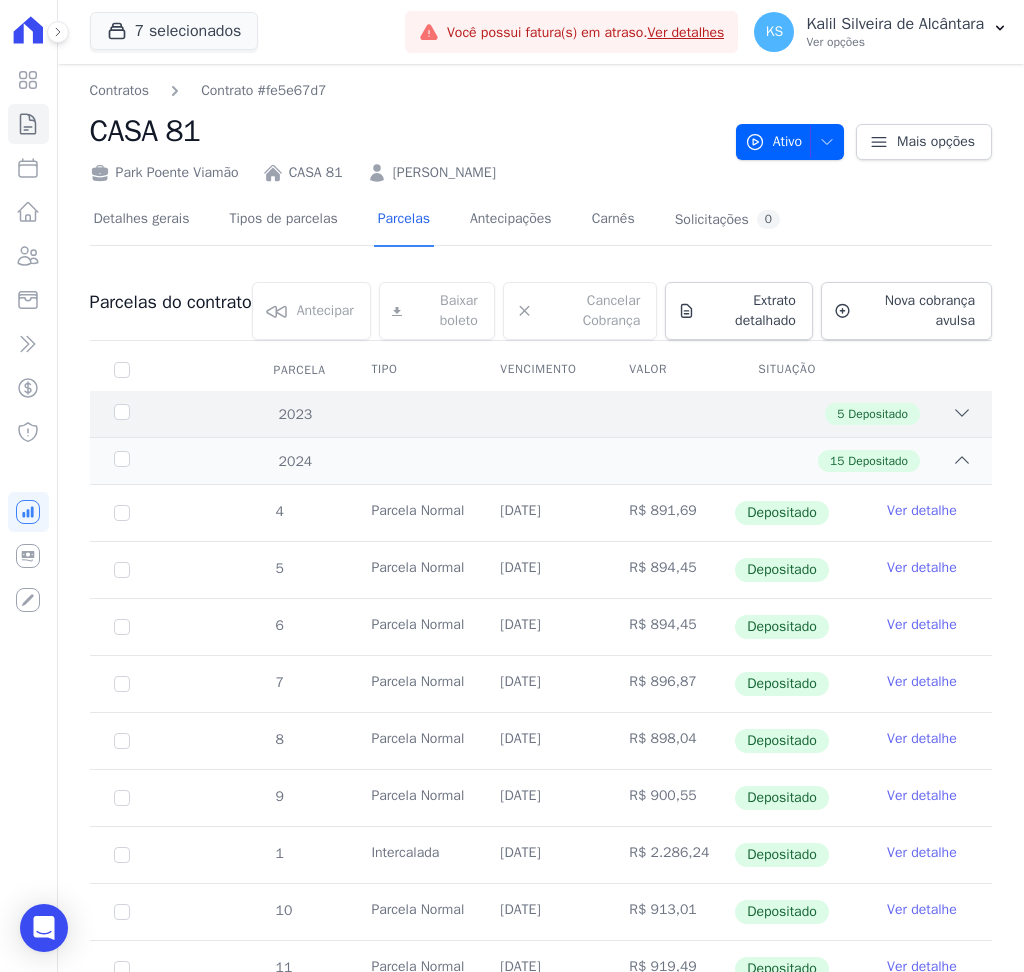click 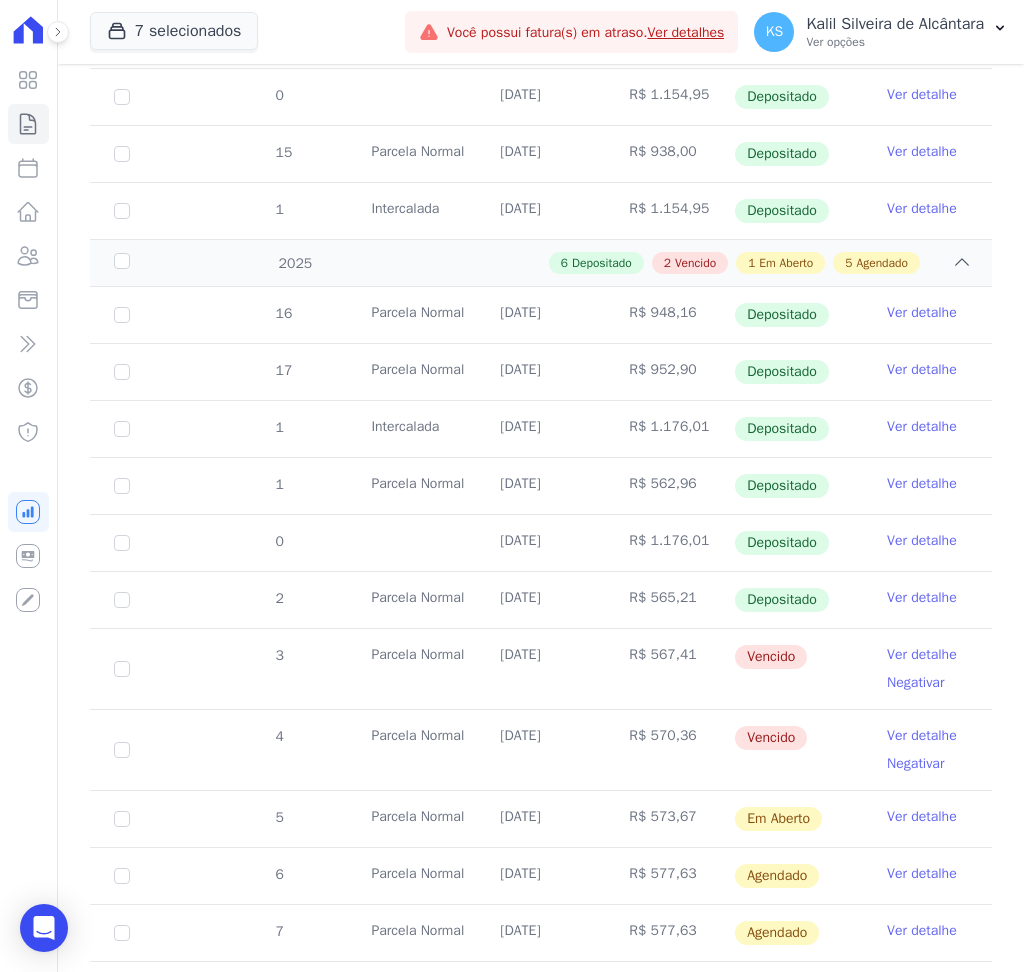 scroll, scrollTop: 1700, scrollLeft: 0, axis: vertical 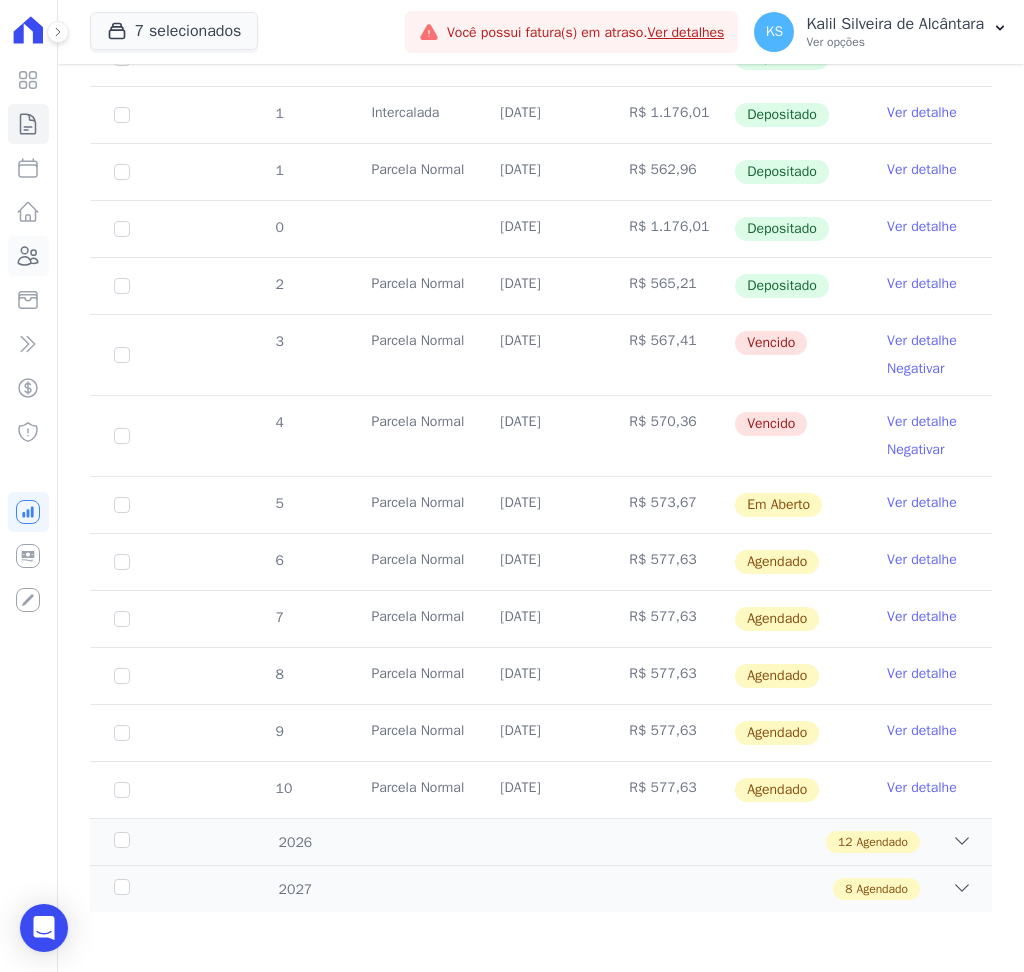 click on "Clientes" at bounding box center [28, 256] 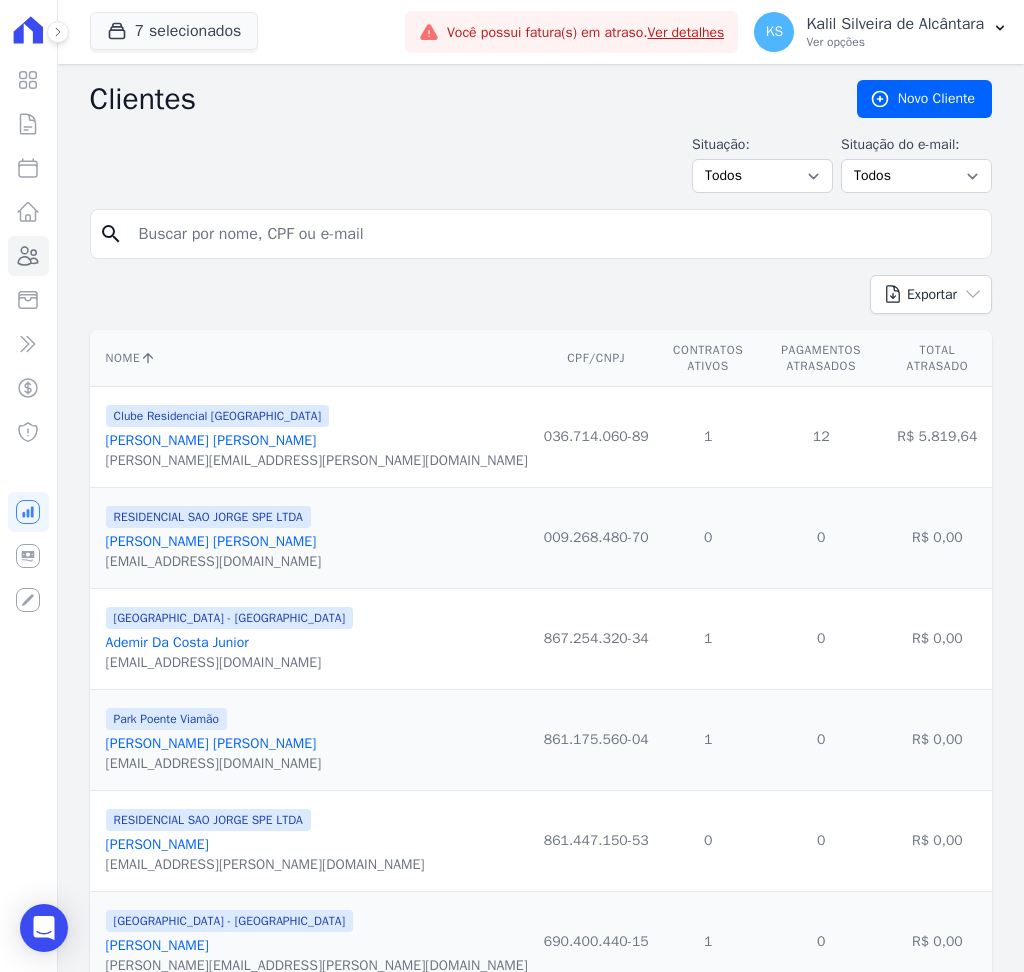 click at bounding box center (555, 234) 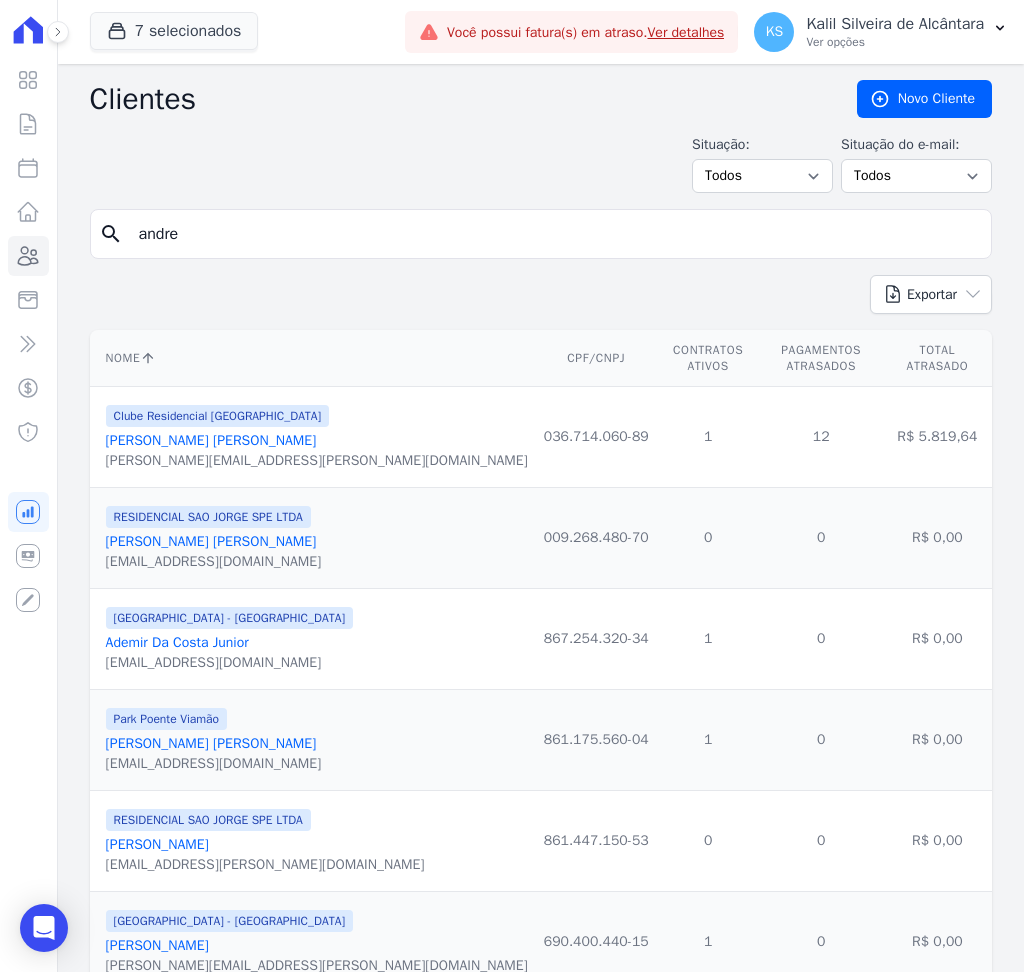 type on "[PERSON_NAME]" 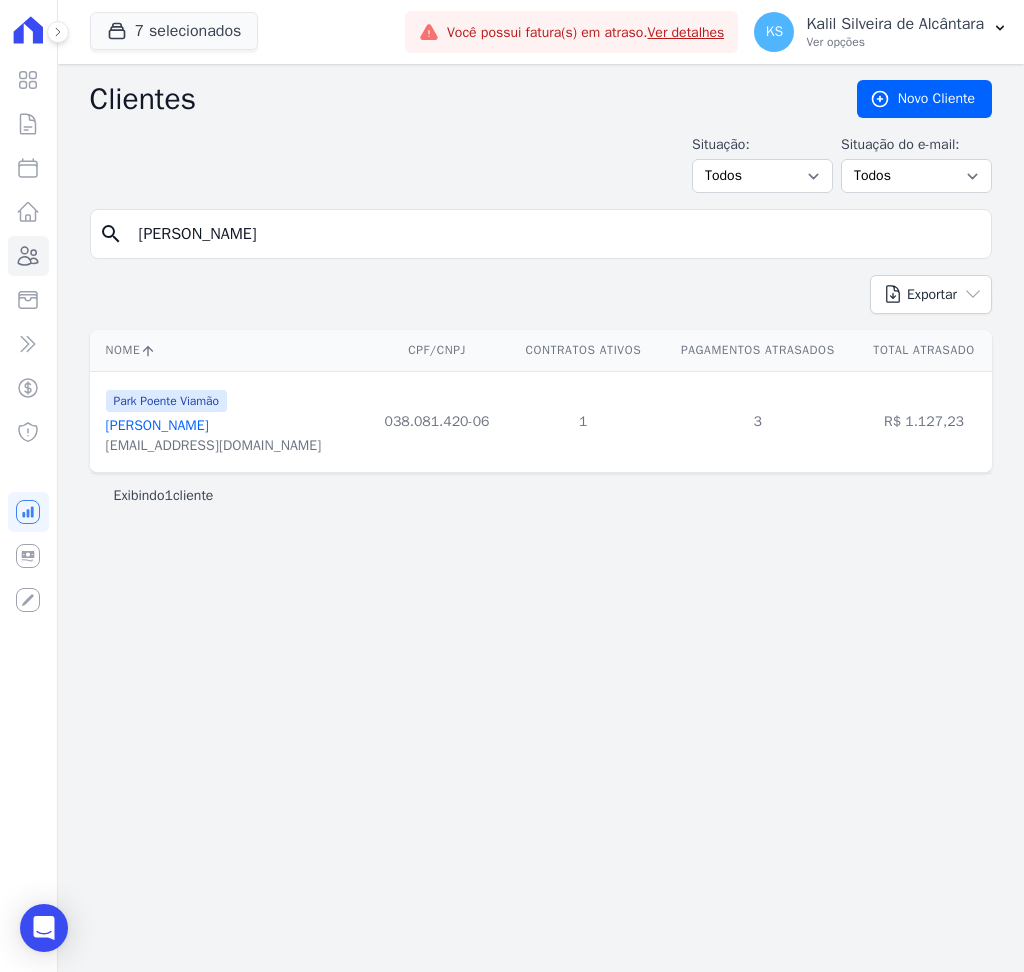 click on "[PERSON_NAME]" at bounding box center [157, 425] 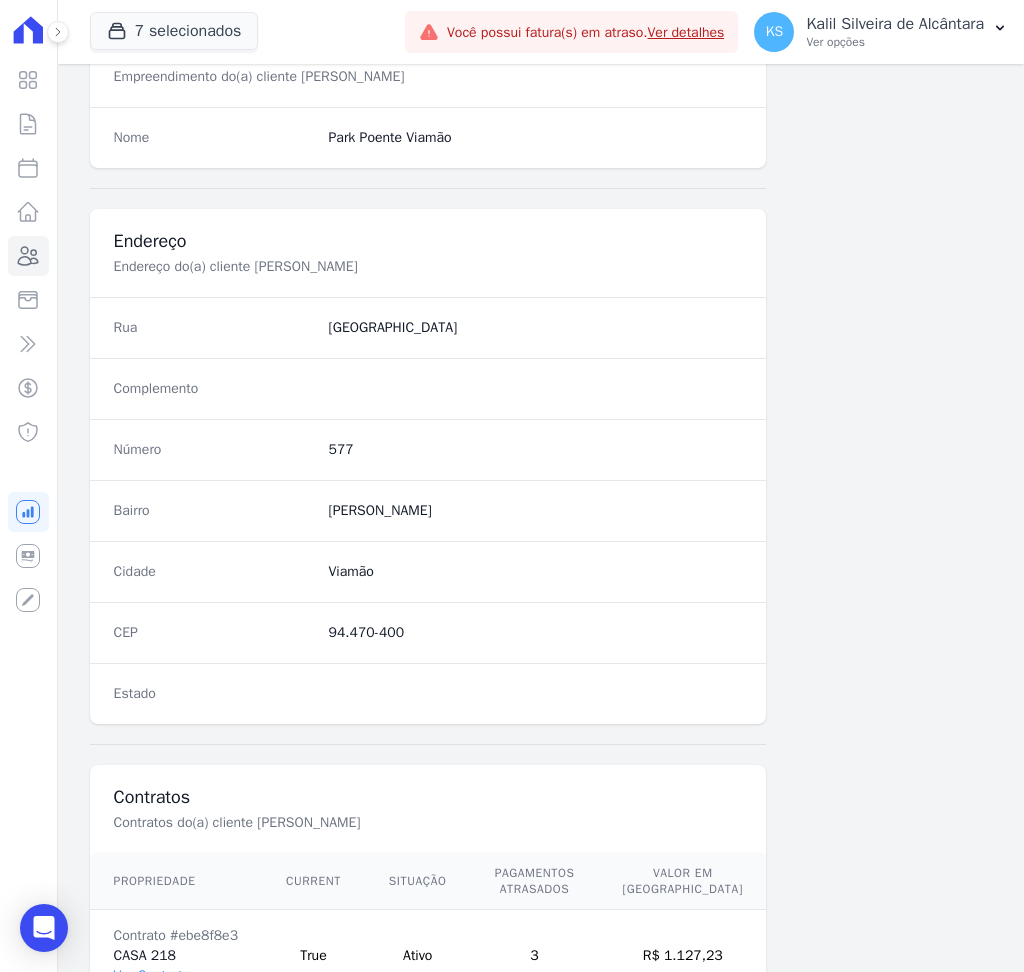scroll, scrollTop: 916, scrollLeft: 0, axis: vertical 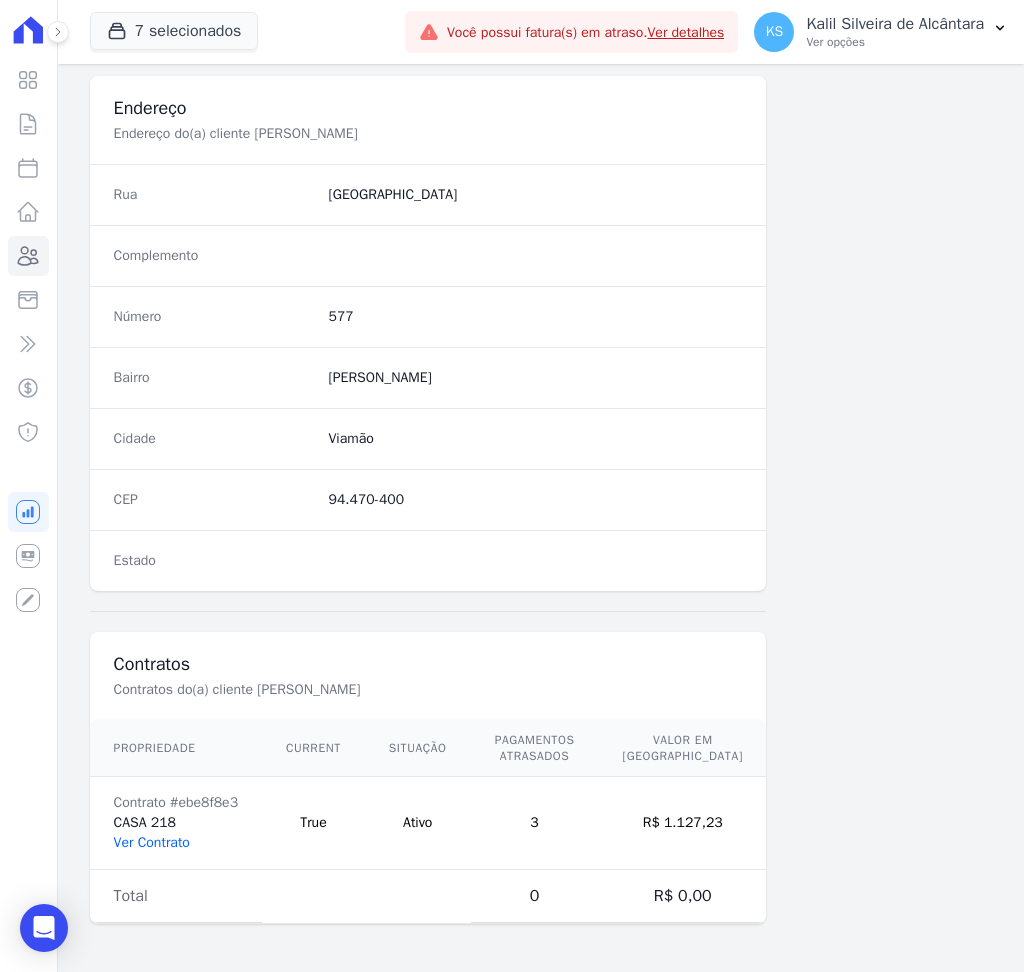 click on "Ver Contrato" at bounding box center (152, 842) 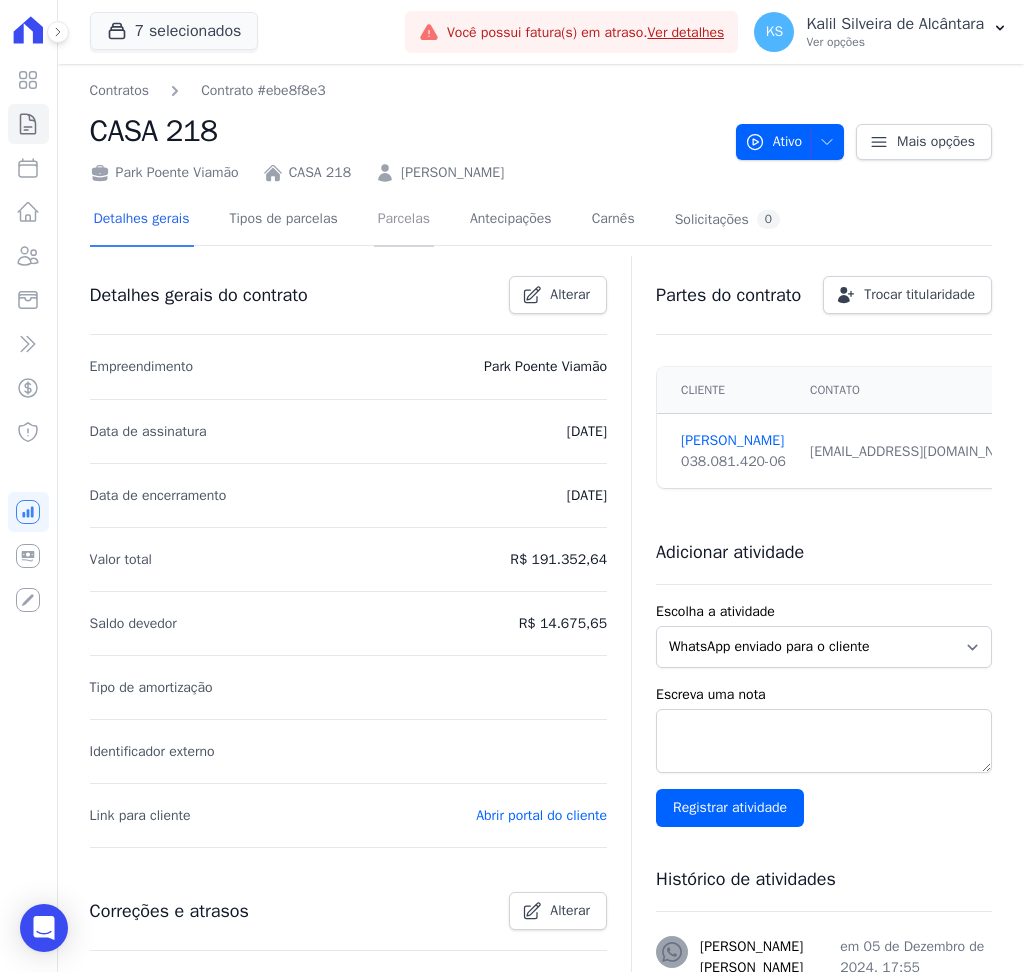 click on "Parcelas" at bounding box center [404, 220] 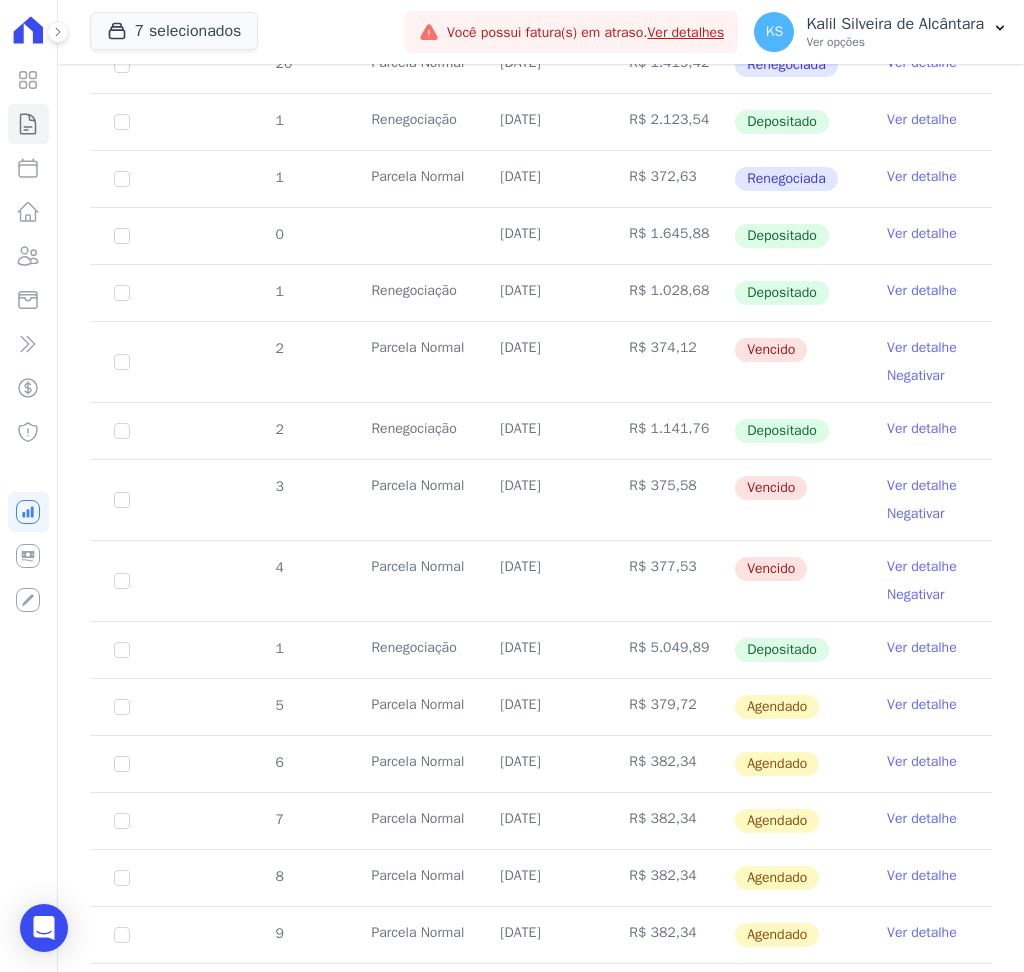 scroll, scrollTop: 800, scrollLeft: 0, axis: vertical 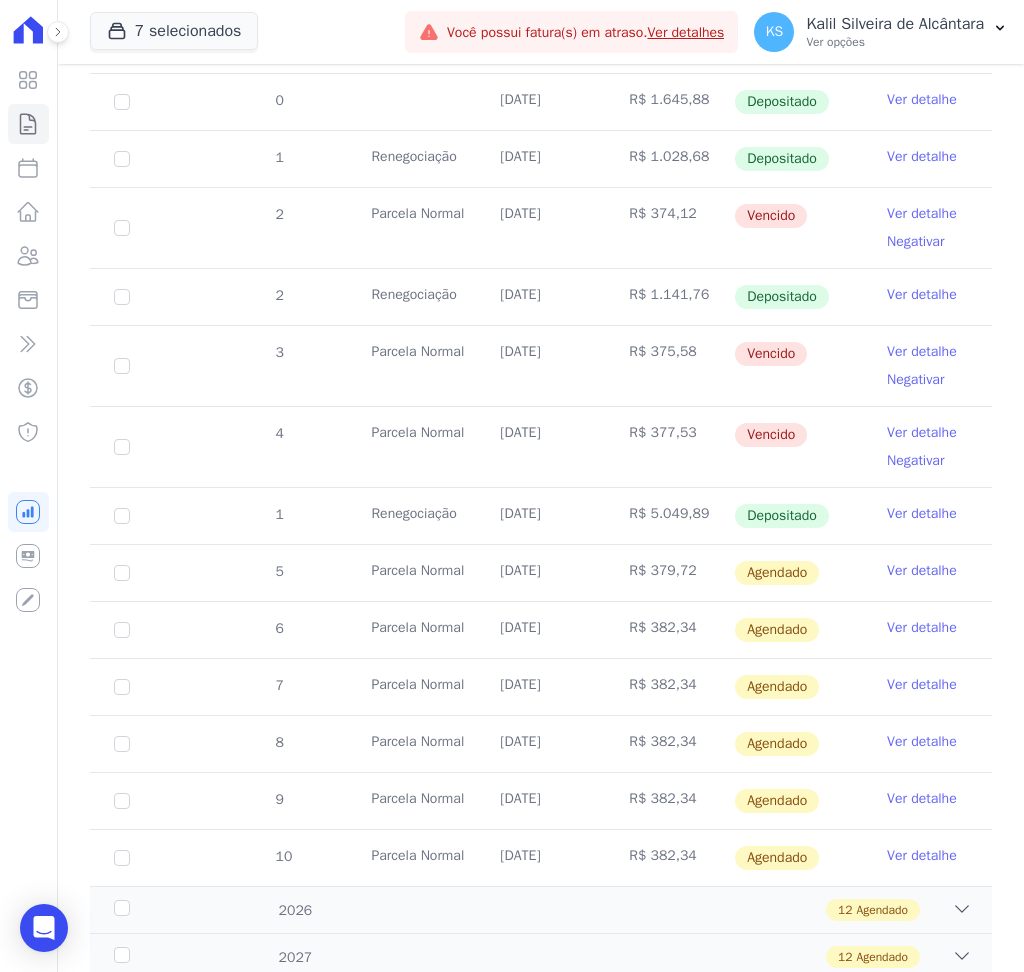 click on "Ver detalhe" at bounding box center [922, 514] 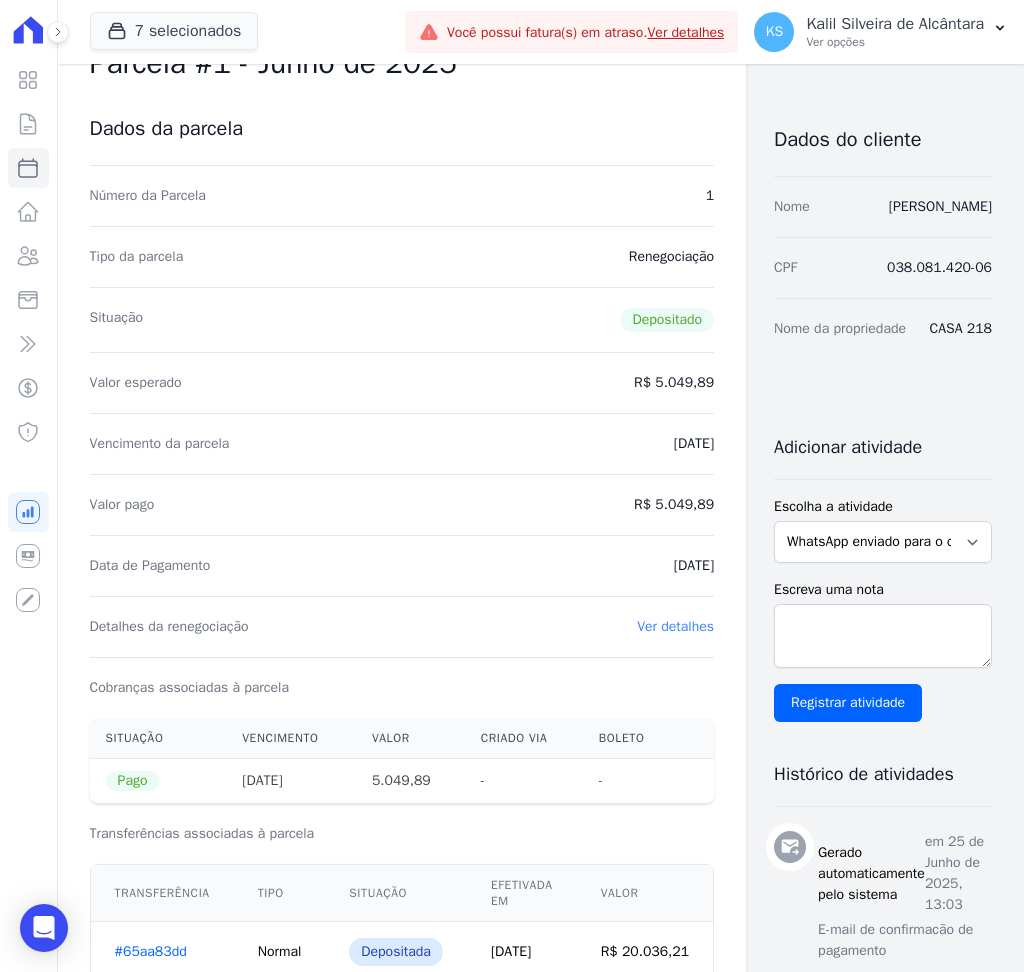 scroll, scrollTop: 133, scrollLeft: 0, axis: vertical 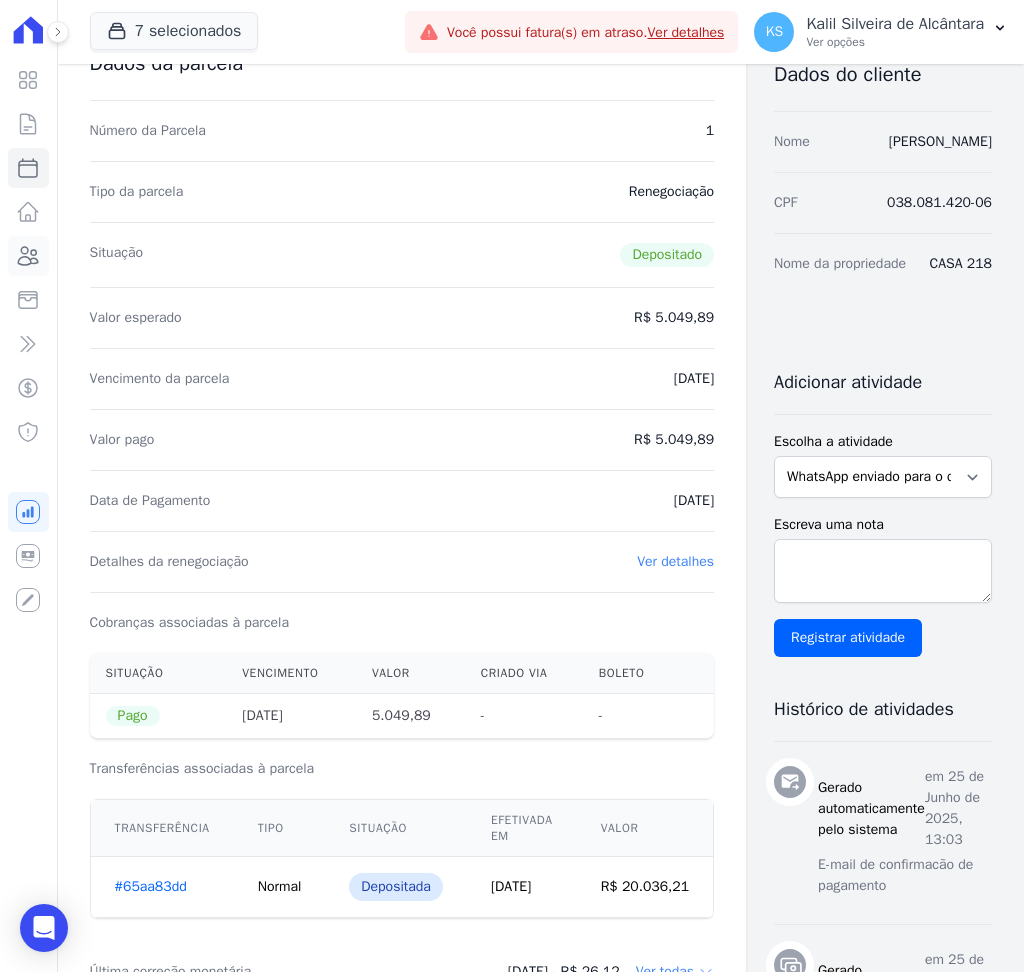 click 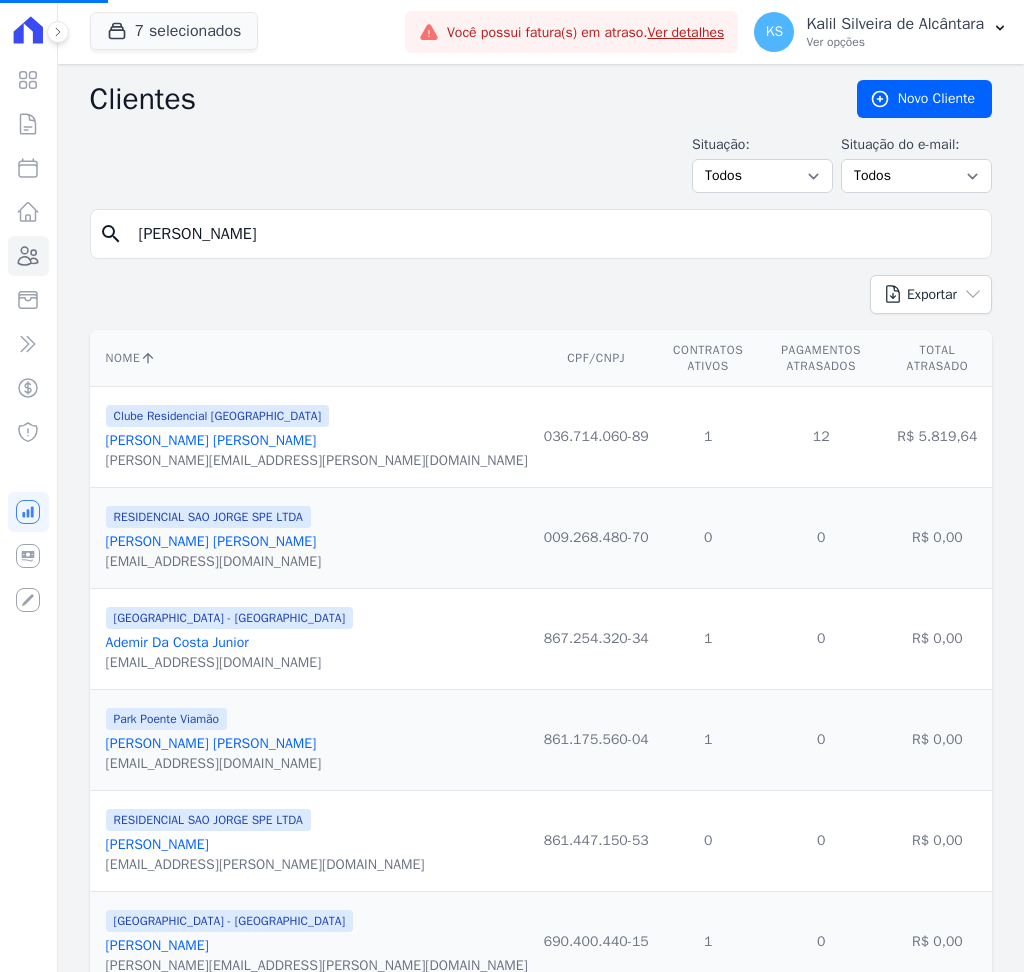 click on "[PERSON_NAME]" at bounding box center (555, 234) 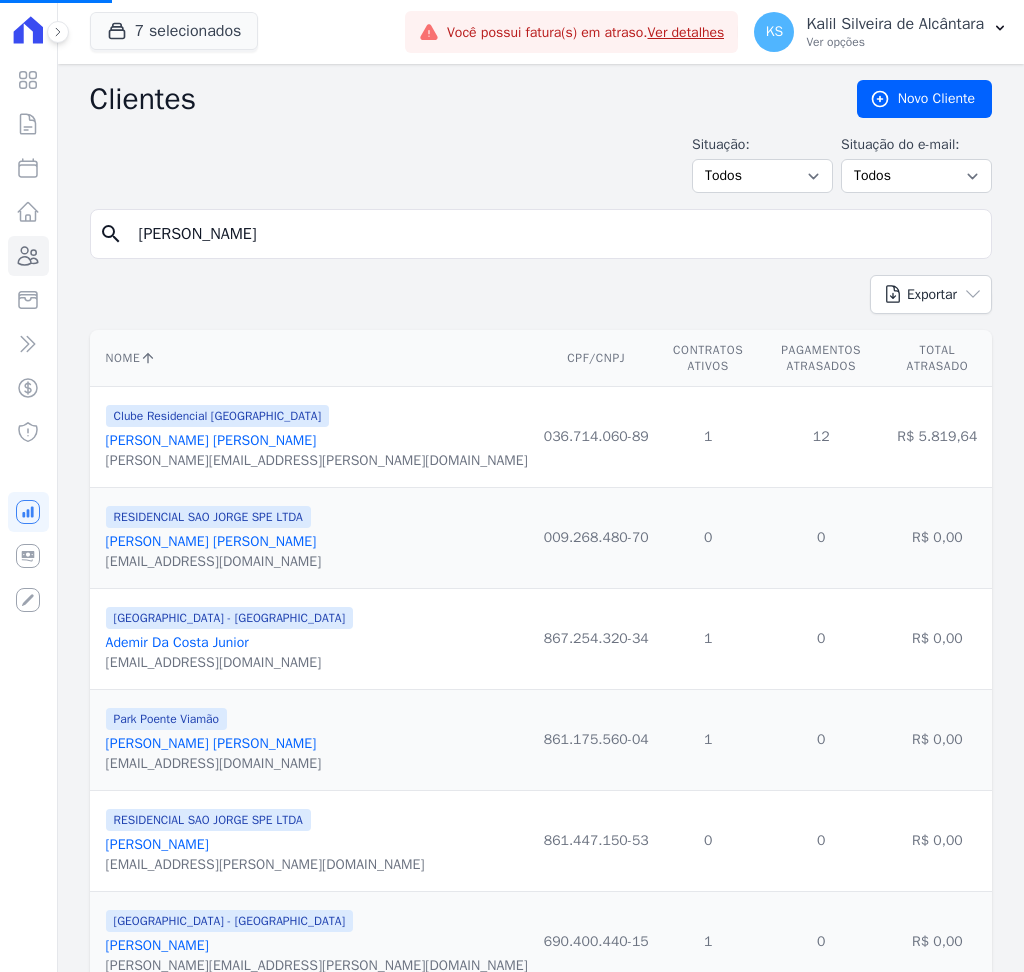 click on "[PERSON_NAME]" at bounding box center (555, 234) 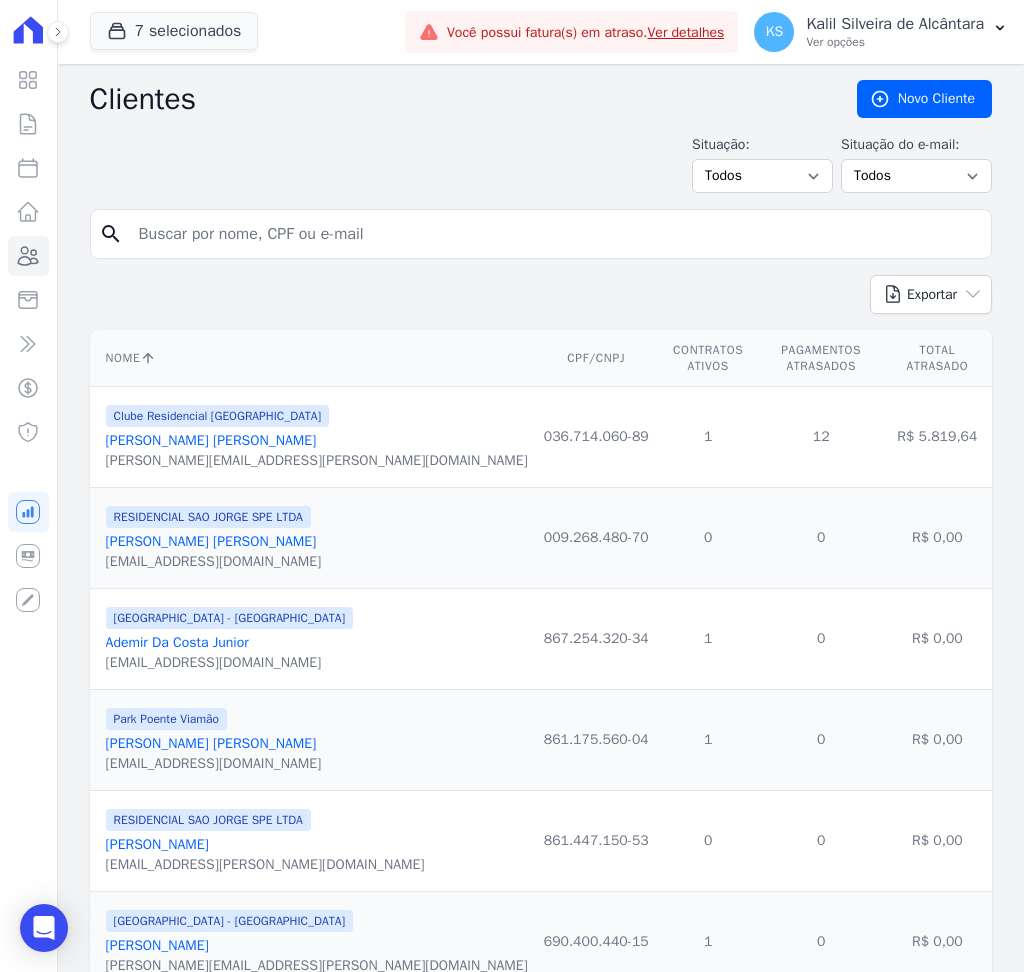 click at bounding box center [555, 234] 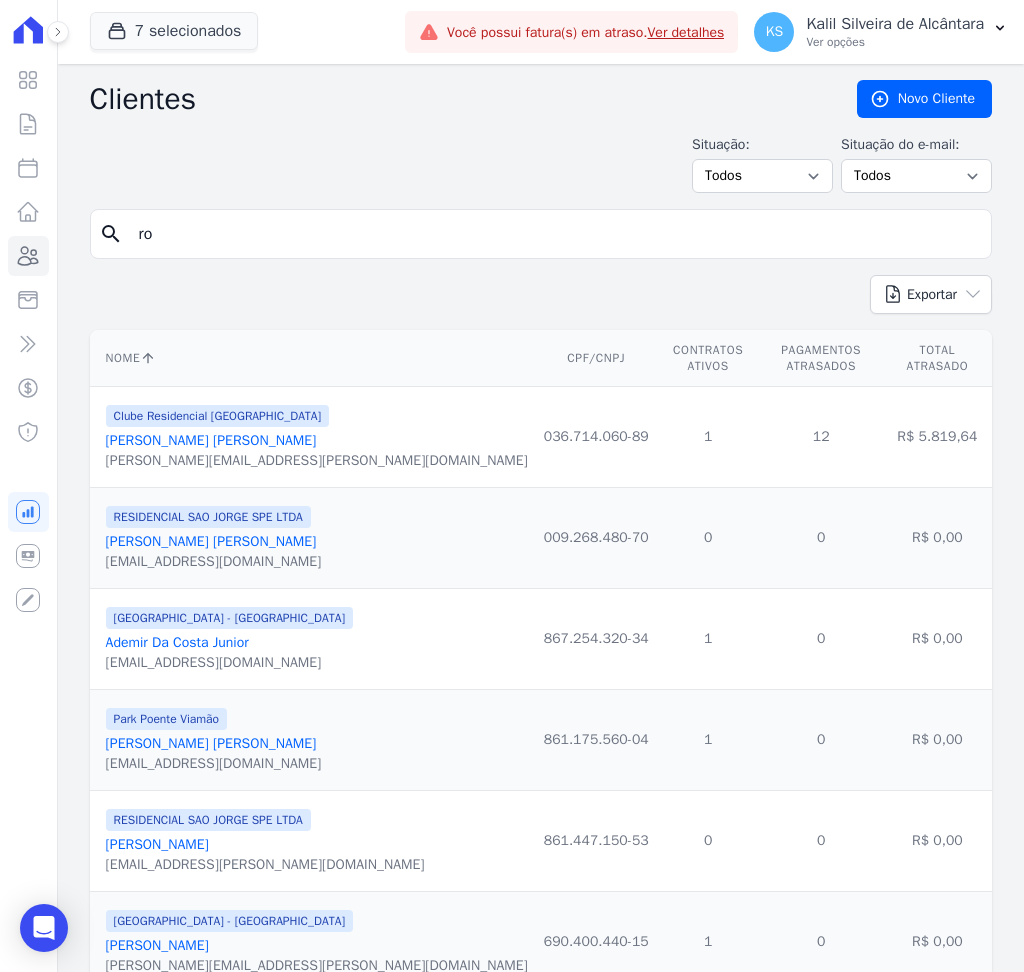 type on "r" 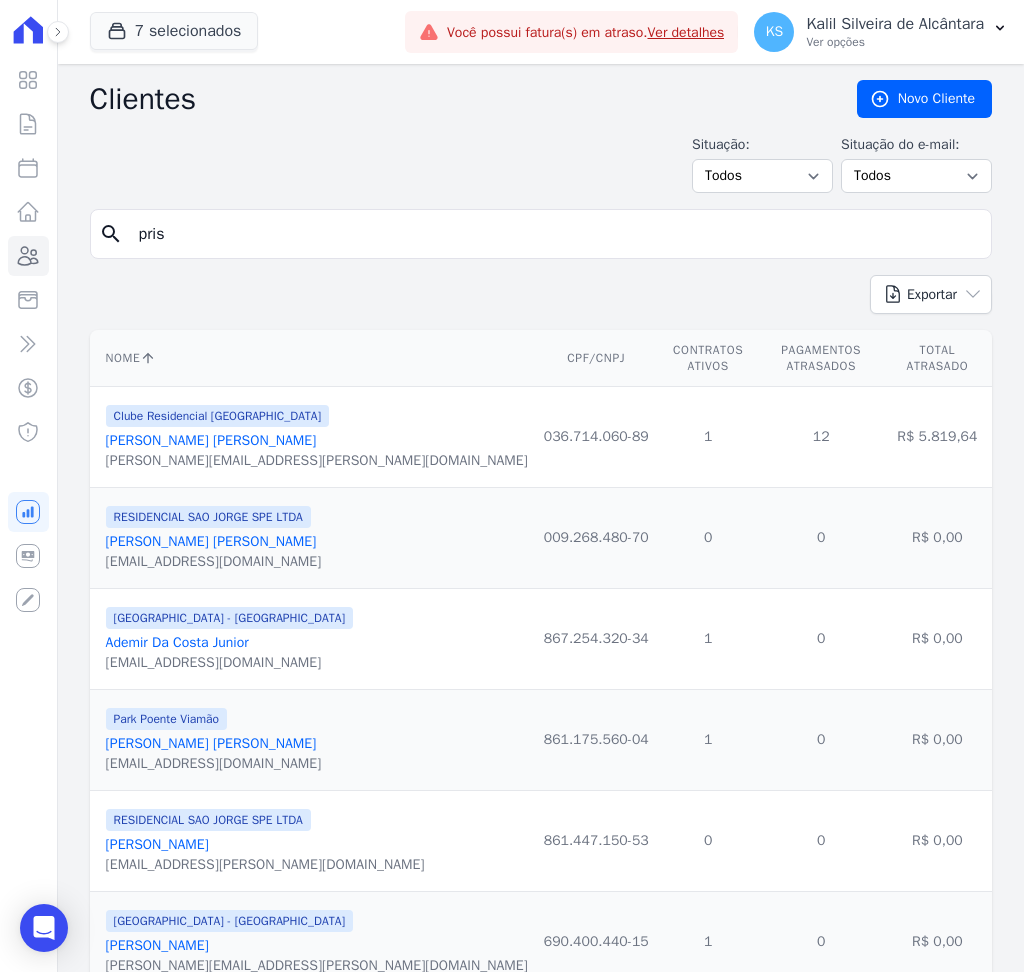 type on "Prisciele [PERSON_NAME] [PERSON_NAME]" 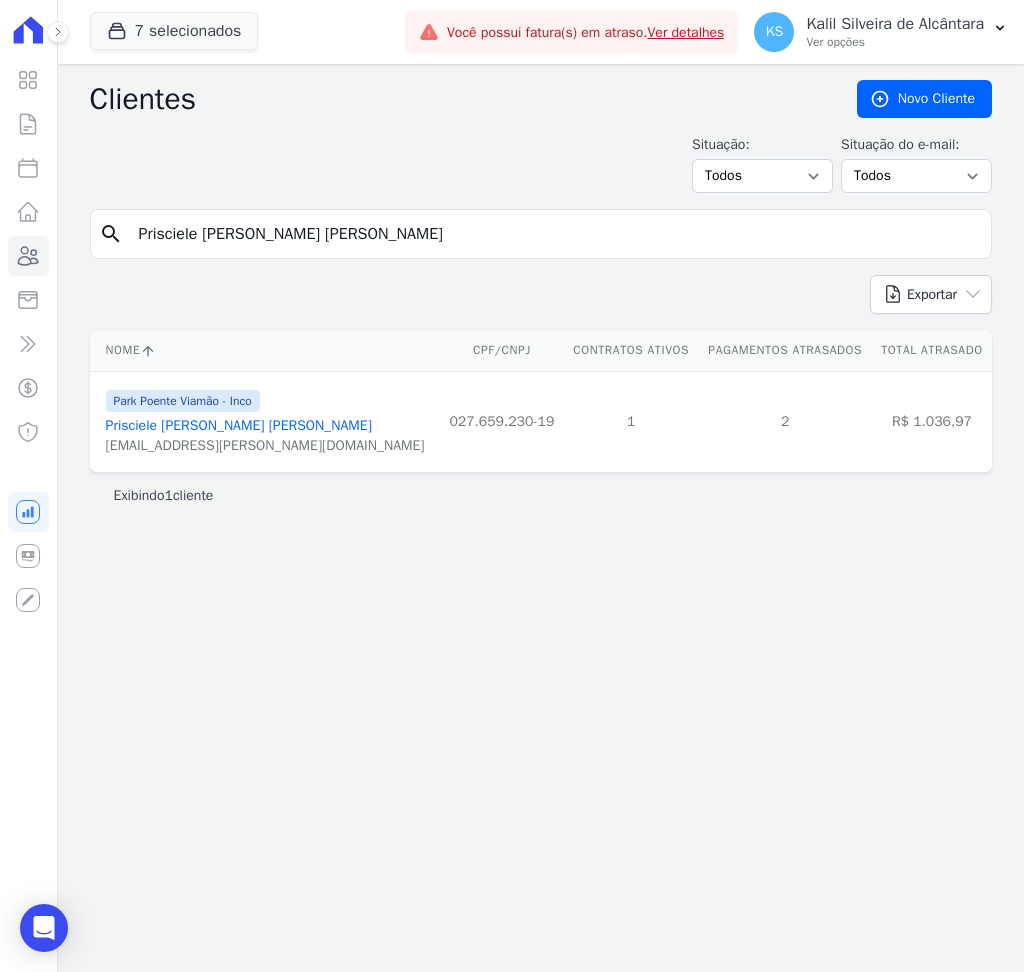 click on "Prisciele [PERSON_NAME] [PERSON_NAME]" at bounding box center (239, 425) 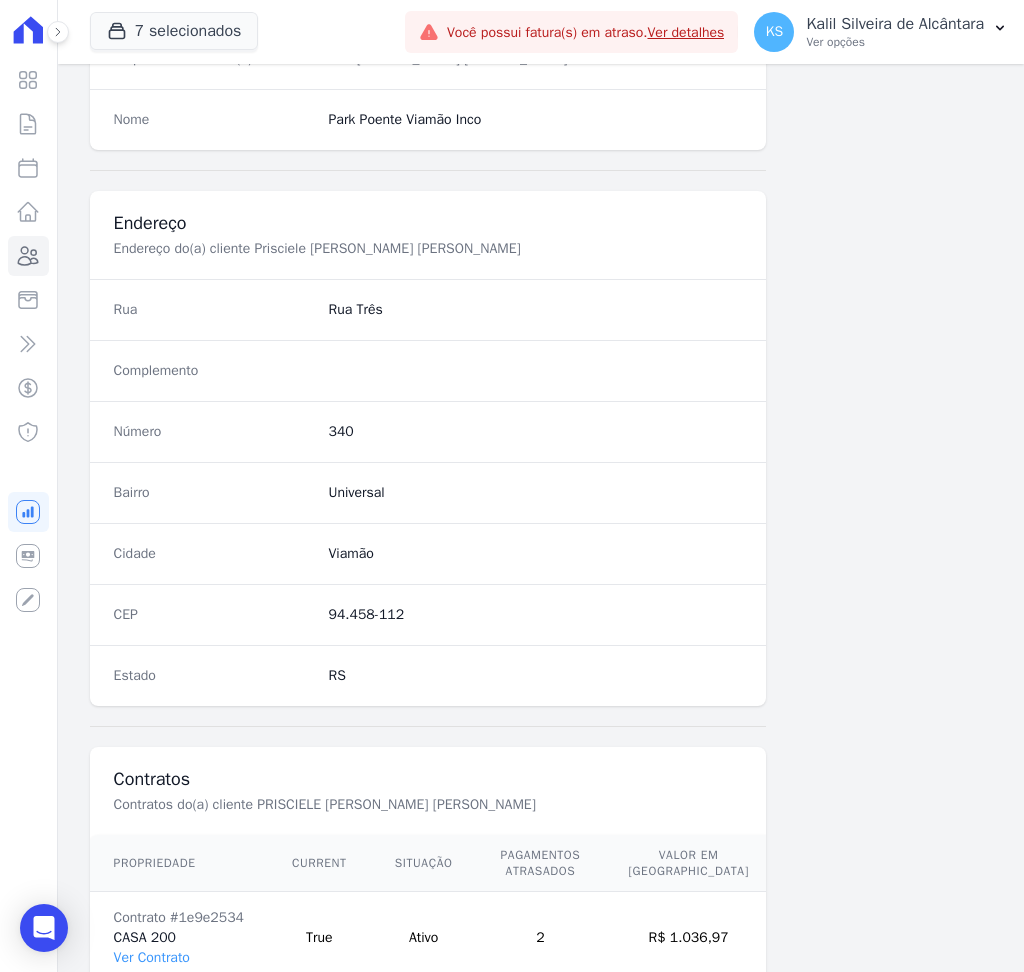 scroll, scrollTop: 916, scrollLeft: 0, axis: vertical 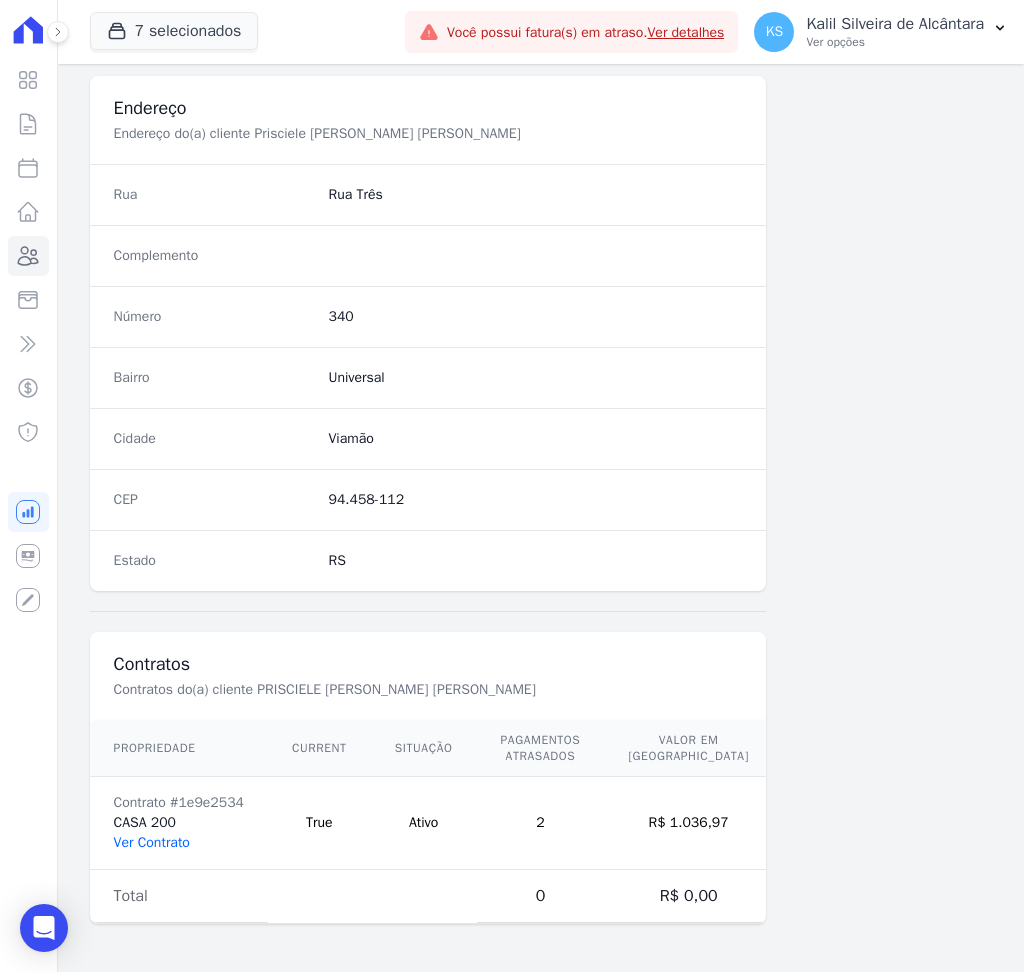 click on "Ver Contrato" at bounding box center (152, 842) 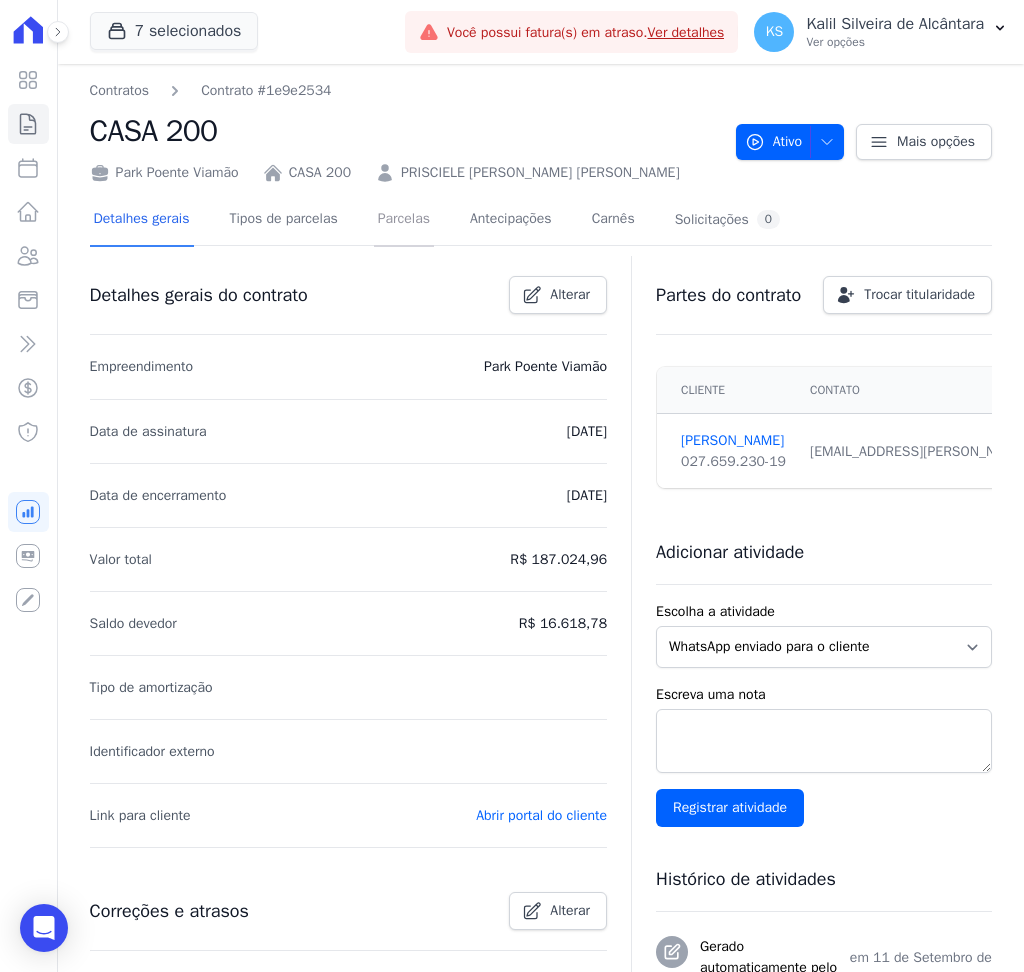 click on "Parcelas" at bounding box center [404, 220] 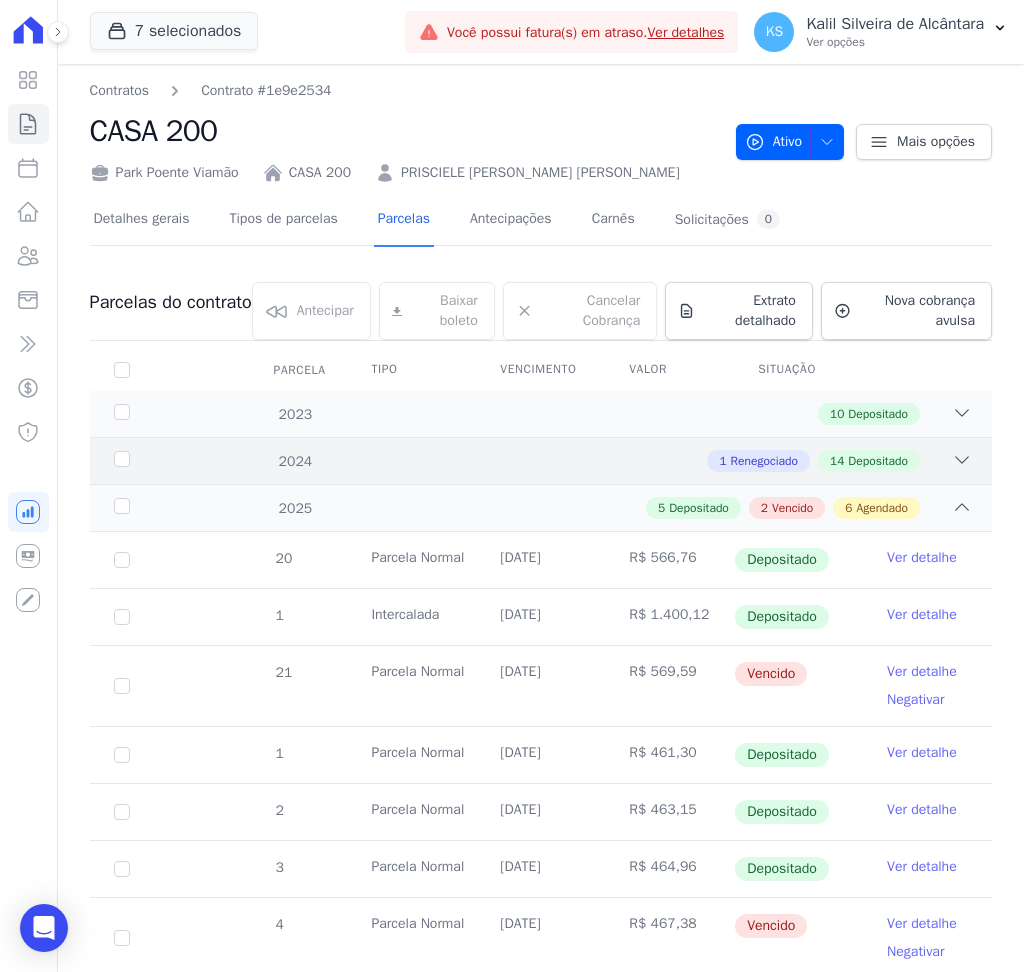click on "2024
1
Renegociado
14
Depositado" at bounding box center [541, 460] 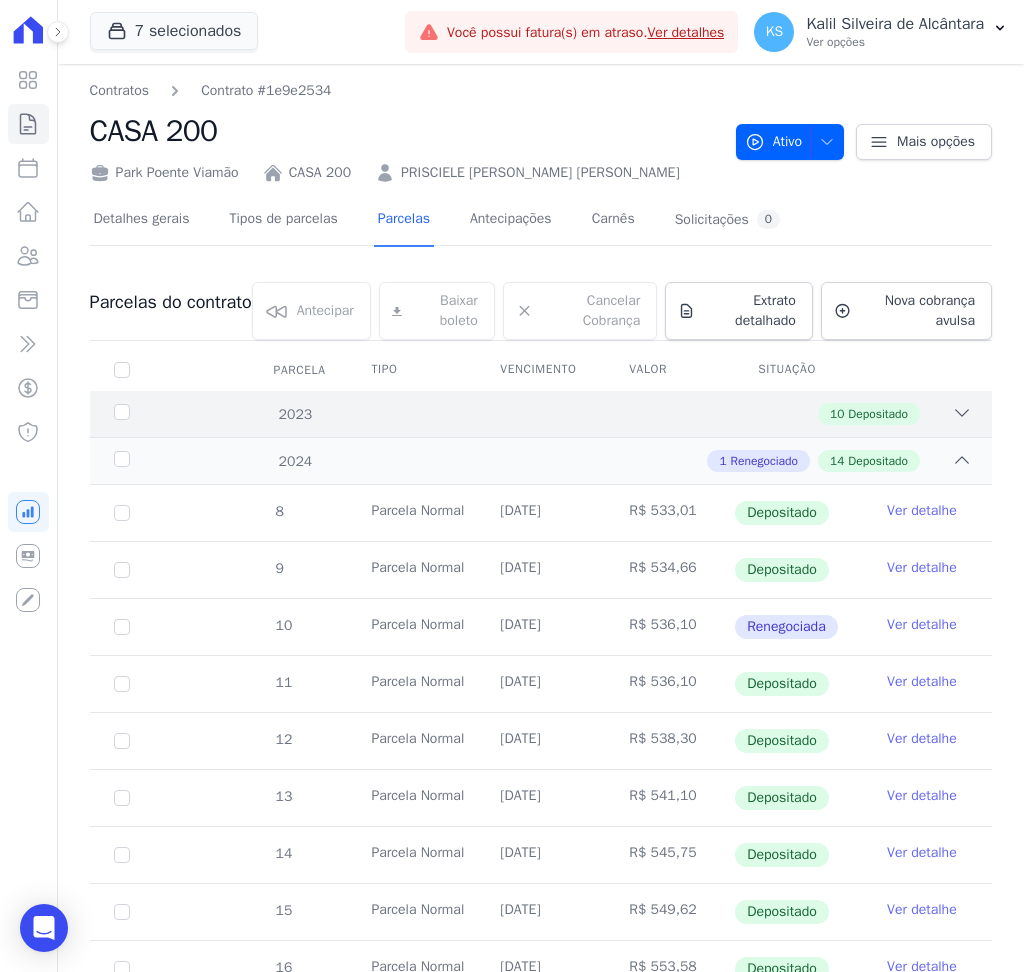 click 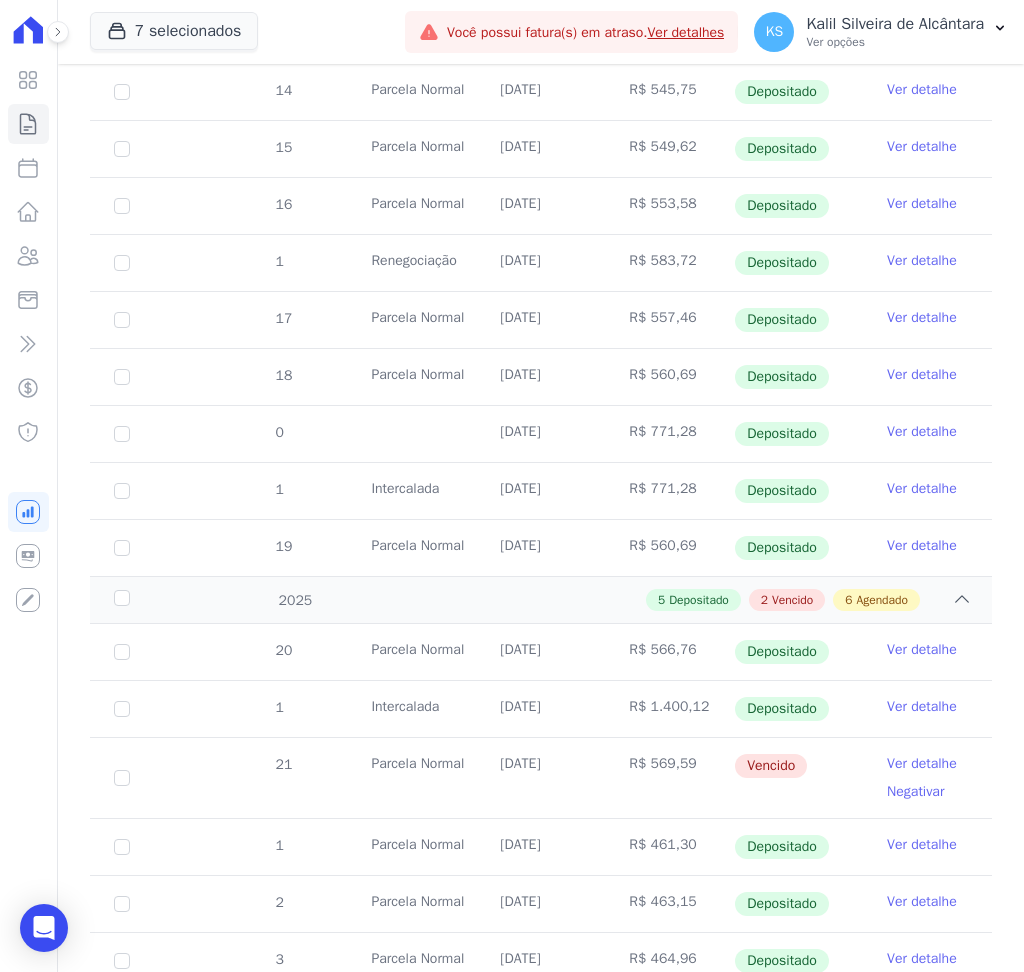 scroll, scrollTop: 1600, scrollLeft: 0, axis: vertical 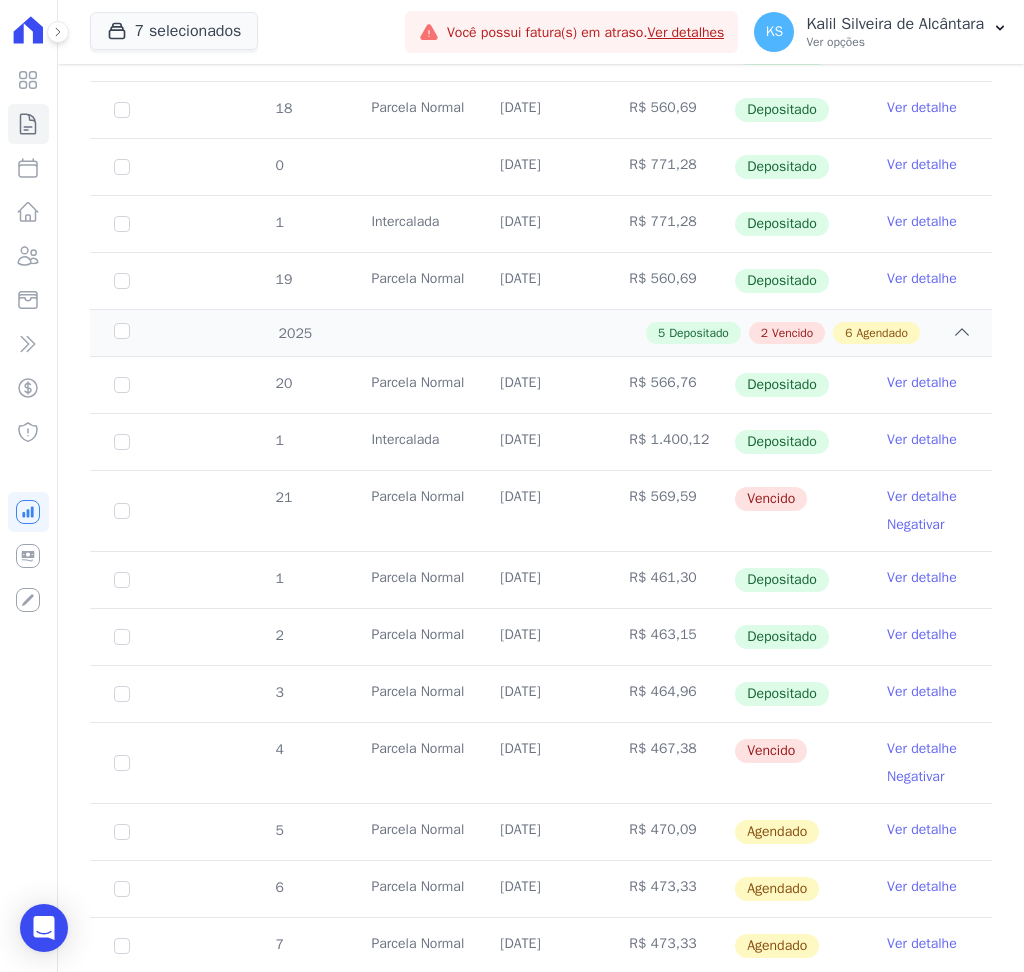 drag, startPoint x: 507, startPoint y: 514, endPoint x: 640, endPoint y: 512, distance: 133.01503 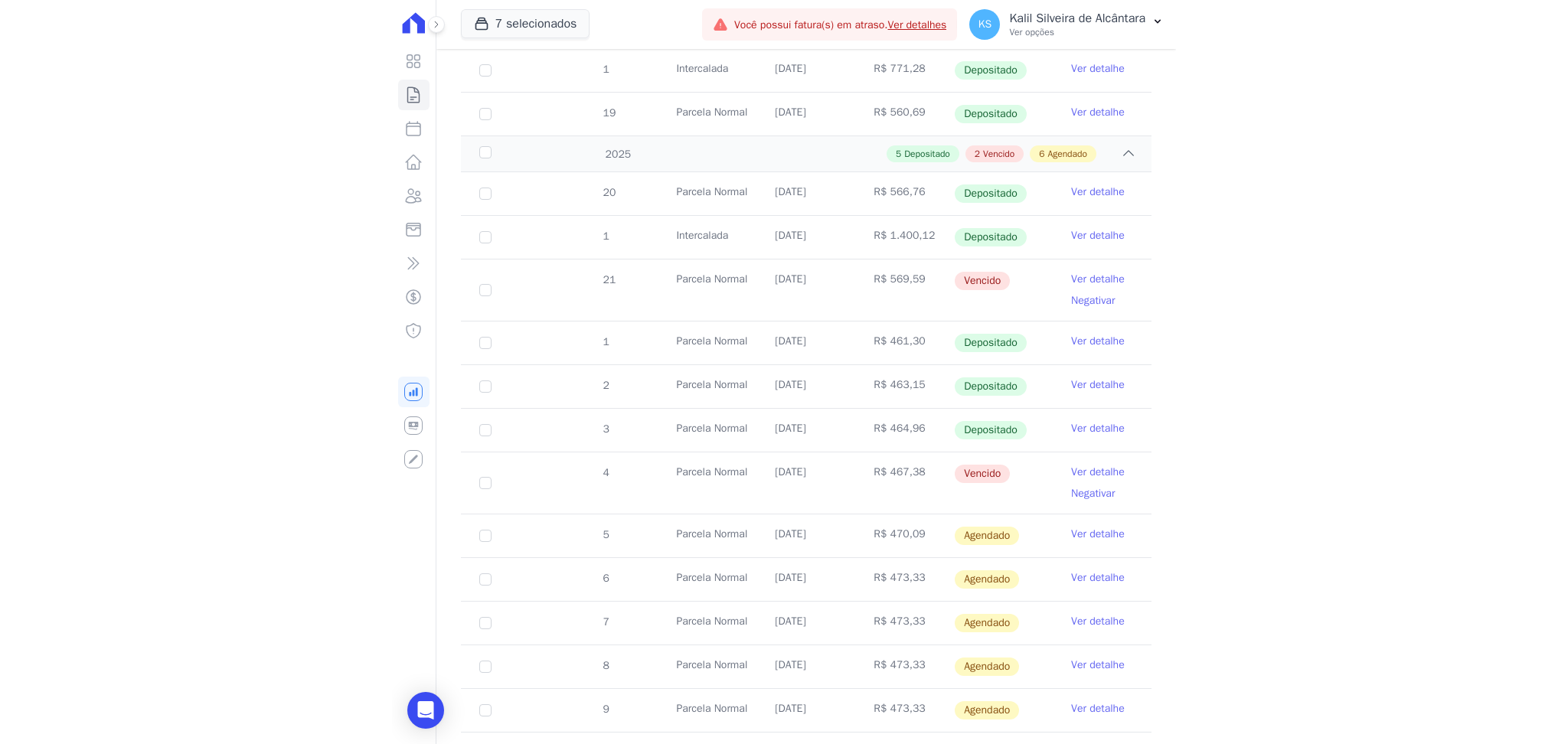 scroll, scrollTop: 1326, scrollLeft: 0, axis: vertical 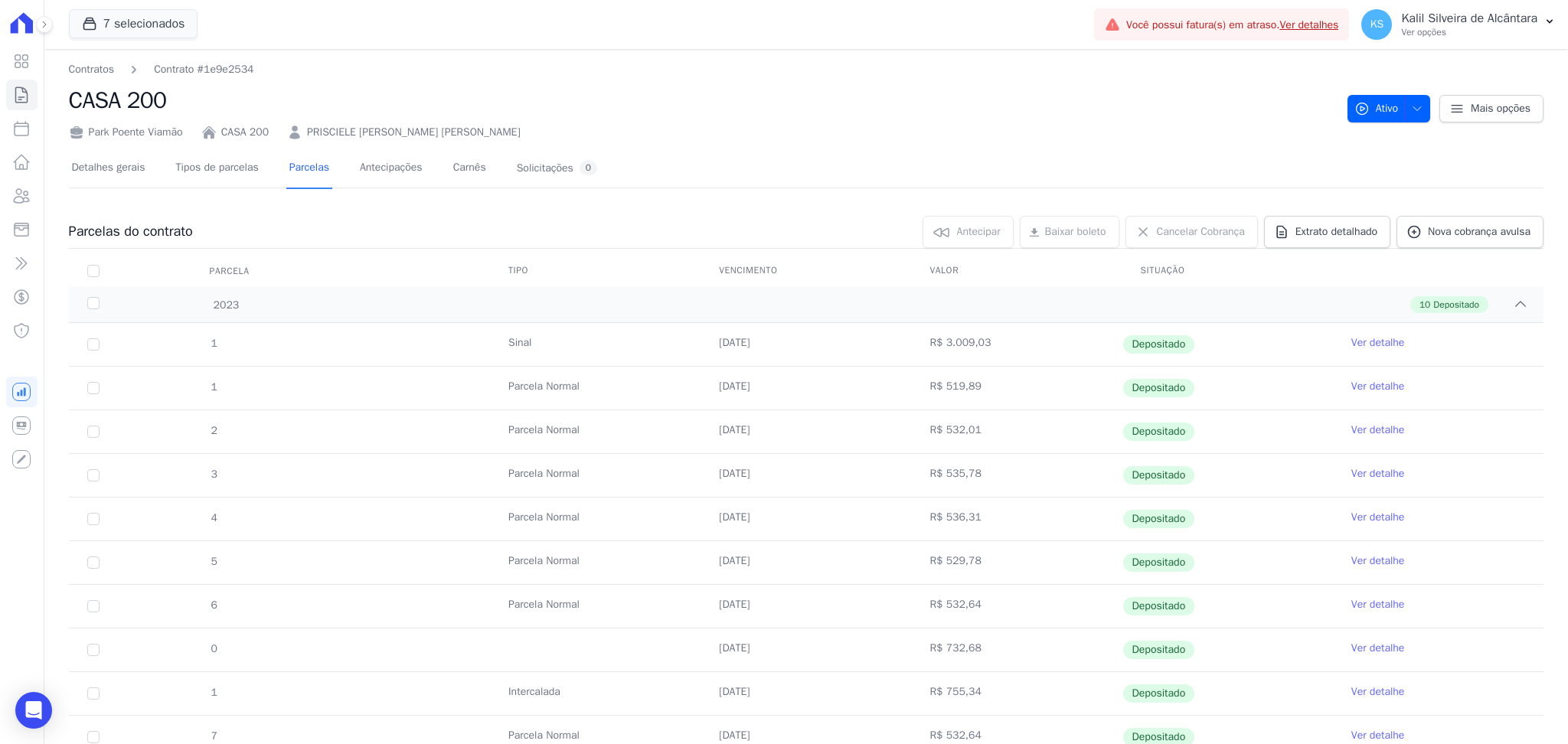 click on "PRISCIELE [PERSON_NAME] [PERSON_NAME]" at bounding box center (413, 132) 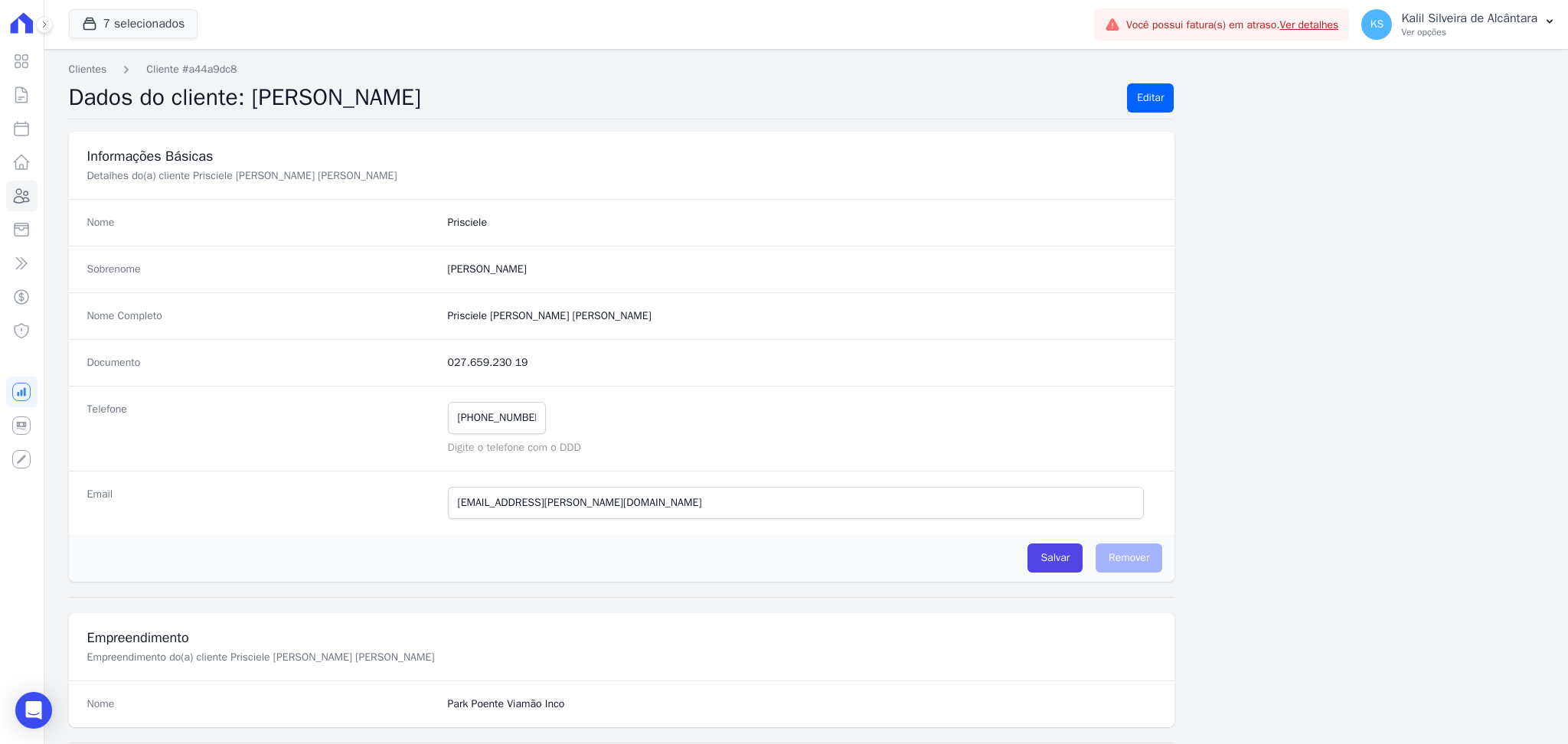 drag, startPoint x: 554, startPoint y: 362, endPoint x: 377, endPoint y: 358, distance: 177.04519 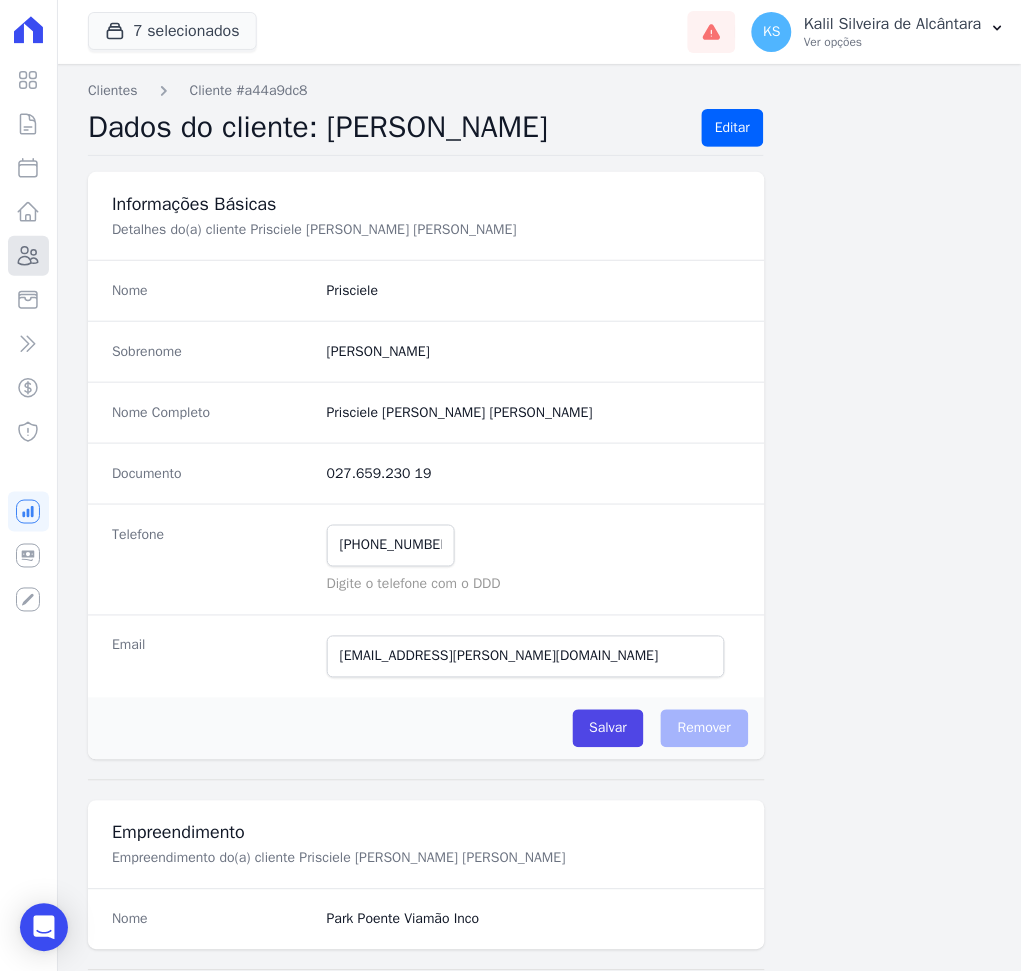 click on "Clientes" at bounding box center [28, 256] 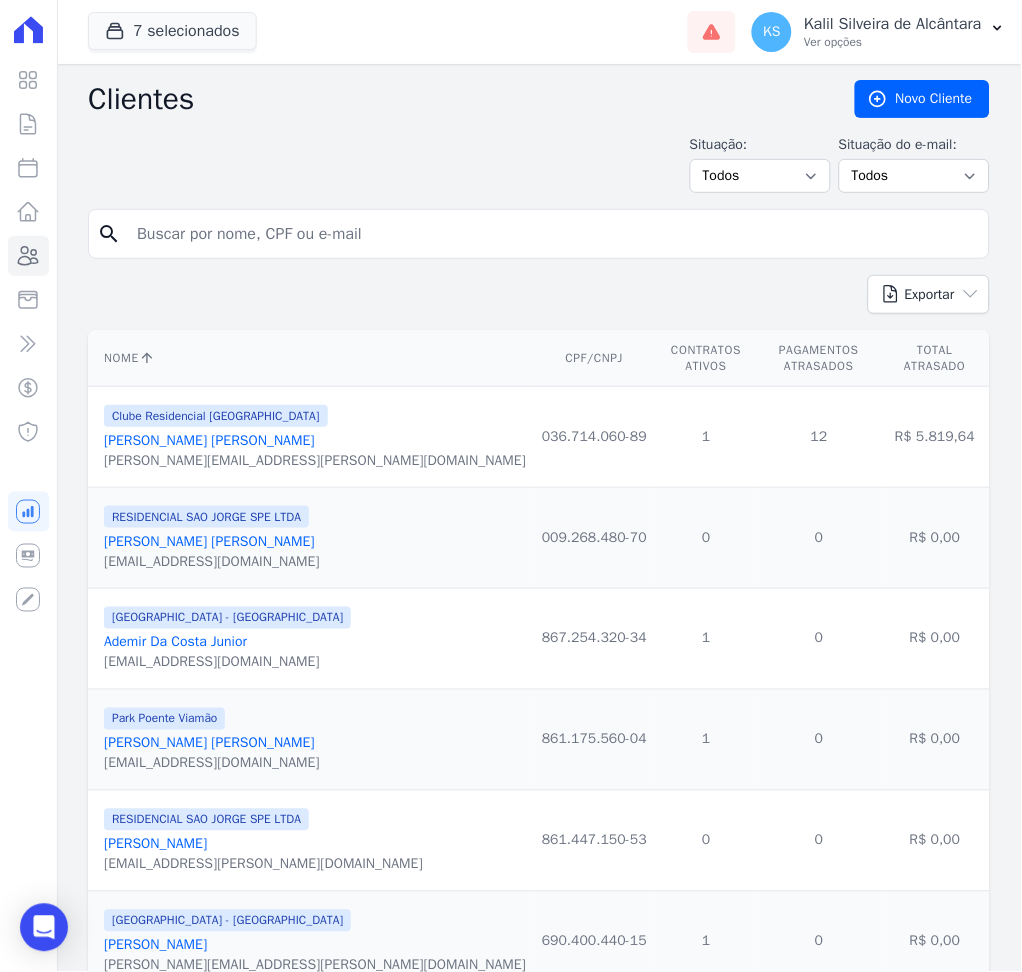 drag, startPoint x: 311, startPoint y: 231, endPoint x: 368, endPoint y: 230, distance: 57.00877 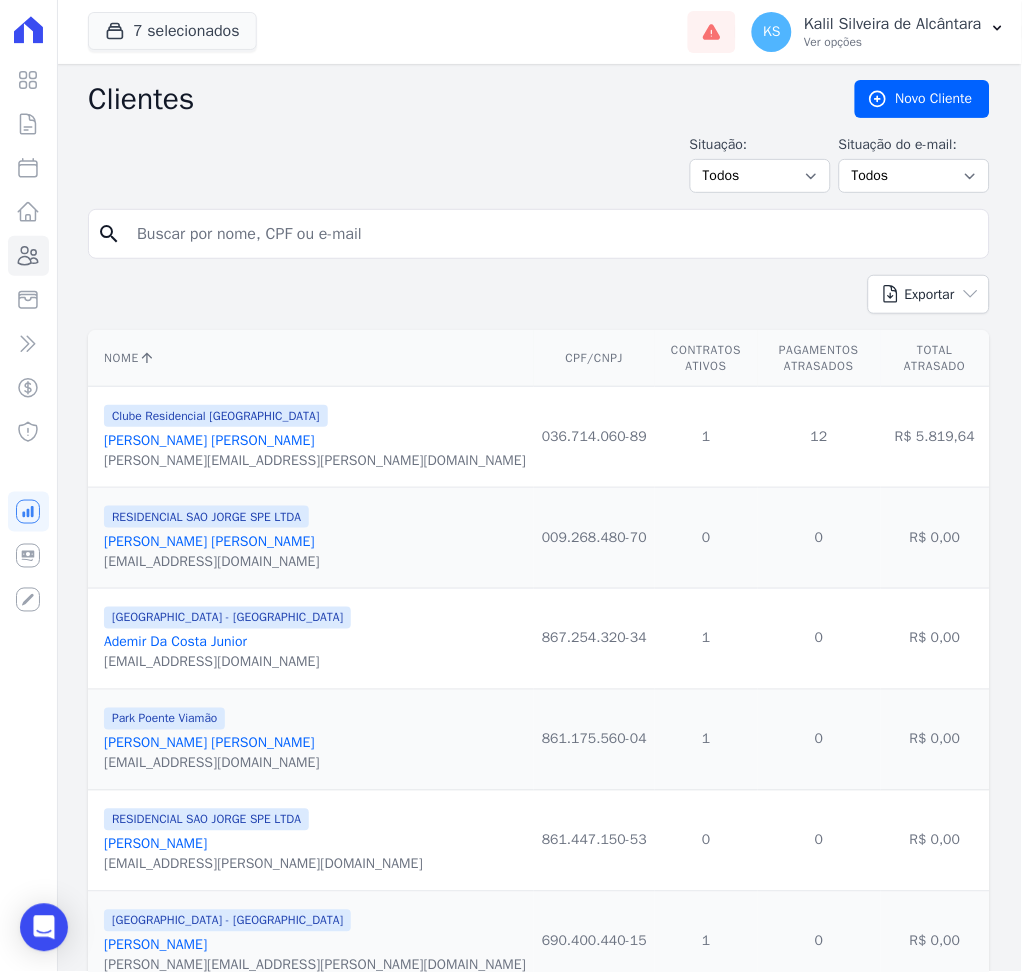click at bounding box center (553, 234) 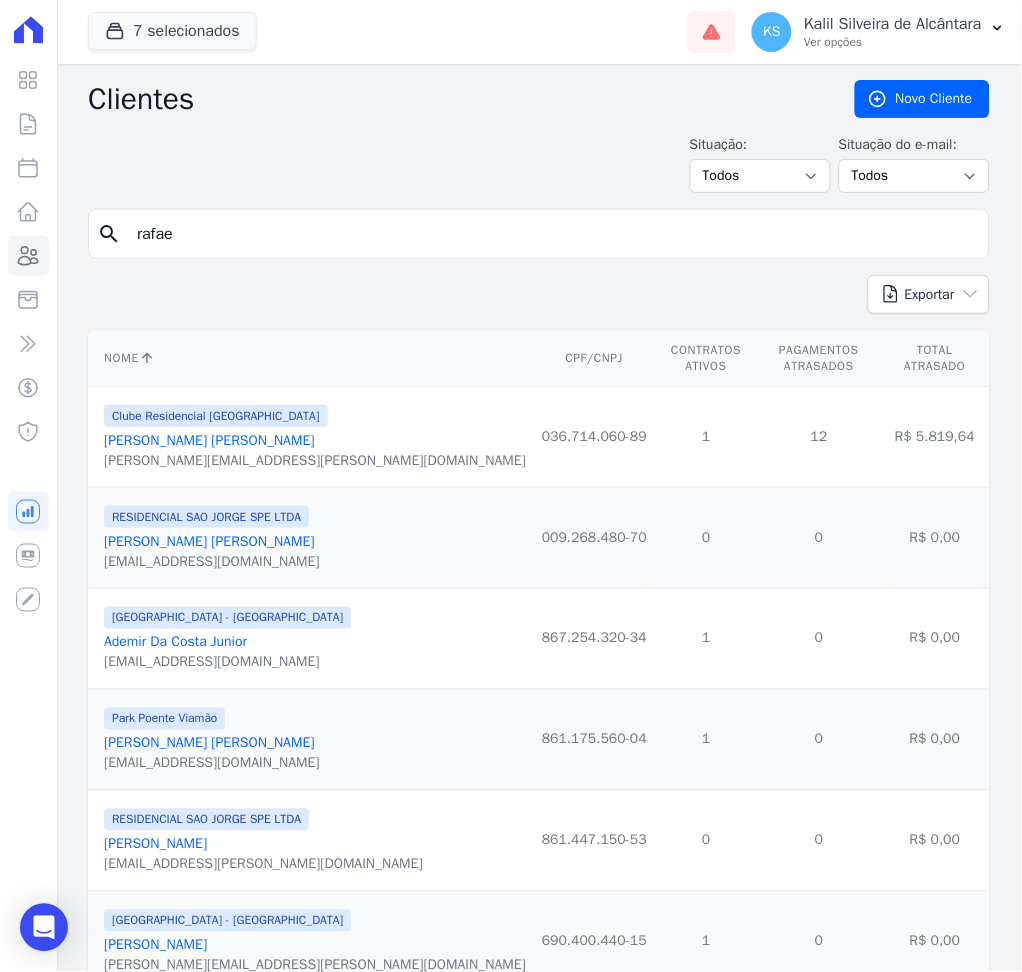 type on "[PERSON_NAME]" 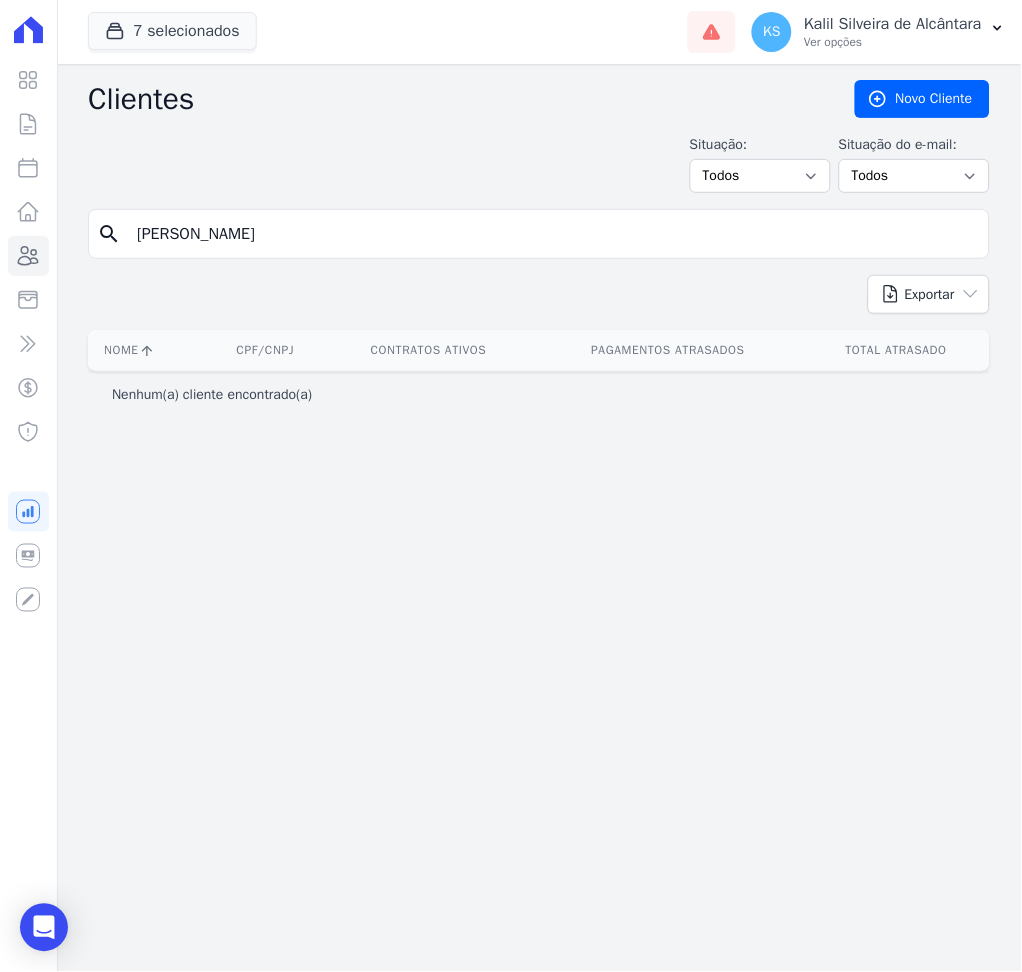 click on "[PERSON_NAME]" at bounding box center (553, 234) 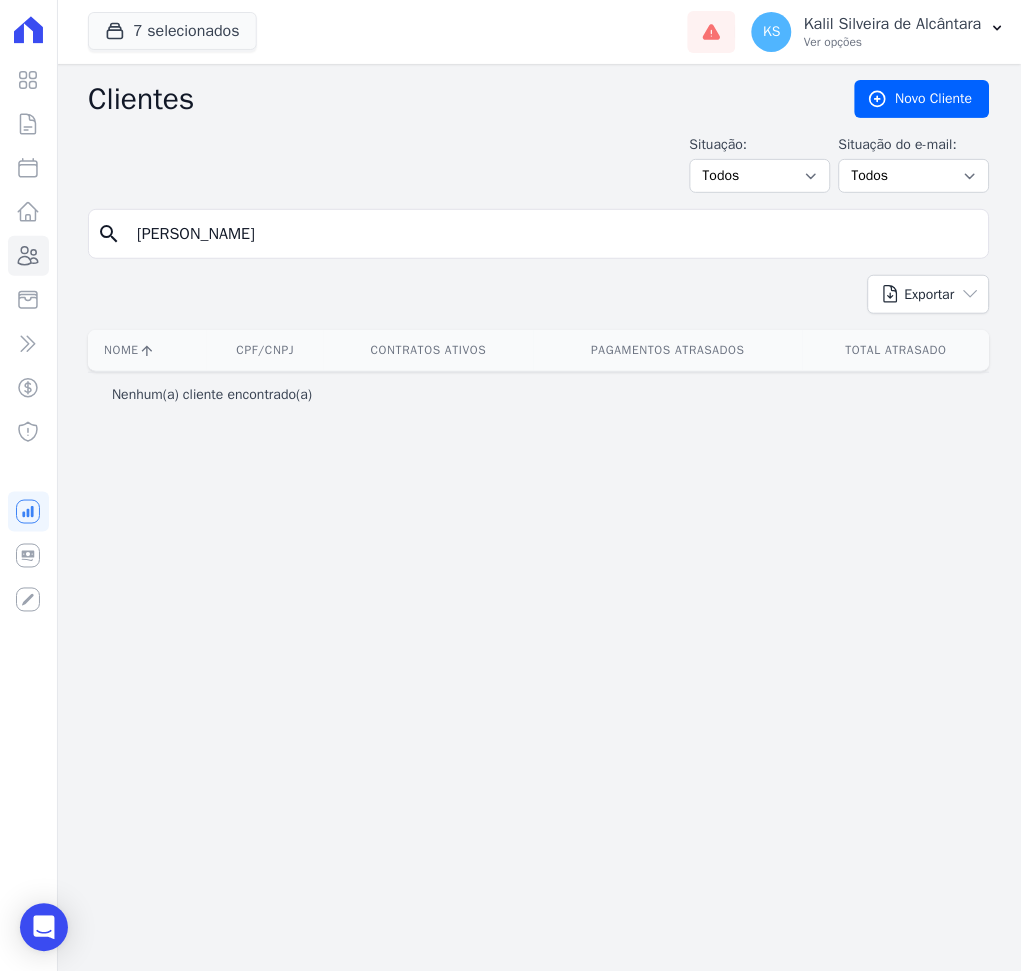 type on "[PERSON_NAME]" 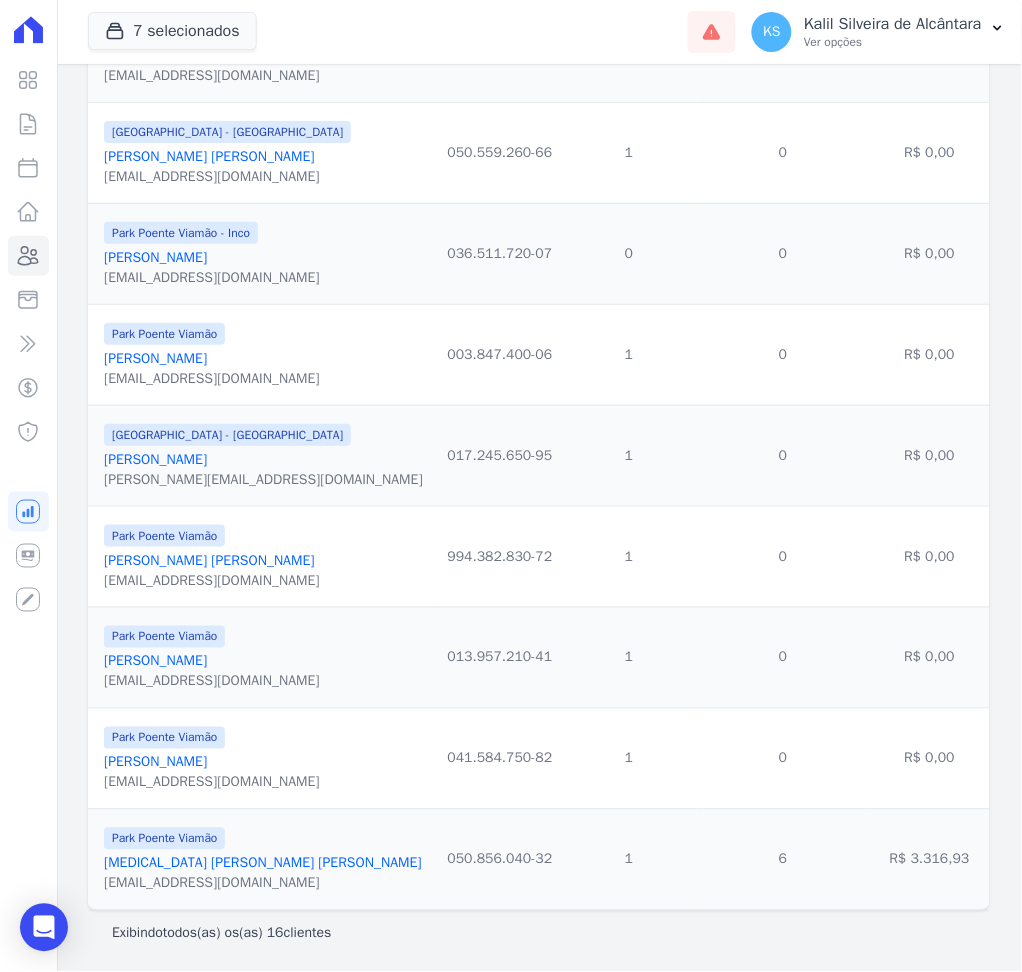 scroll, scrollTop: 1099, scrollLeft: 0, axis: vertical 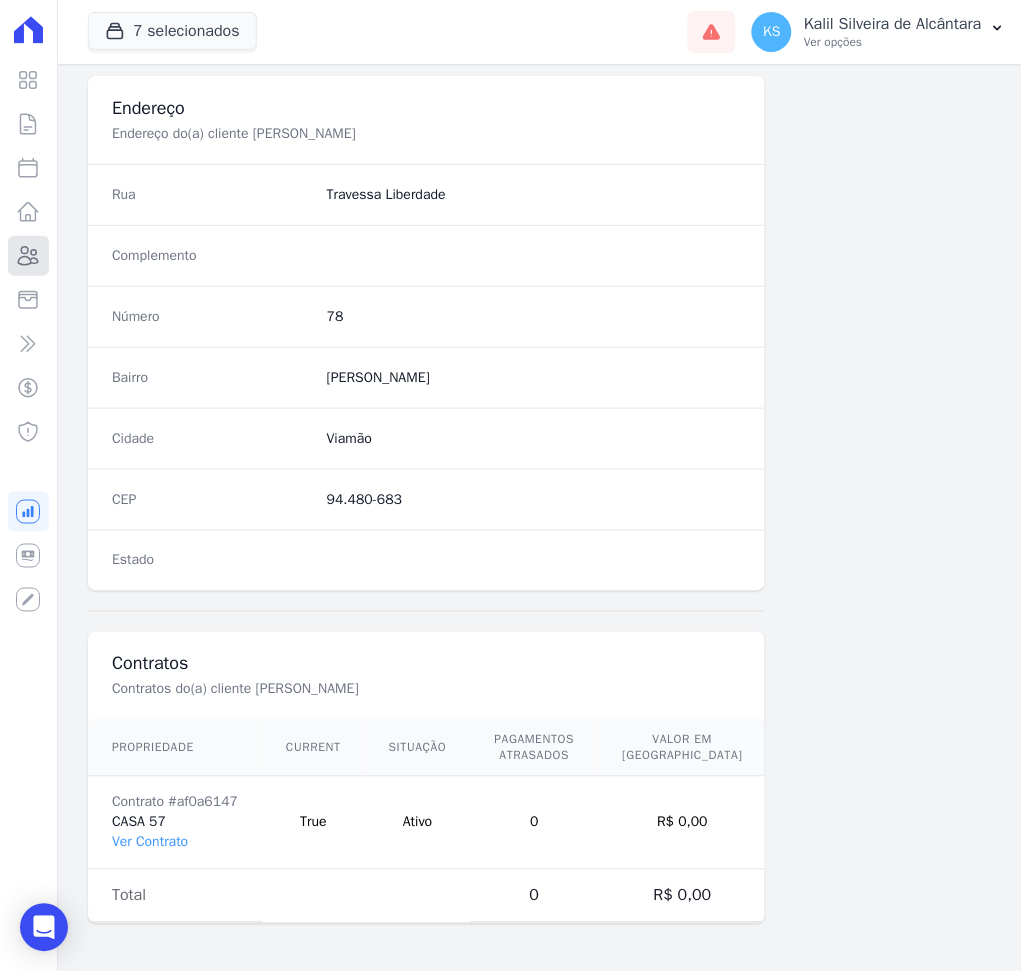 click 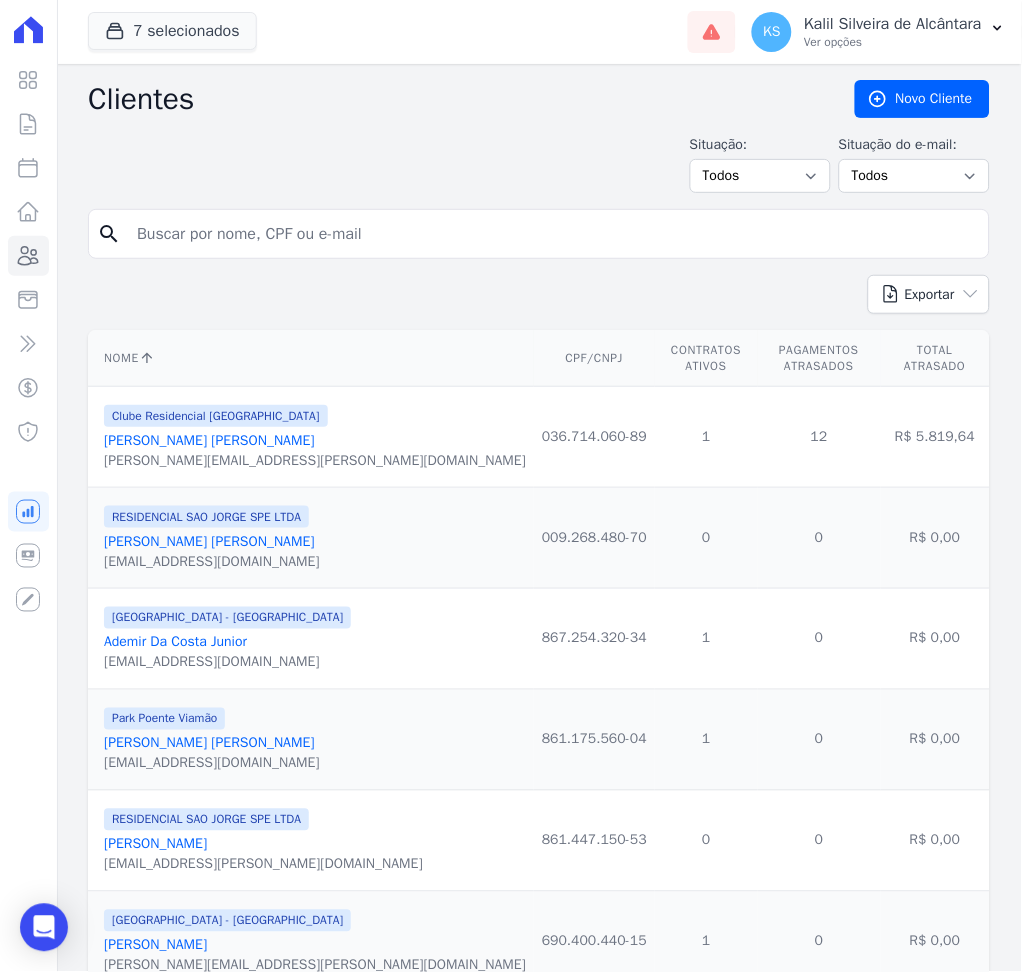 click at bounding box center (553, 234) 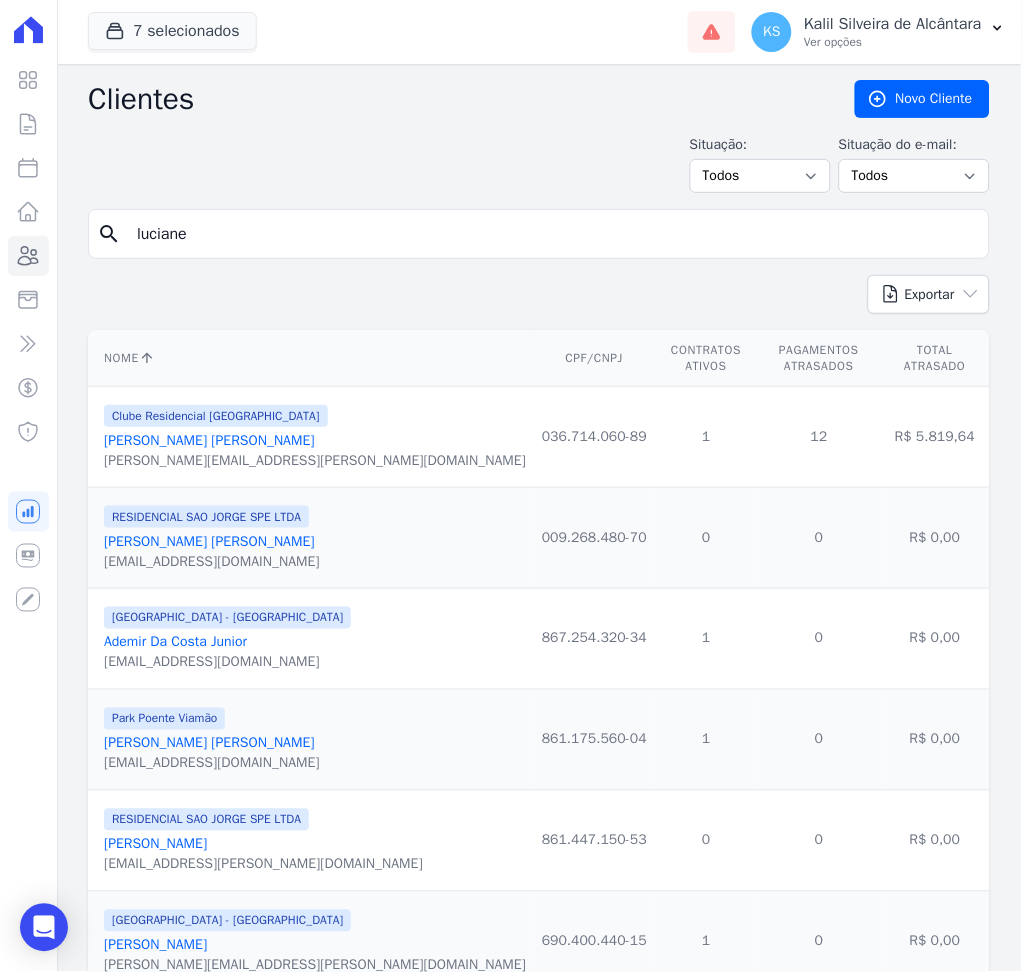 type on "[PERSON_NAME]" 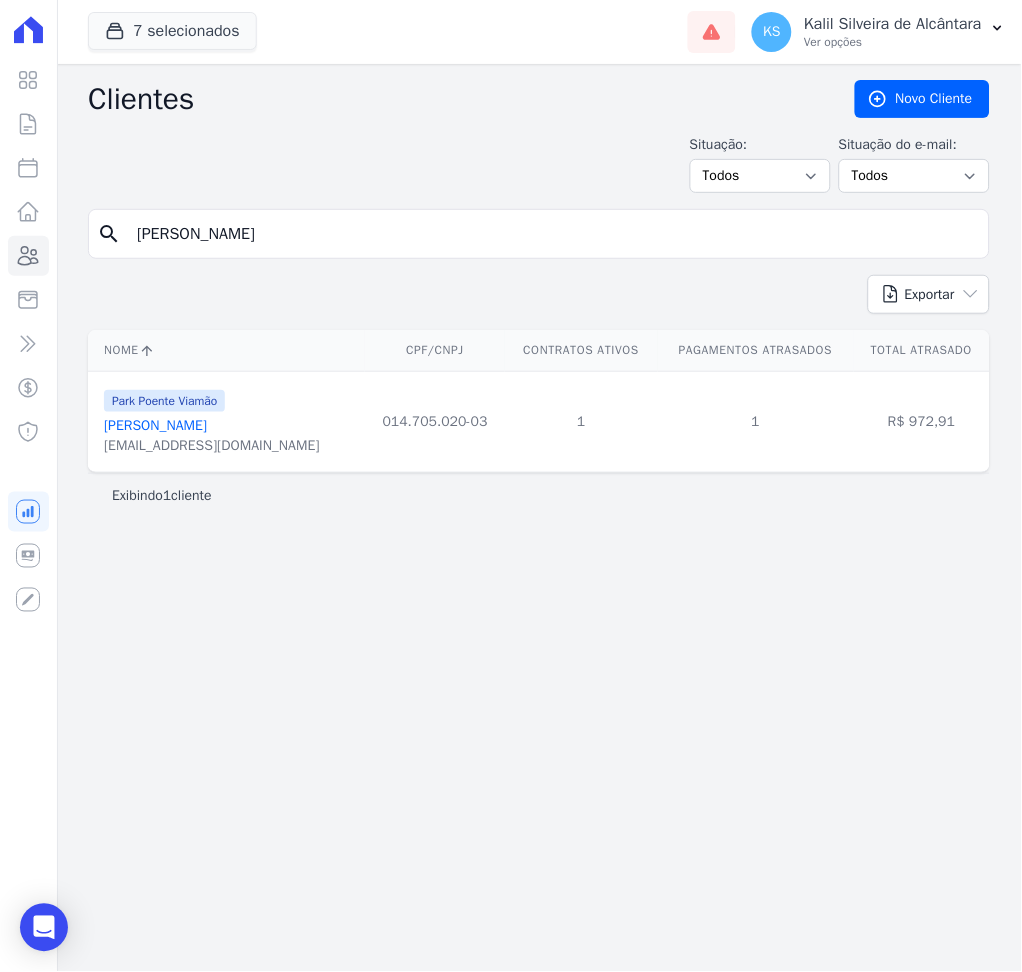 click on "[PERSON_NAME]" at bounding box center (155, 425) 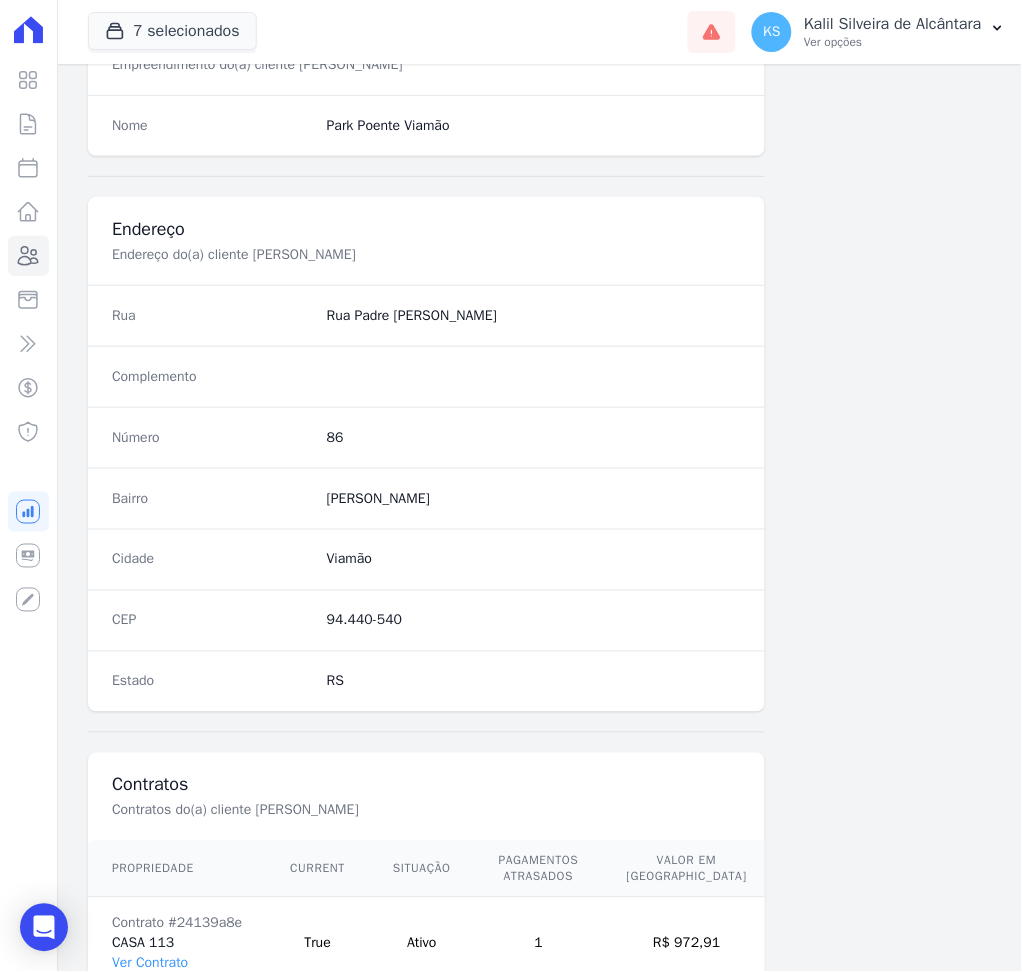 scroll, scrollTop: 916, scrollLeft: 0, axis: vertical 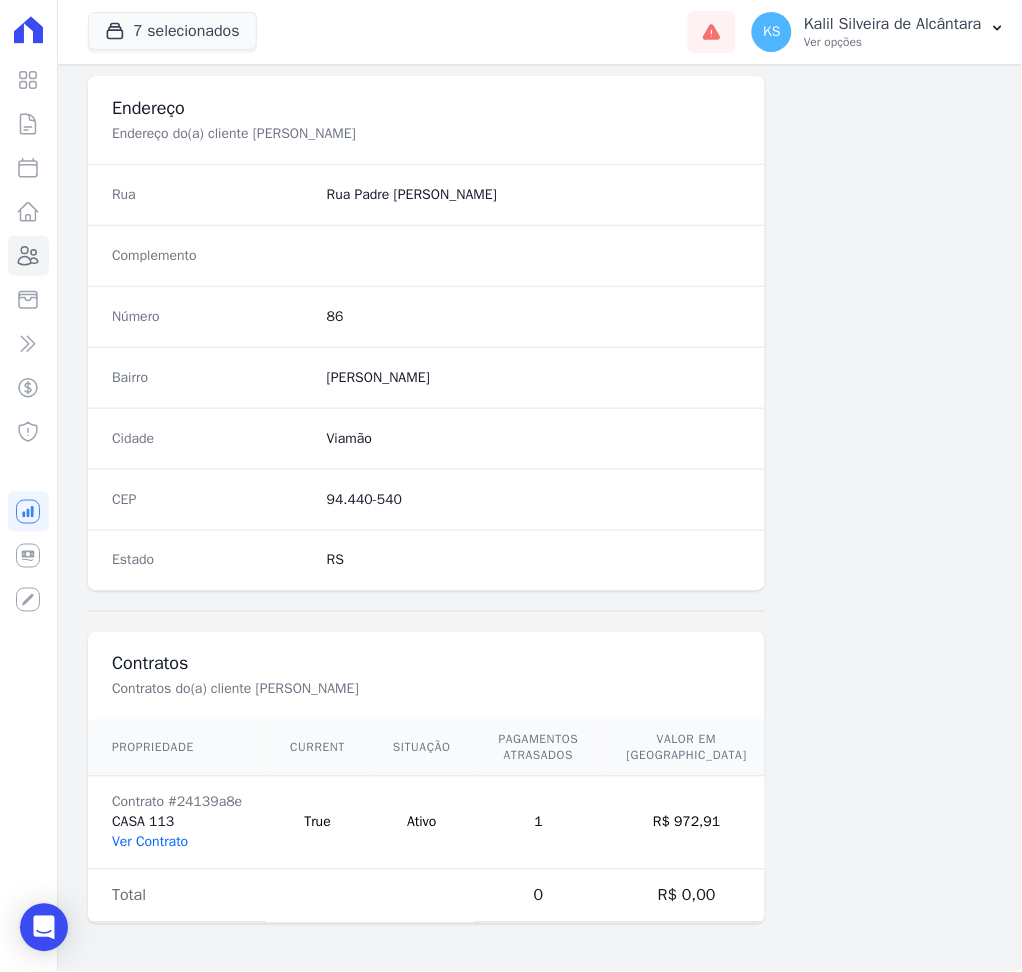 click on "Ver Contrato" at bounding box center (150, 842) 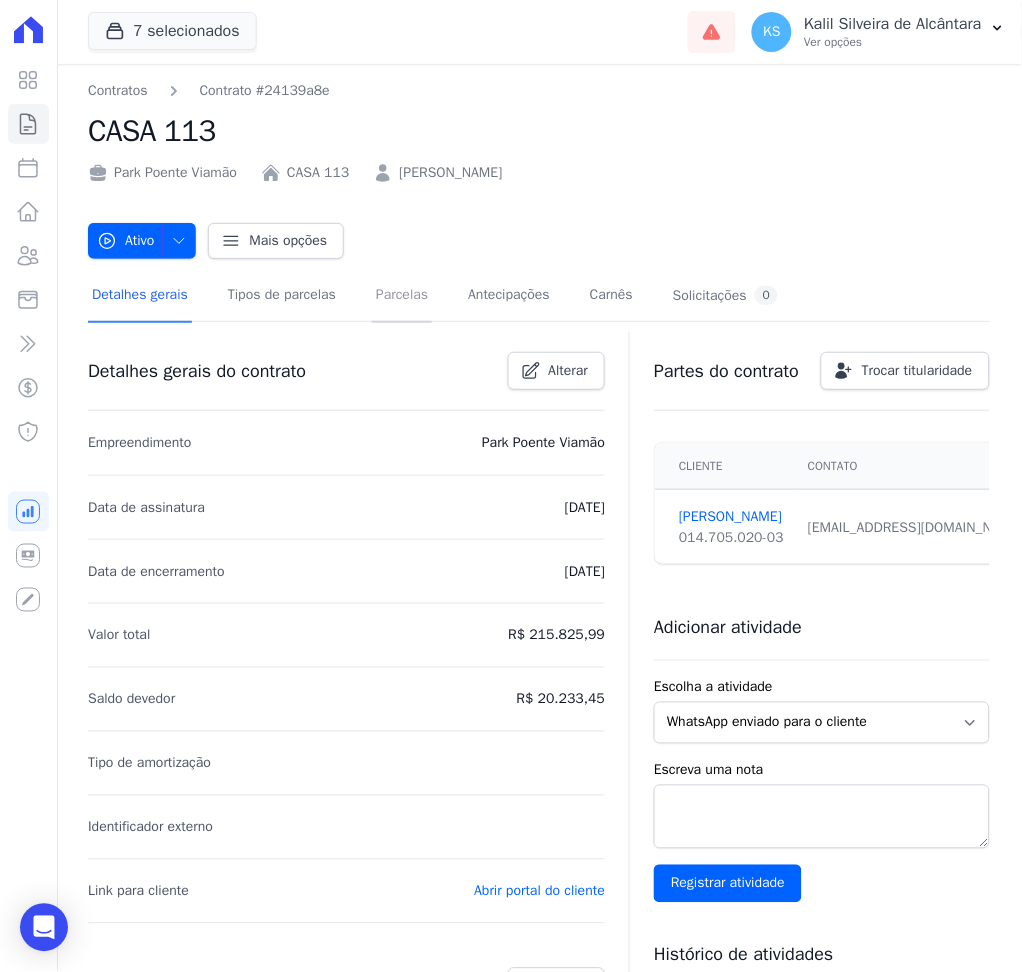 click on "Parcelas" at bounding box center [402, 296] 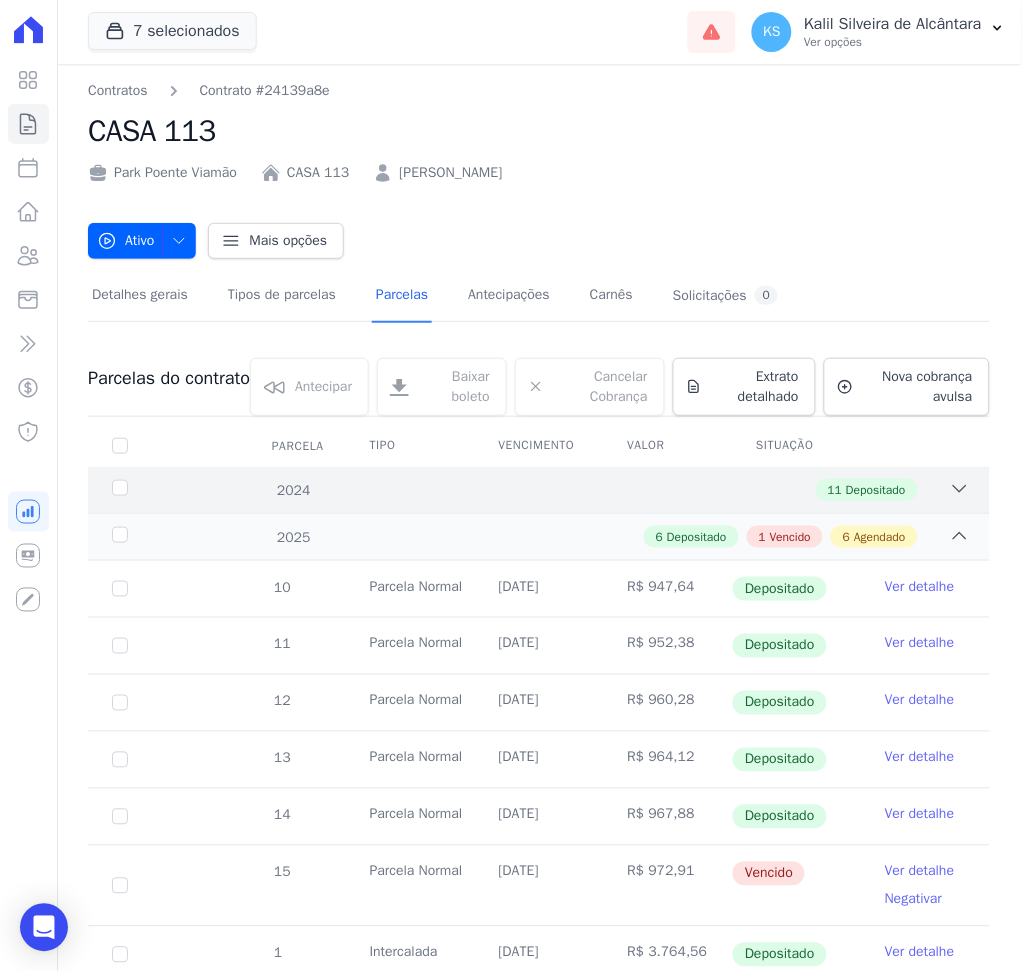 click 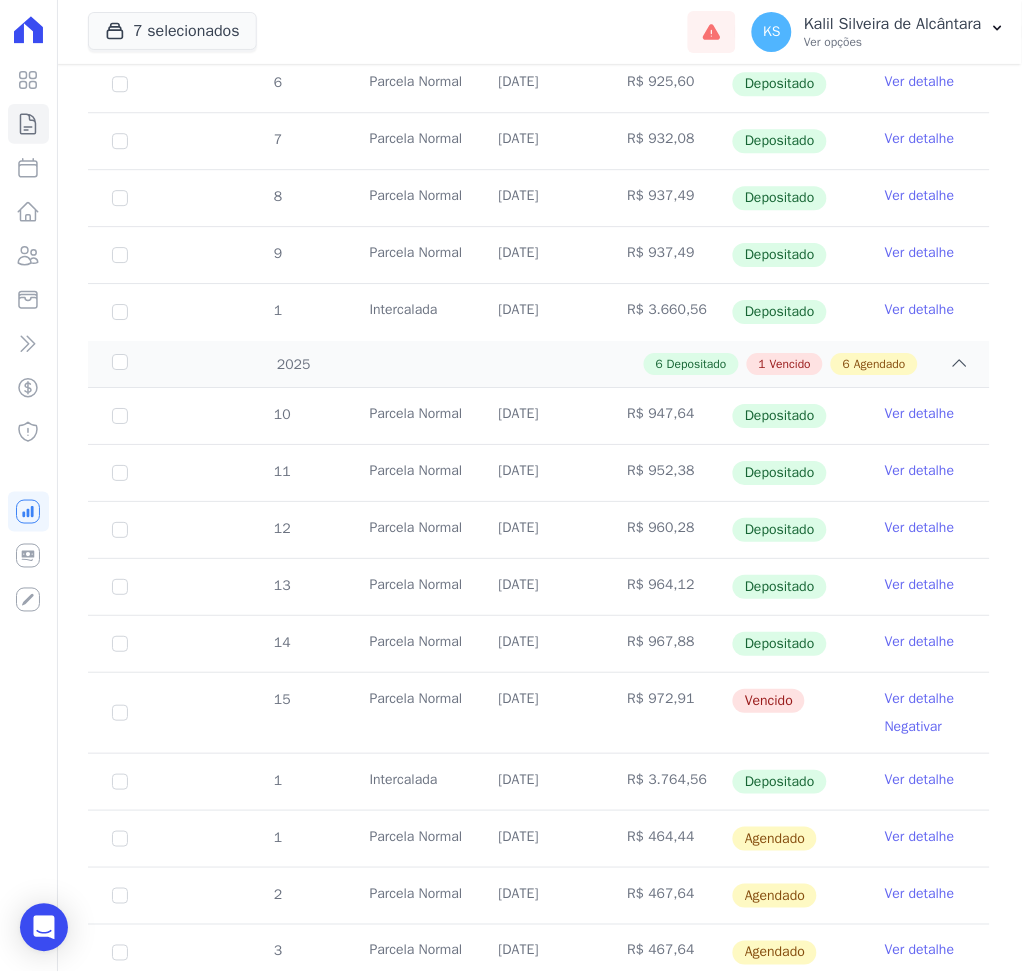 scroll, scrollTop: 933, scrollLeft: 0, axis: vertical 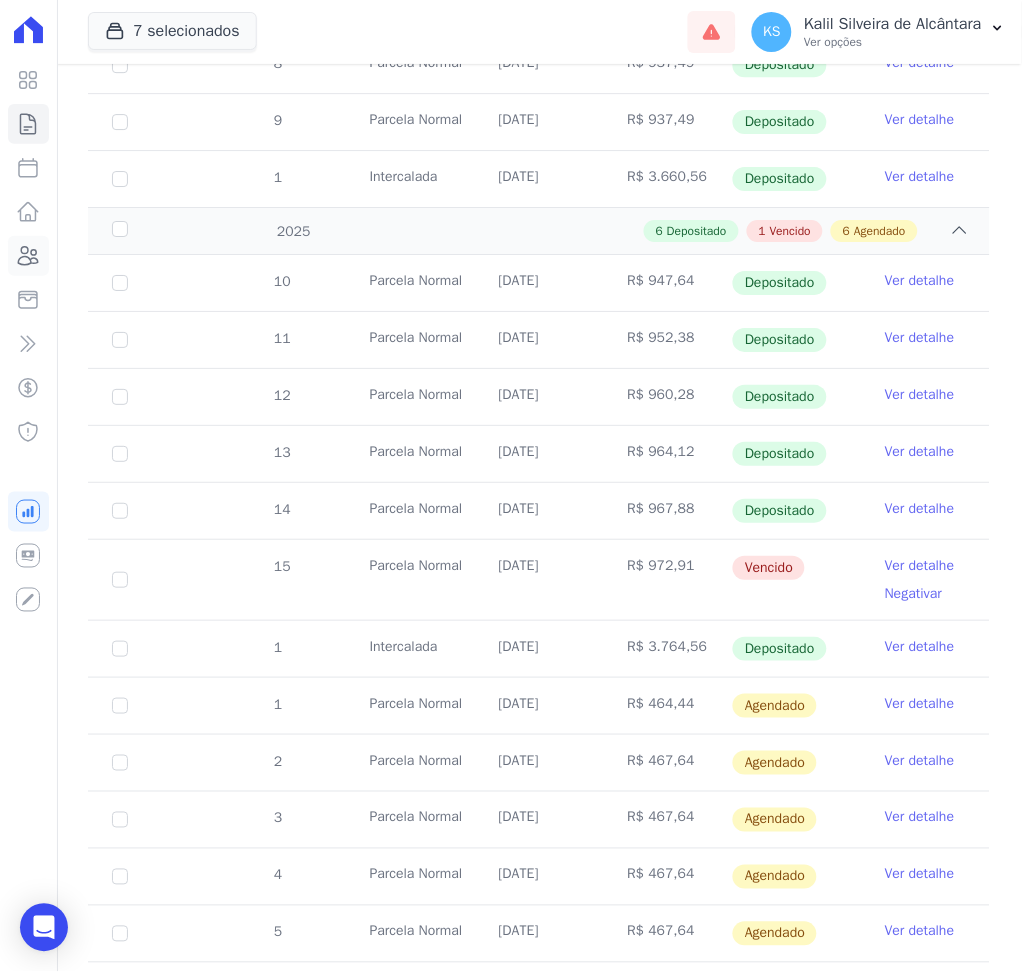 click 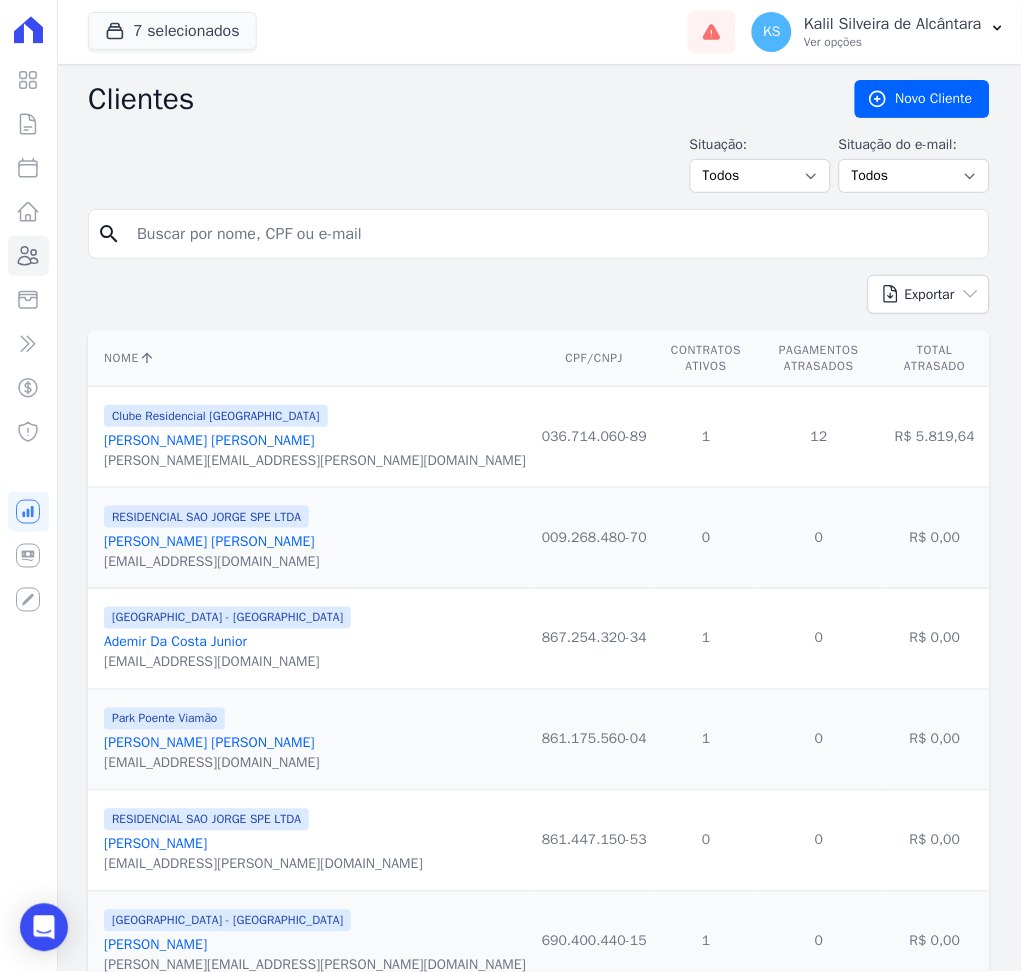 click at bounding box center [553, 234] 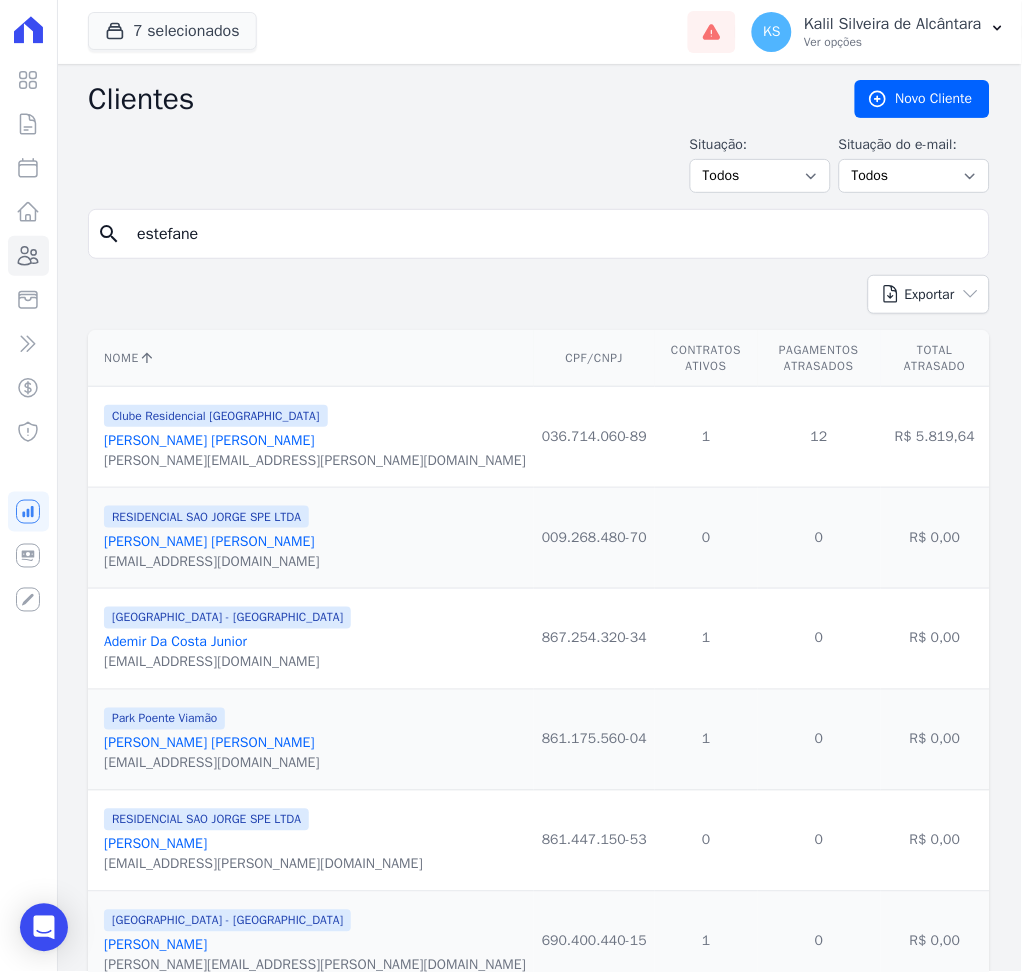 type on "Estefane Insabralde [PERSON_NAME]" 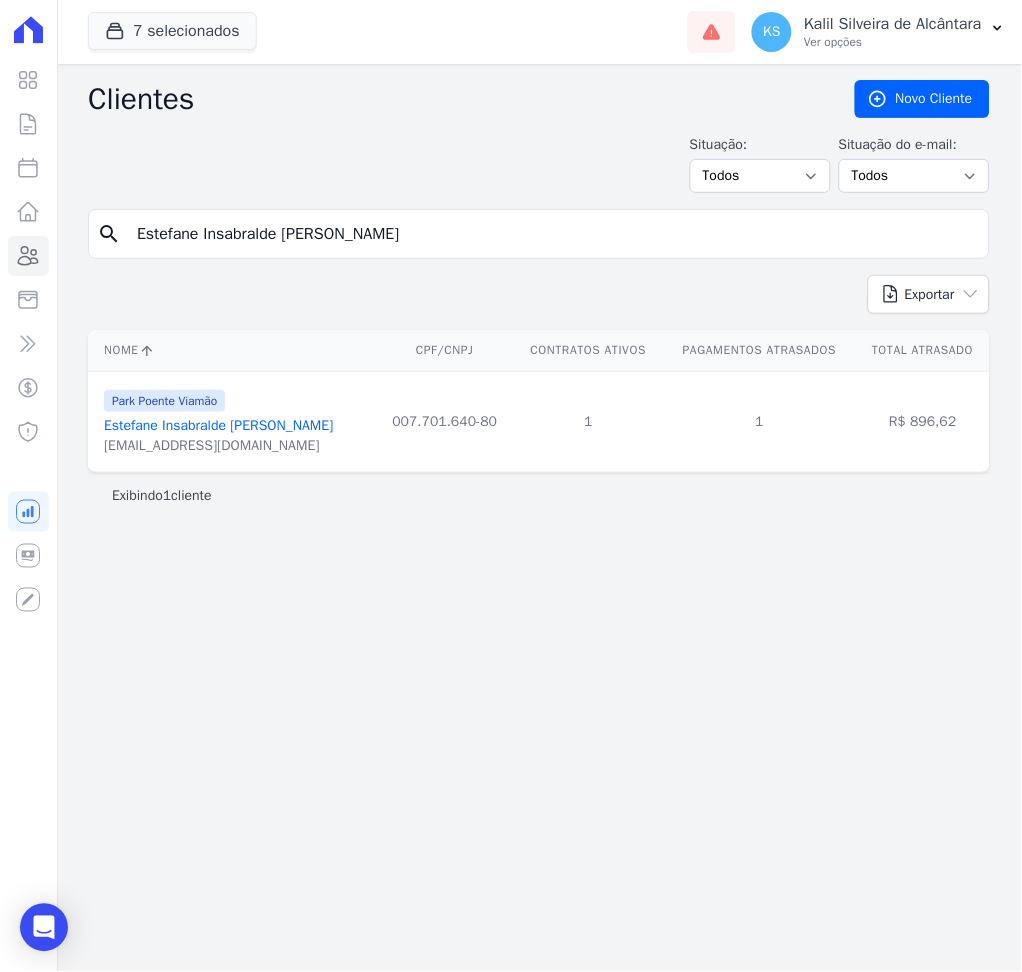 click on "Estefane Insabralde [PERSON_NAME]" at bounding box center [219, 425] 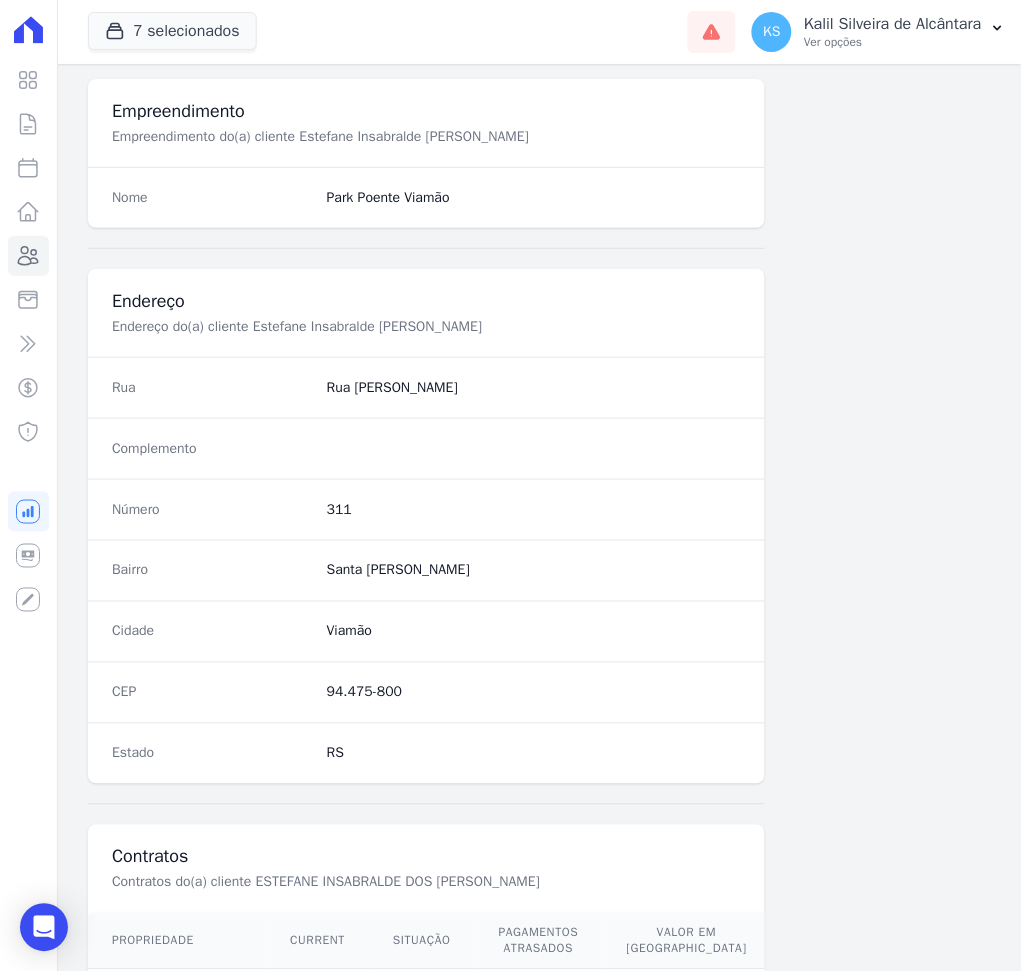 scroll, scrollTop: 916, scrollLeft: 0, axis: vertical 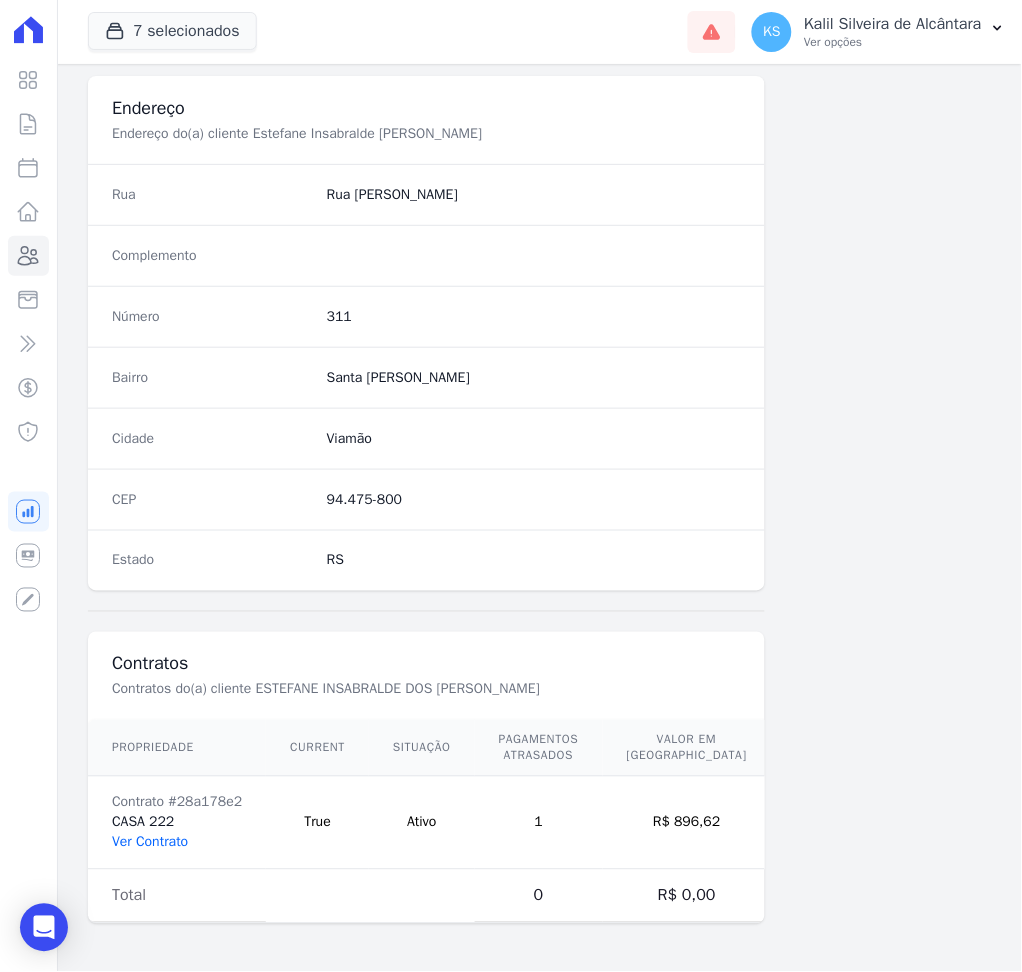click on "Ver Contrato" at bounding box center [150, 842] 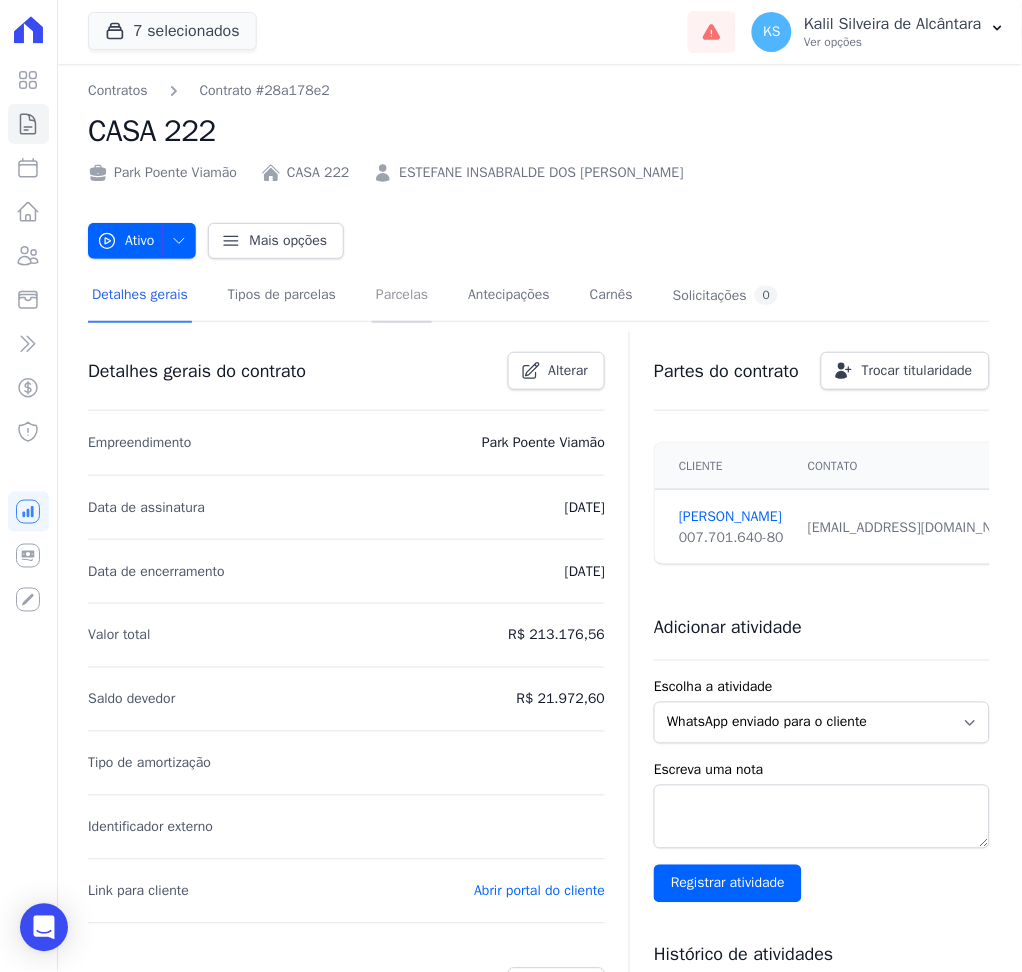 click on "Parcelas" at bounding box center (402, 296) 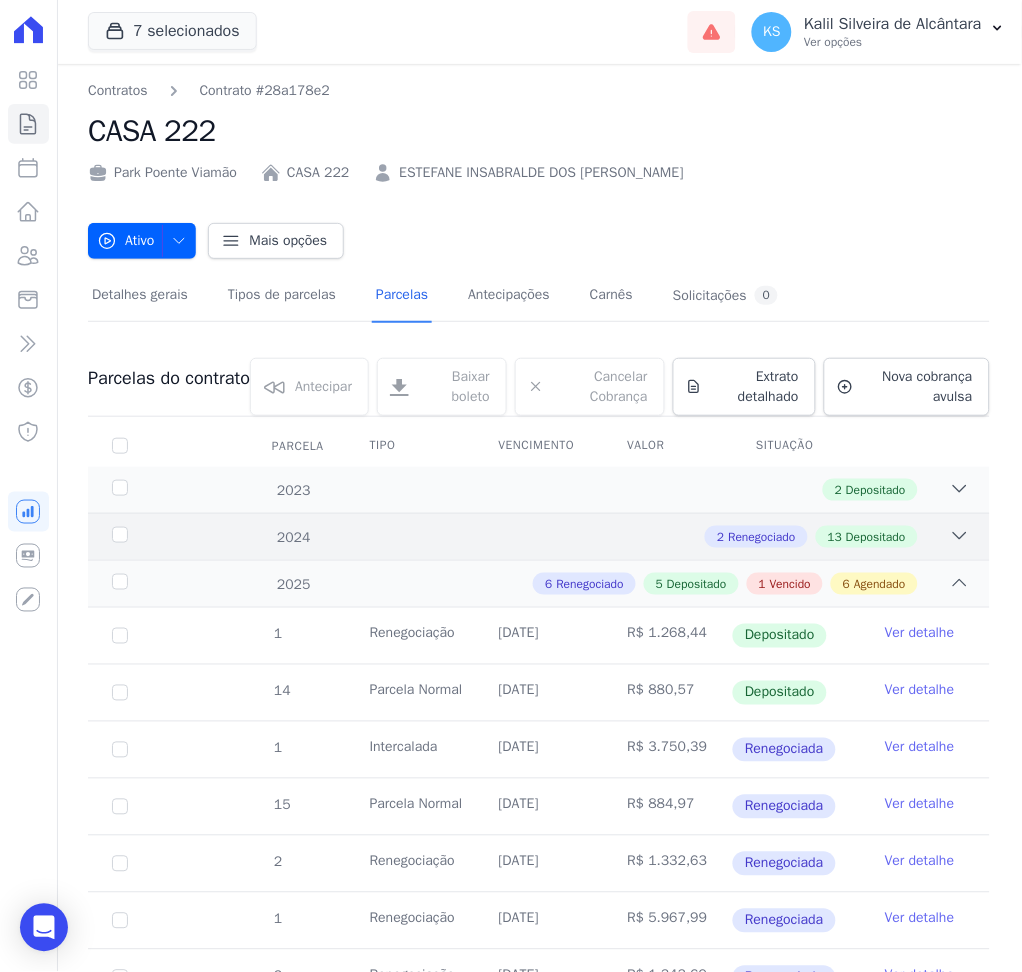 click 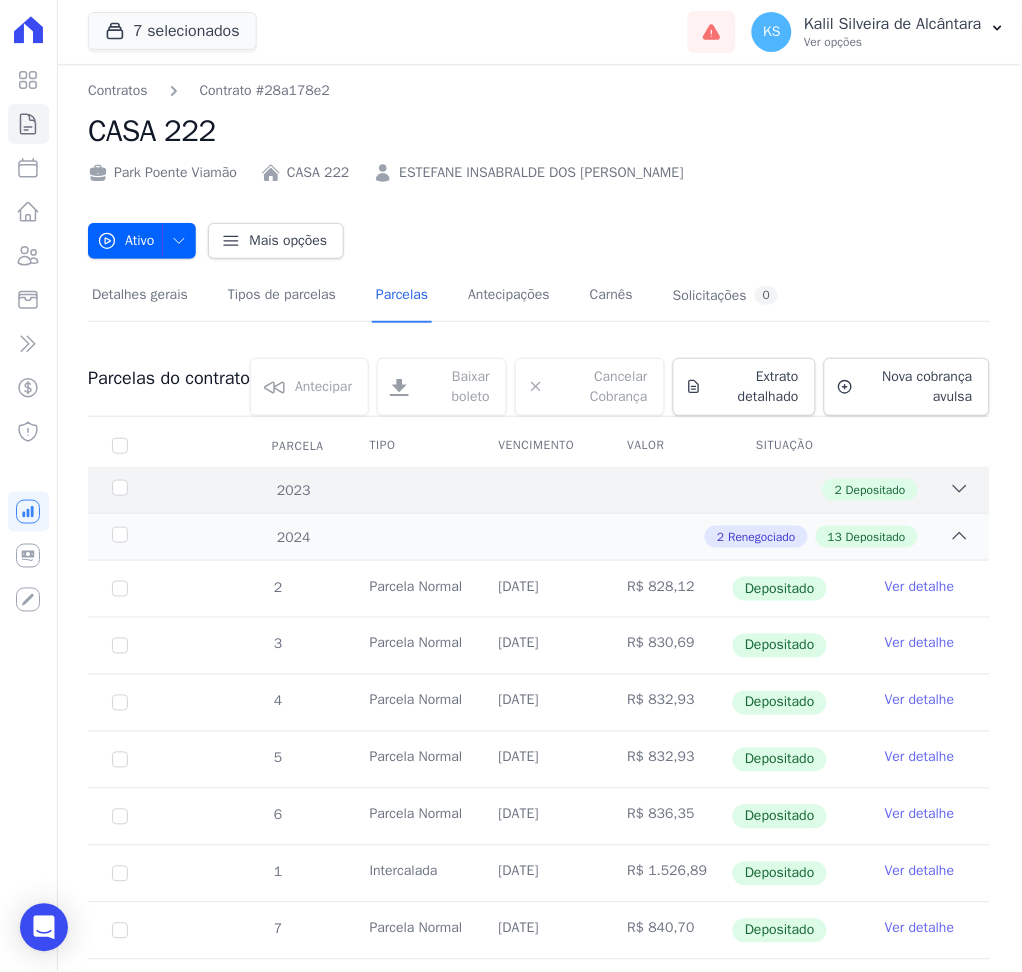 click 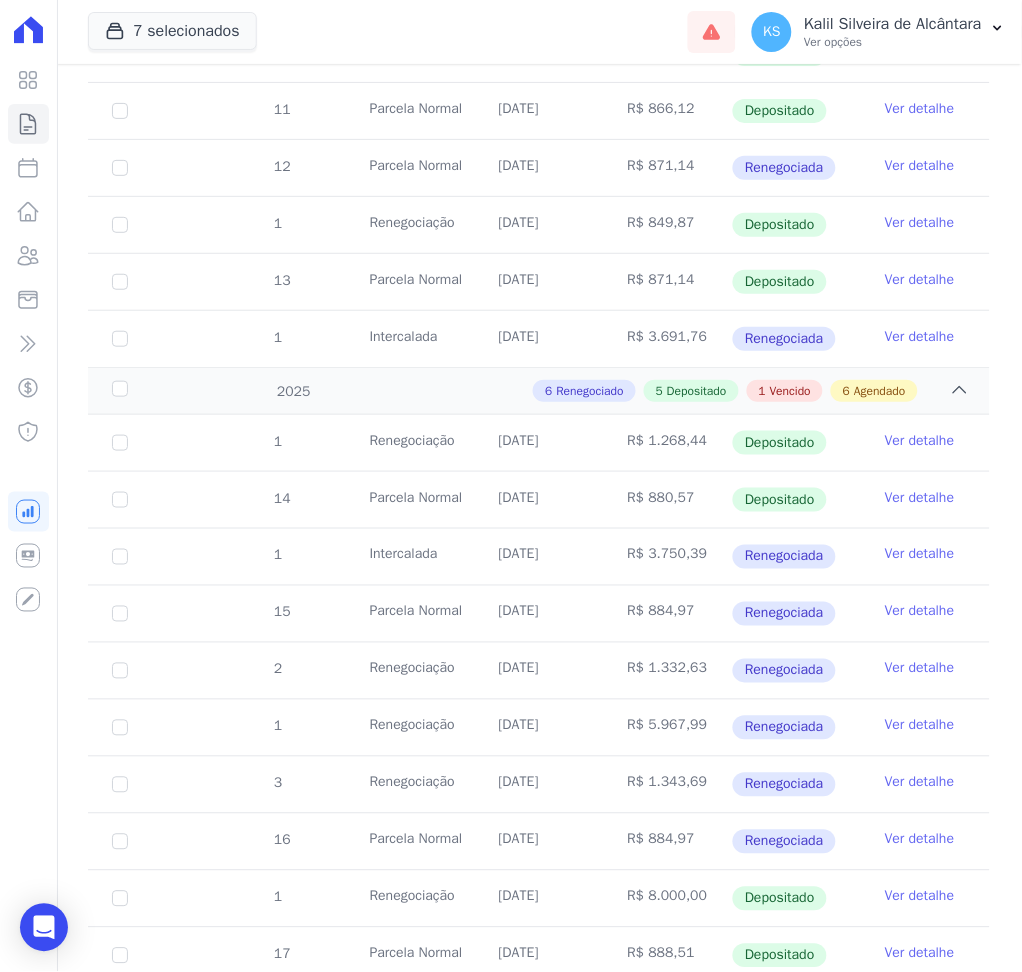scroll, scrollTop: 1322, scrollLeft: 0, axis: vertical 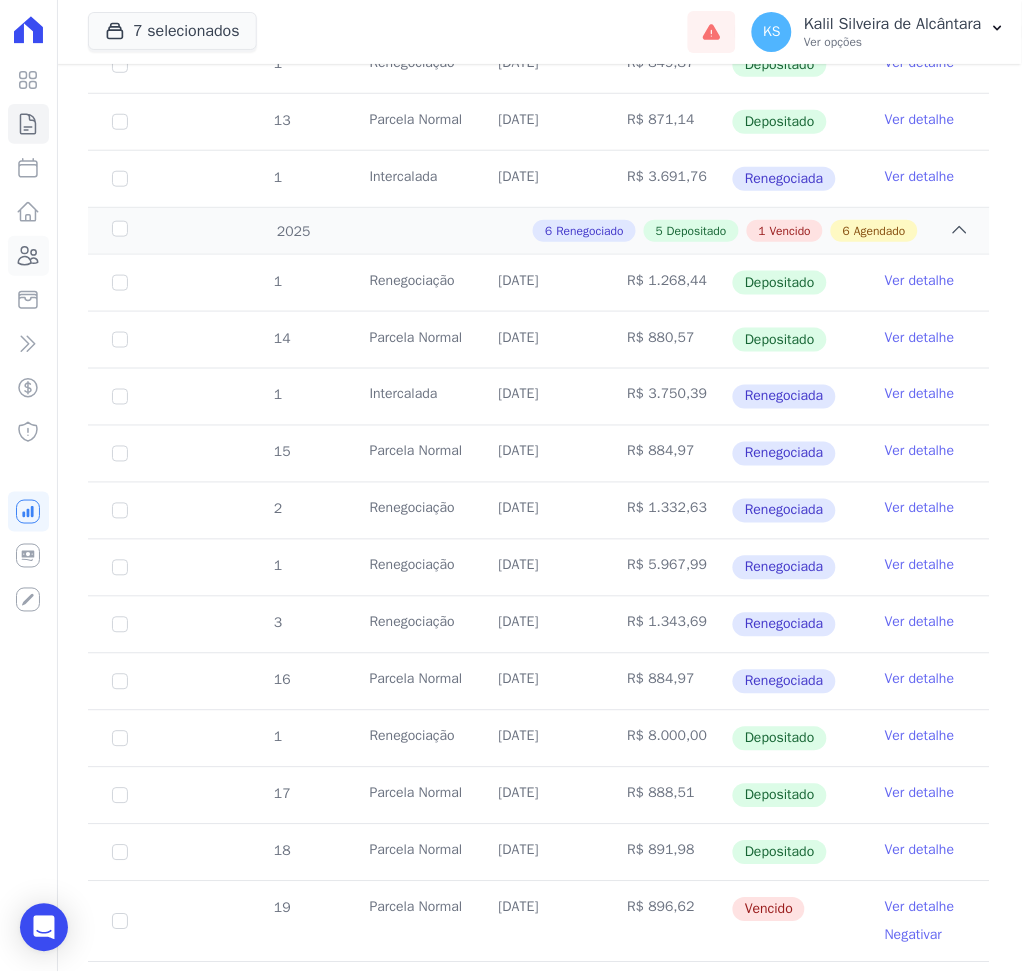 click on "Clientes" at bounding box center [28, 256] 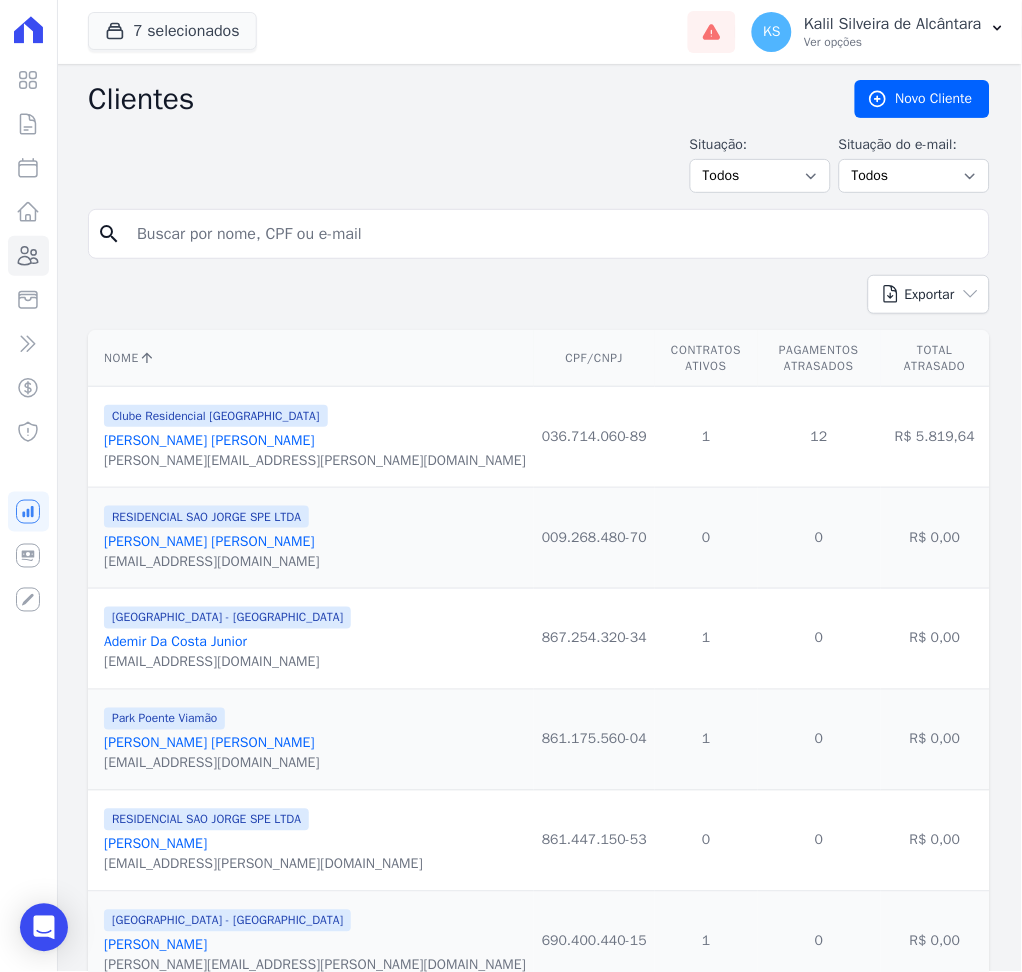 click at bounding box center [553, 234] 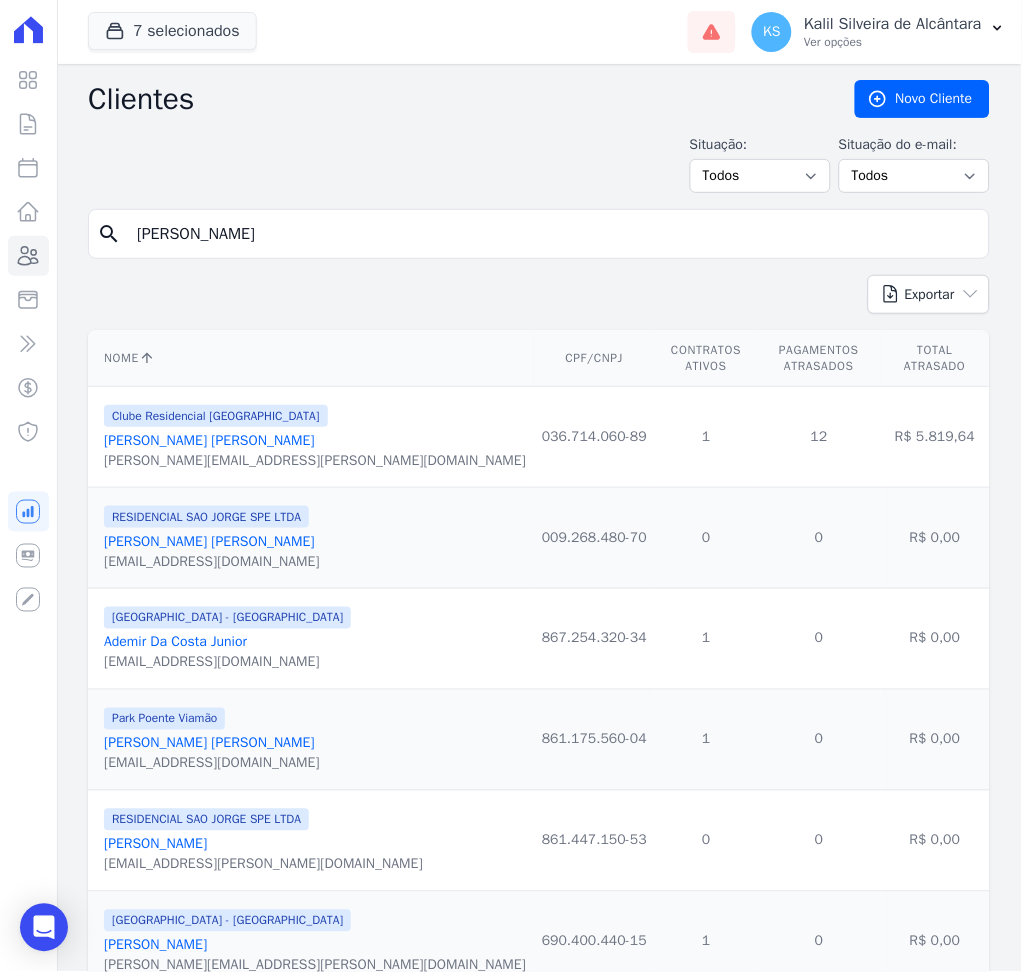 type on "[PERSON_NAME]" 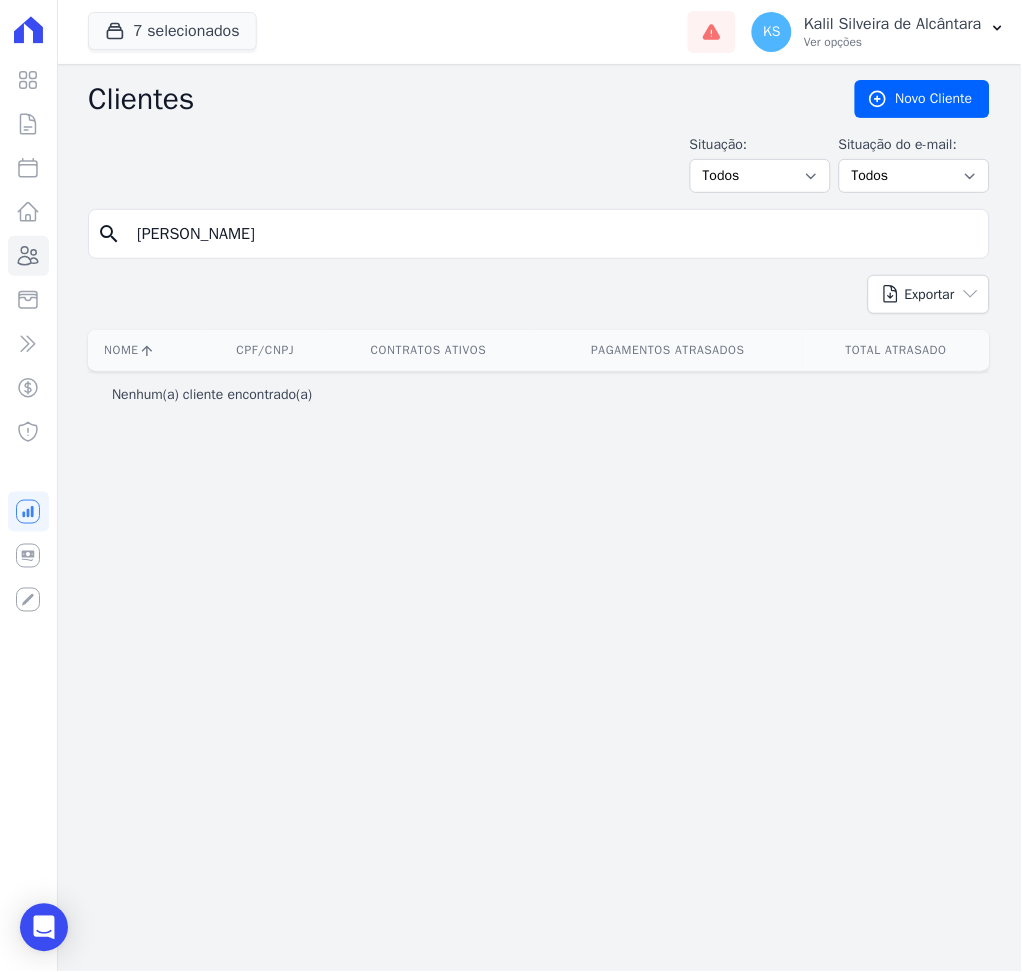 click on "[PERSON_NAME]" at bounding box center (553, 234) 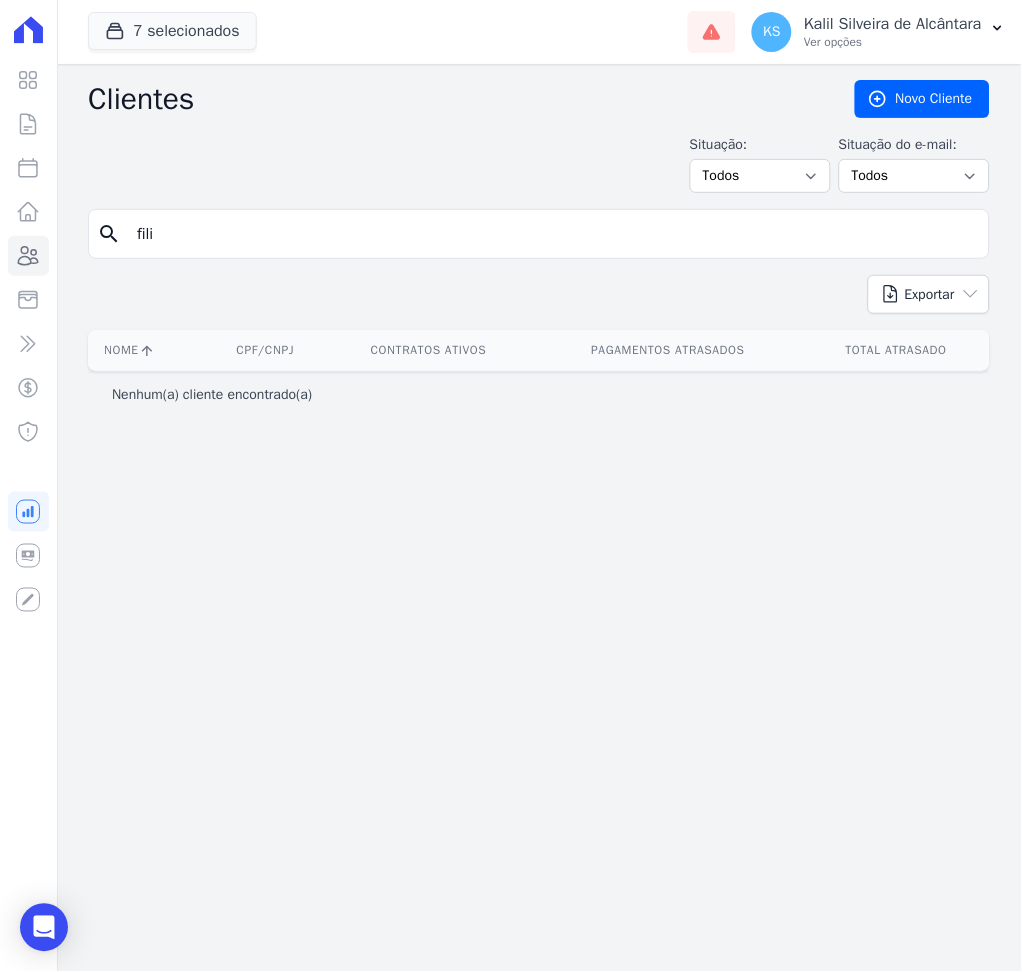 type on "[PERSON_NAME]/[PERSON_NAME]" 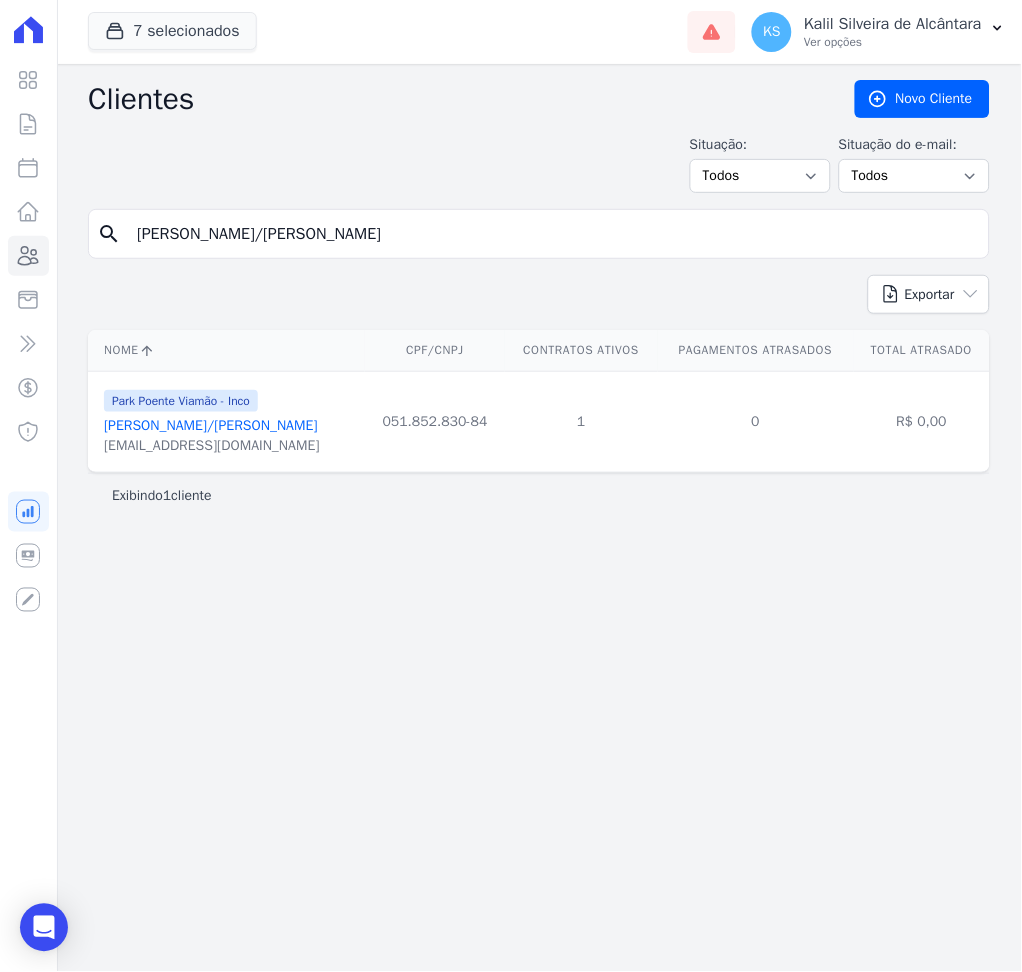 drag, startPoint x: 545, startPoint y: 247, endPoint x: -2, endPoint y: 246, distance: 547.0009 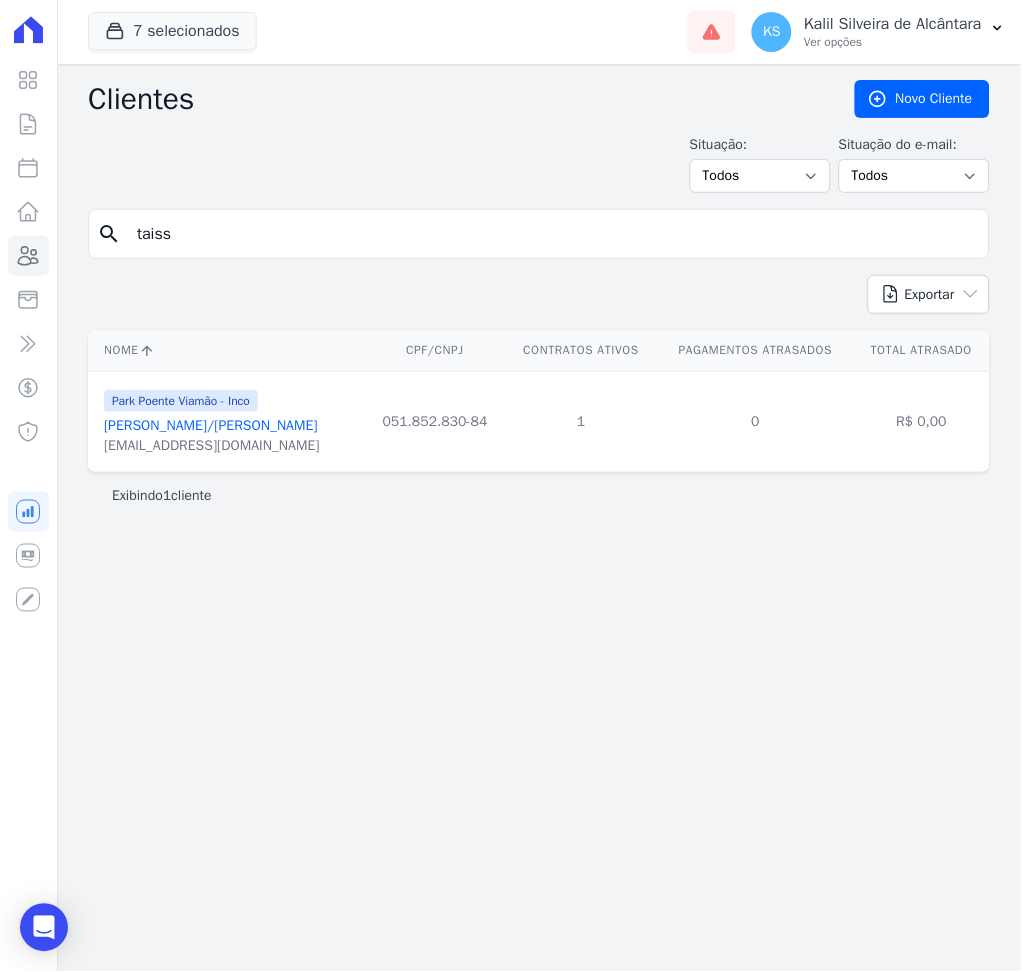 type on "[PERSON_NAME] [PERSON_NAME]" 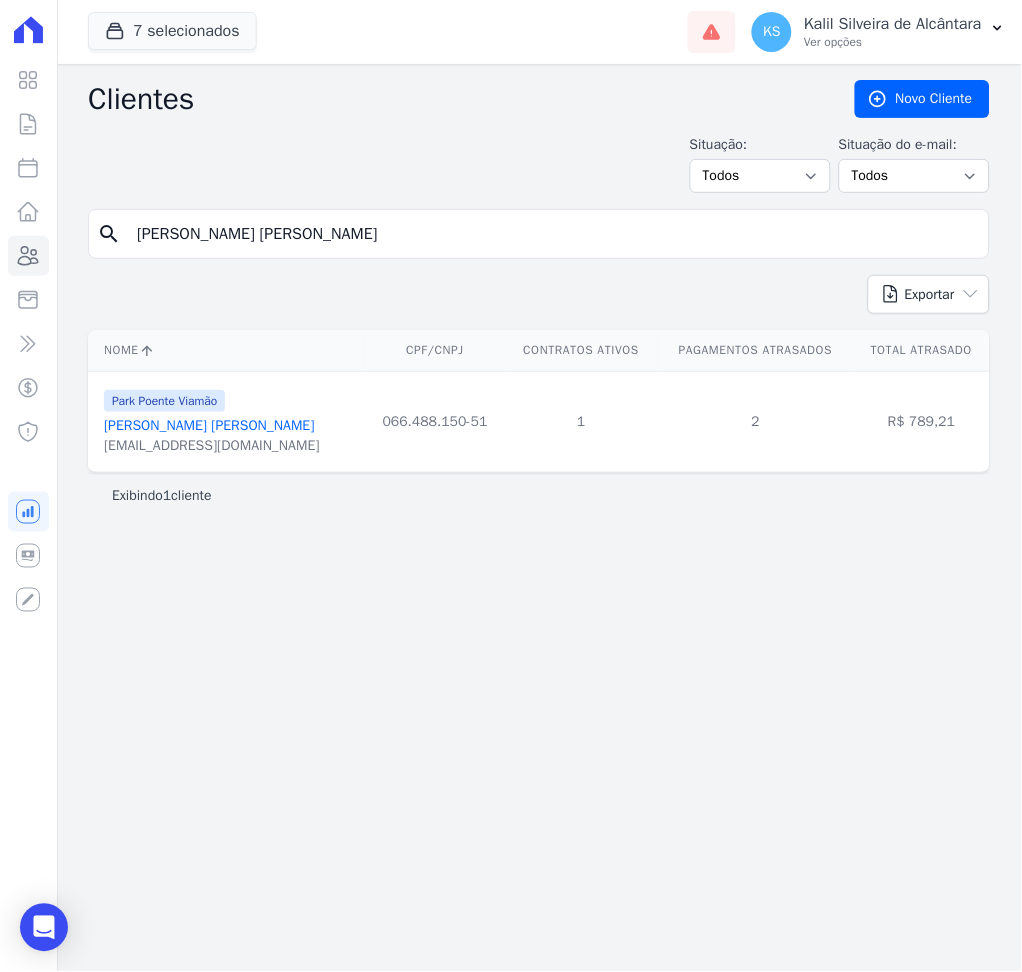 click on "[PERSON_NAME] [PERSON_NAME]" at bounding box center [209, 425] 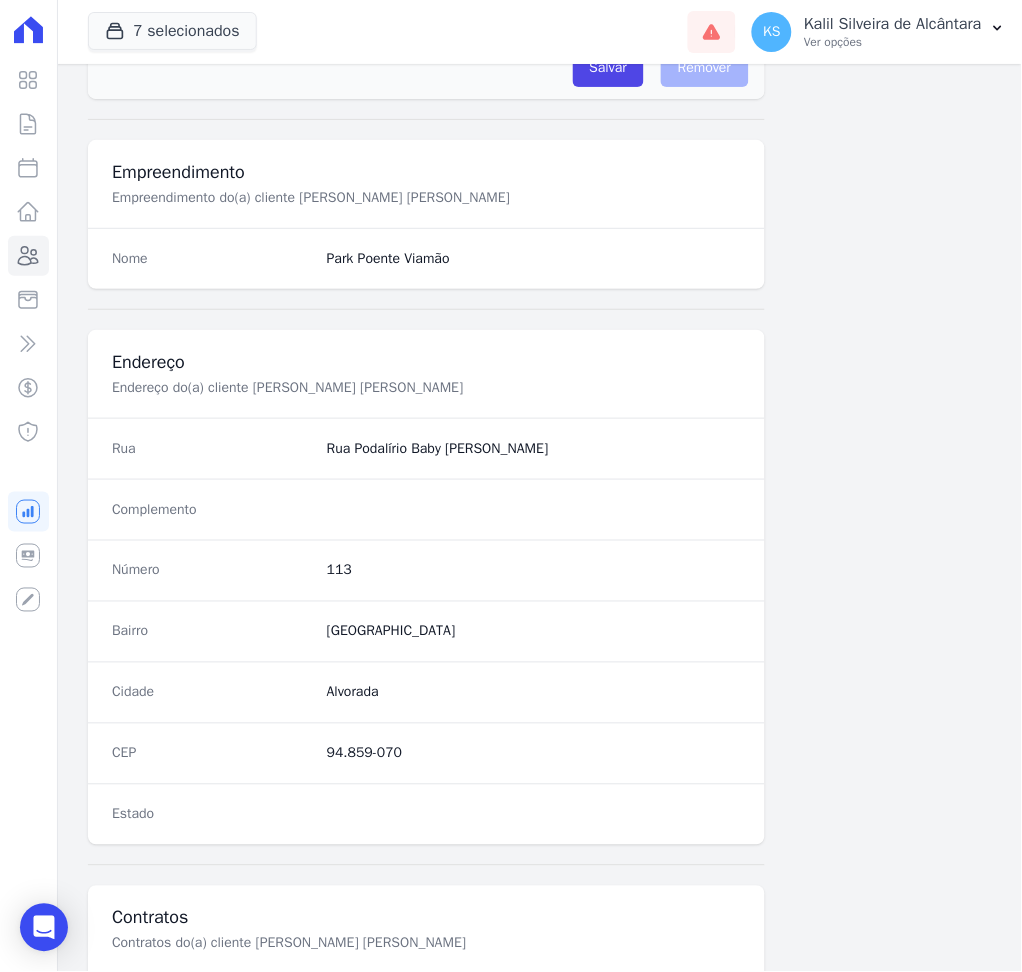 scroll, scrollTop: 916, scrollLeft: 0, axis: vertical 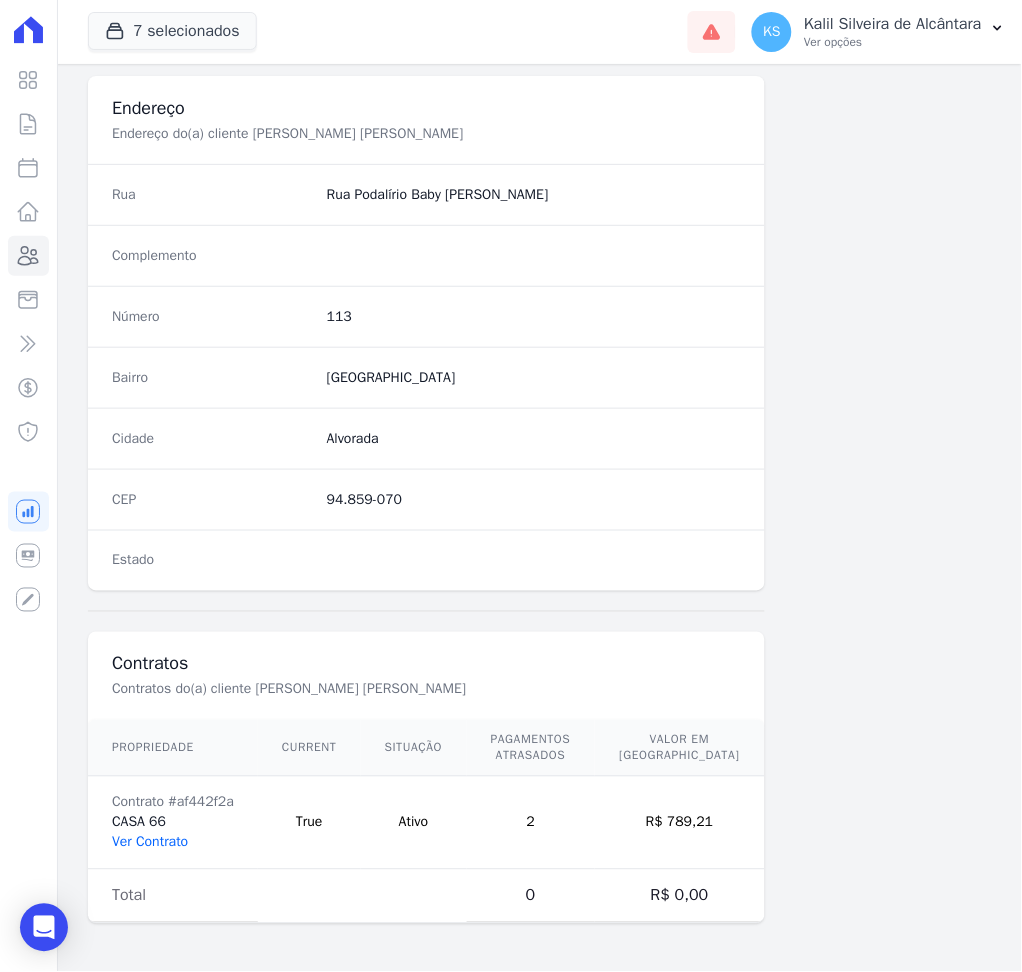 click on "Ver Contrato" at bounding box center [150, 842] 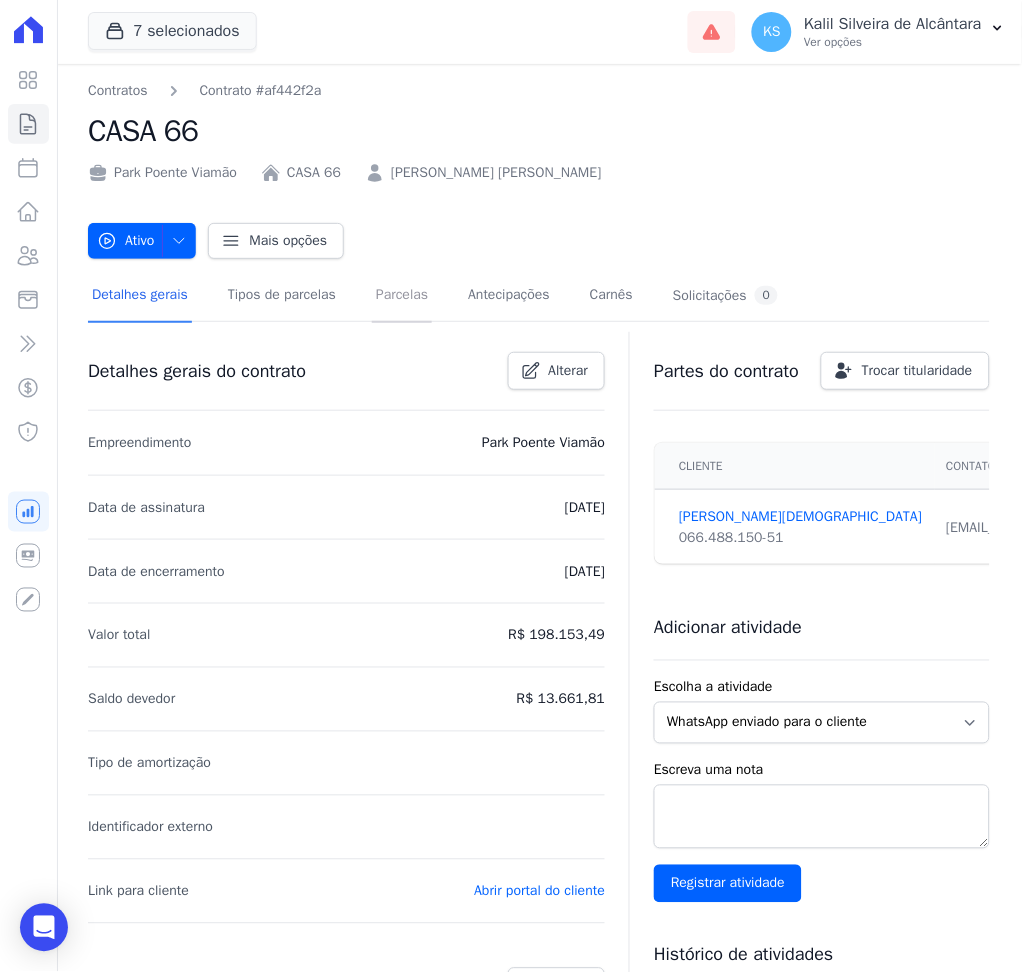 click on "Parcelas" at bounding box center [402, 296] 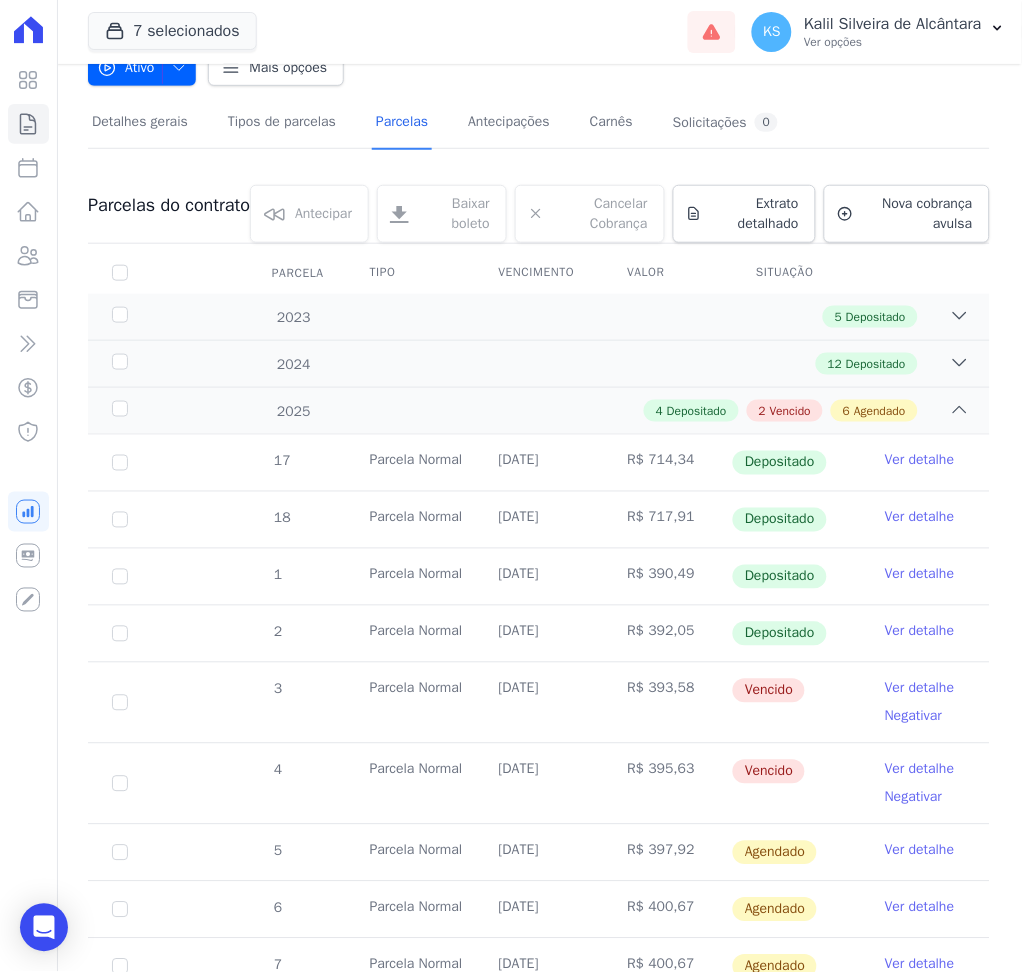 scroll, scrollTop: 0, scrollLeft: 0, axis: both 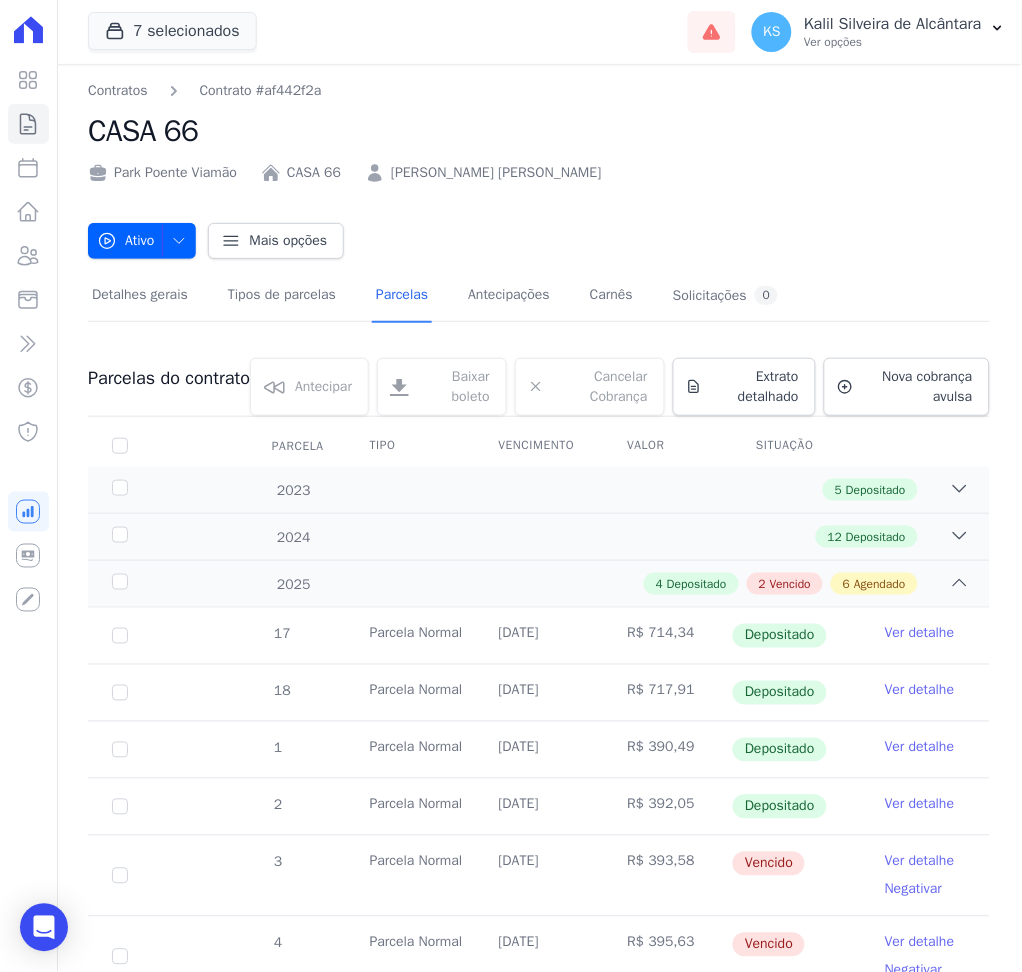click on "[PERSON_NAME] [PERSON_NAME]" at bounding box center (496, 172) 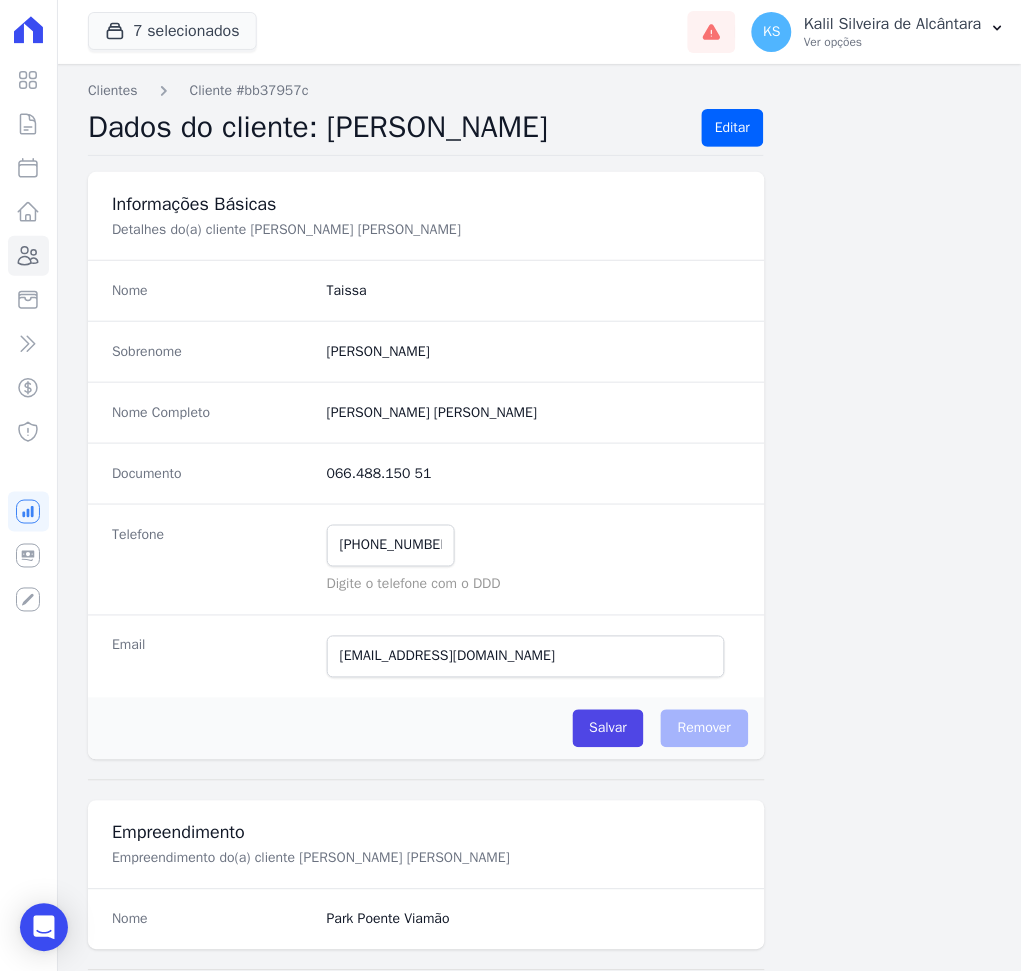 drag, startPoint x: 439, startPoint y: 461, endPoint x: 309, endPoint y: 465, distance: 130.06152 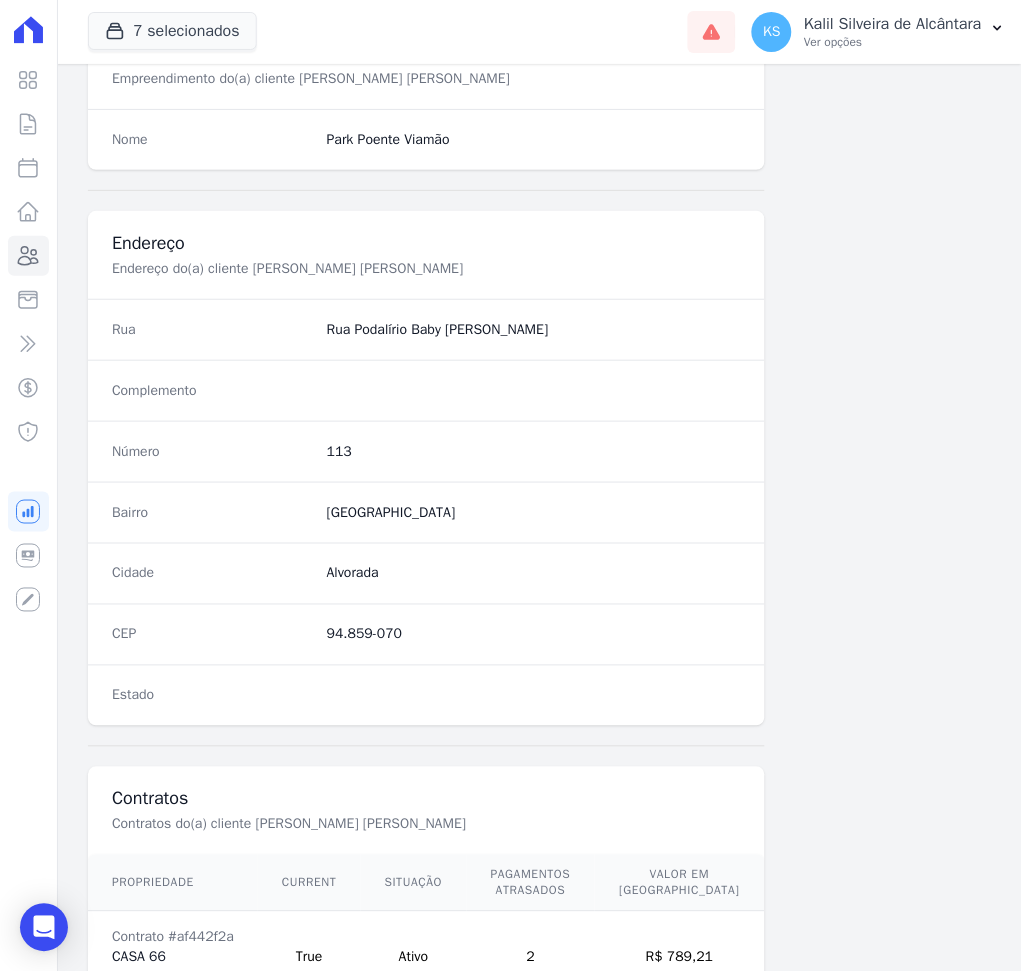 scroll, scrollTop: 916, scrollLeft: 0, axis: vertical 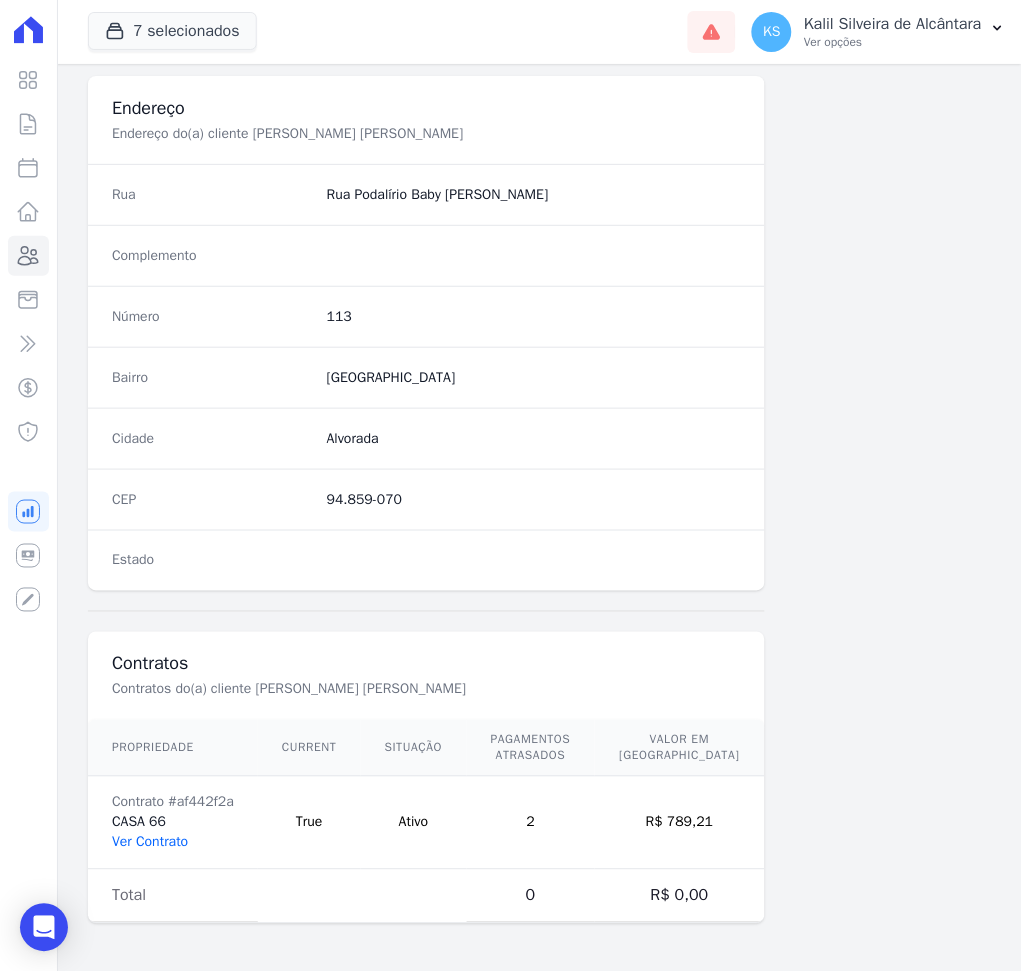 click on "Ver Contrato" at bounding box center (150, 842) 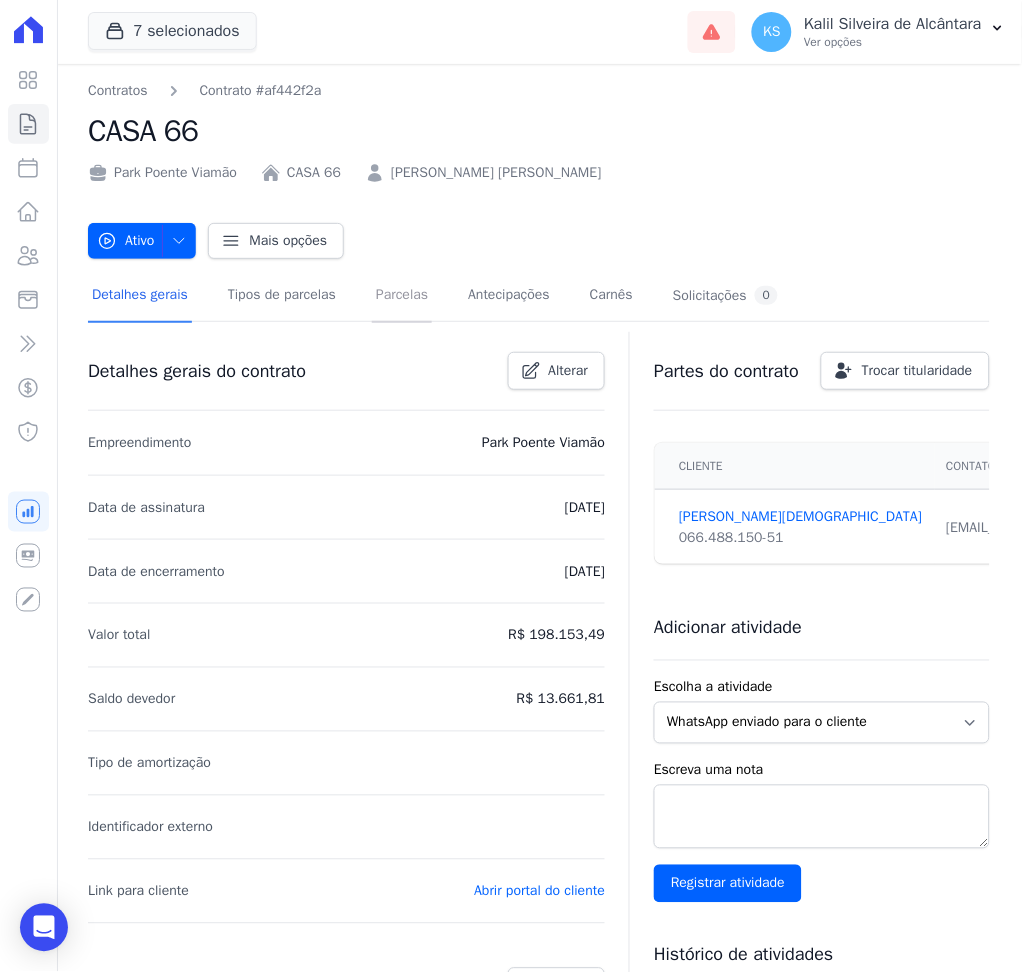 click on "Parcelas" at bounding box center [402, 296] 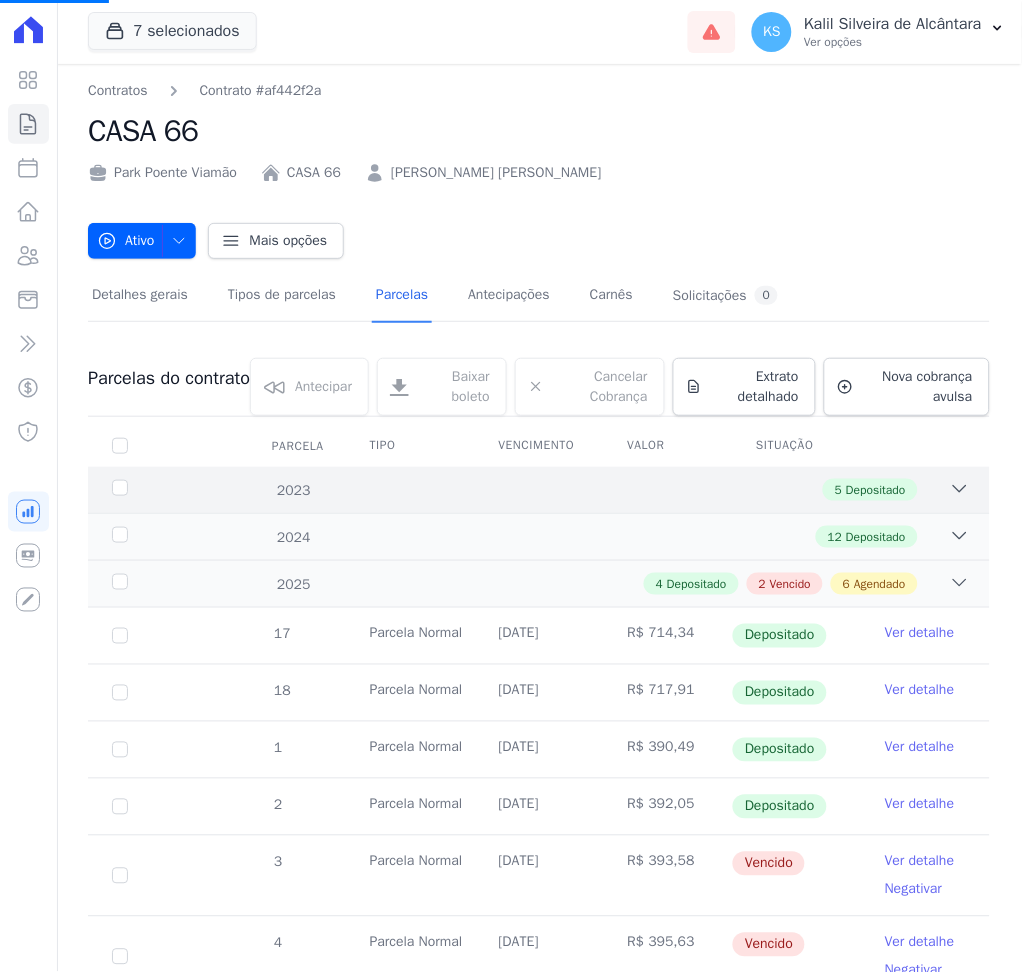 click 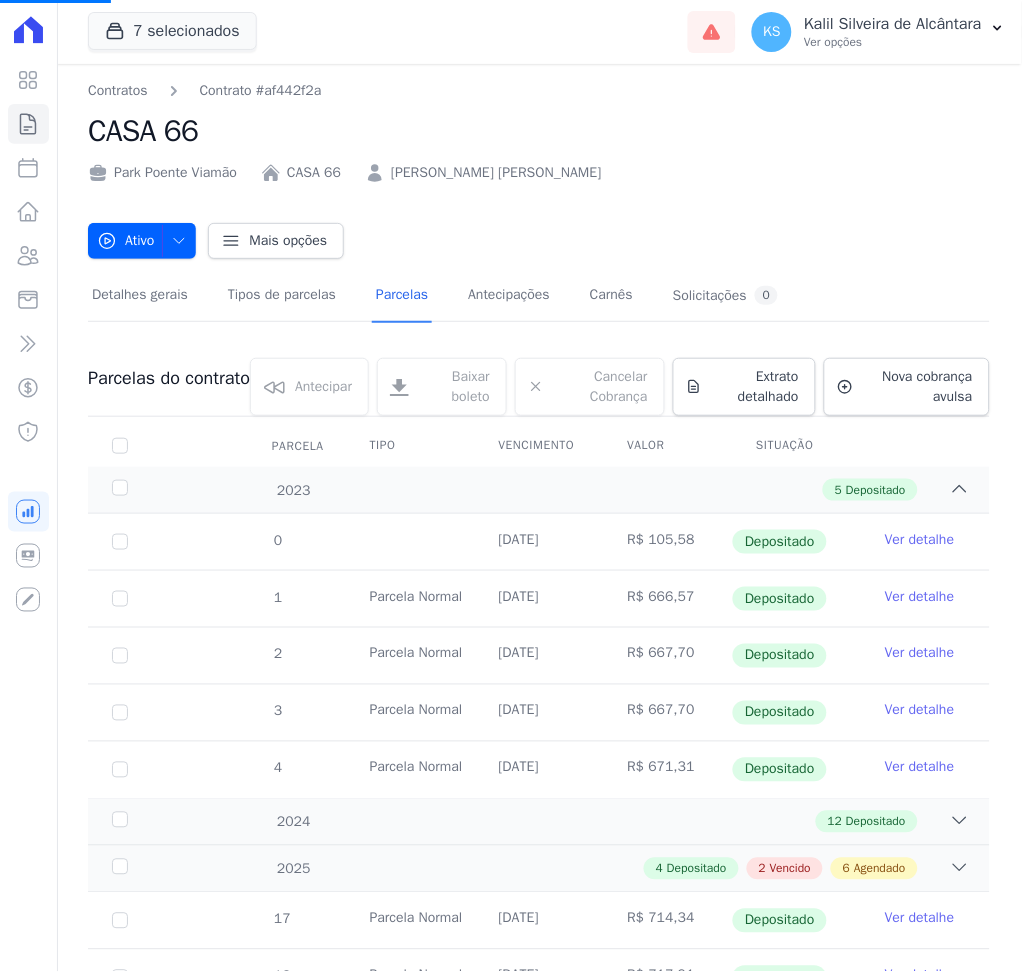 scroll, scrollTop: 432, scrollLeft: 0, axis: vertical 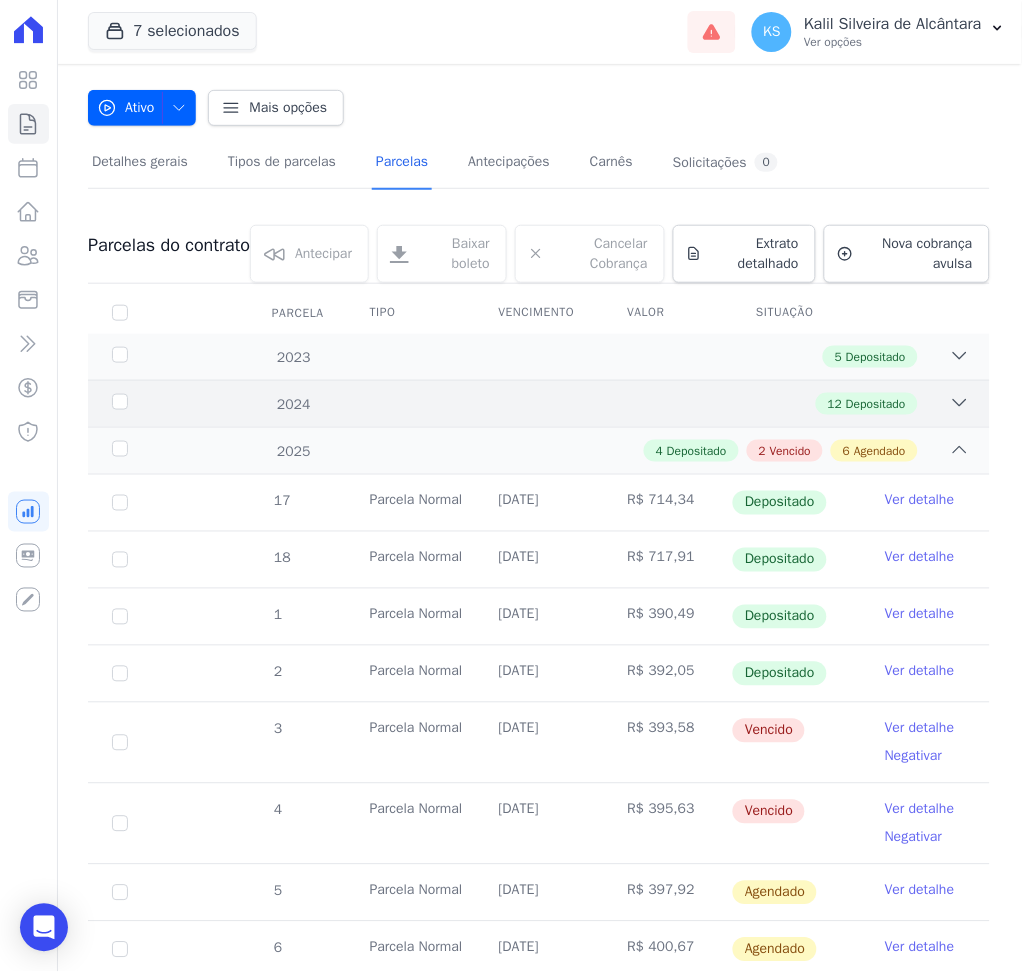 click 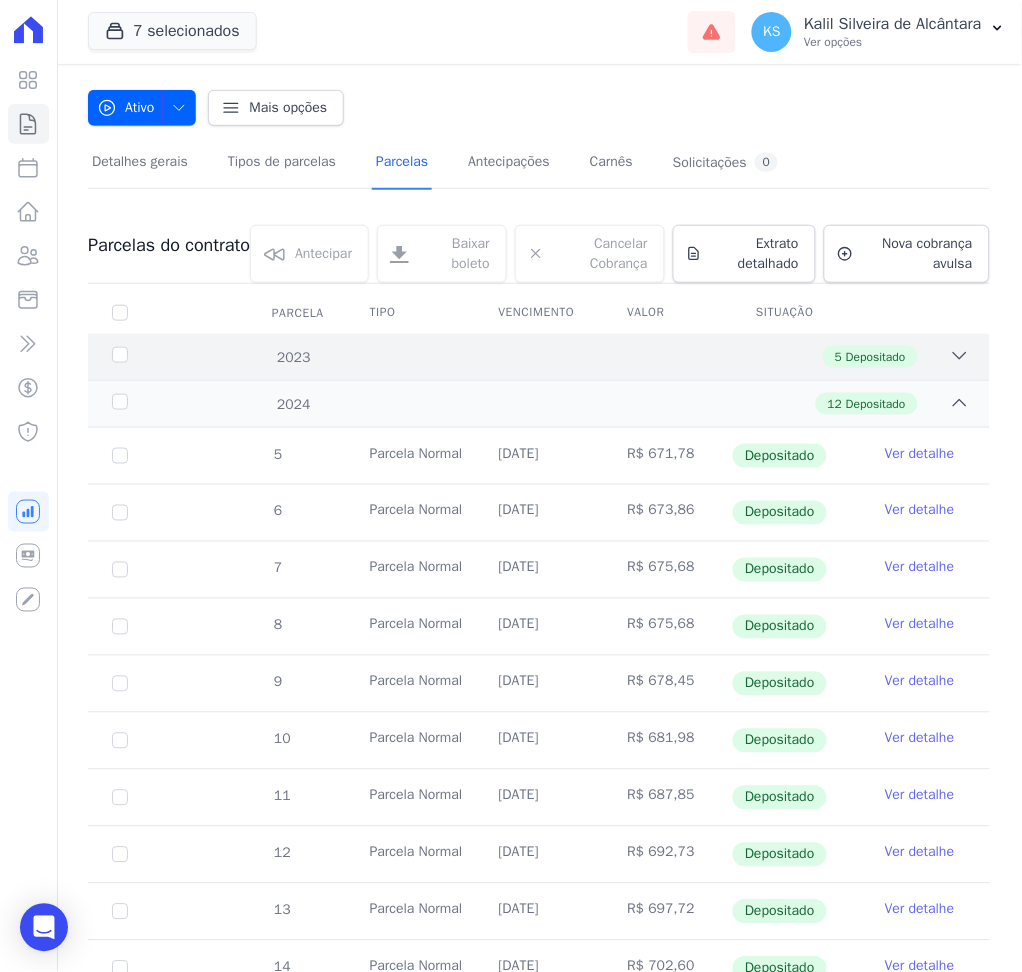 click on "5
Depositado" at bounding box center [582, 357] 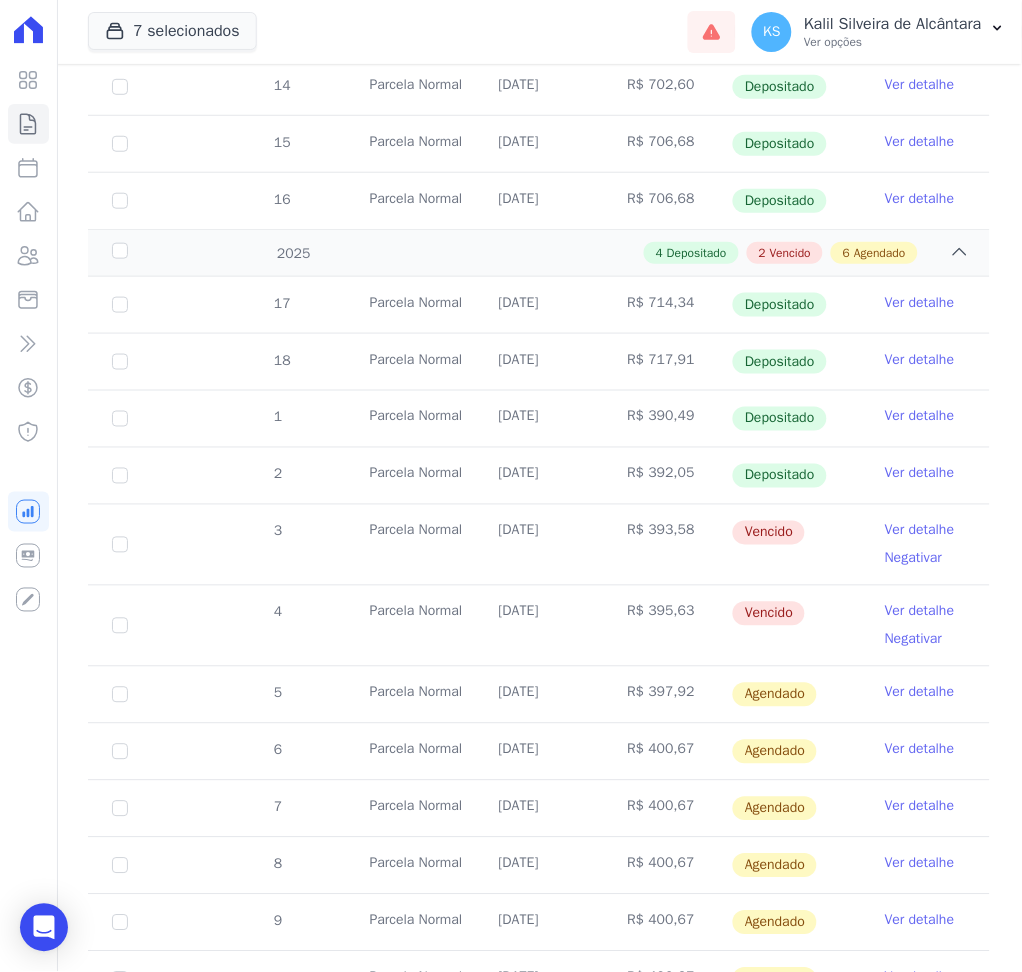 scroll, scrollTop: 1466, scrollLeft: 0, axis: vertical 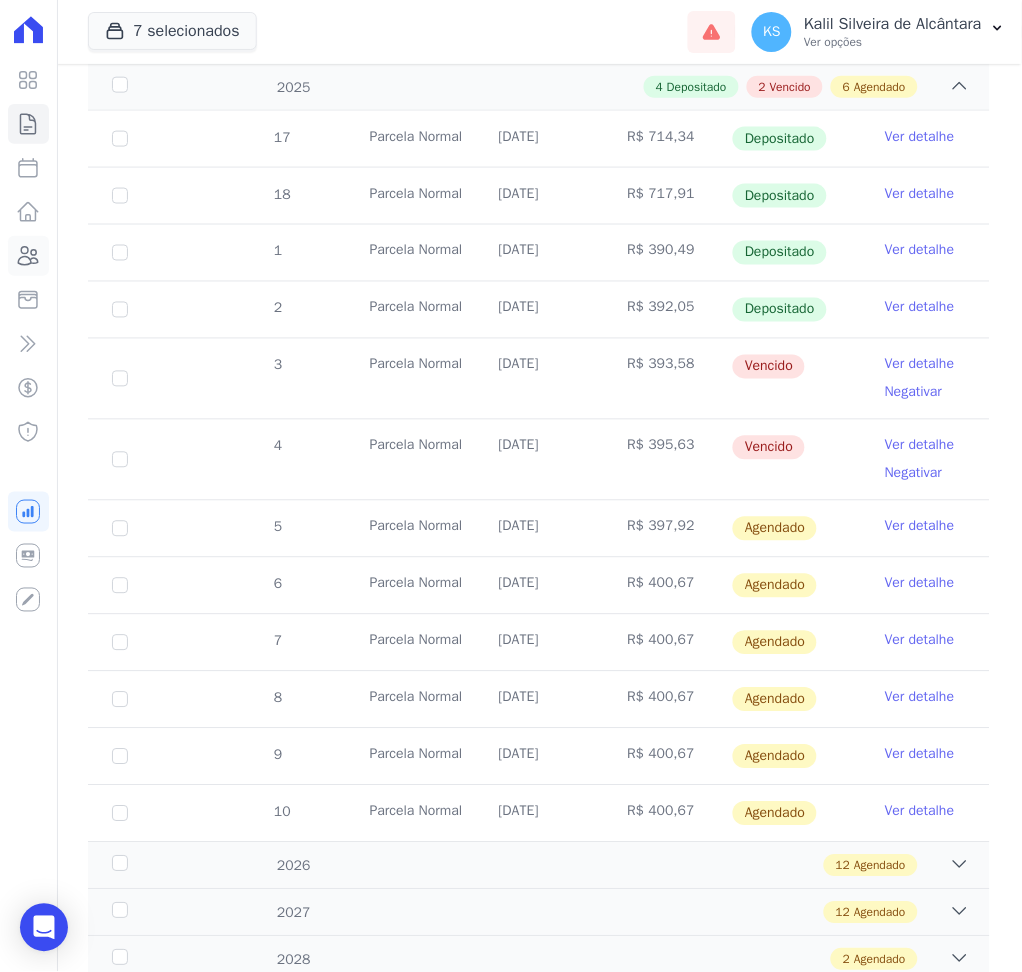click on "Clientes" at bounding box center [28, 256] 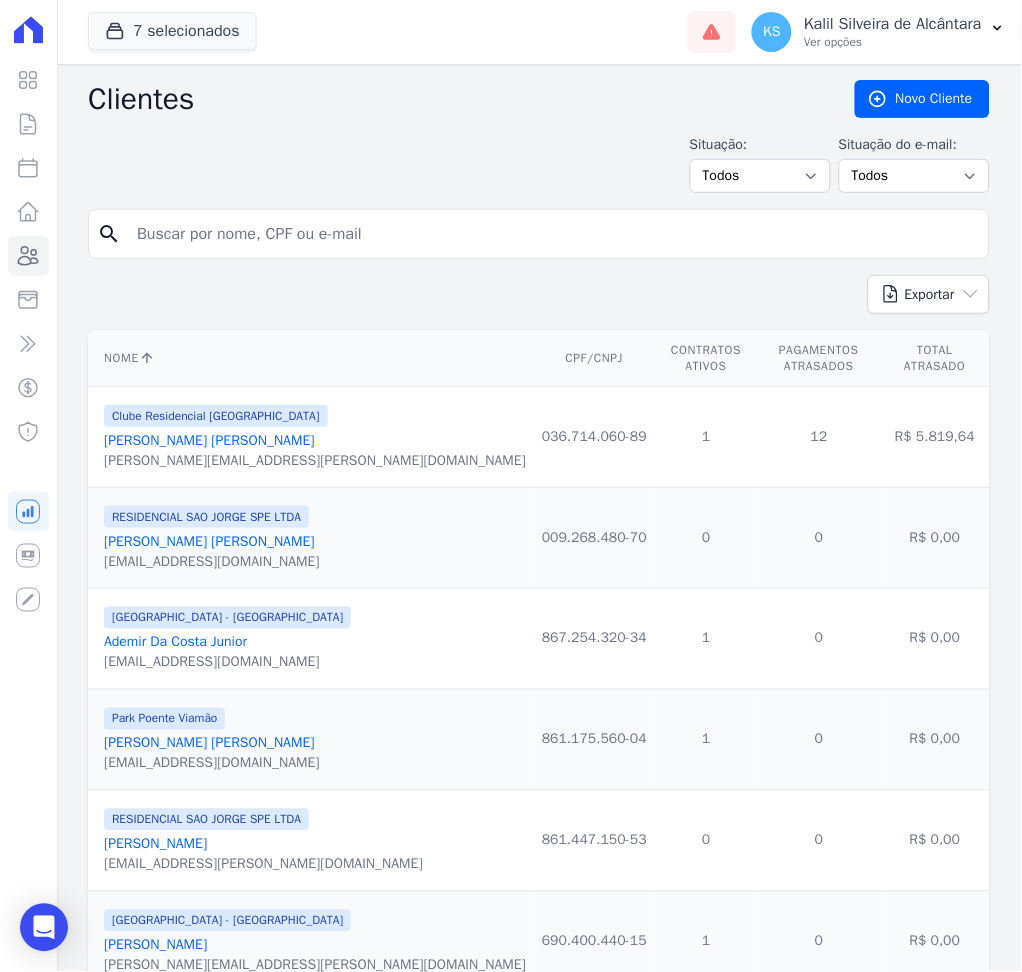 click at bounding box center (553, 234) 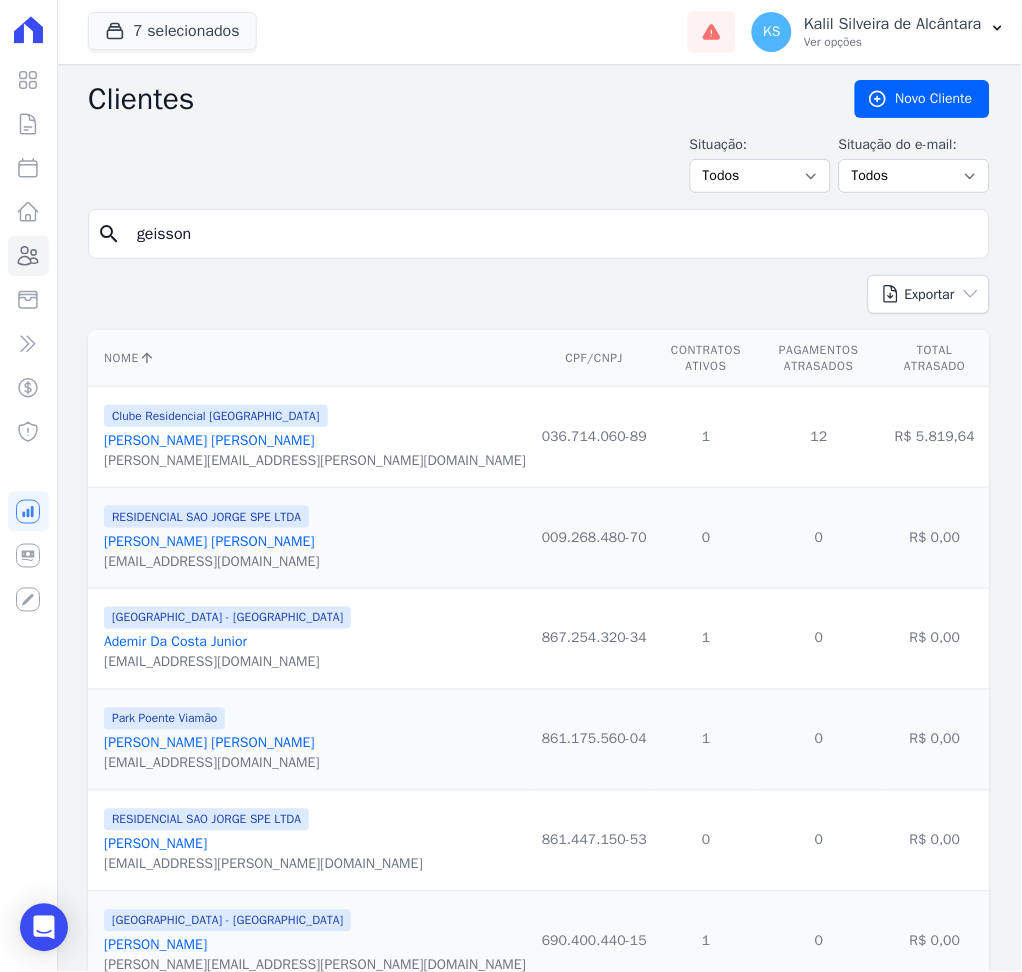type on "geisson" 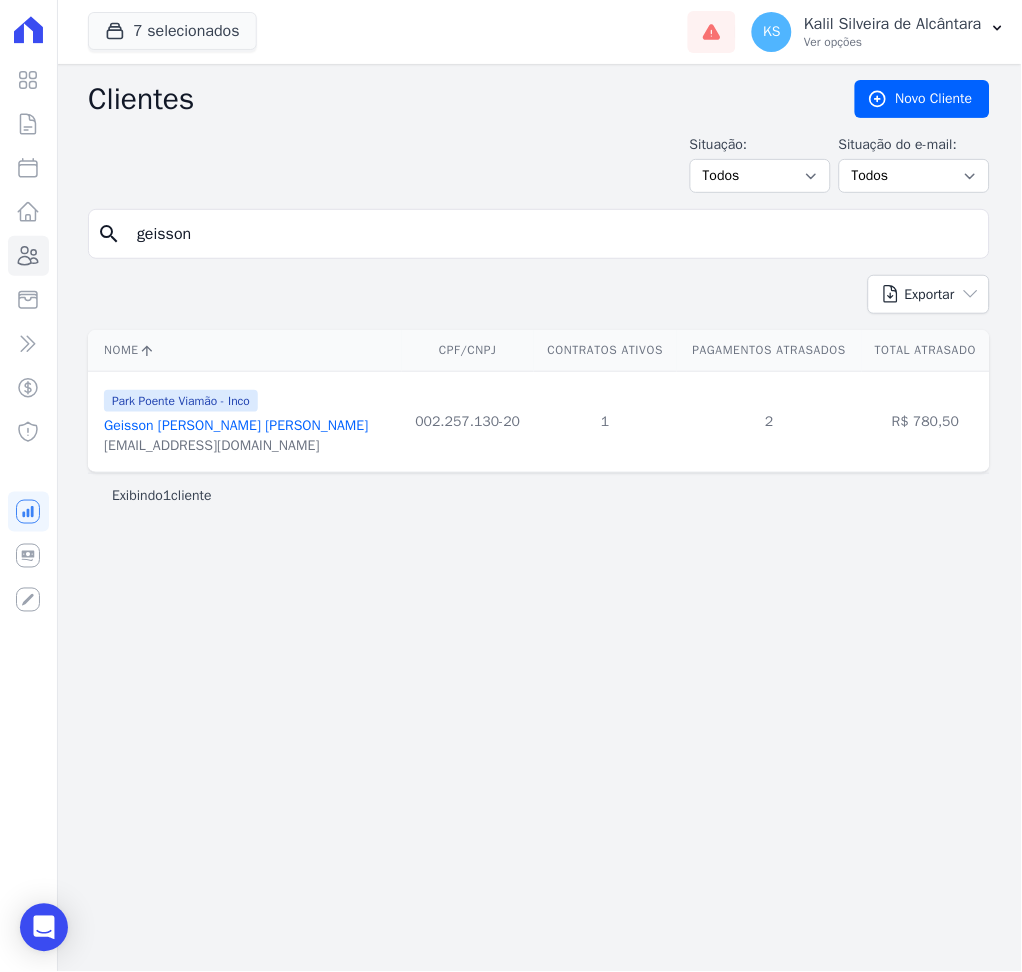 click on "Geisson [PERSON_NAME] [PERSON_NAME]" at bounding box center (236, 425) 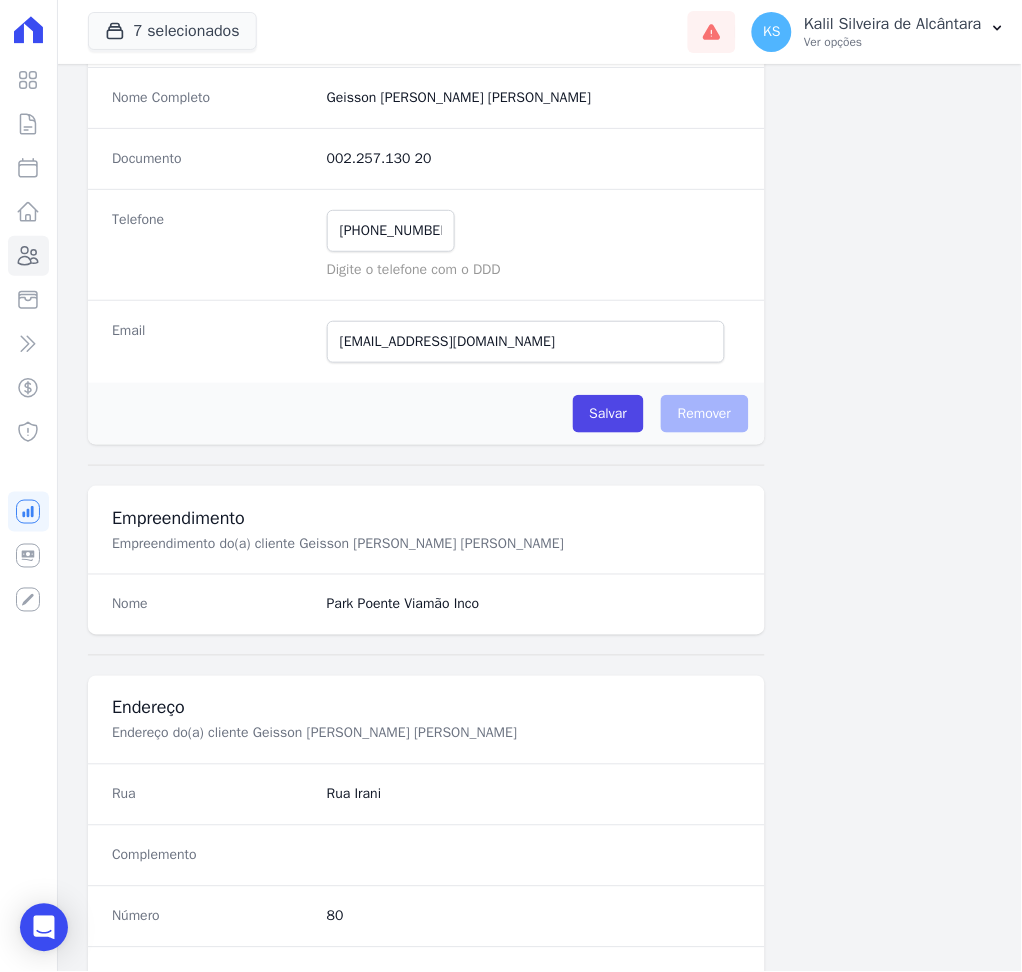 scroll, scrollTop: 916, scrollLeft: 0, axis: vertical 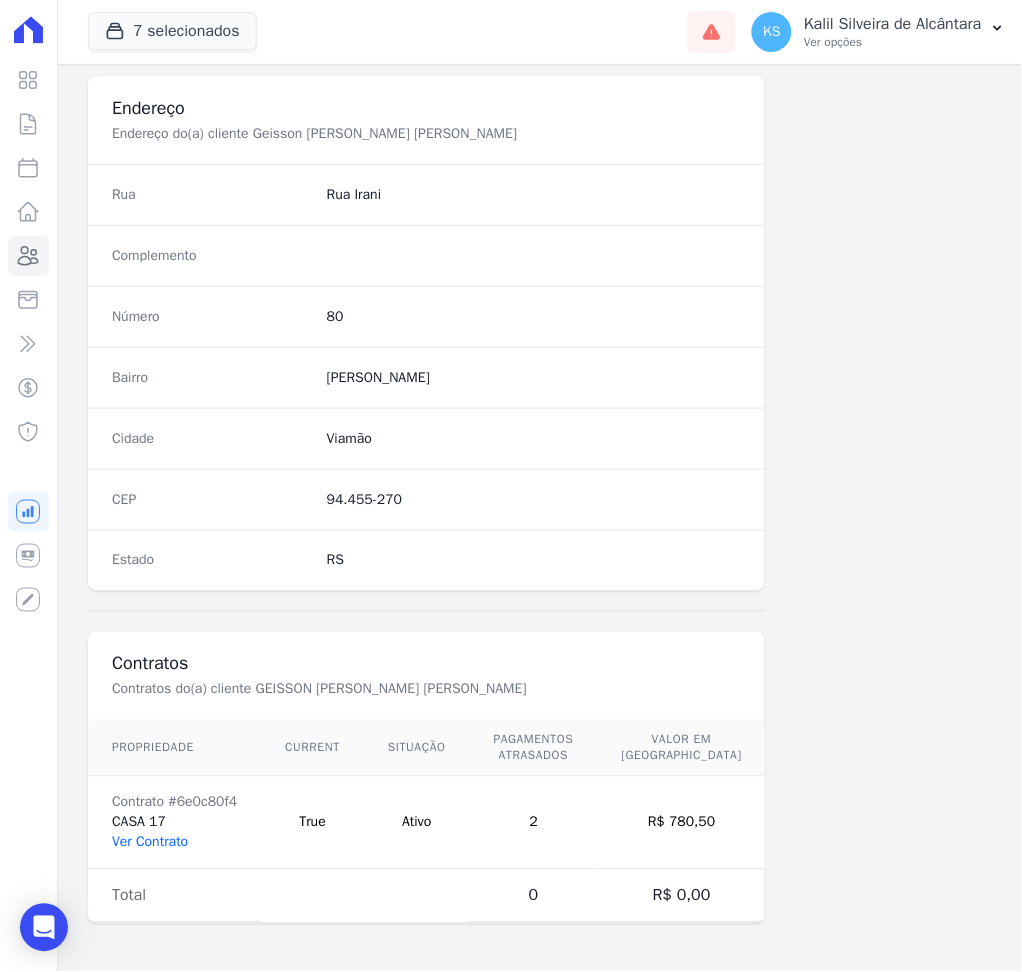 click on "Ver Contrato" at bounding box center (150, 842) 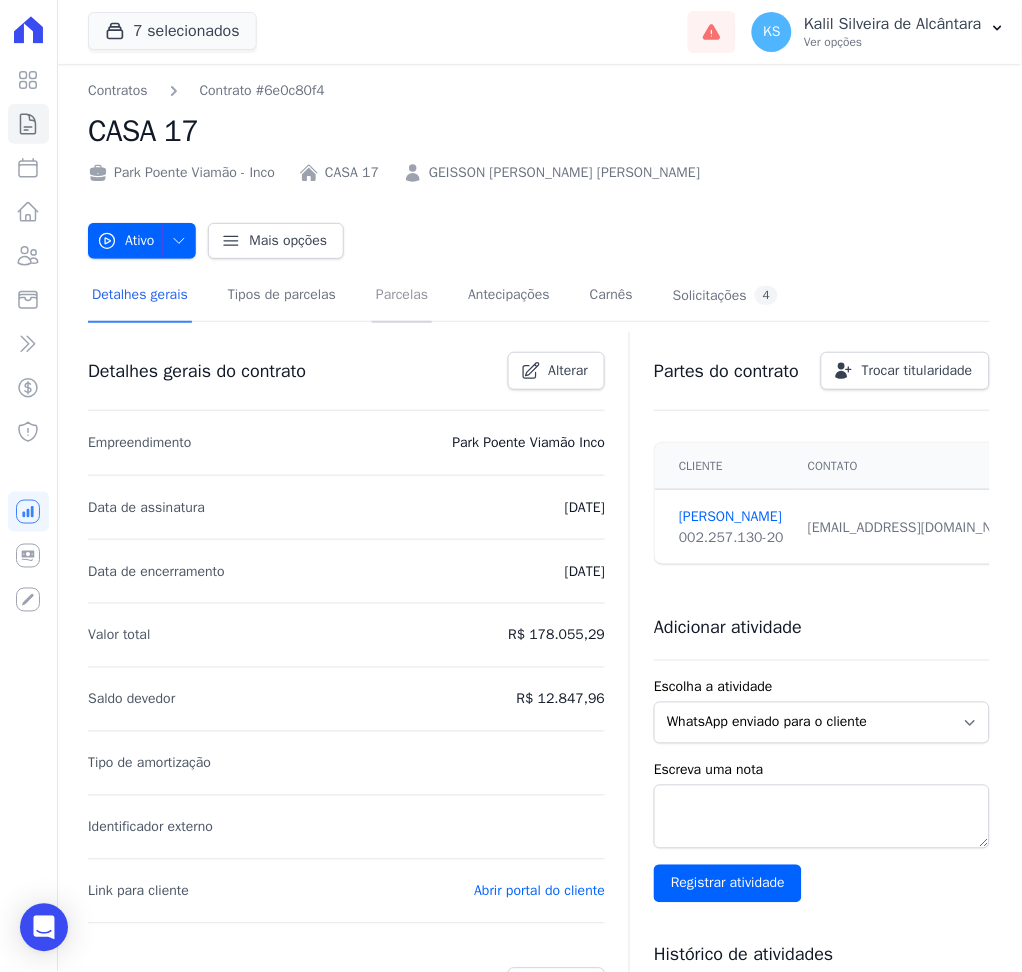click on "Parcelas" at bounding box center (402, 296) 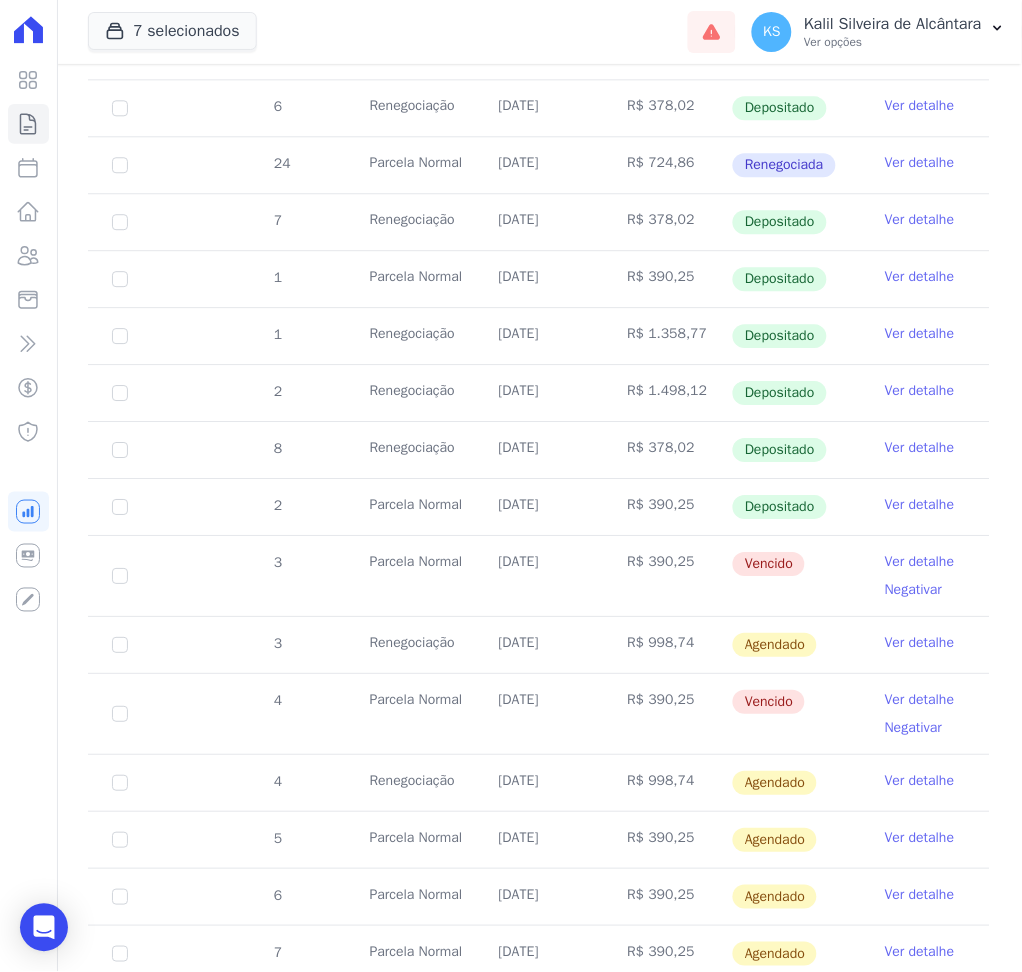scroll, scrollTop: 800, scrollLeft: 0, axis: vertical 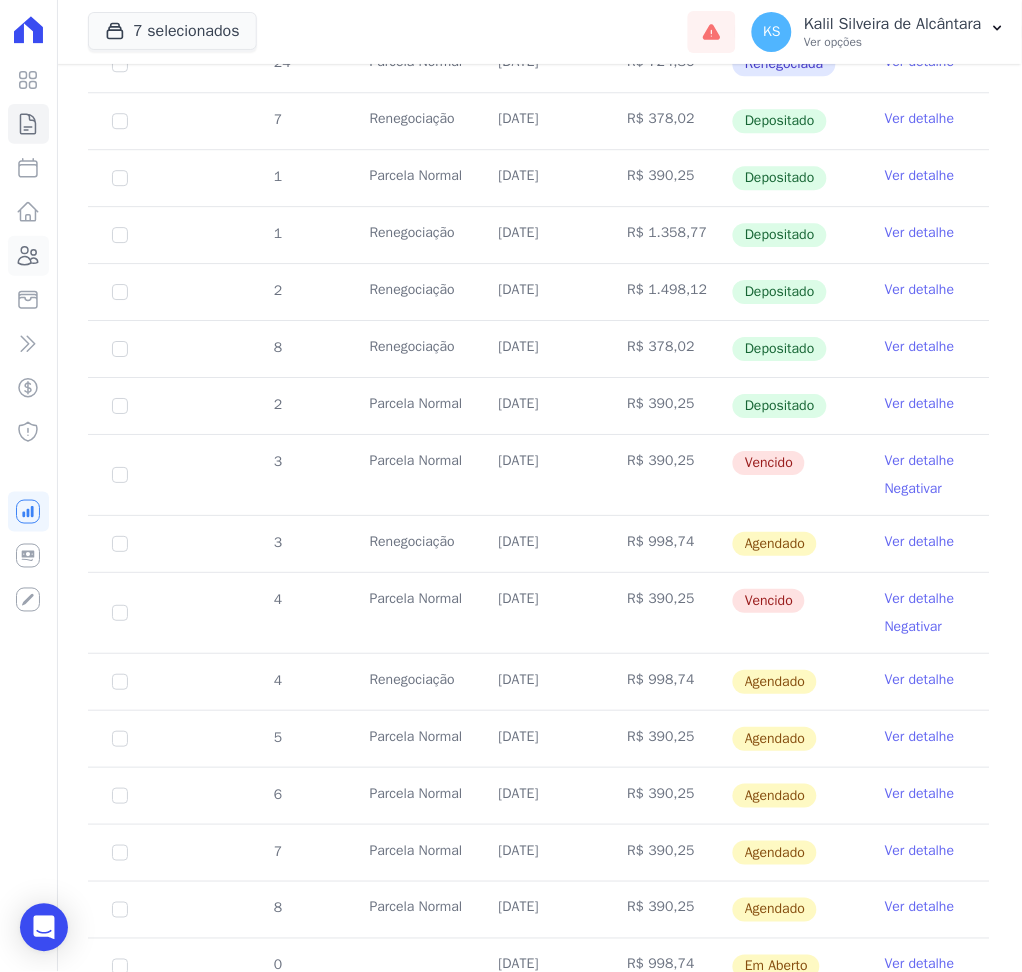 click 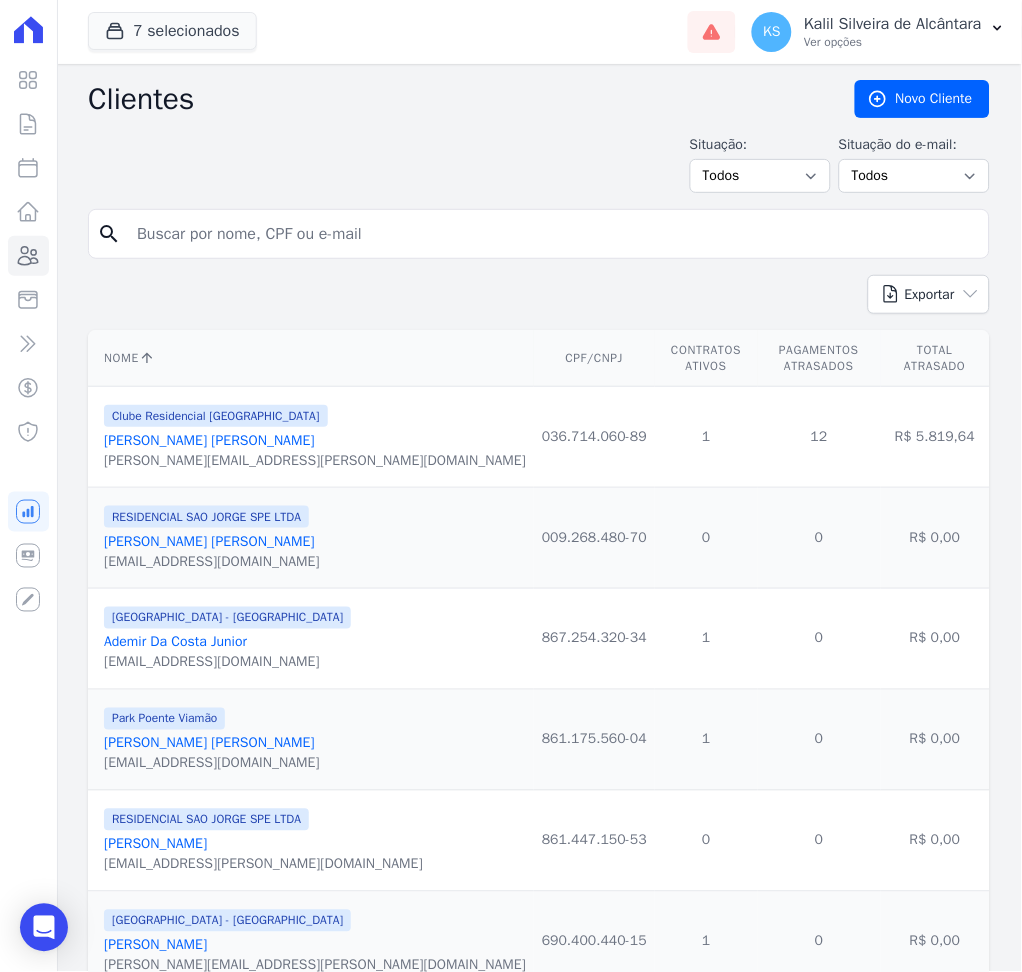 click at bounding box center [553, 234] 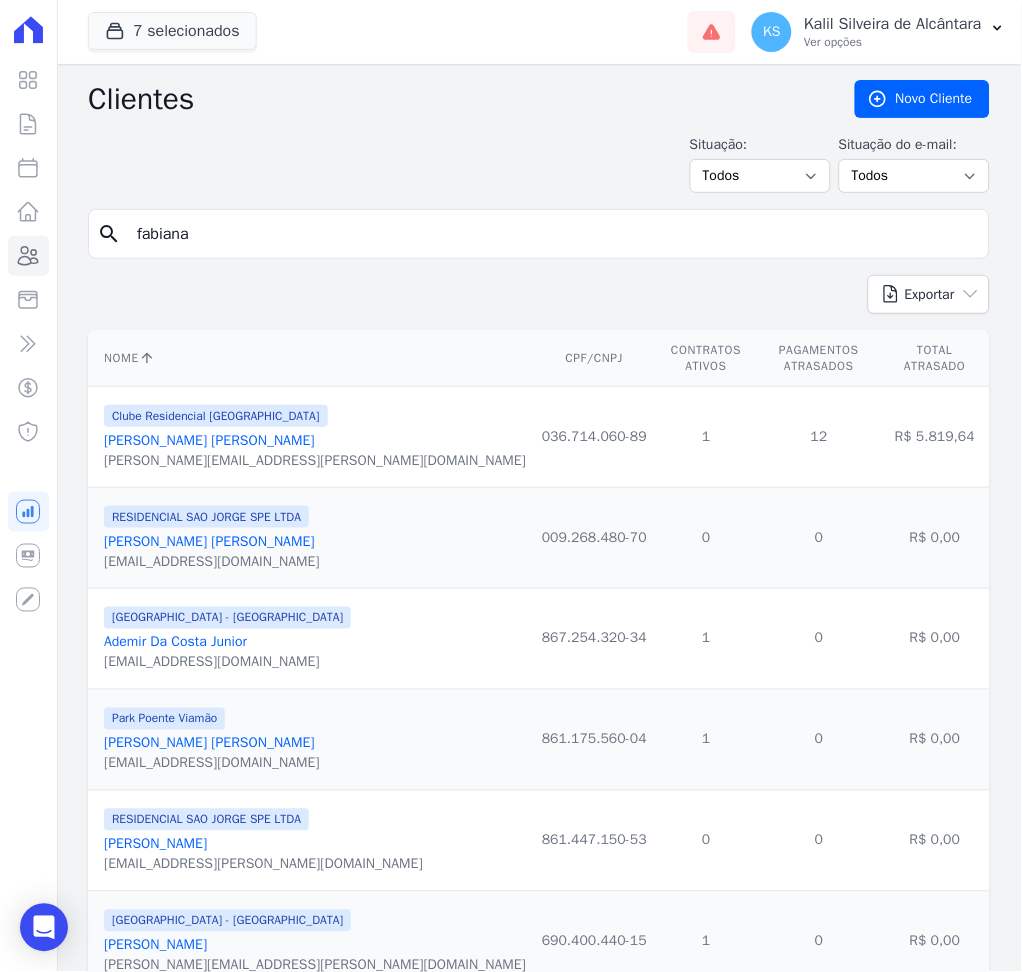 type on "[PERSON_NAME] [PERSON_NAME]" 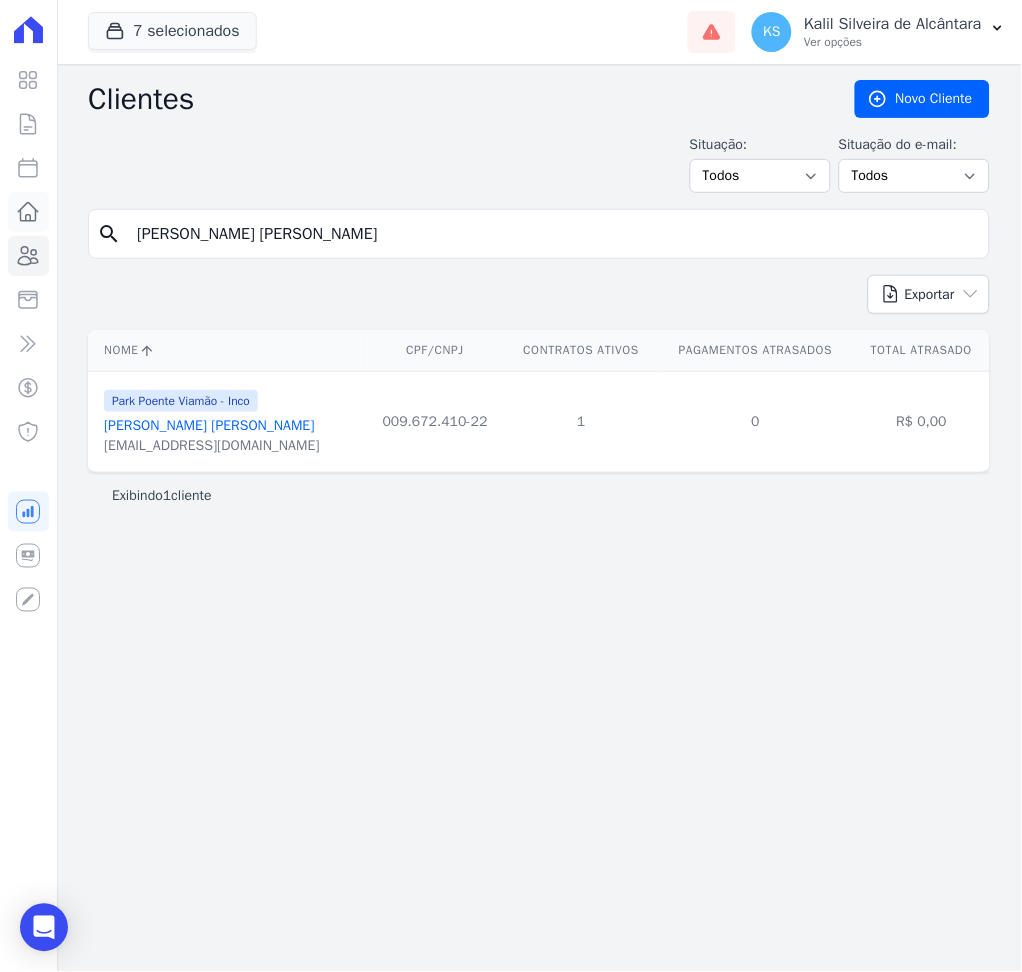 drag, startPoint x: 427, startPoint y: 239, endPoint x: 37, endPoint y: 229, distance: 390.12817 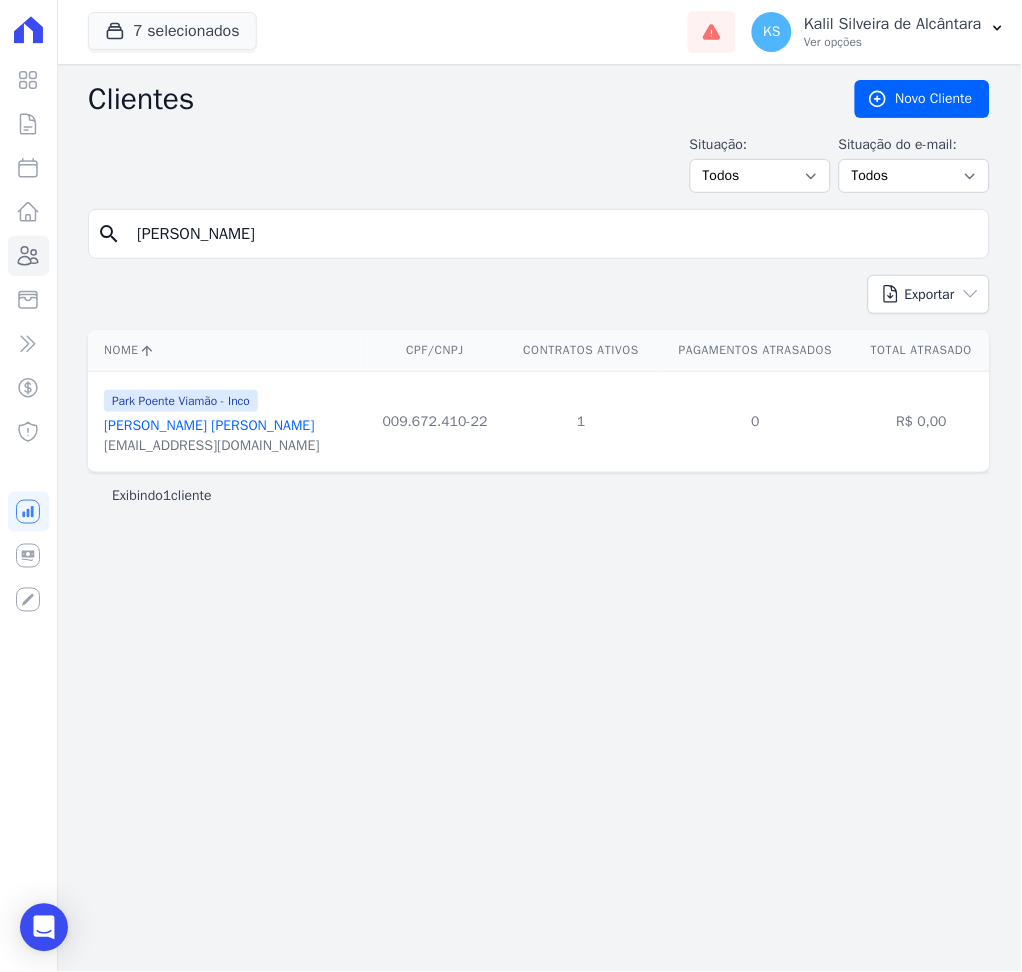 type on "[DEMOGRAPHIC_DATA][PERSON_NAME] Arroxellas" 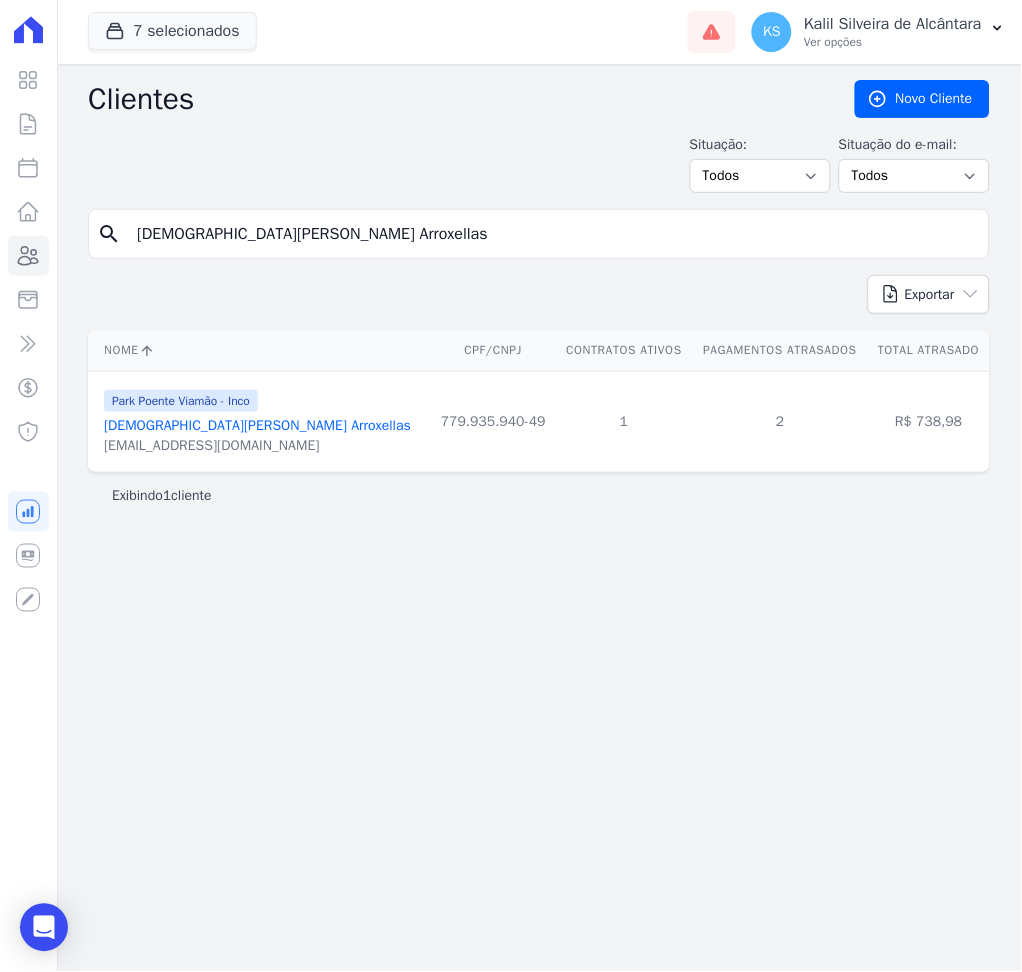 click on "[DEMOGRAPHIC_DATA][PERSON_NAME] Arroxellas" at bounding box center (257, 425) 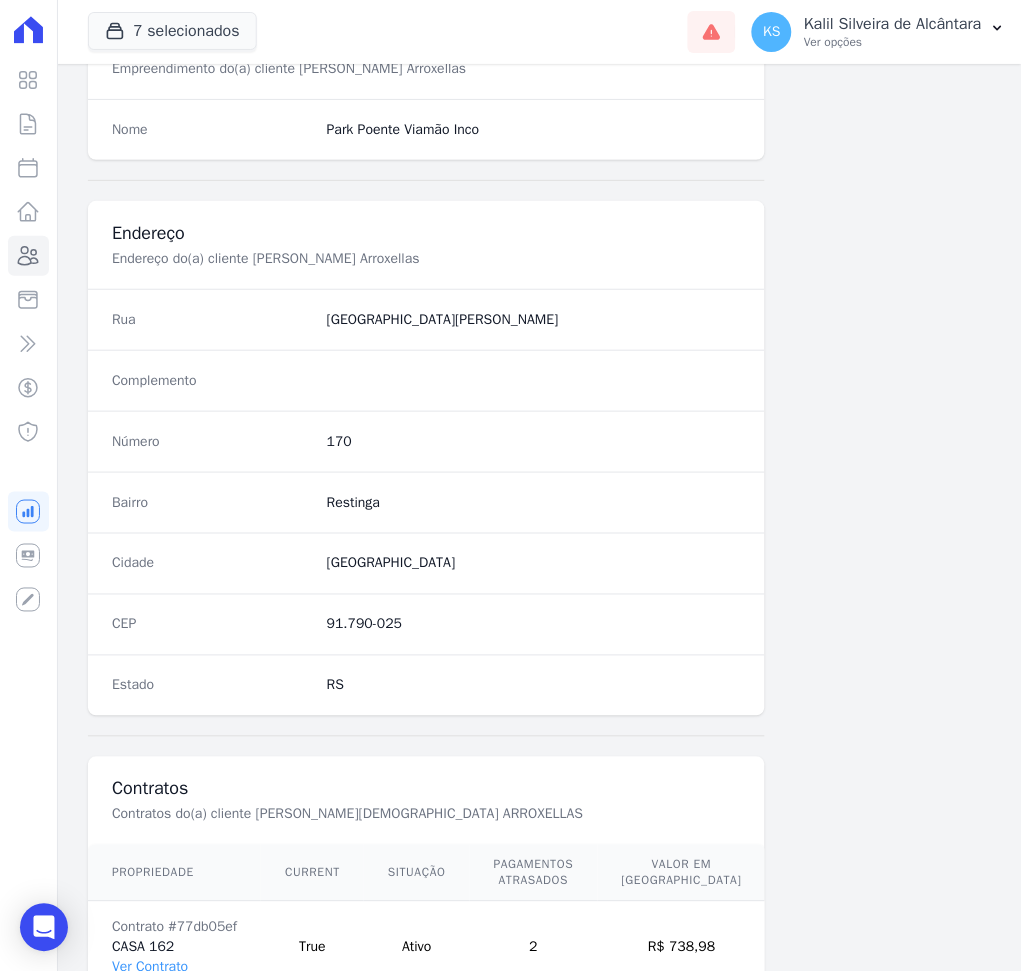 scroll, scrollTop: 916, scrollLeft: 0, axis: vertical 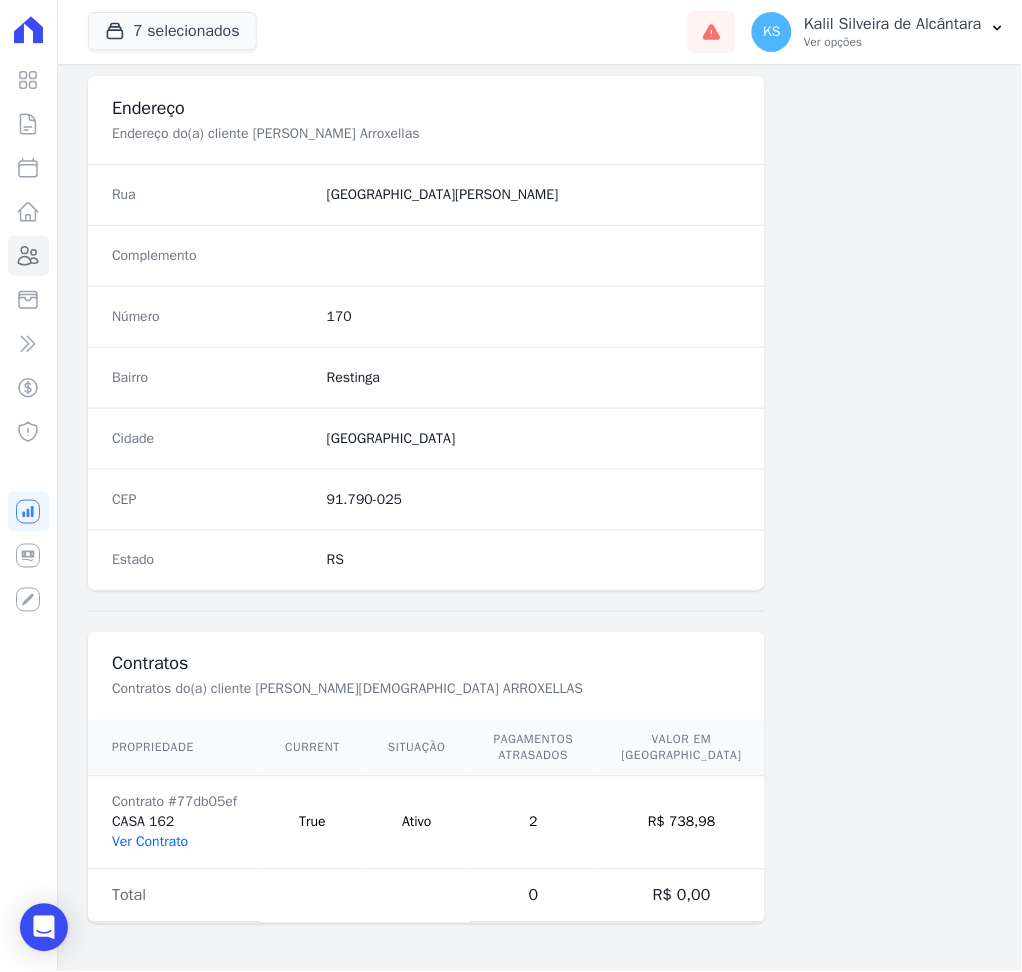 click on "Ver Contrato" at bounding box center [150, 842] 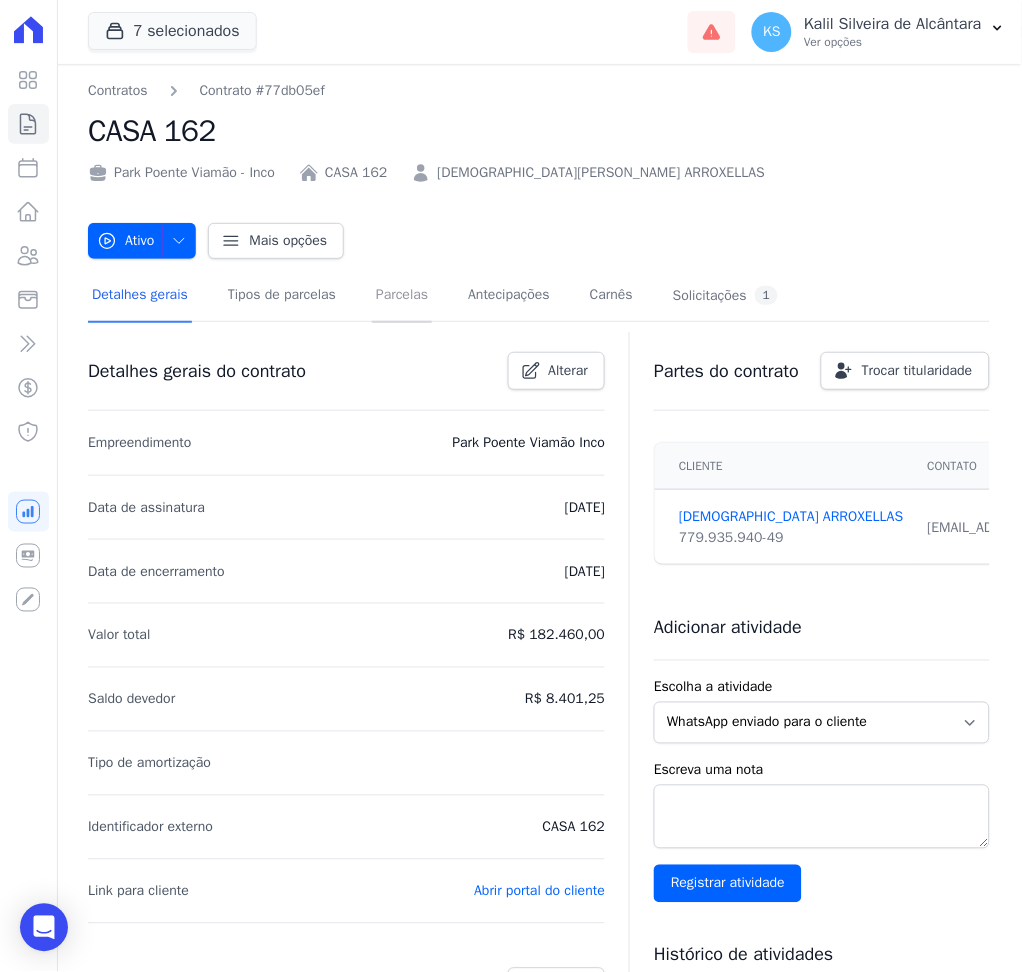 click on "Parcelas" at bounding box center (402, 296) 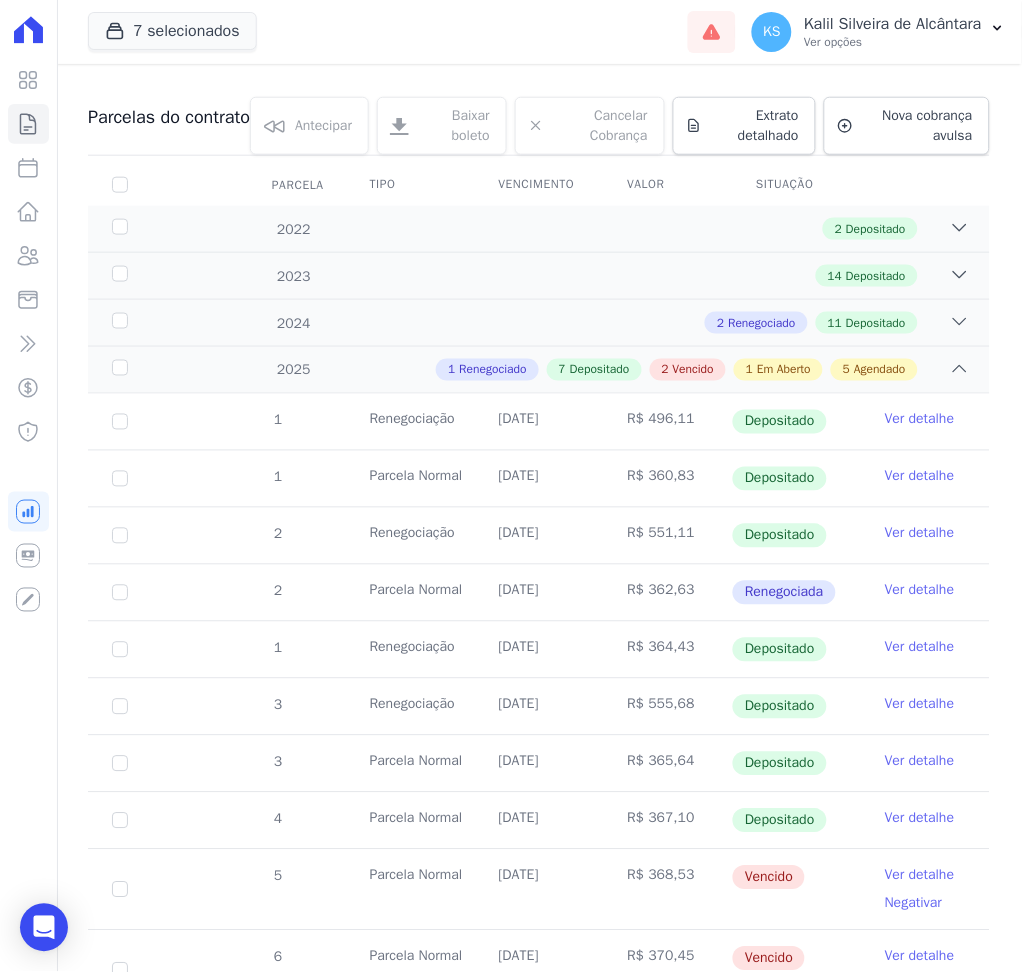 scroll, scrollTop: 266, scrollLeft: 0, axis: vertical 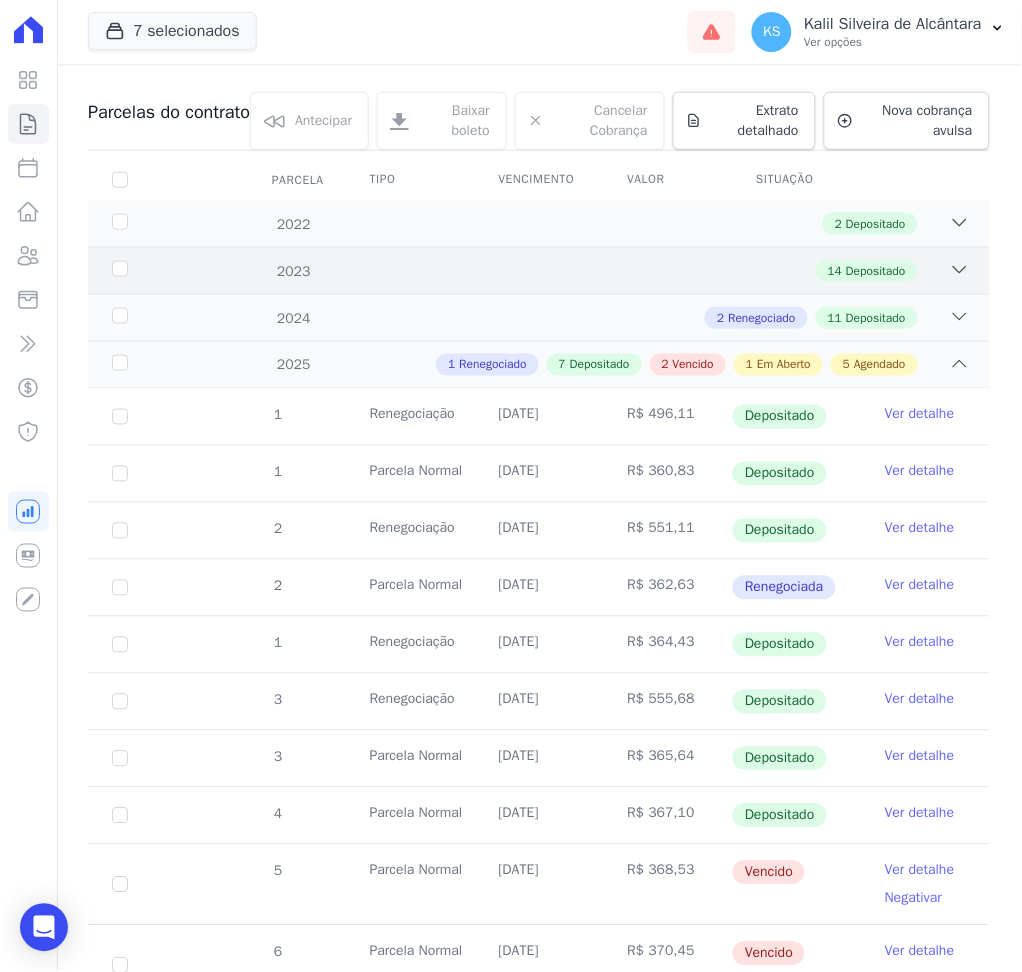 drag, startPoint x: 930, startPoint y: 314, endPoint x: 935, endPoint y: 257, distance: 57.21888 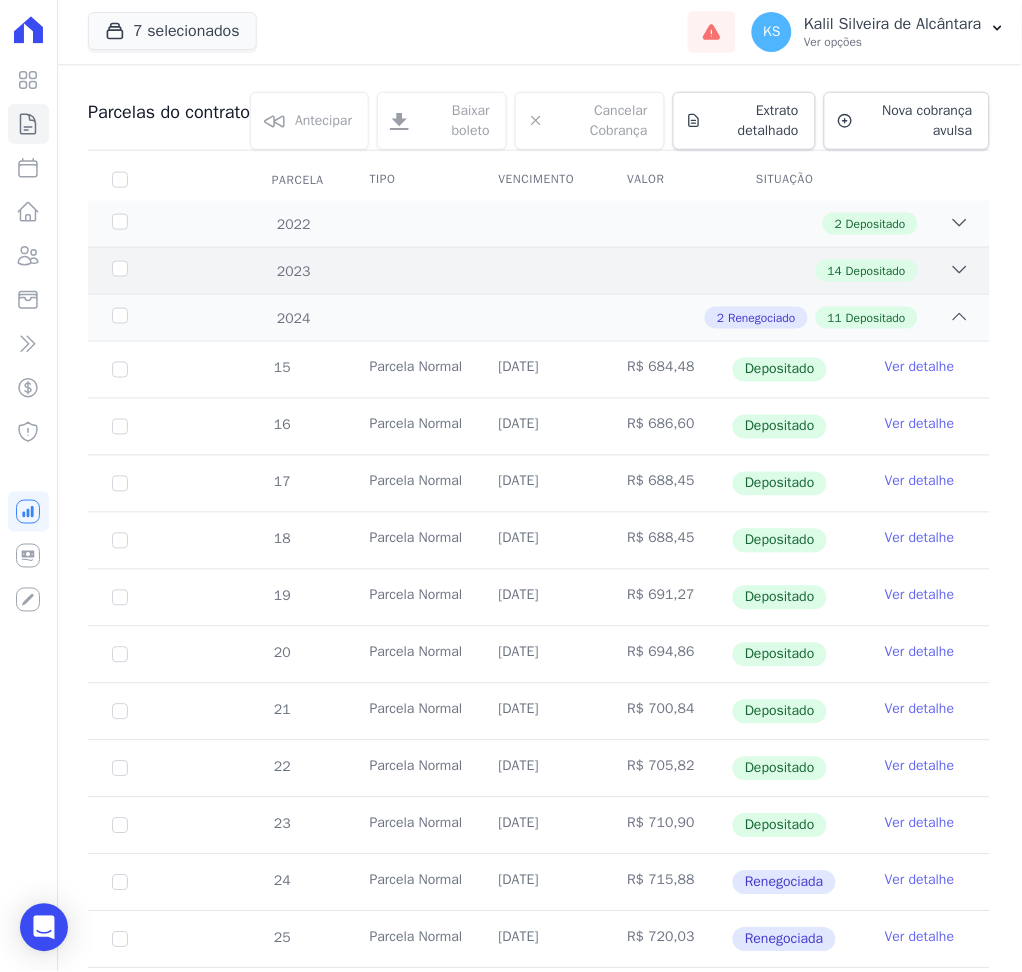 click on "2023
14
Depositado" at bounding box center (539, 270) 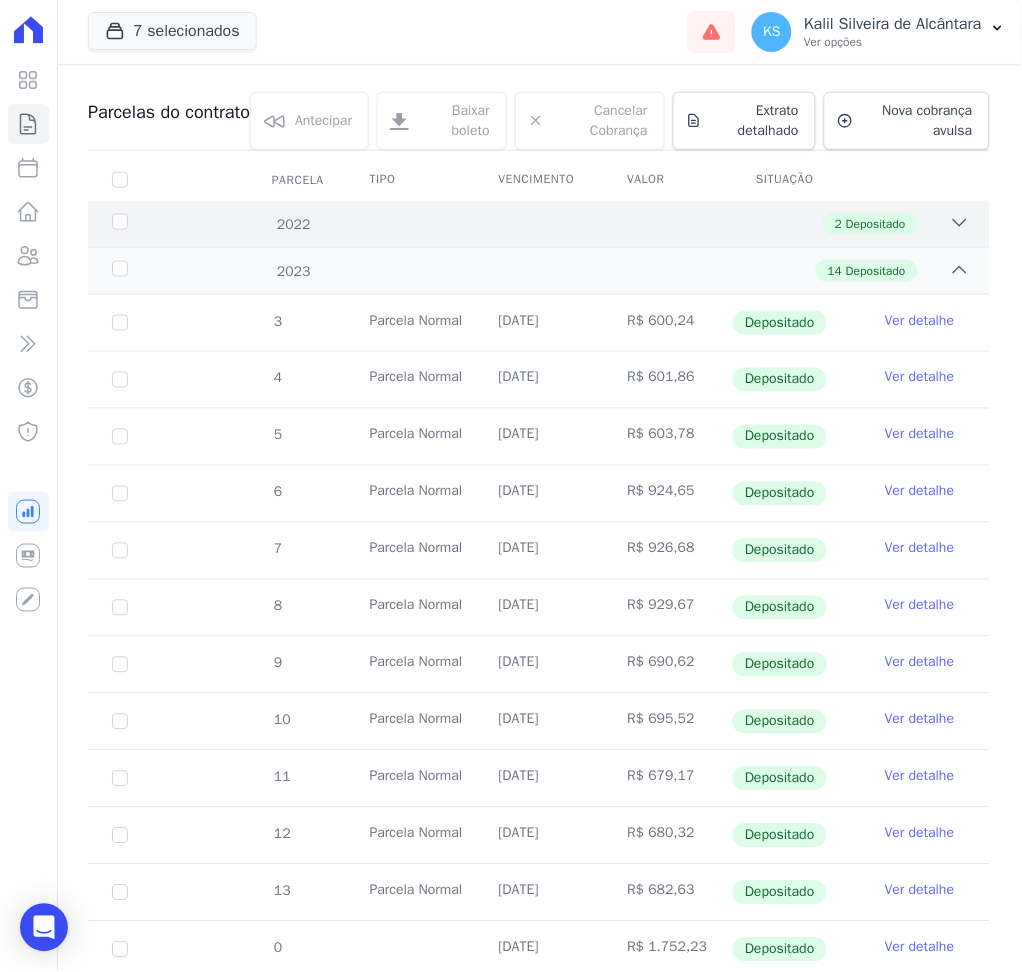 click on "2022
2
Depositado" at bounding box center [539, 224] 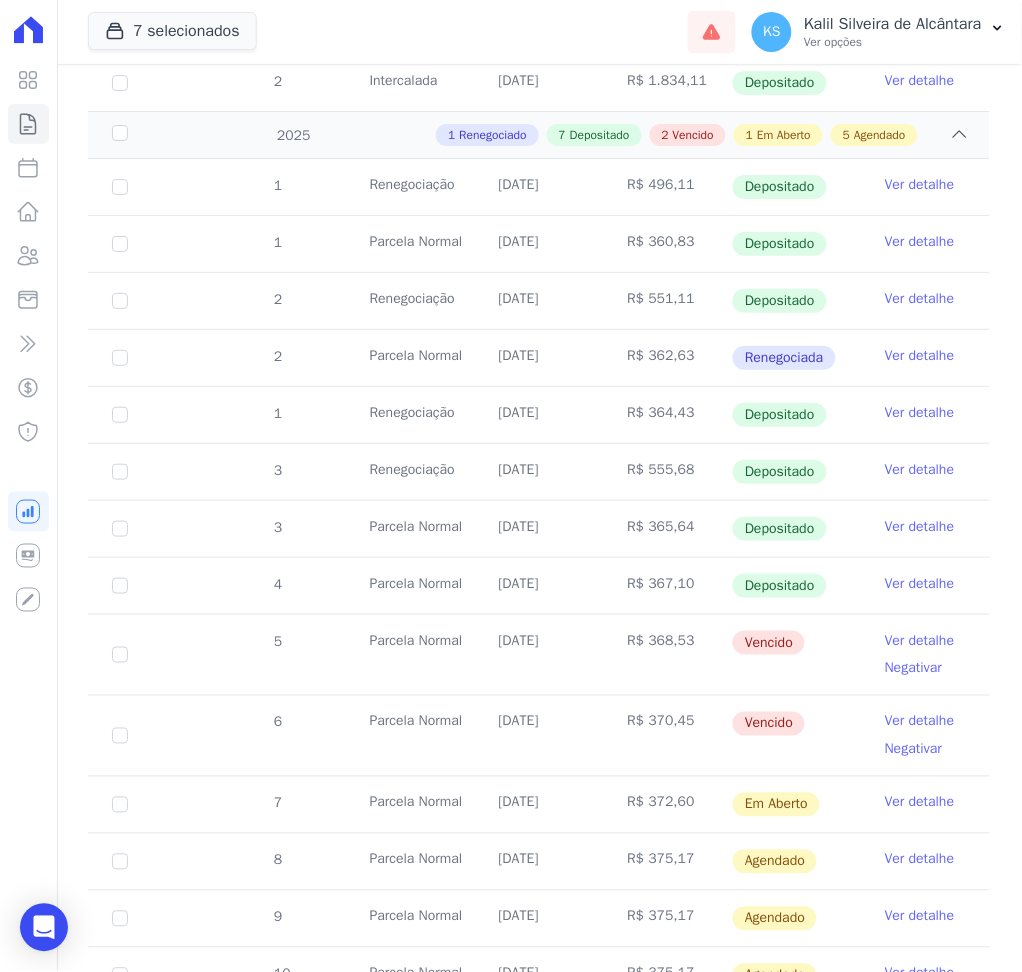 scroll, scrollTop: 2400, scrollLeft: 0, axis: vertical 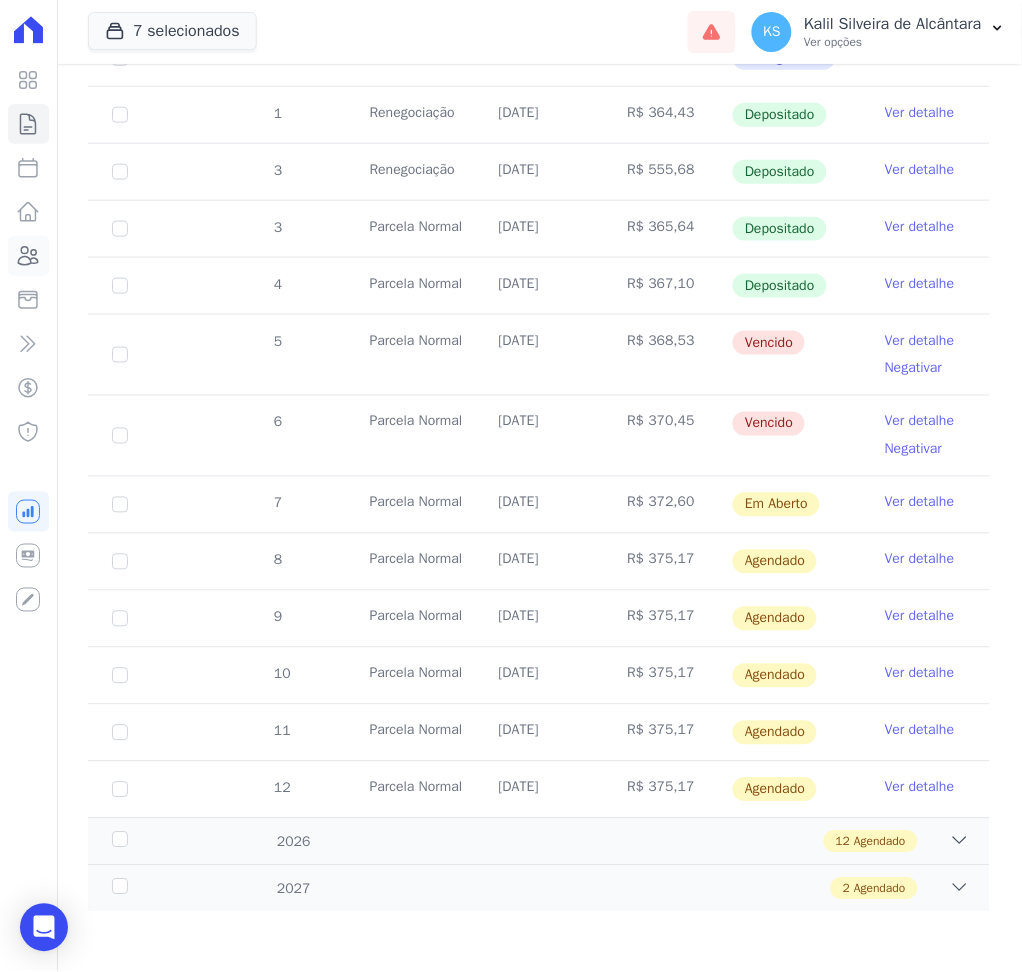 click 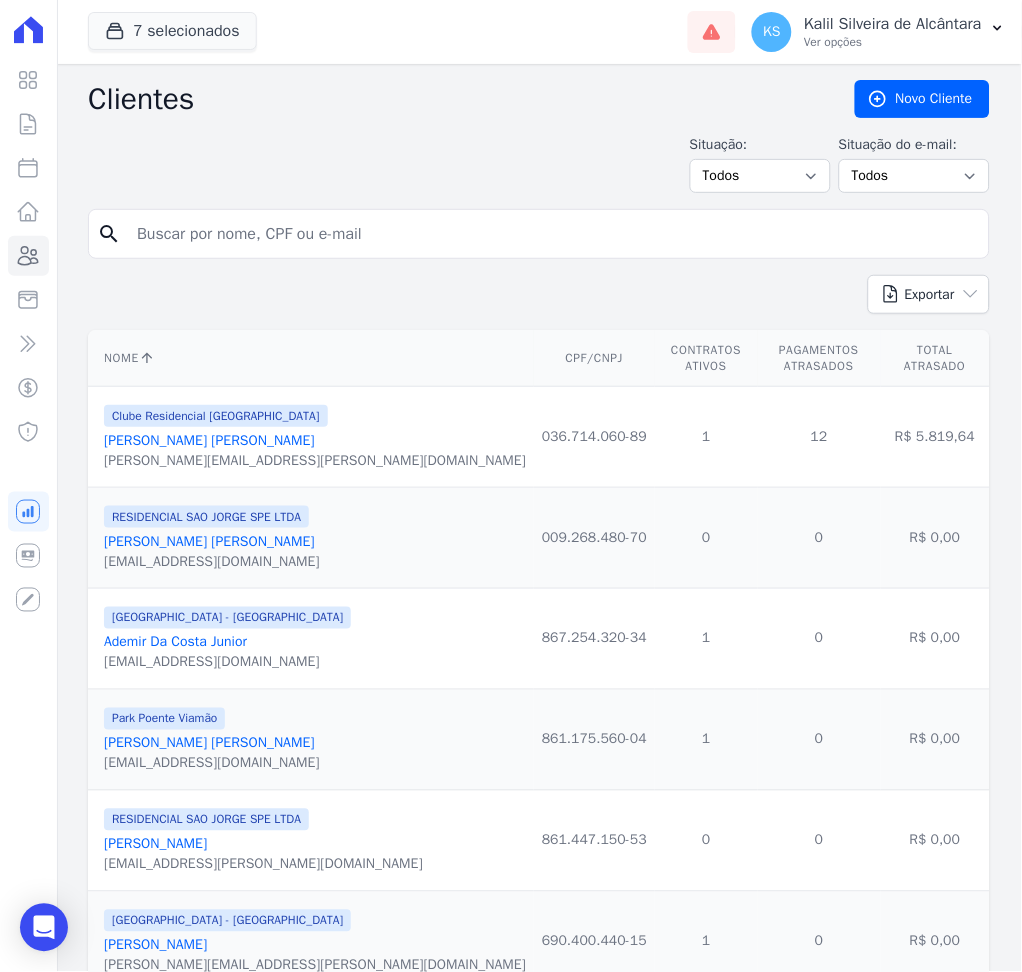 click at bounding box center (553, 234) 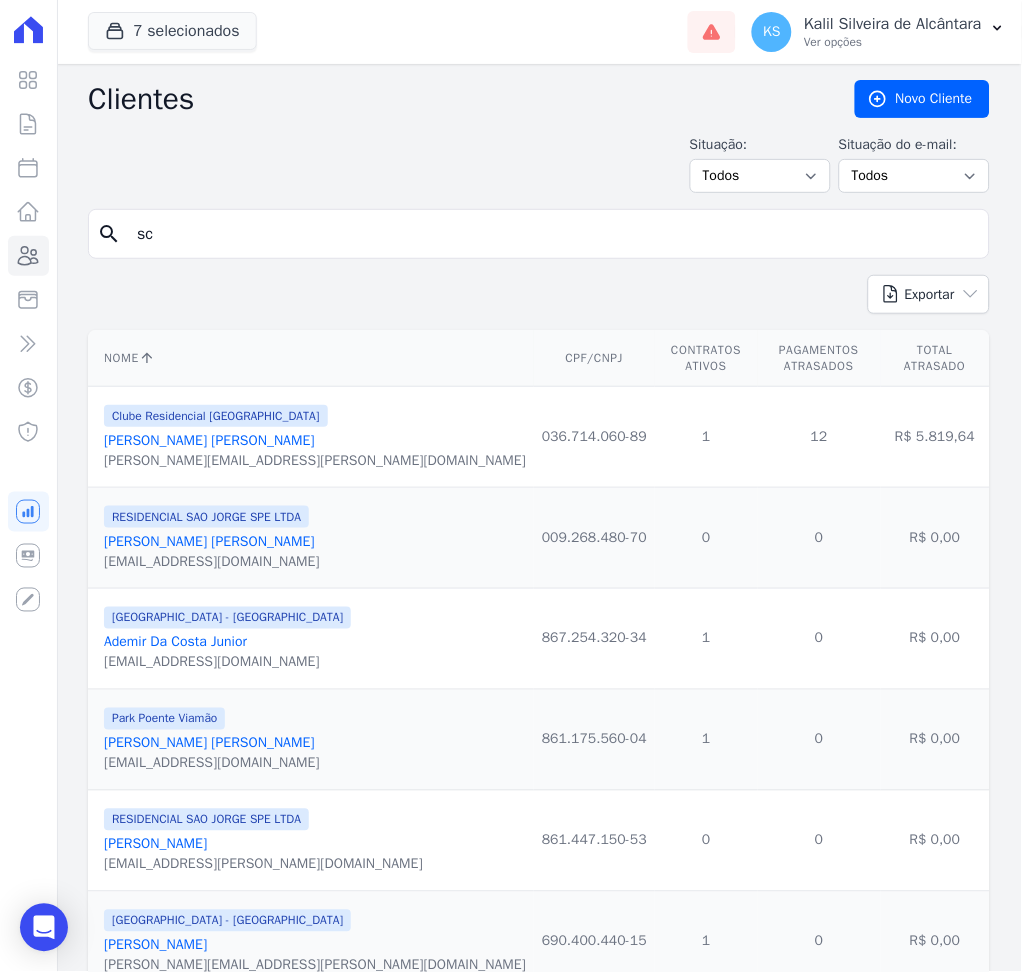 type on "[PERSON_NAME]" 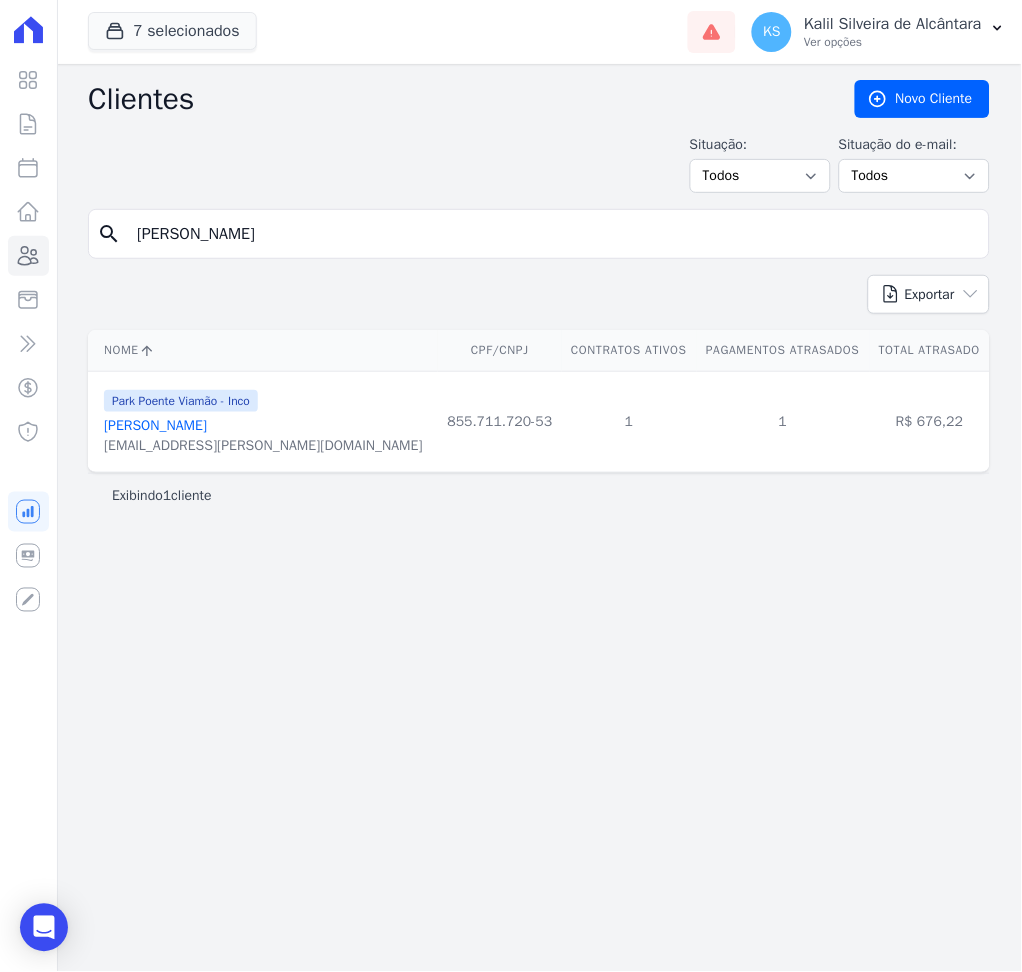 click on "[PERSON_NAME]" at bounding box center [155, 425] 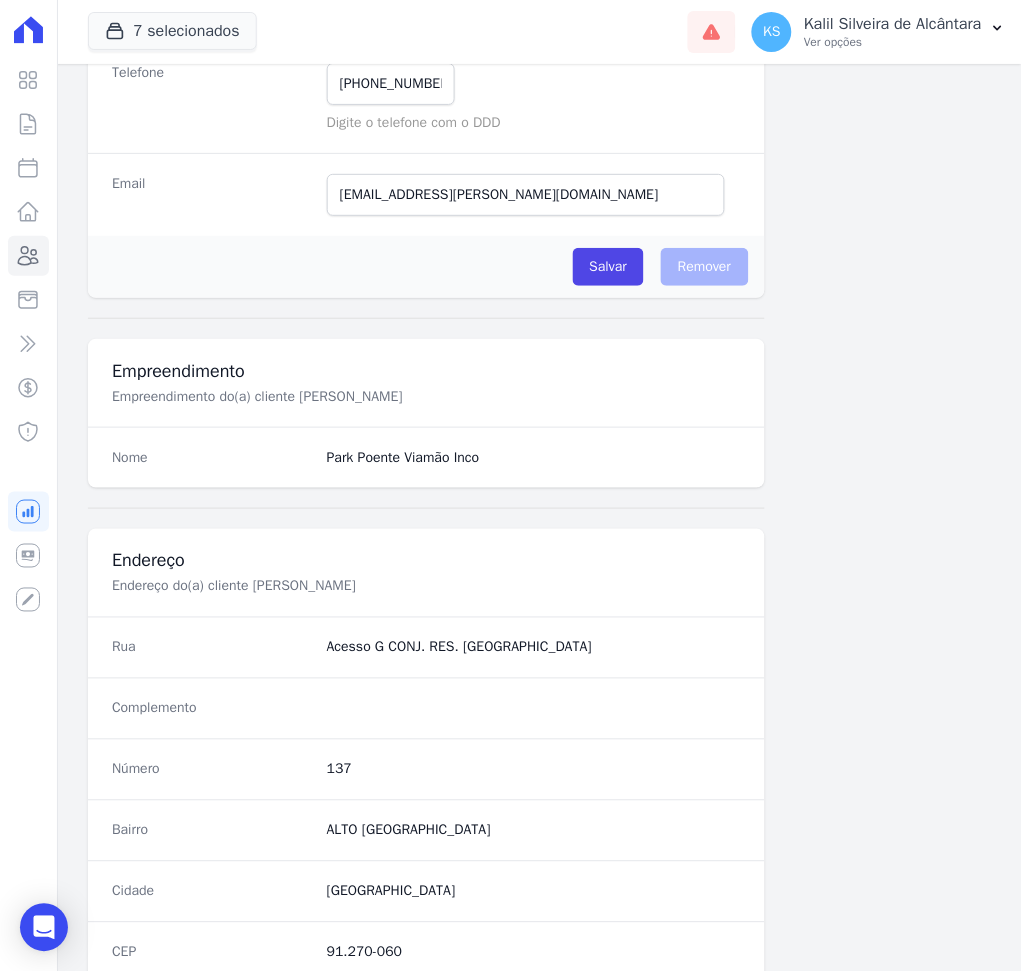scroll, scrollTop: 916, scrollLeft: 0, axis: vertical 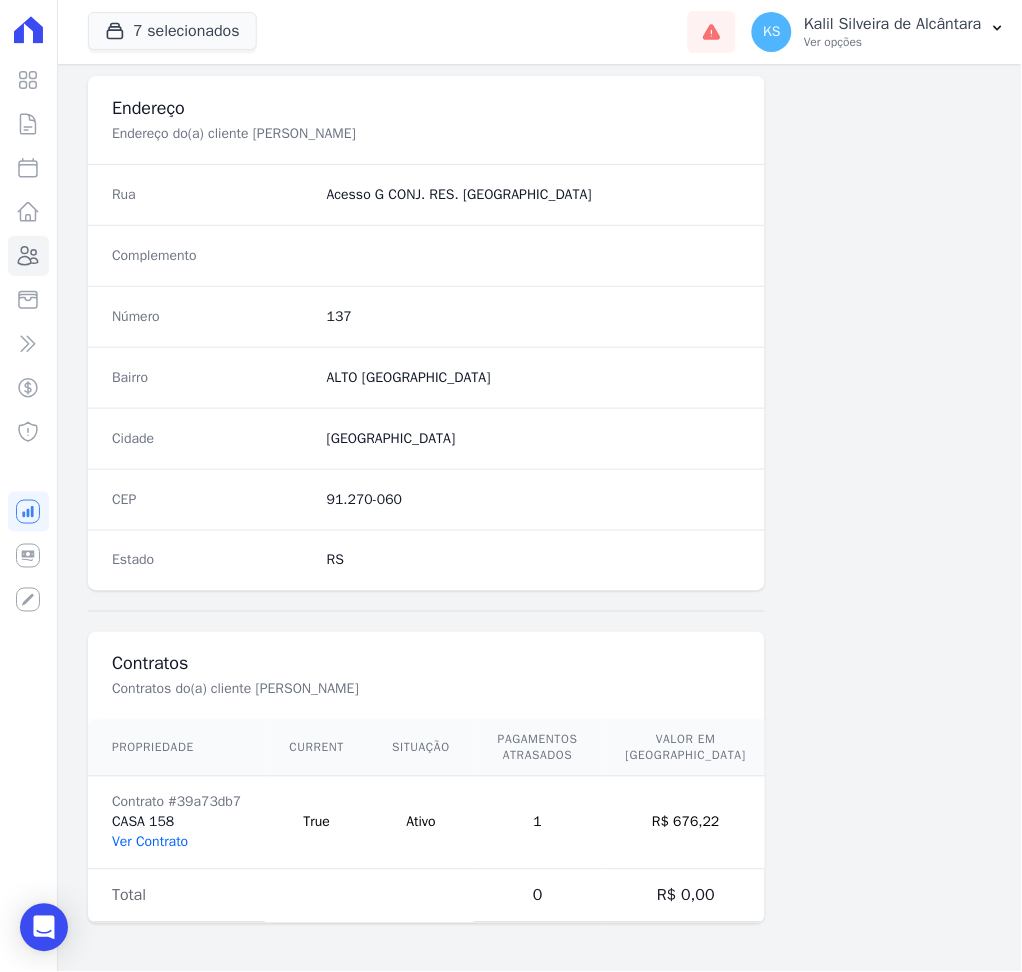 click on "Ver Contrato" at bounding box center [150, 842] 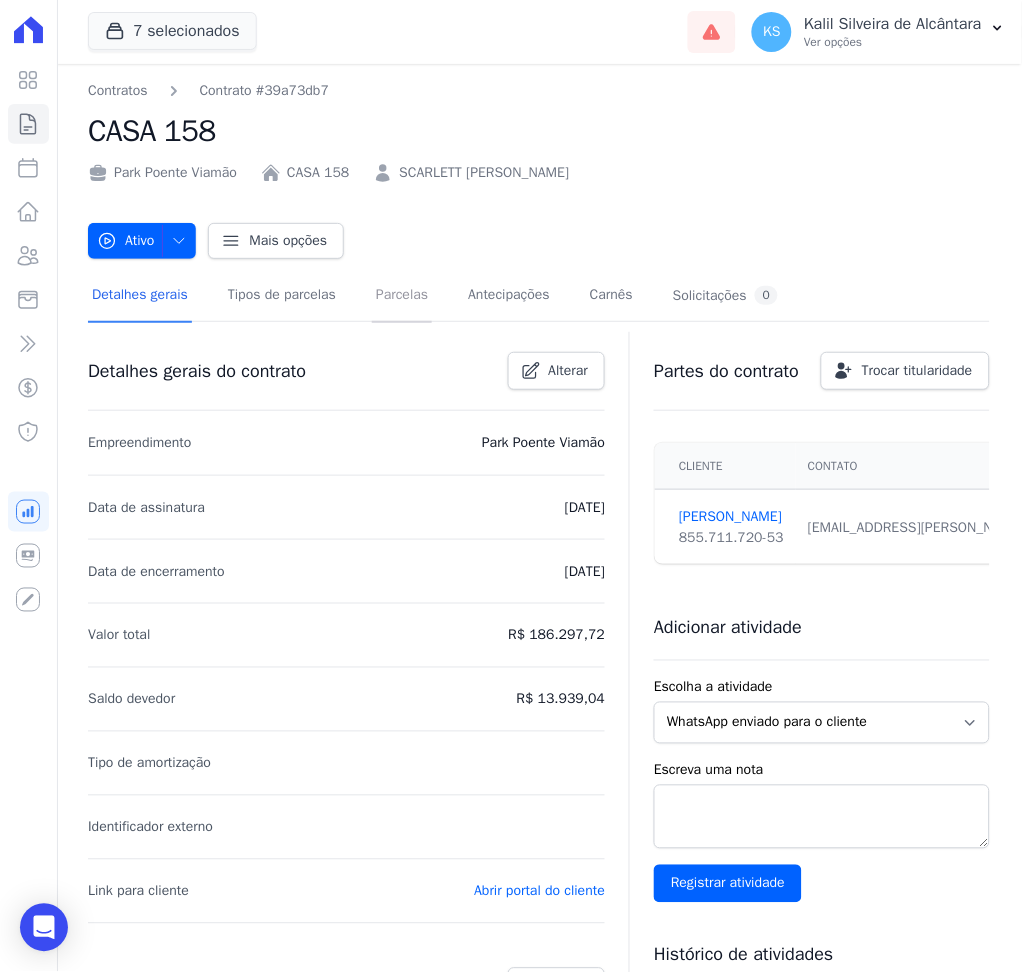 click on "Parcelas" at bounding box center [402, 296] 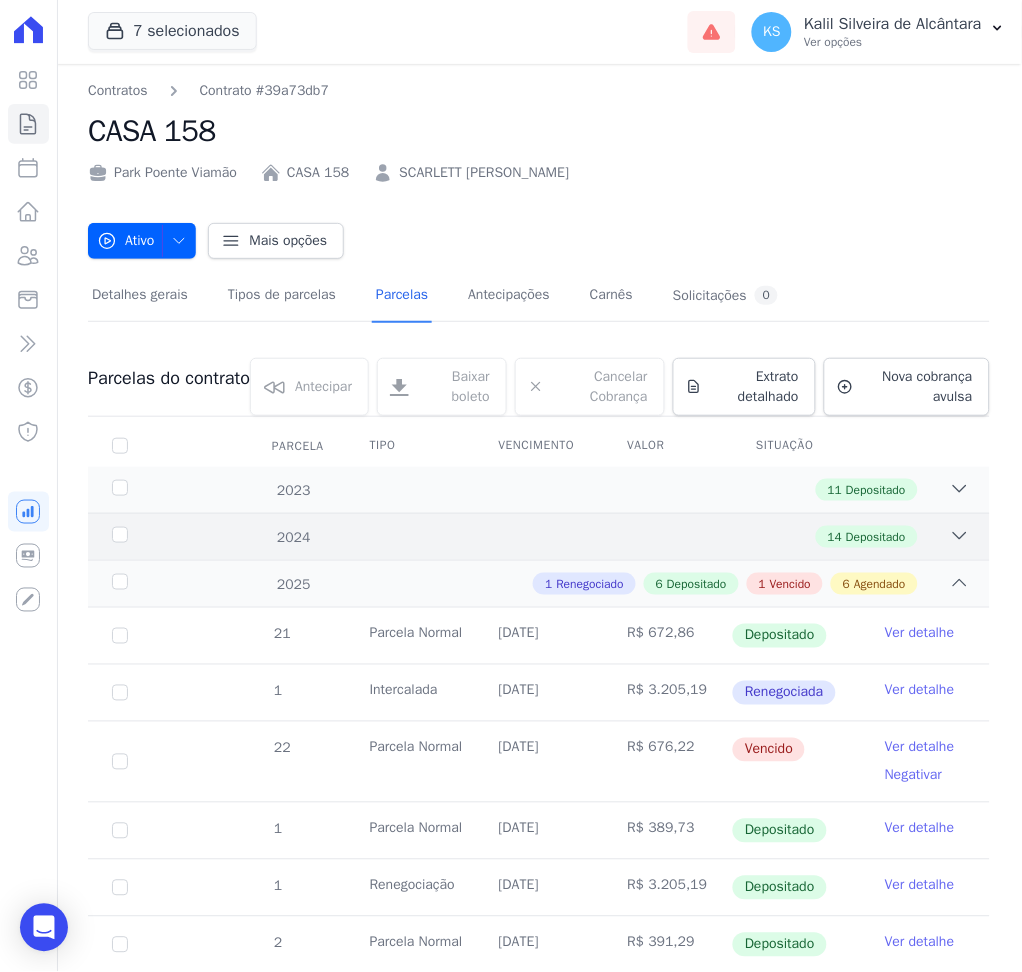 click 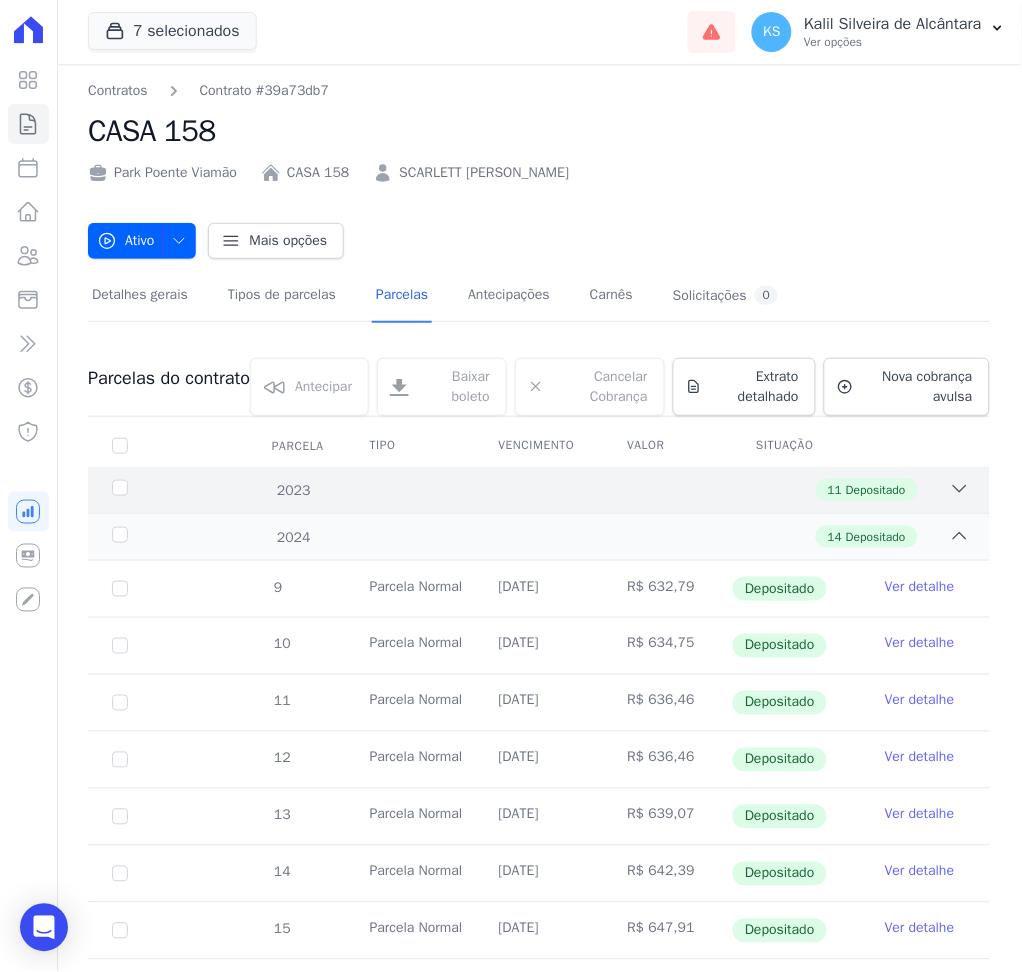click 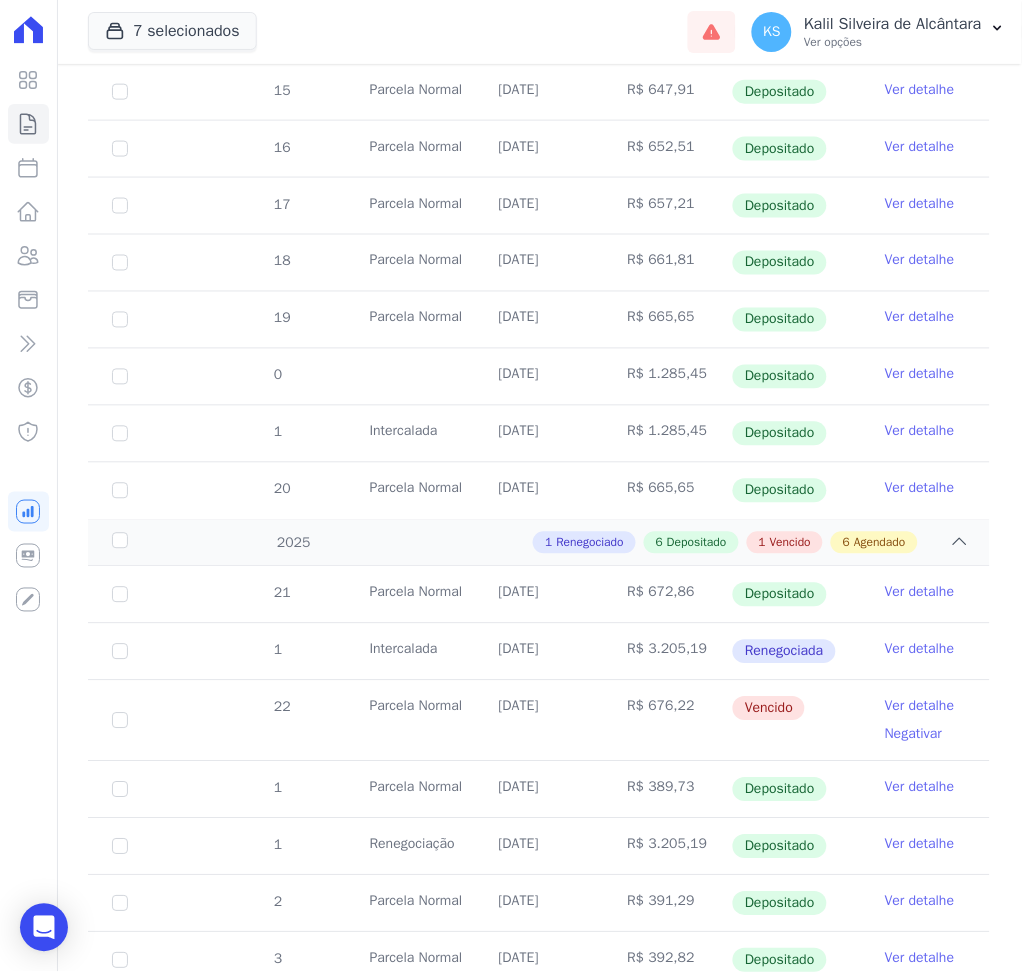 scroll, scrollTop: 1733, scrollLeft: 0, axis: vertical 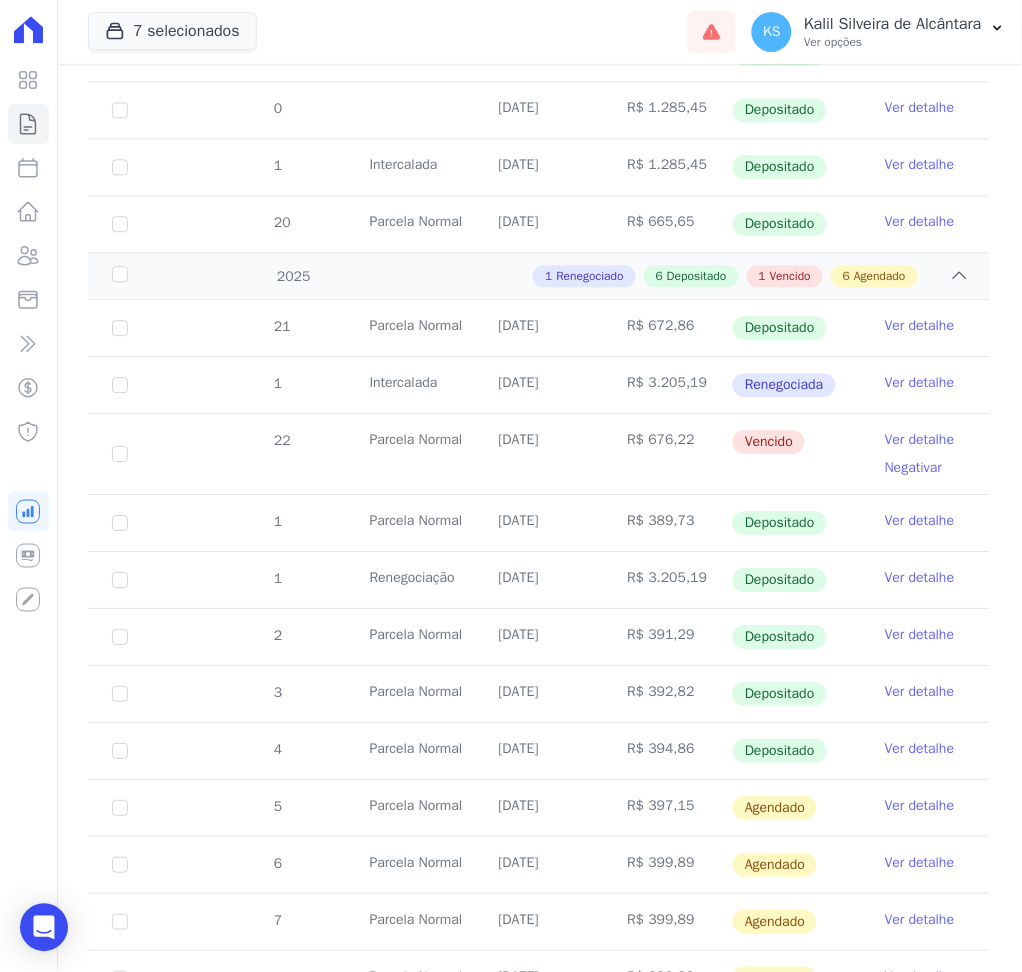 click on "Ver detalhe" at bounding box center [920, 326] 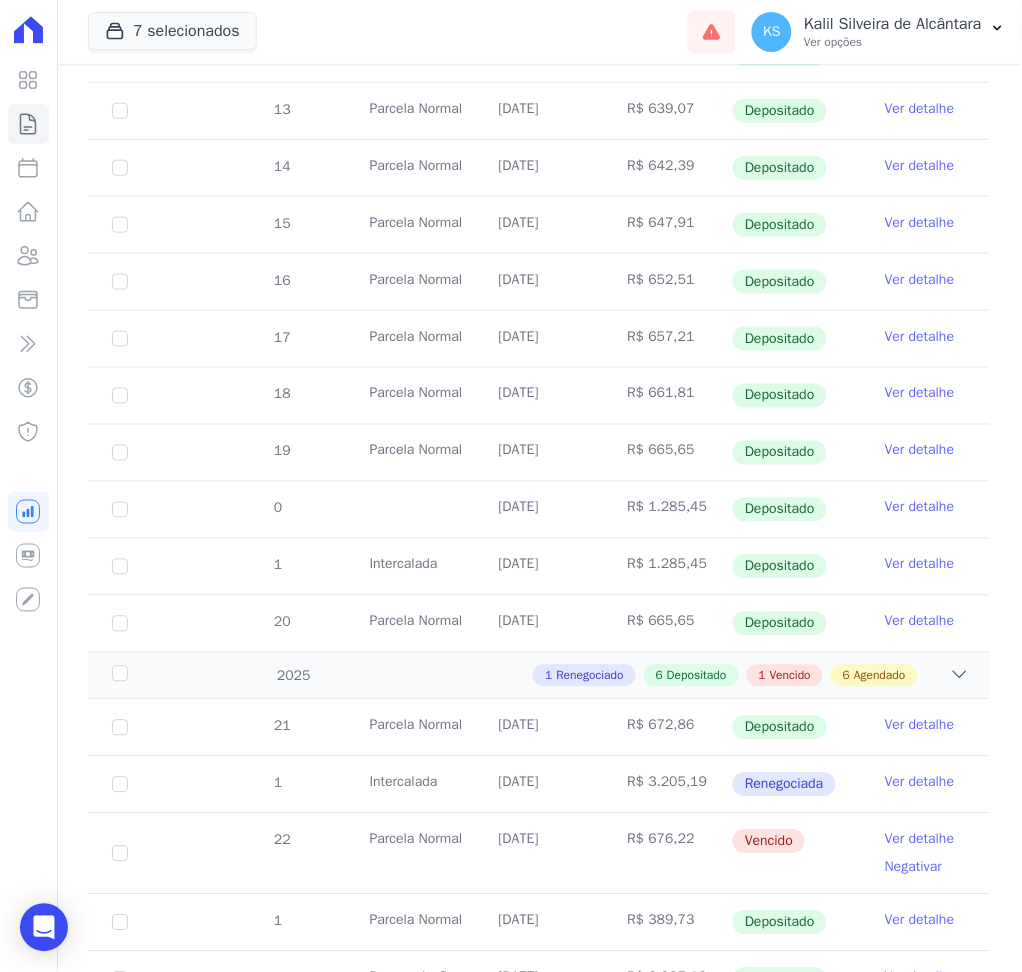scroll, scrollTop: 1733, scrollLeft: 0, axis: vertical 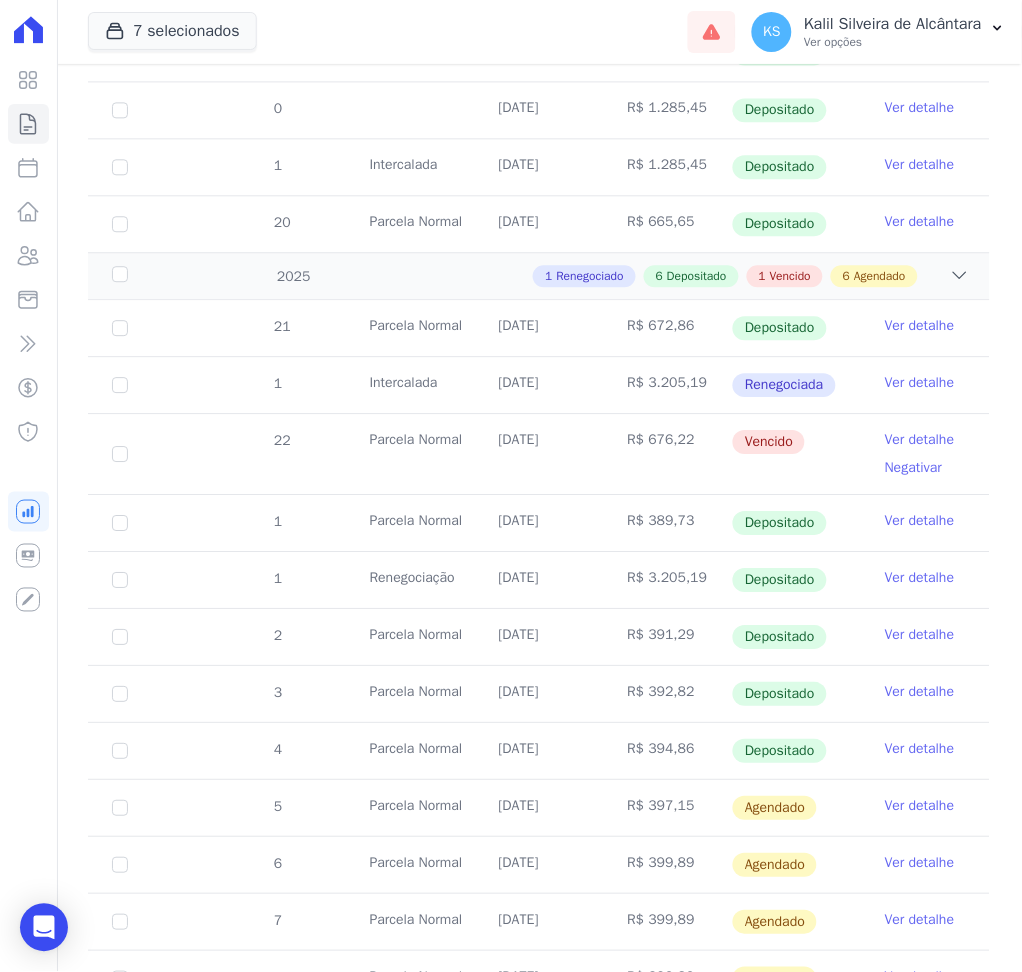 click on "Ver detalhe" at bounding box center (920, 521) 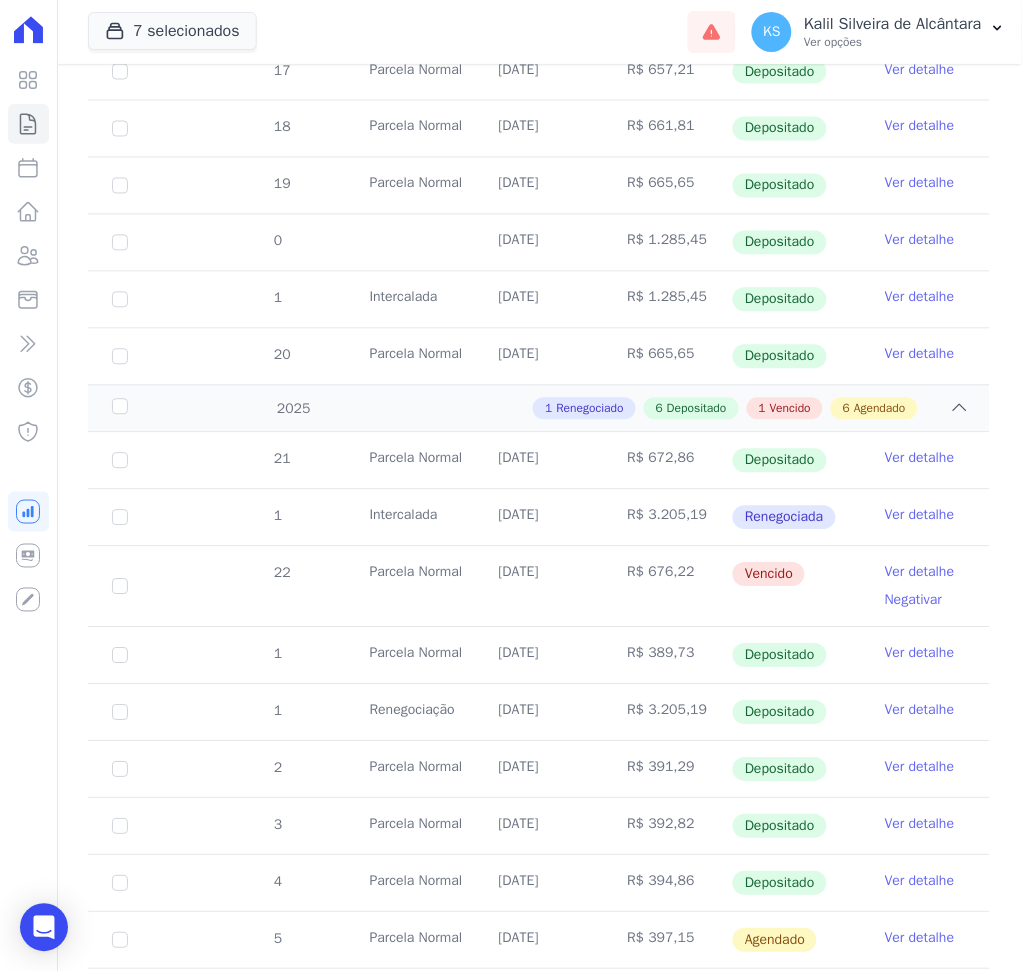 scroll, scrollTop: 2084, scrollLeft: 0, axis: vertical 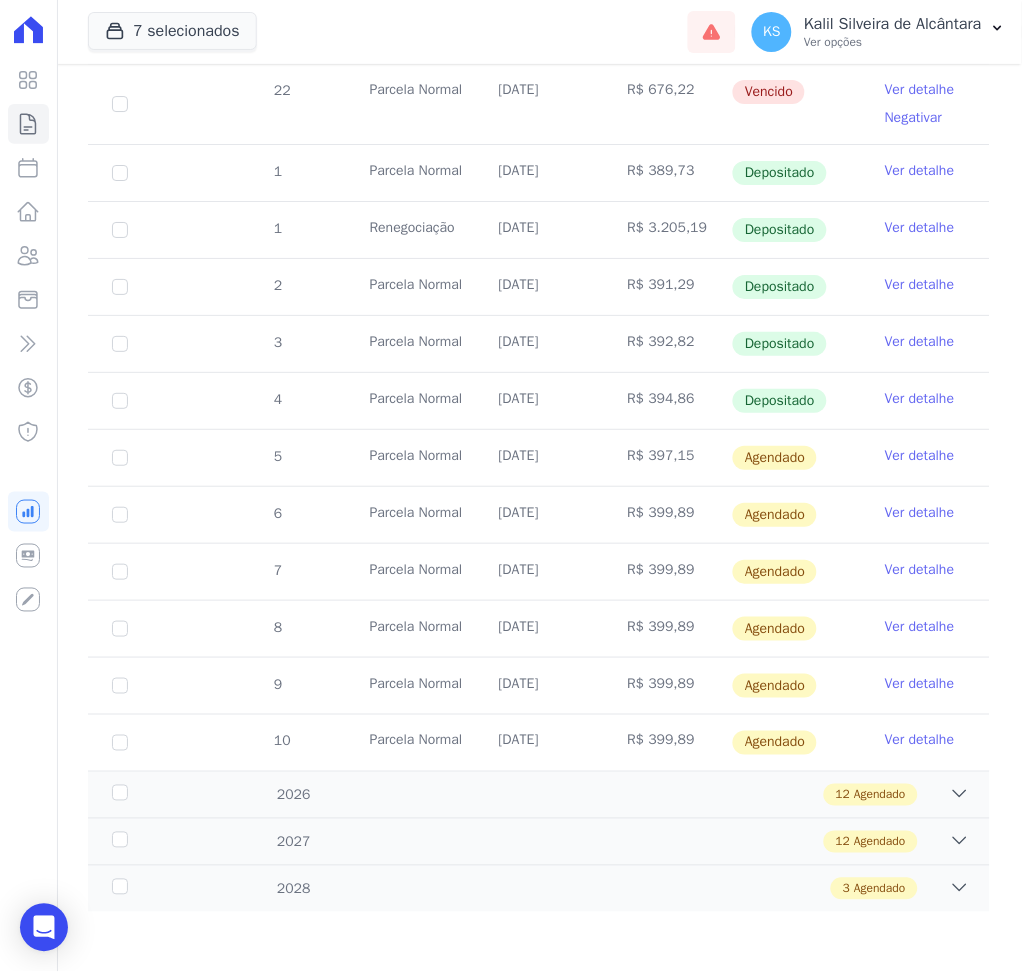 click on "Ver detalhe" at bounding box center [920, 228] 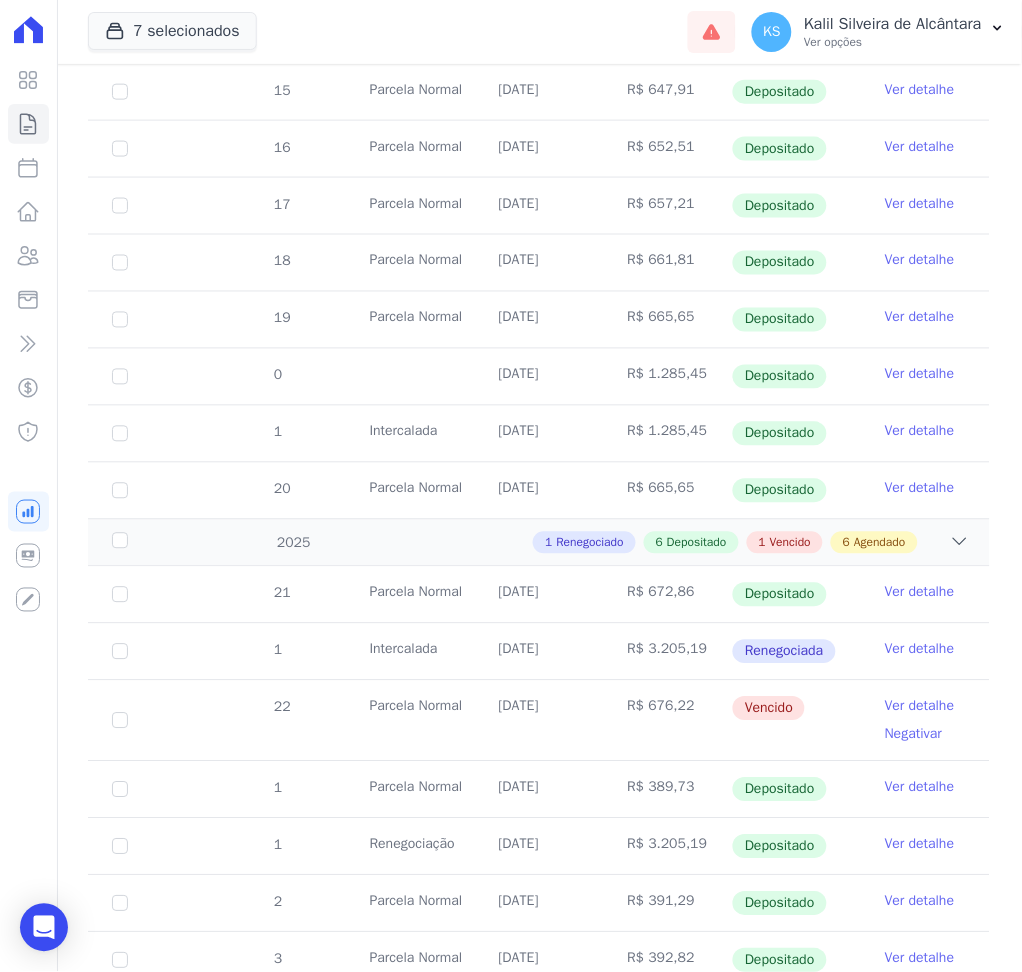 scroll, scrollTop: 1866, scrollLeft: 0, axis: vertical 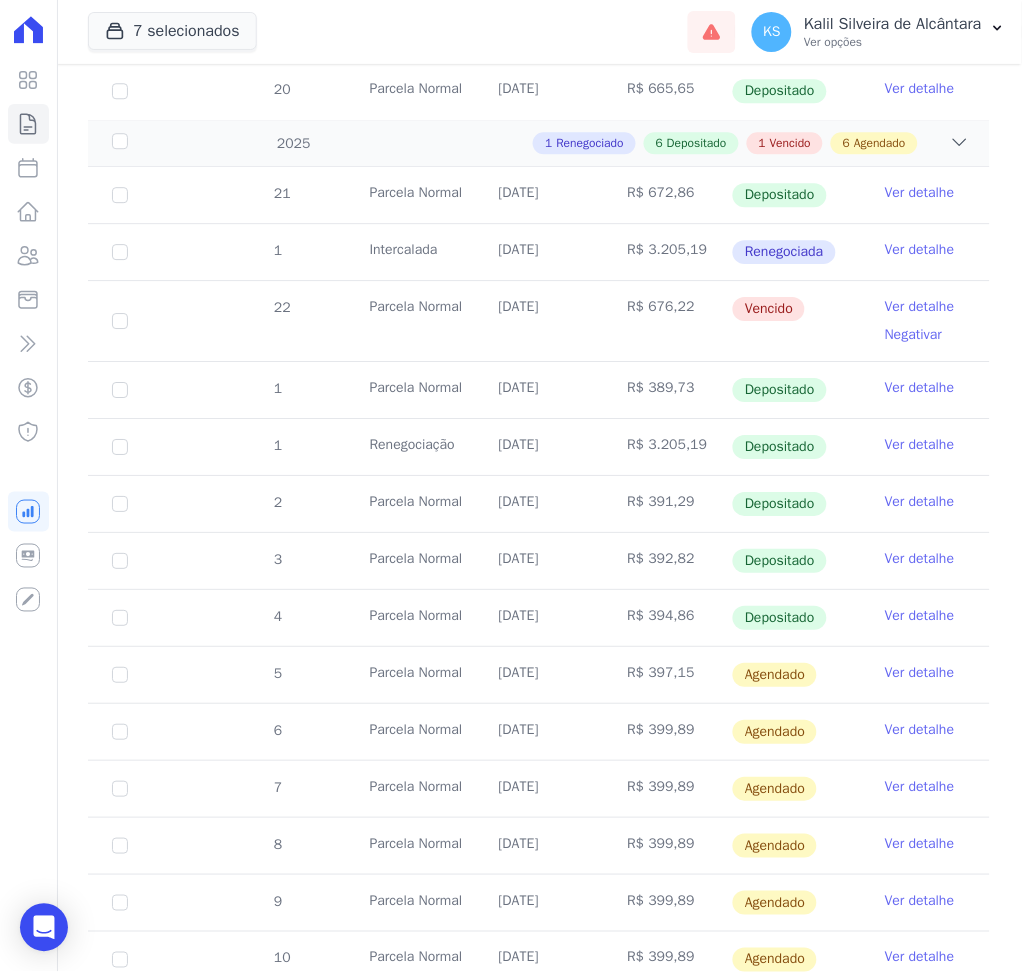 click on "Ver detalhe" at bounding box center [925, 561] 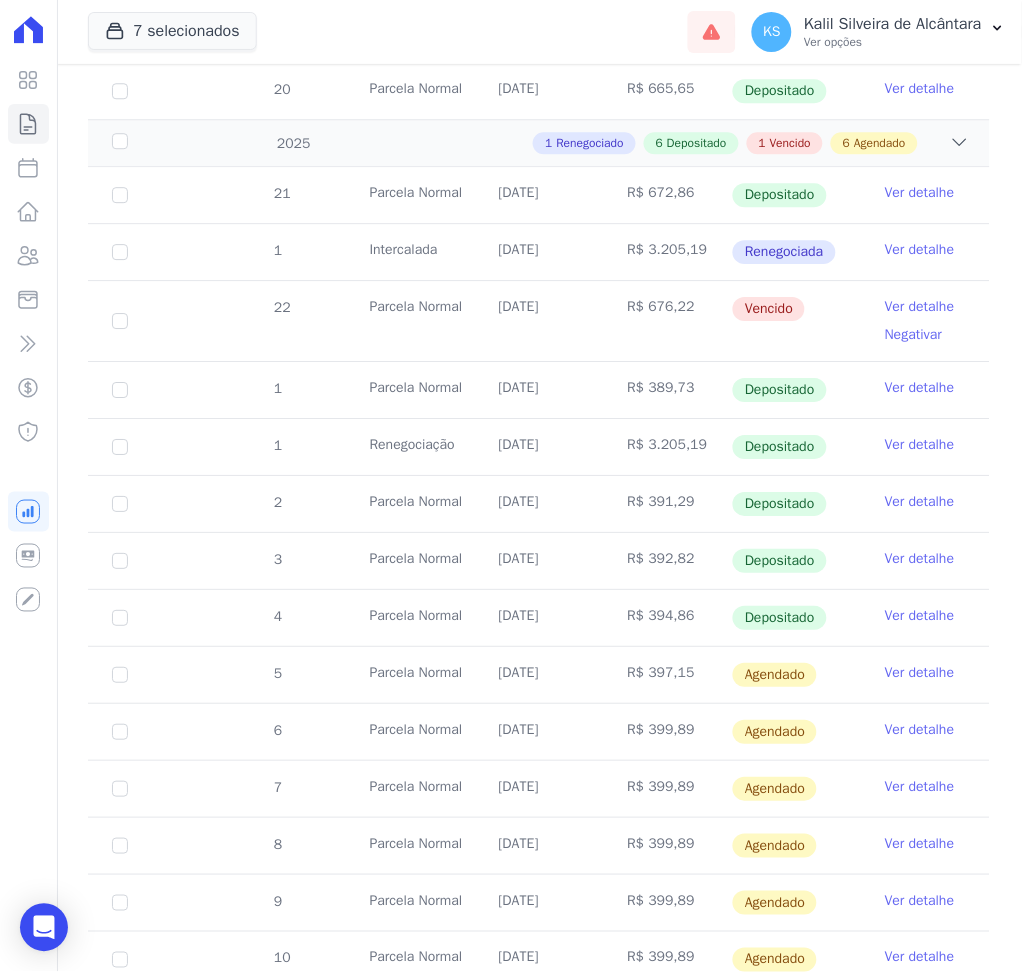 click on "Ver detalhe" at bounding box center (920, 559) 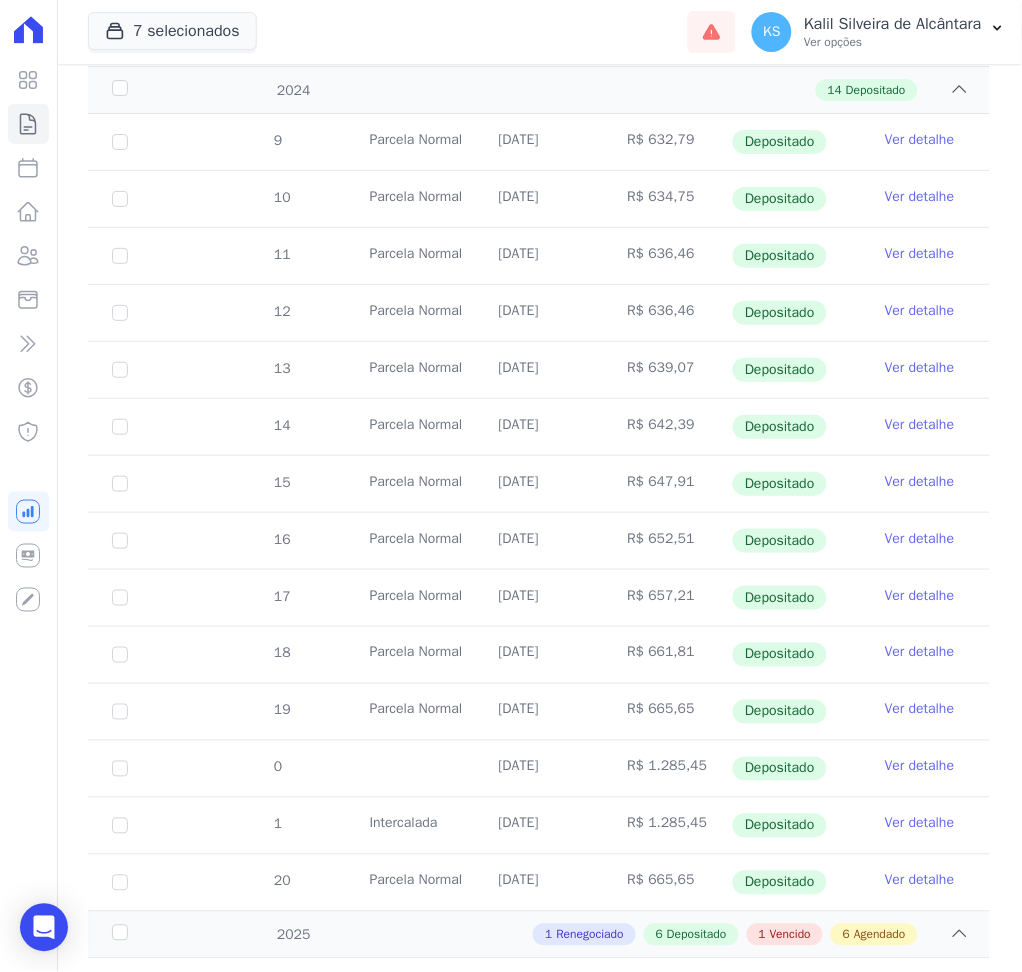 scroll, scrollTop: 1733, scrollLeft: 0, axis: vertical 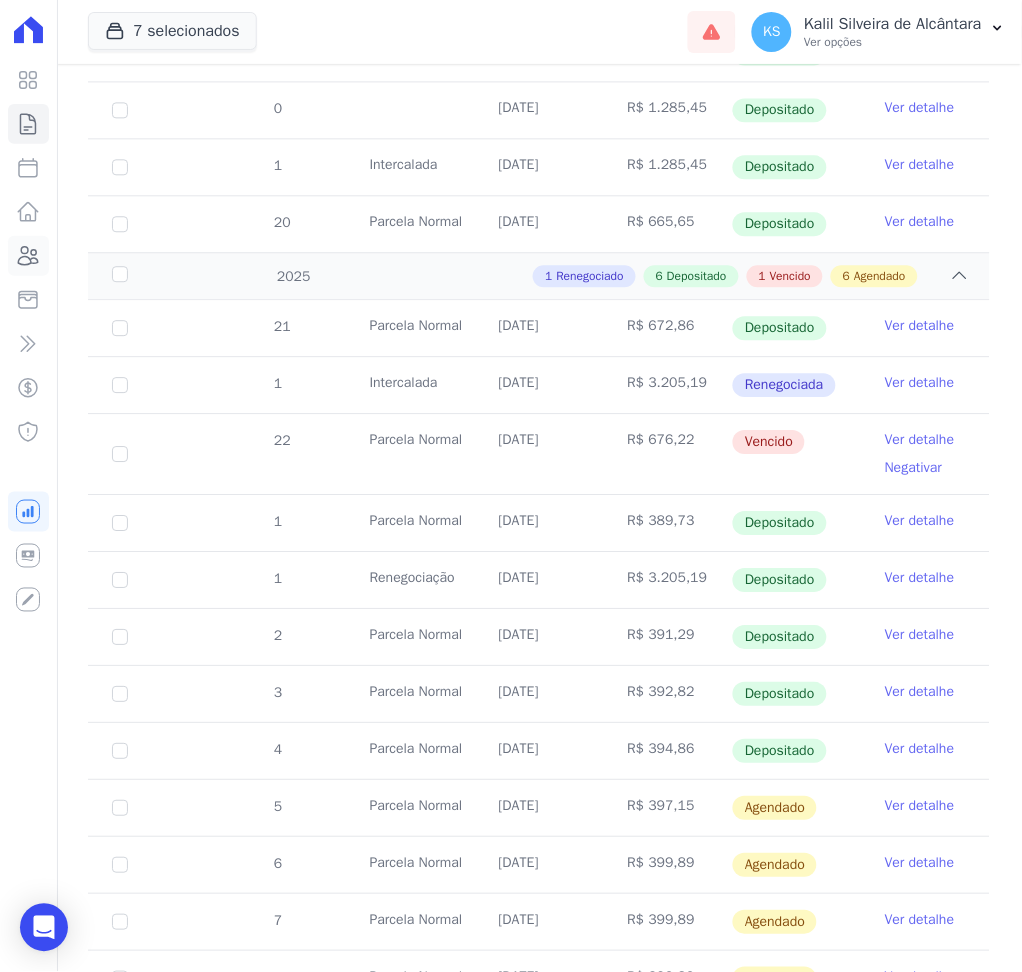 click 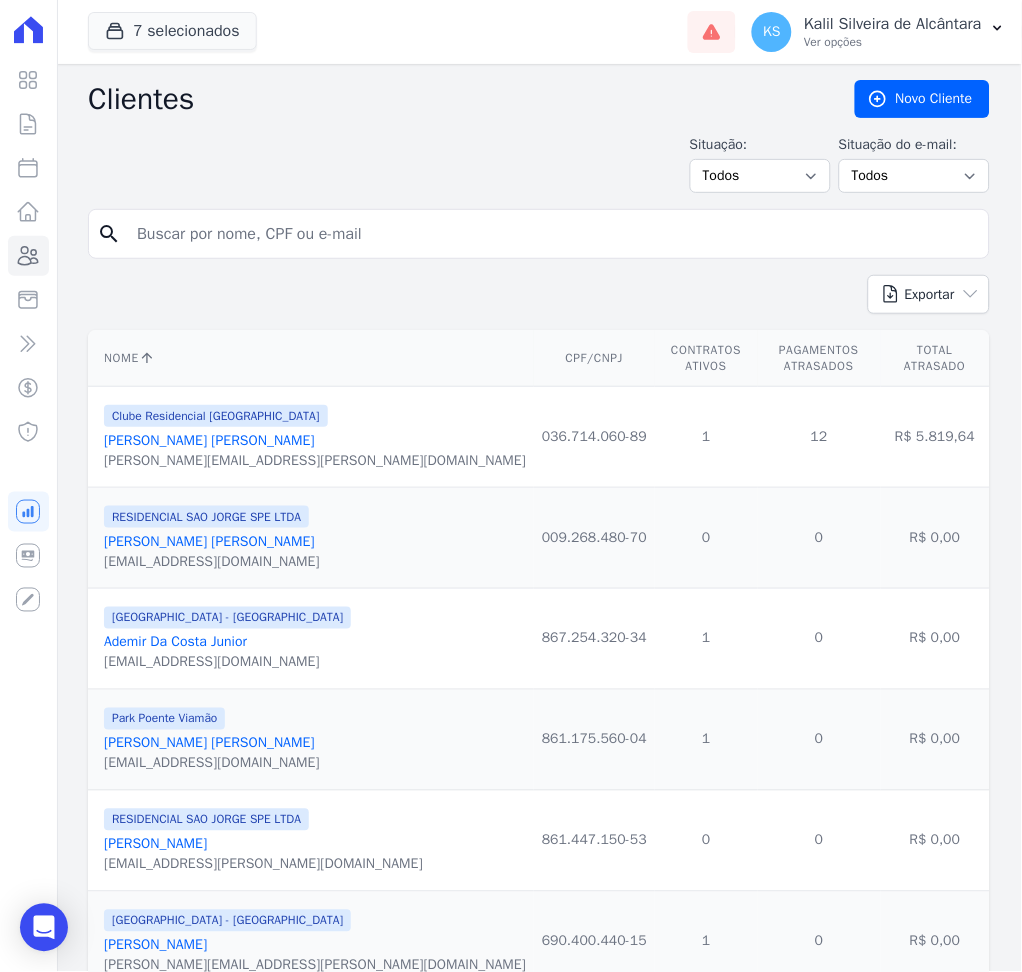 drag, startPoint x: 386, startPoint y: 265, endPoint x: 376, endPoint y: 239, distance: 27.856777 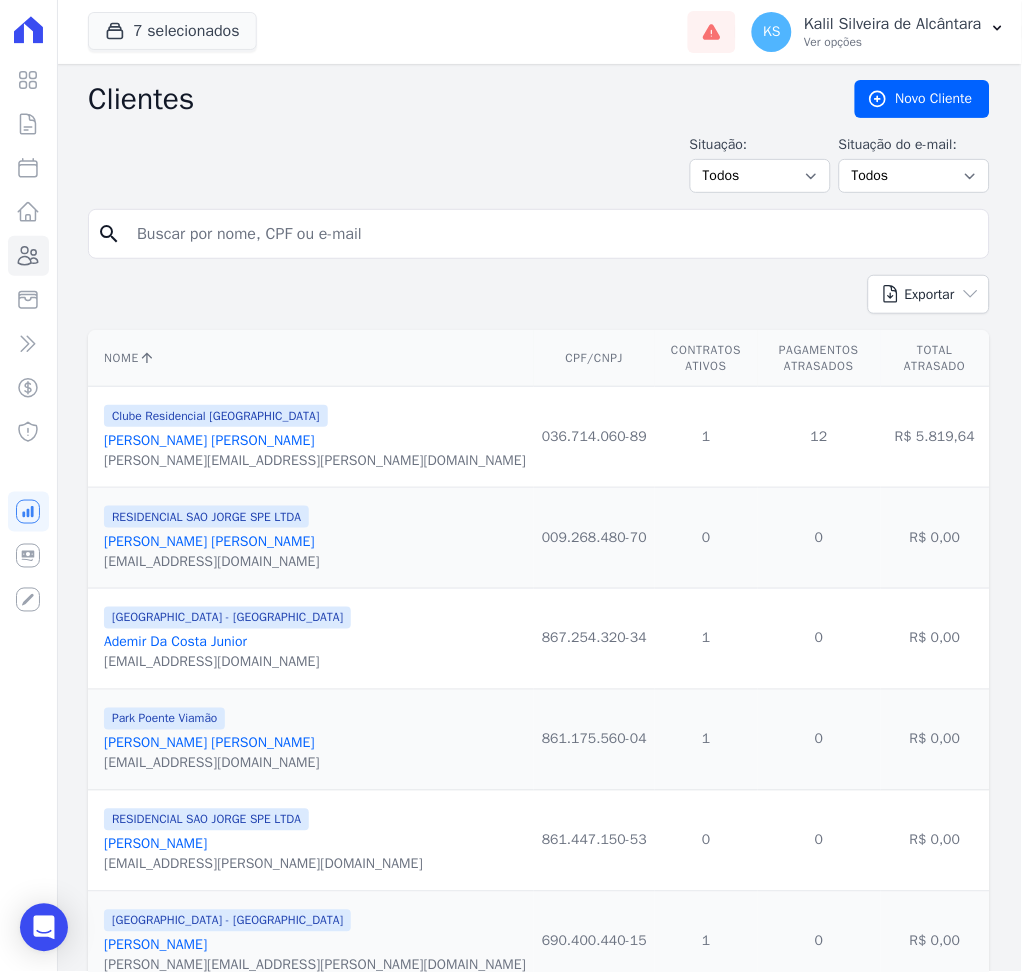 click at bounding box center [553, 234] 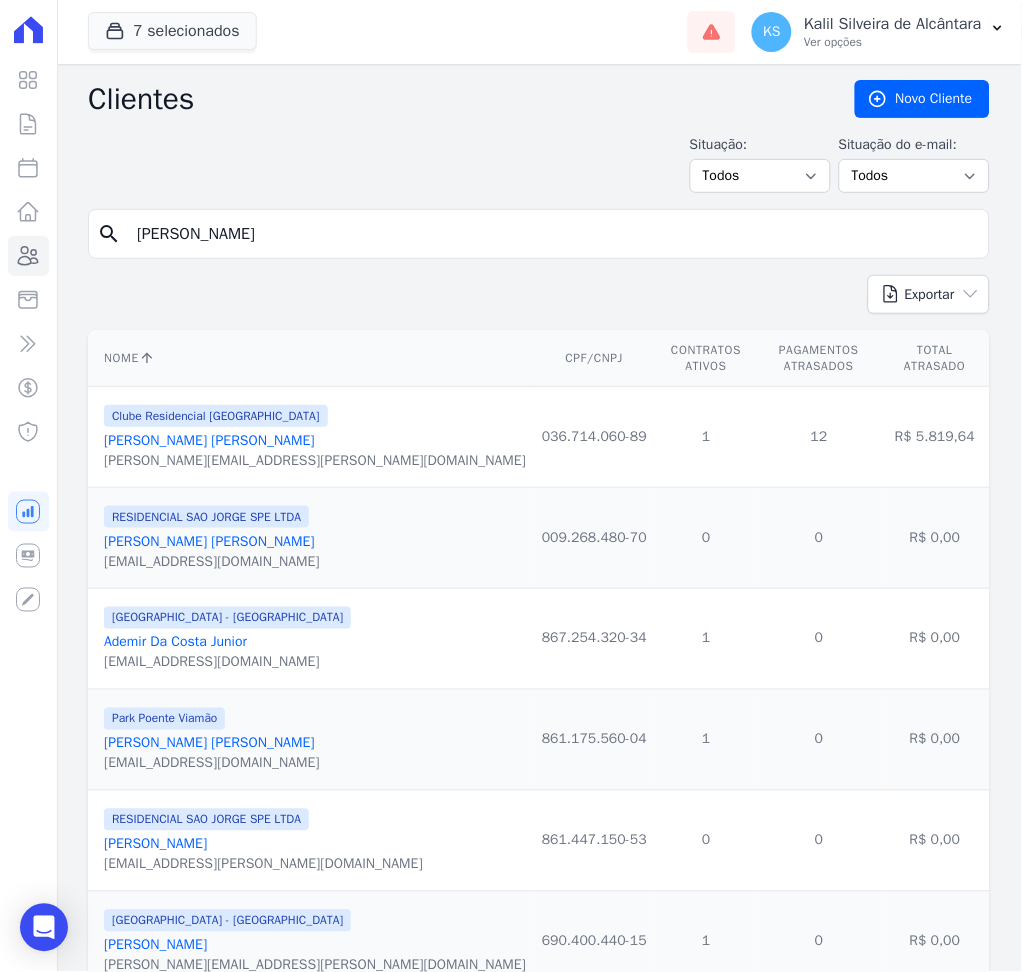 type on "[PERSON_NAME]" 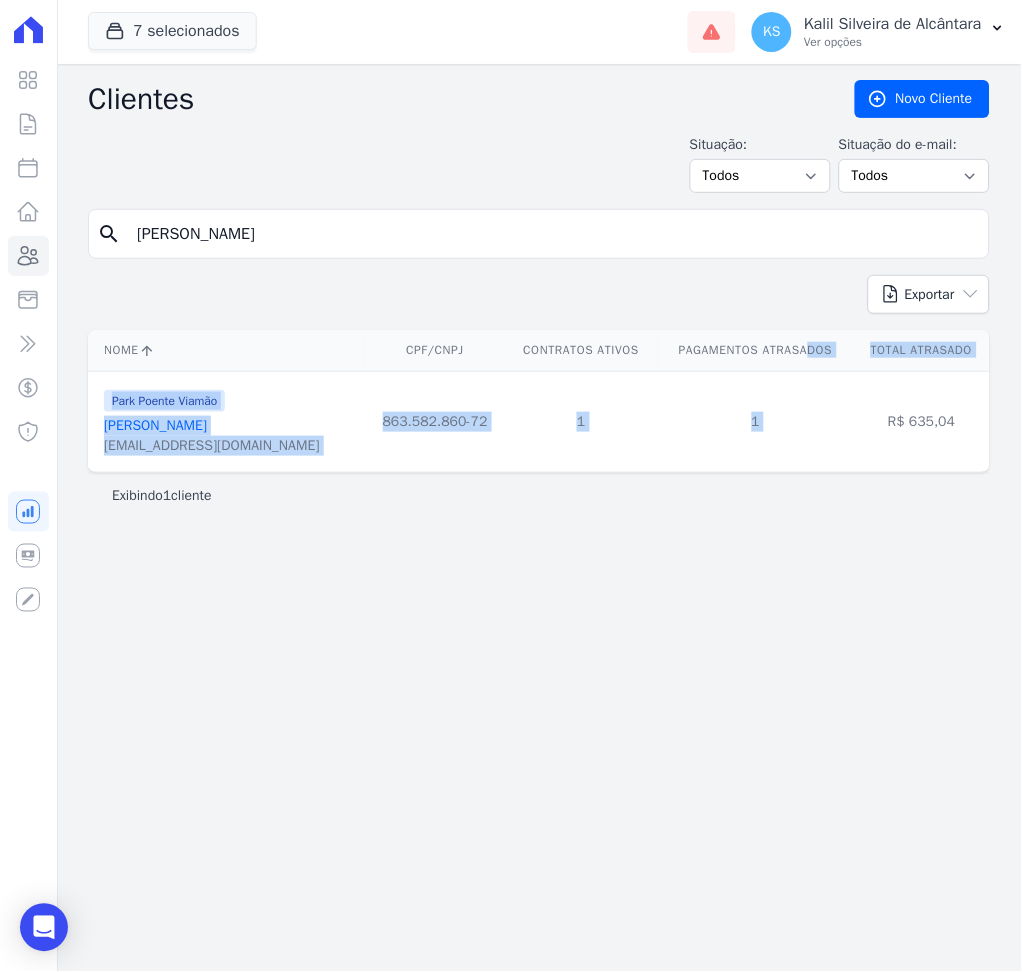 drag, startPoint x: 679, startPoint y: 353, endPoint x: 846, endPoint y: 390, distance: 171.0497 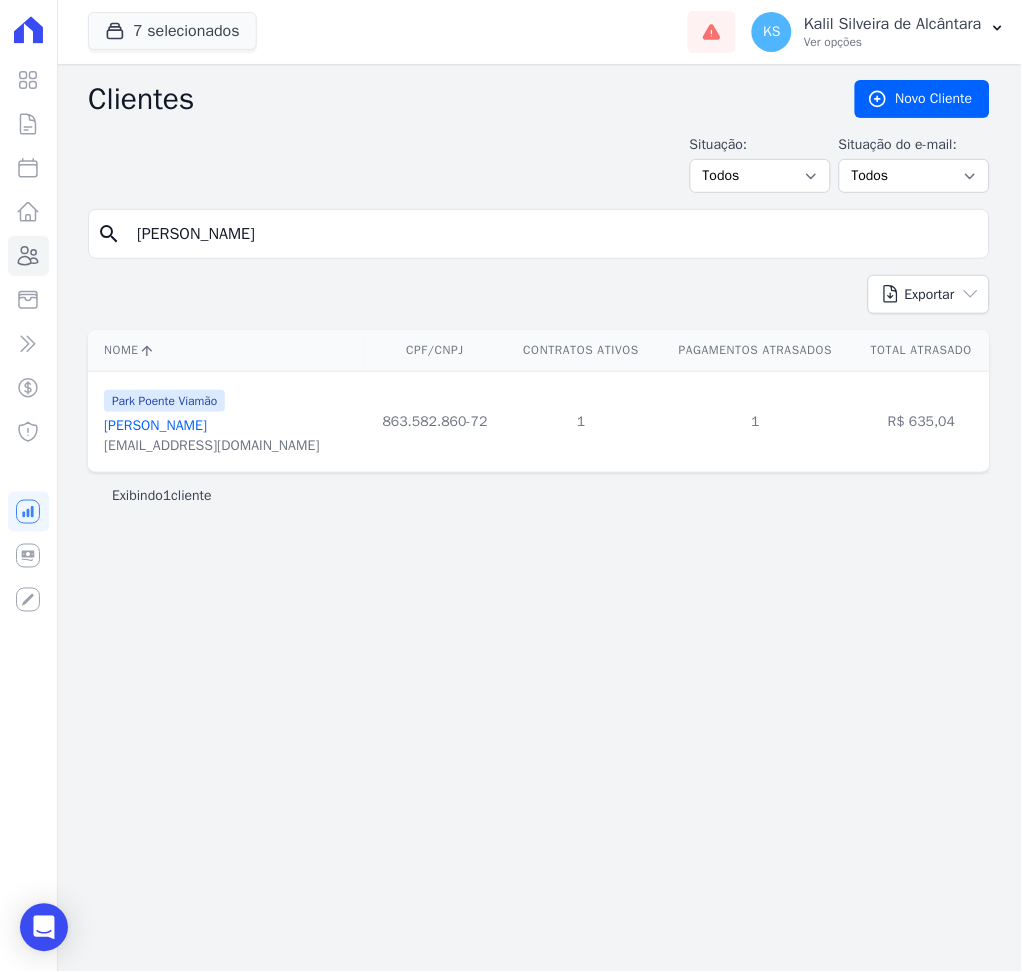 click on "Clientes
[GEOGRAPHIC_DATA]
Situação:
Todos
Adimplentes
Inadimplentes
Situação do e-mail:
Todos
Confirmado
Não confirmado
search
[PERSON_NAME]
Exportar
PDF
CSV
Dimob 2024
Nome
CPF/CNPJ
Contratos Ativos
Pagamentos Atrasados" at bounding box center (539, 518) 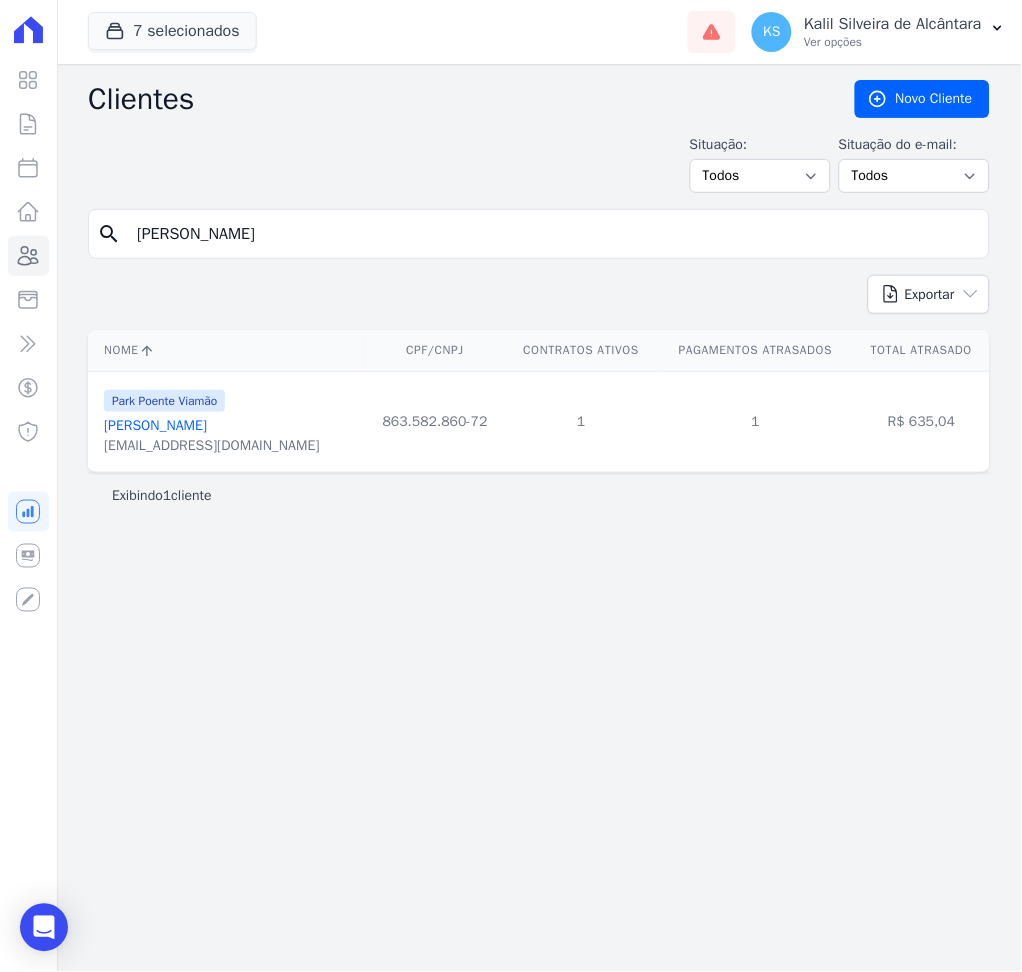 click on "[PERSON_NAME]" at bounding box center (553, 234) 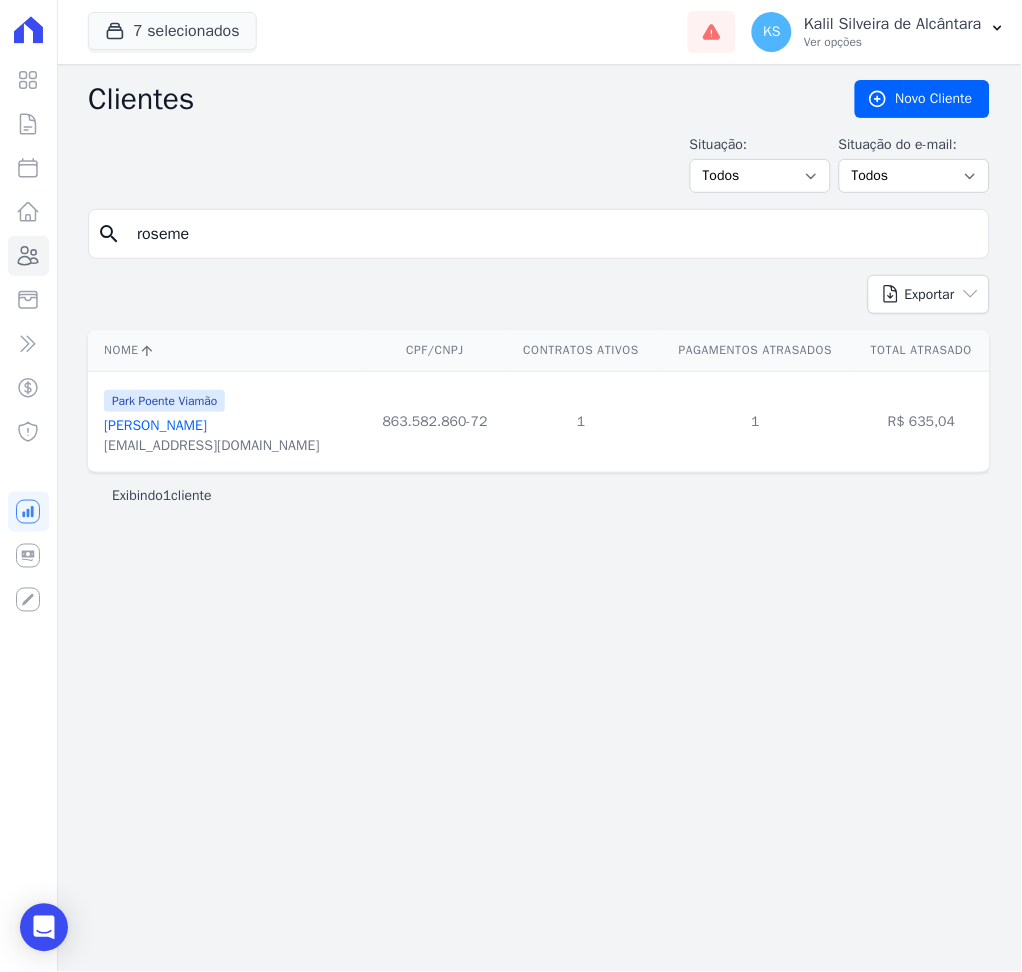 type on "[PERSON_NAME]" 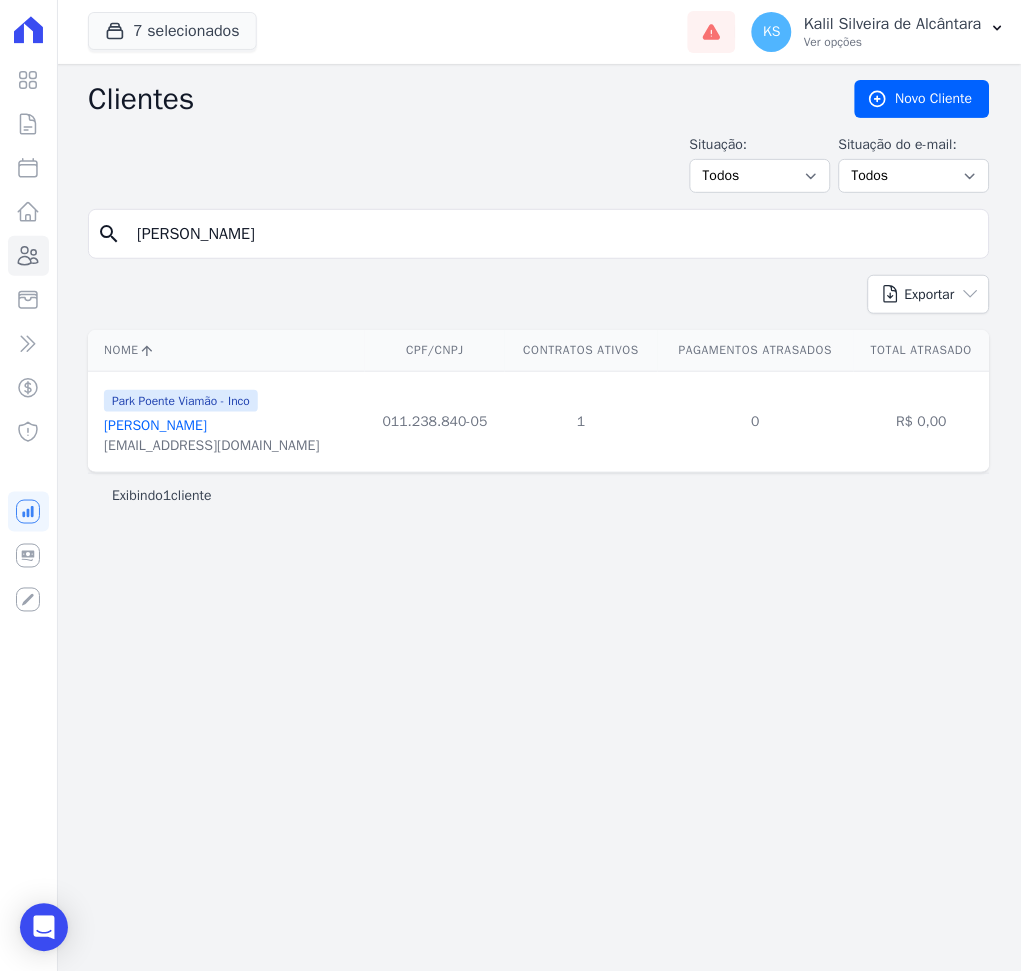 click on "[PERSON_NAME]" at bounding box center [553, 234] 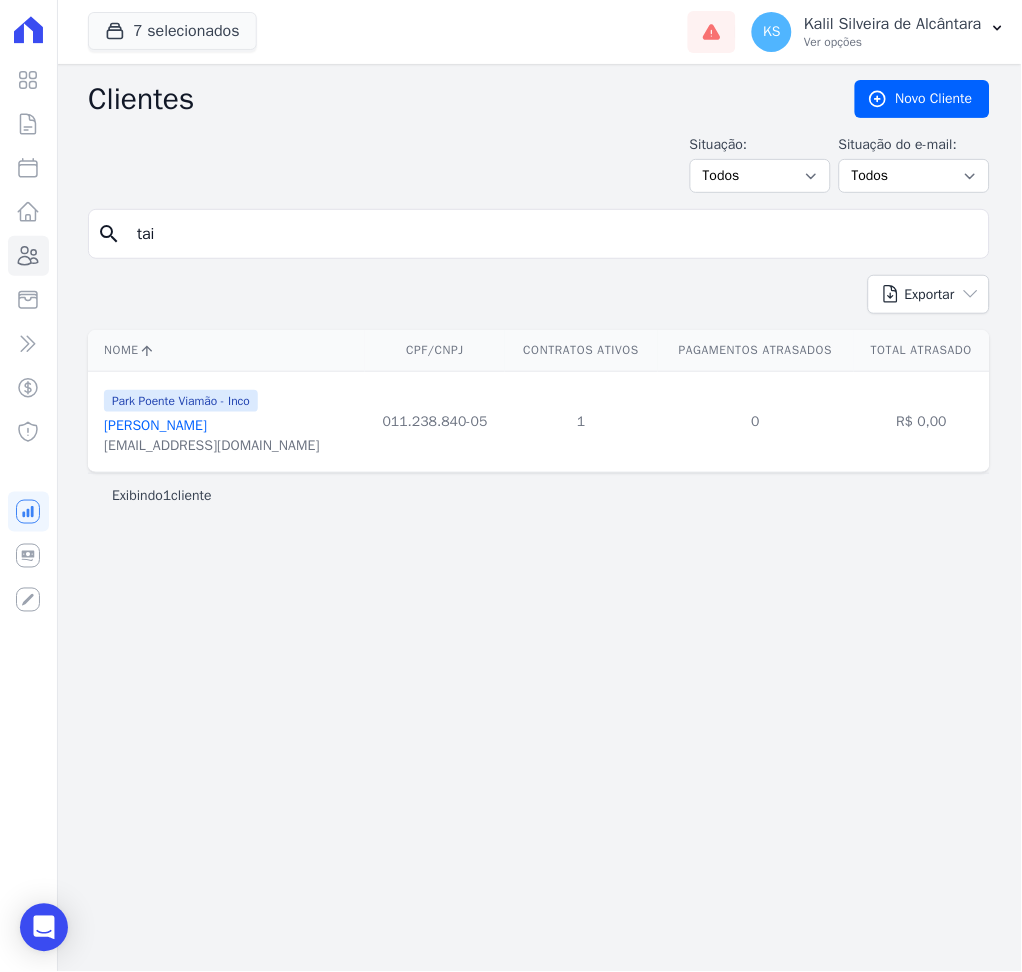 type on "[PERSON_NAME] [PERSON_NAME]" 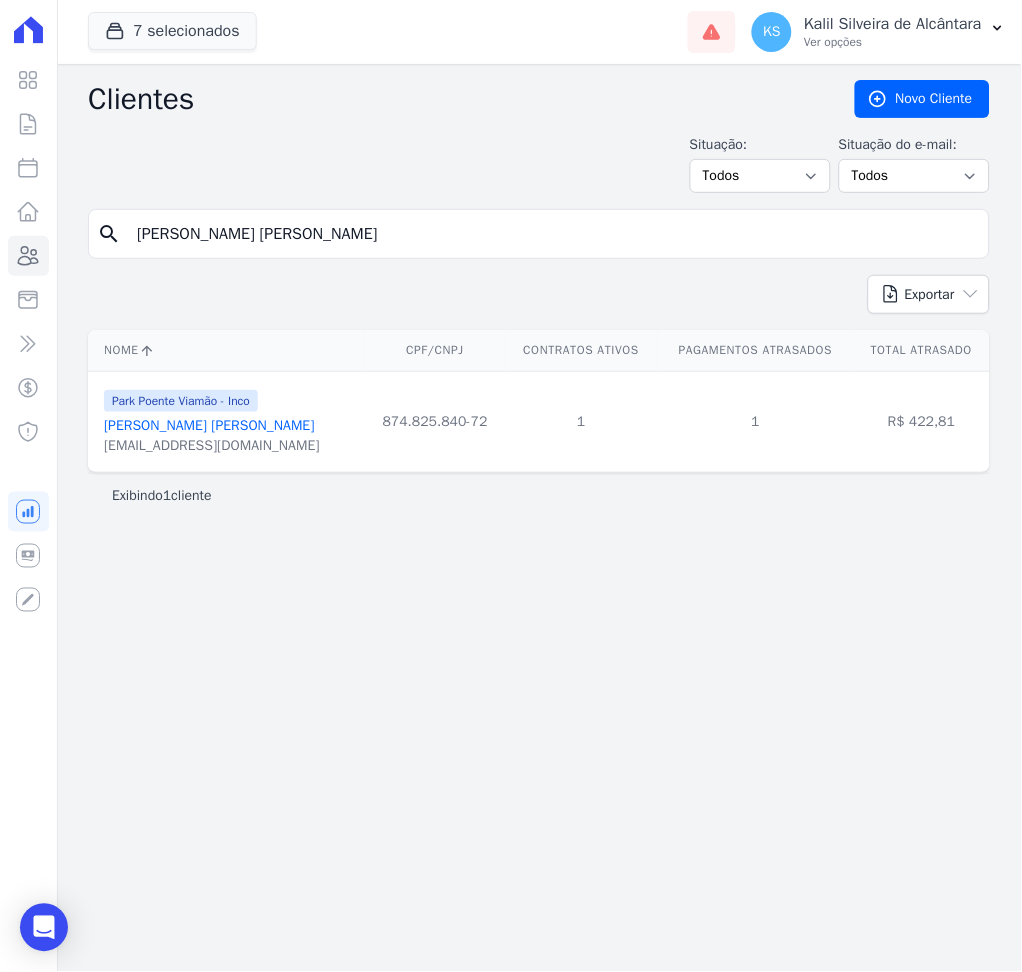 click on "[PERSON_NAME] [PERSON_NAME]" at bounding box center (209, 425) 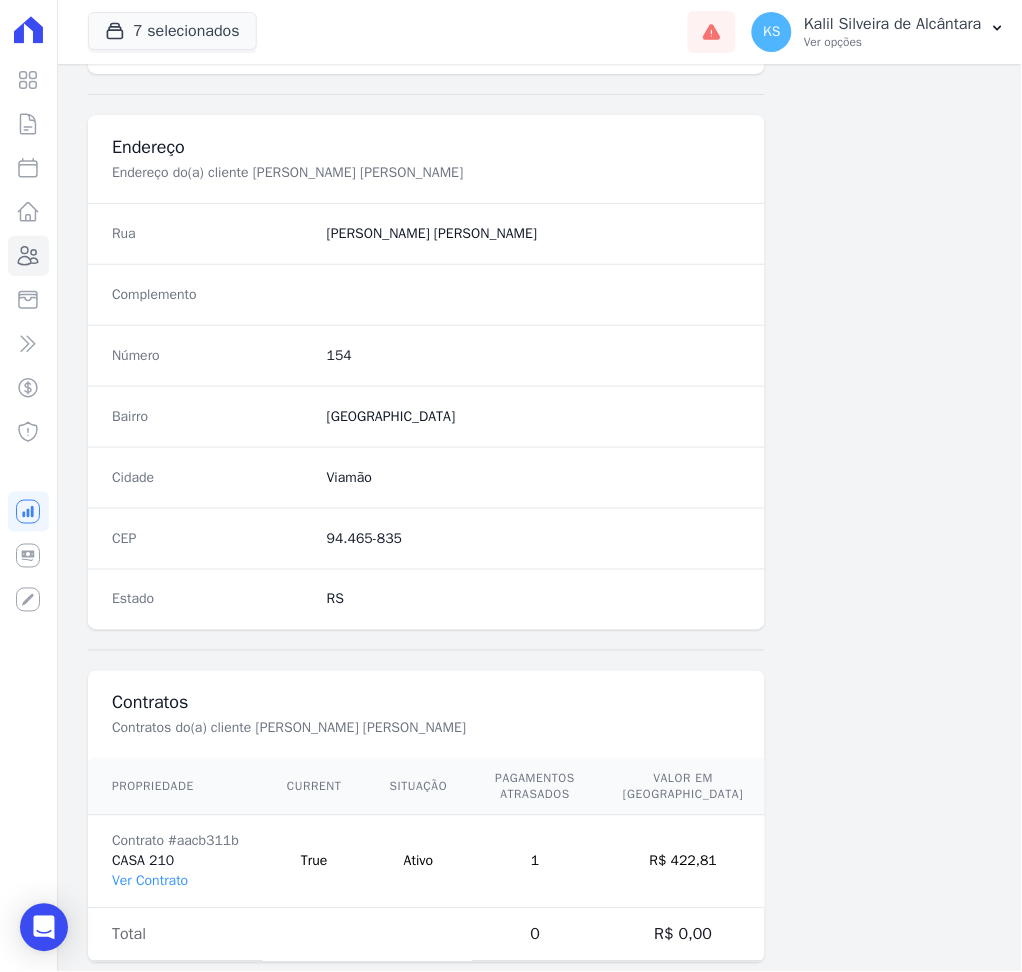 scroll, scrollTop: 916, scrollLeft: 0, axis: vertical 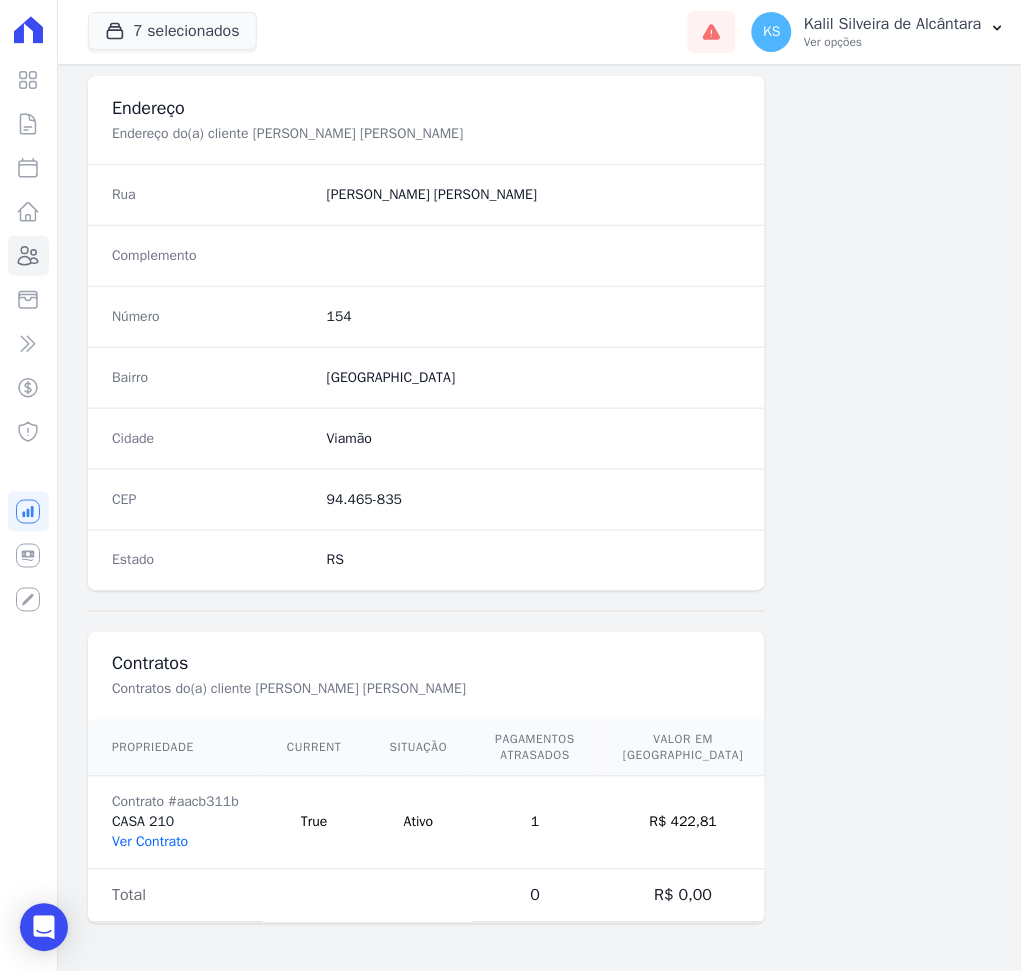 click on "Ver Contrato" at bounding box center (150, 842) 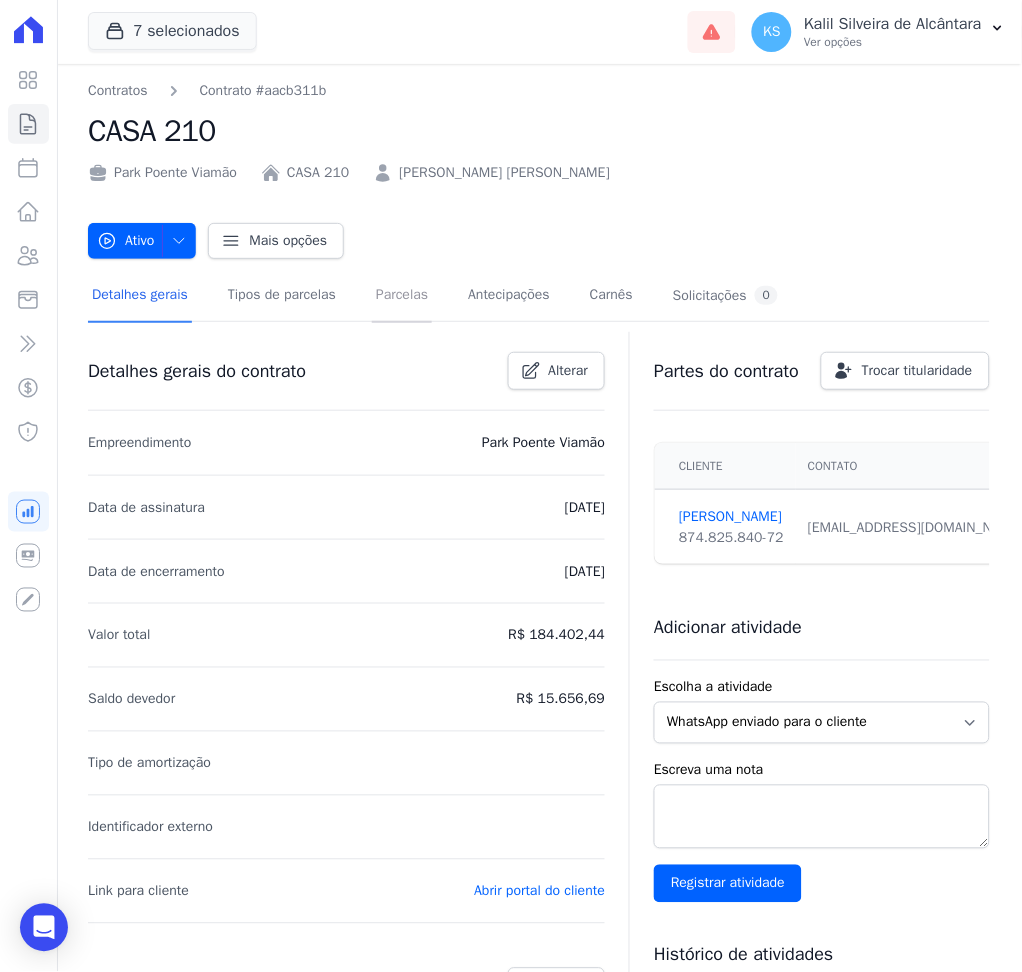 click on "Parcelas" at bounding box center (402, 296) 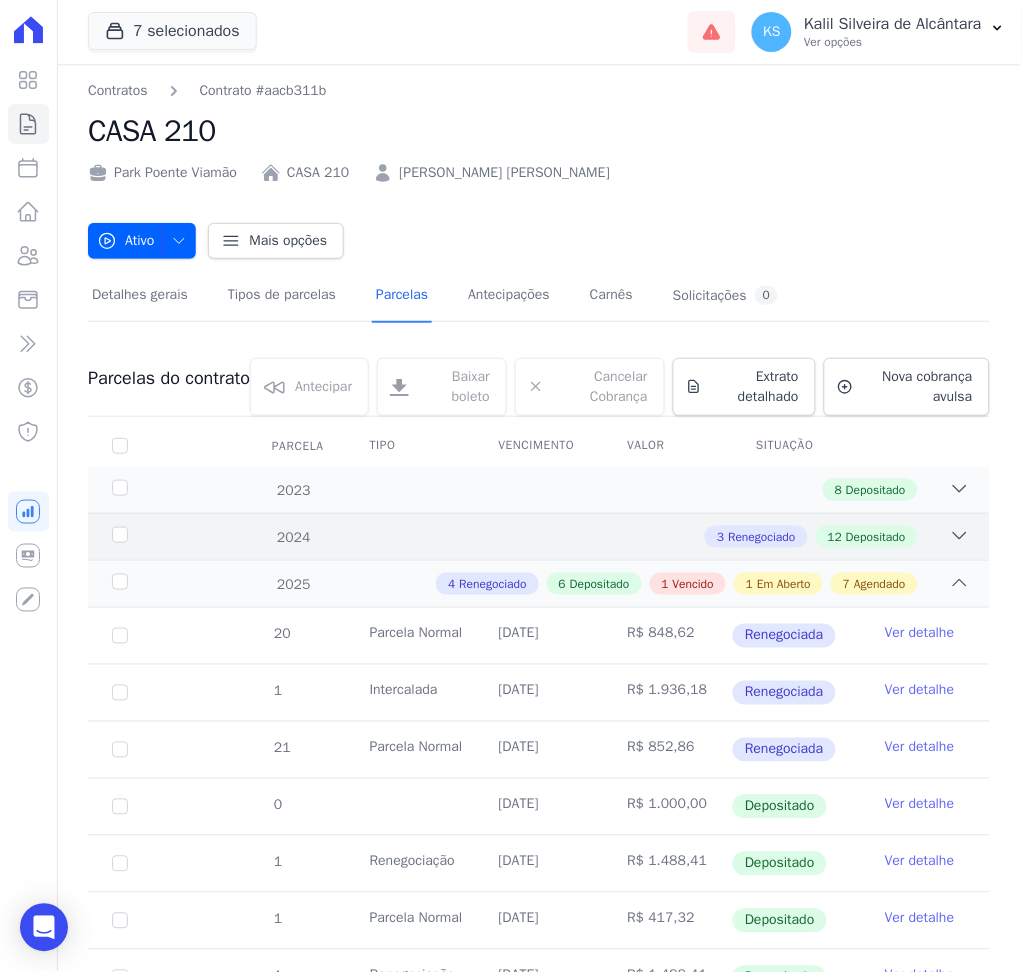 click 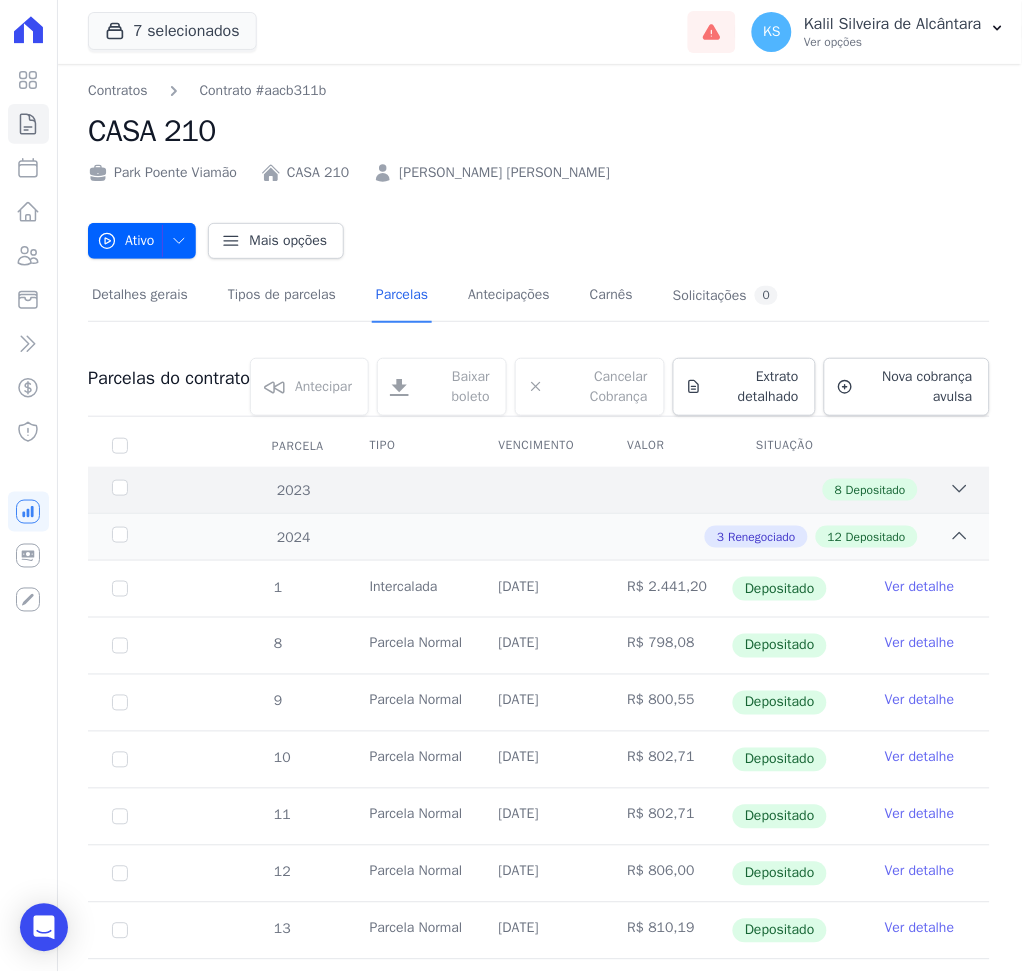 click on "8
Depositado" at bounding box center [582, 490] 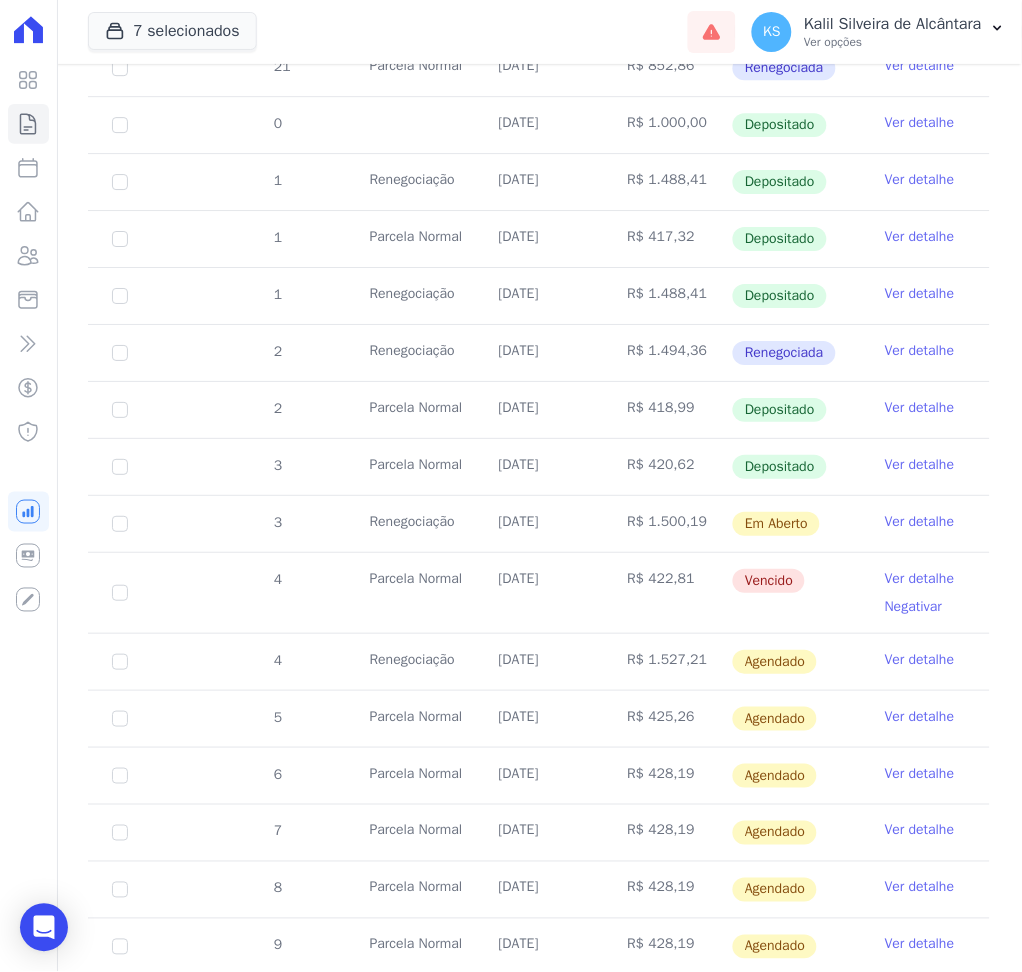 scroll, scrollTop: 2133, scrollLeft: 0, axis: vertical 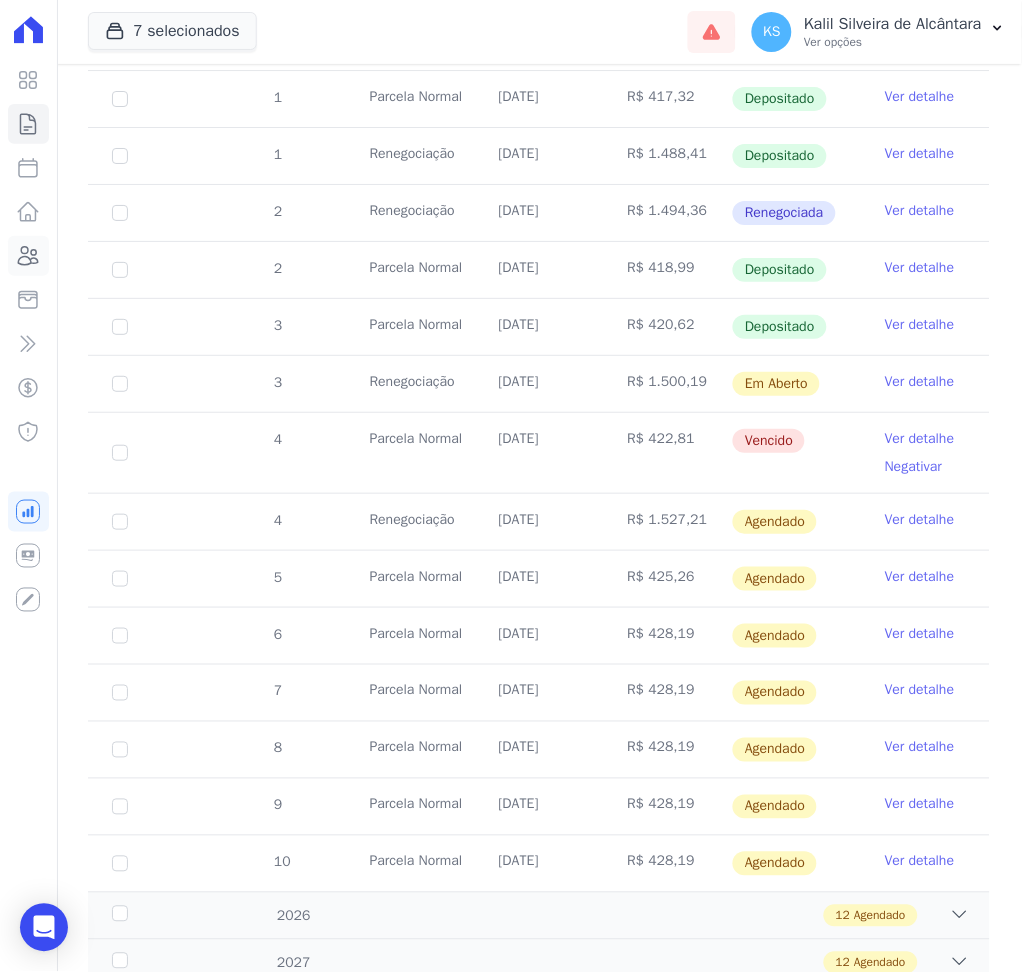 click 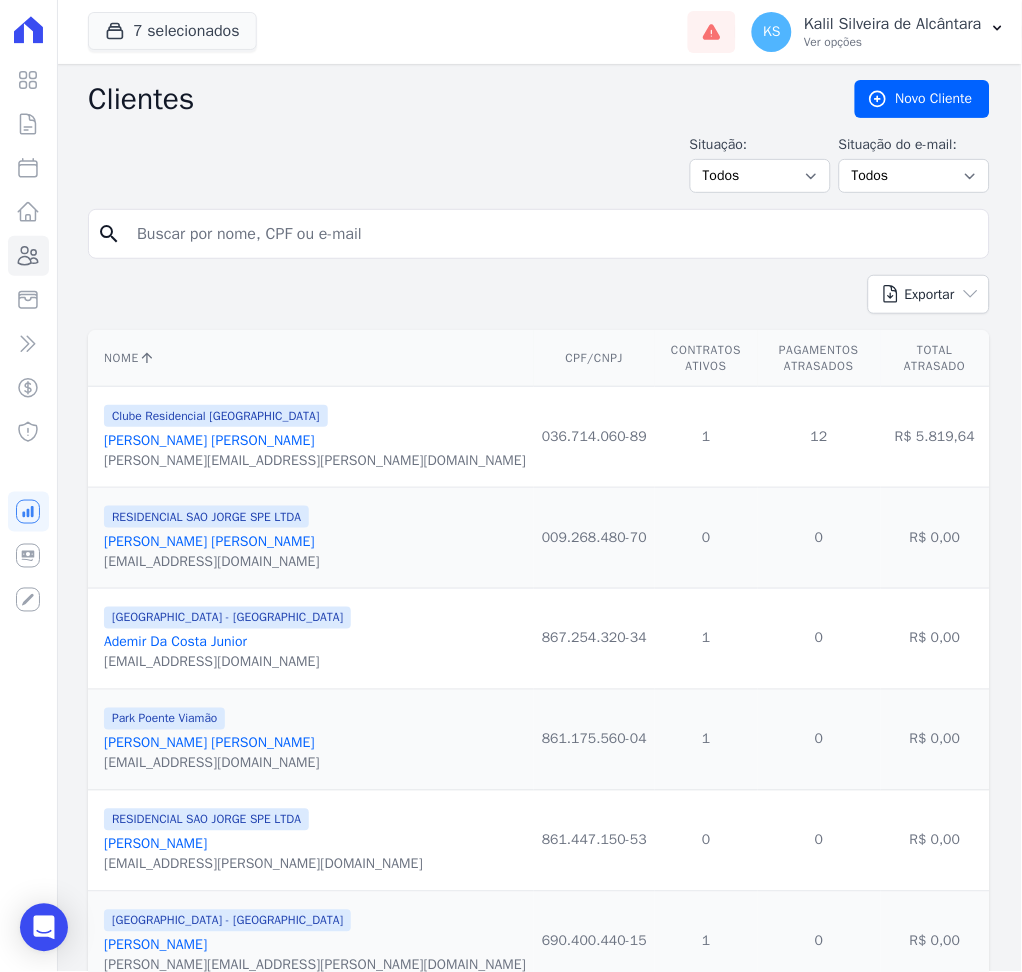 click on "search" at bounding box center [539, 234] 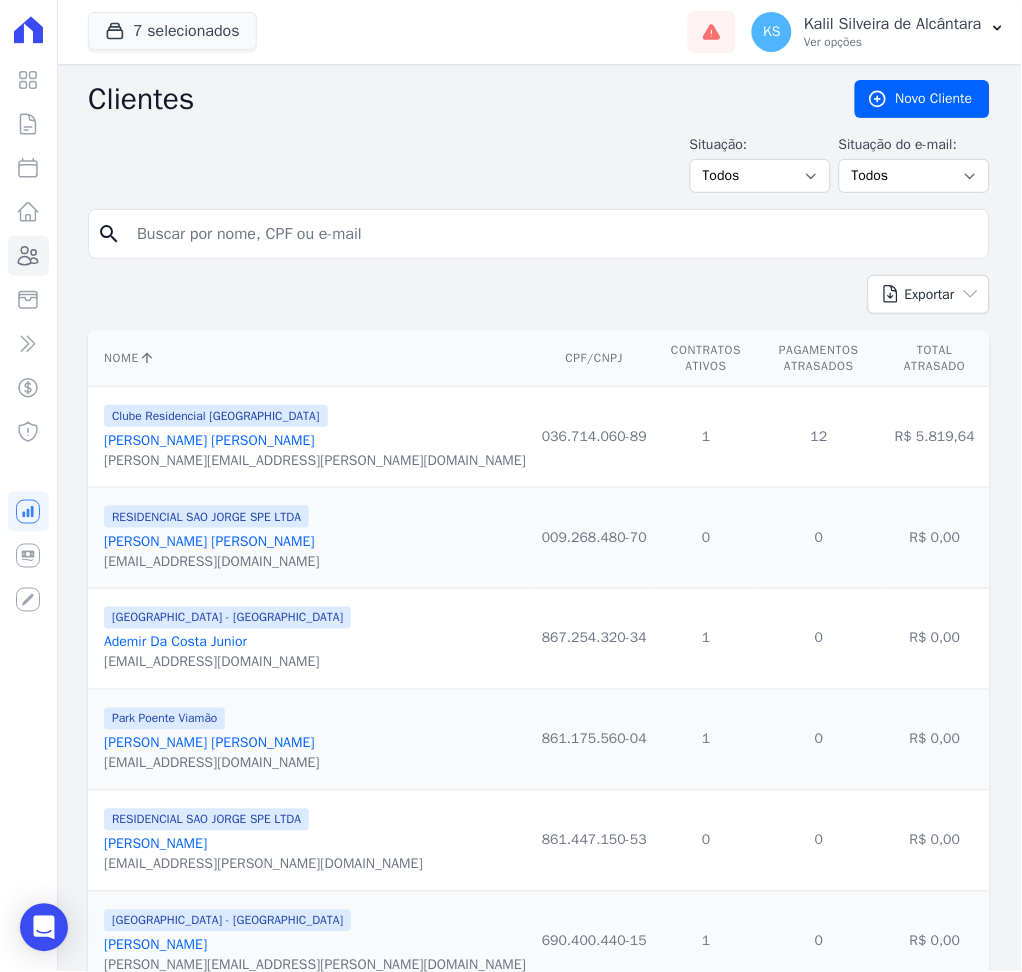 click at bounding box center (553, 234) 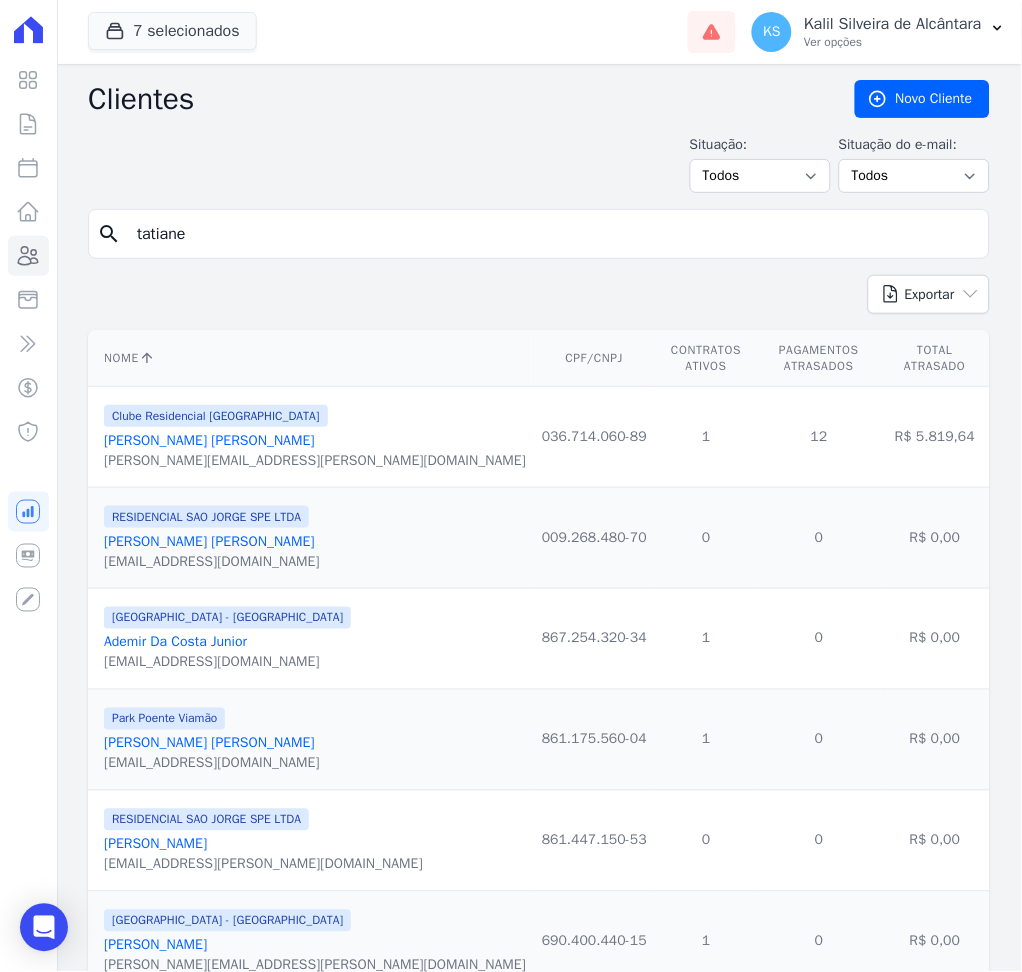 type on "[PERSON_NAME]" 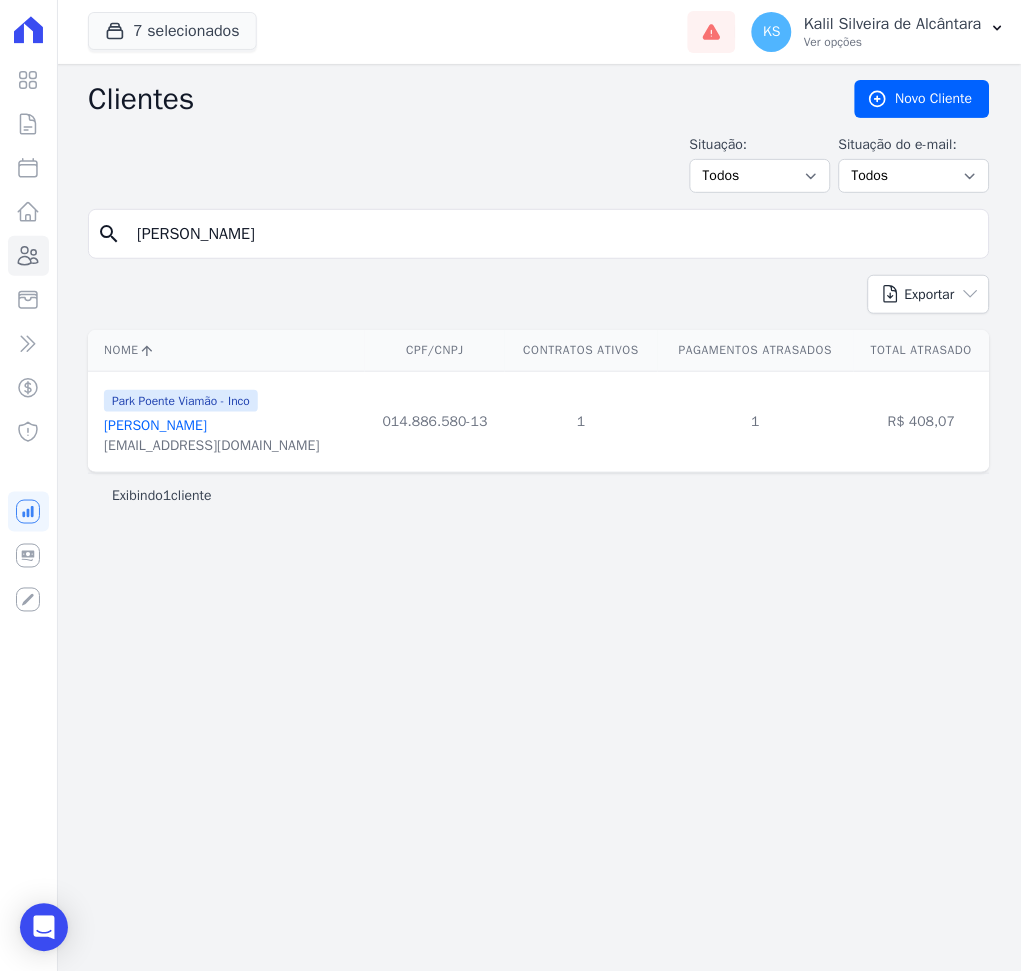 click on "[PERSON_NAME]" at bounding box center (155, 425) 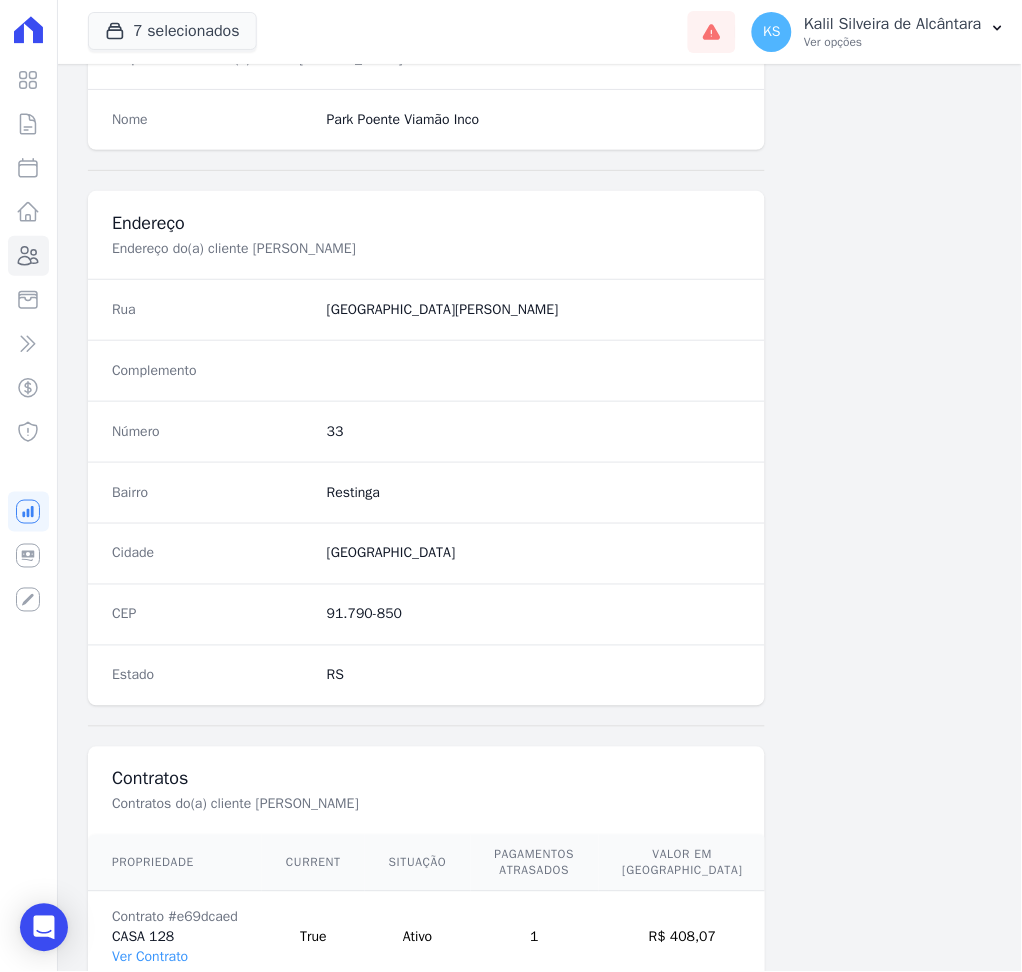 scroll, scrollTop: 916, scrollLeft: 0, axis: vertical 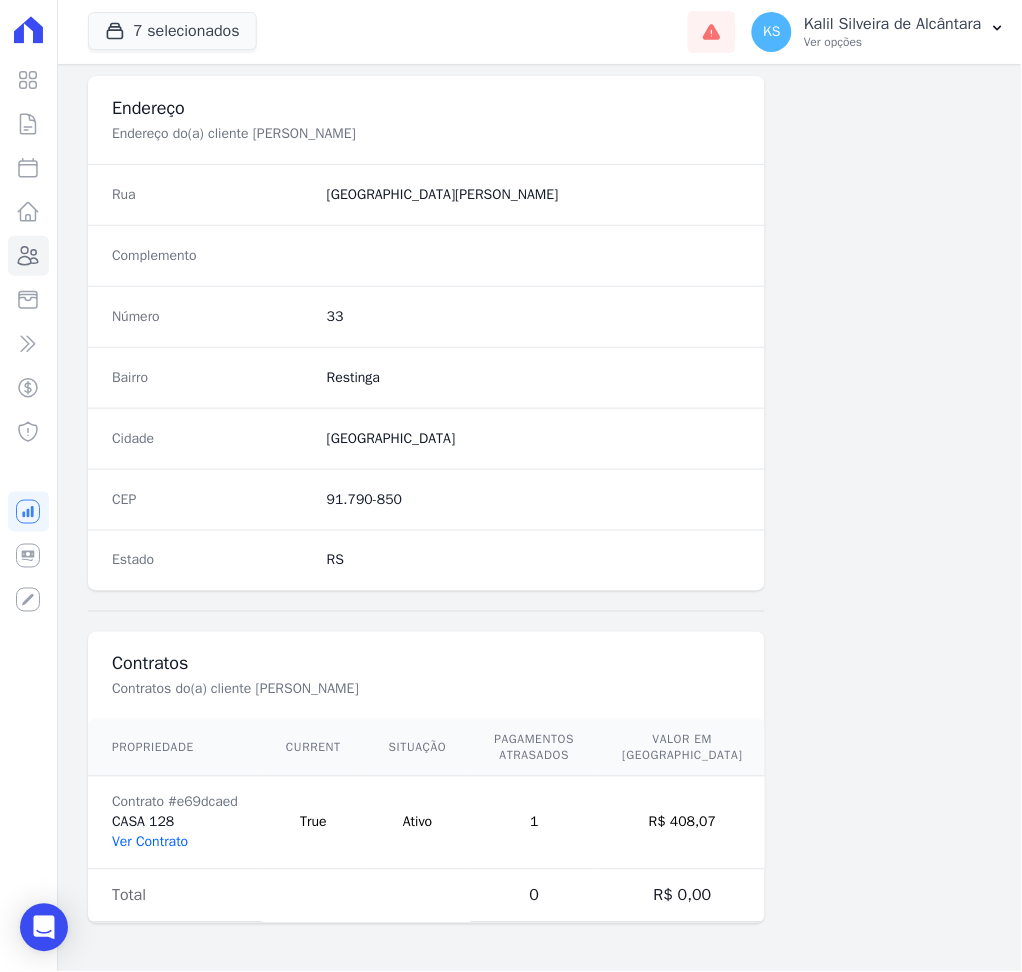 click on "Ver Contrato" at bounding box center [150, 842] 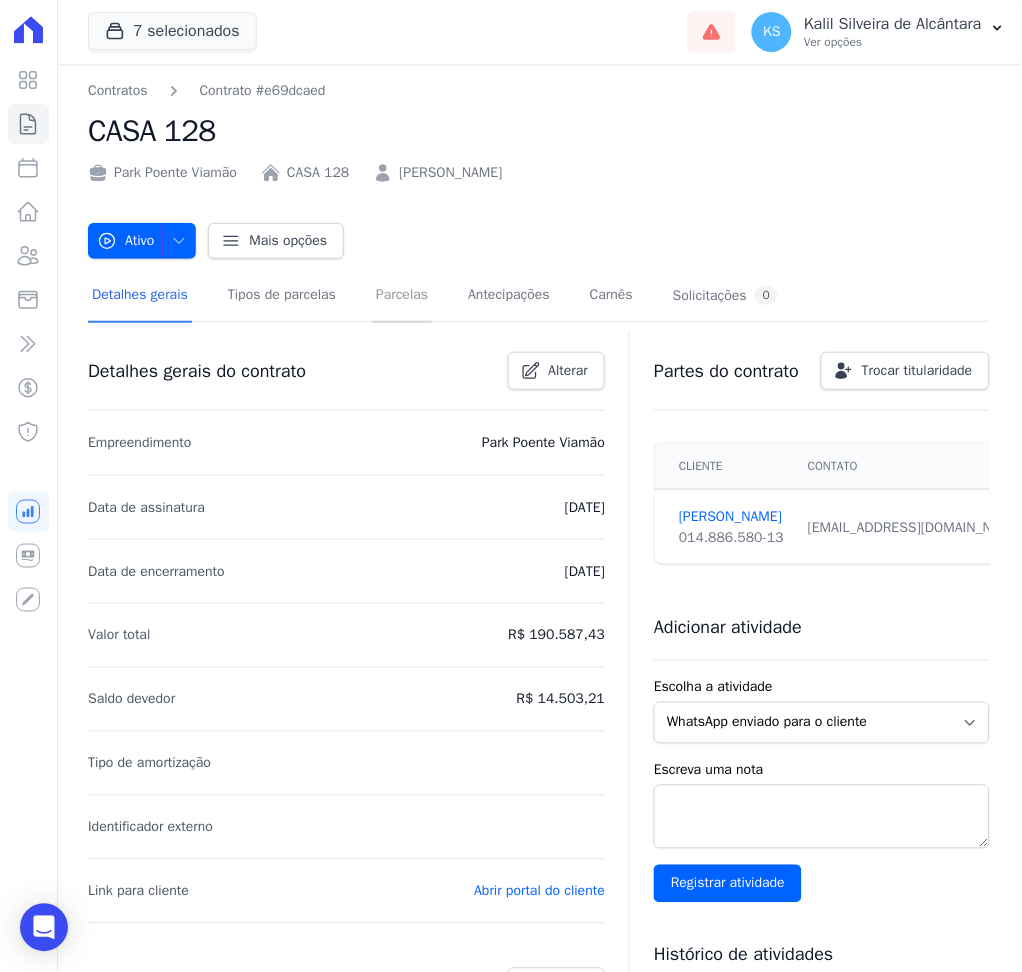 click on "Parcelas" at bounding box center [402, 296] 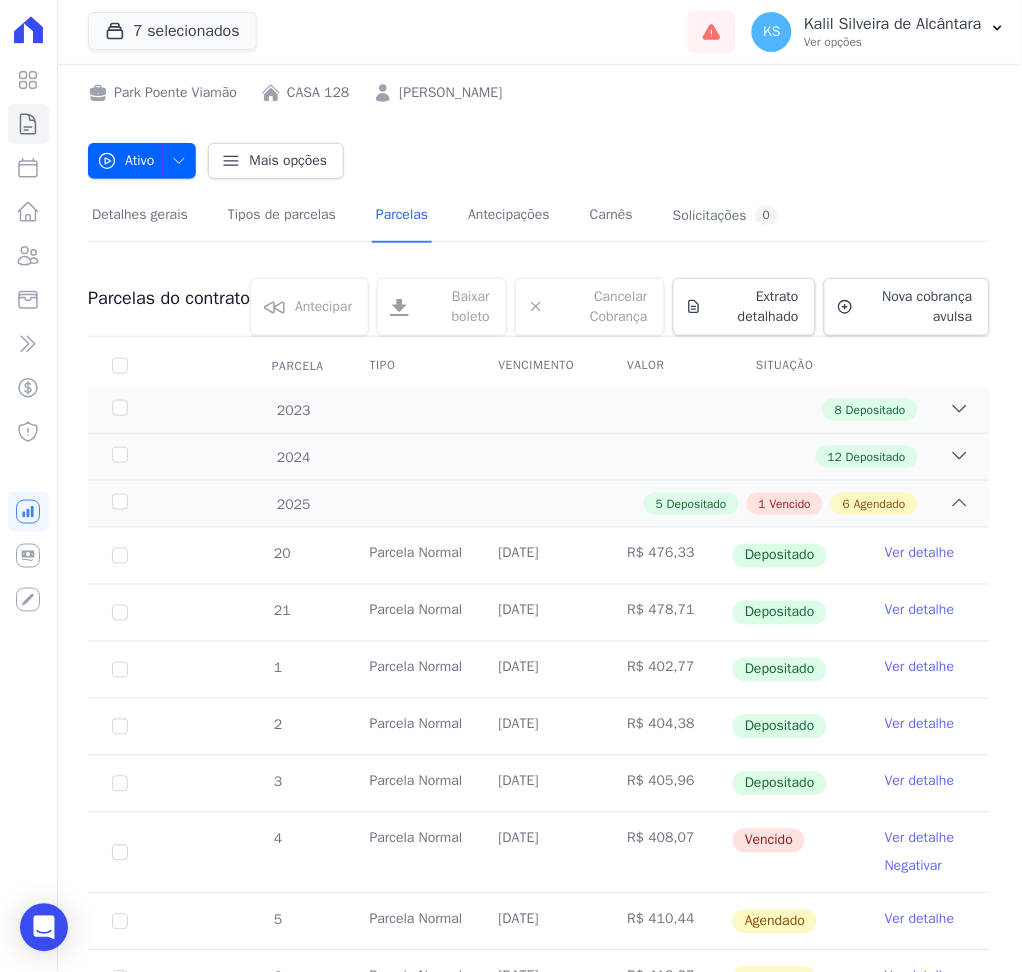 scroll, scrollTop: 0, scrollLeft: 0, axis: both 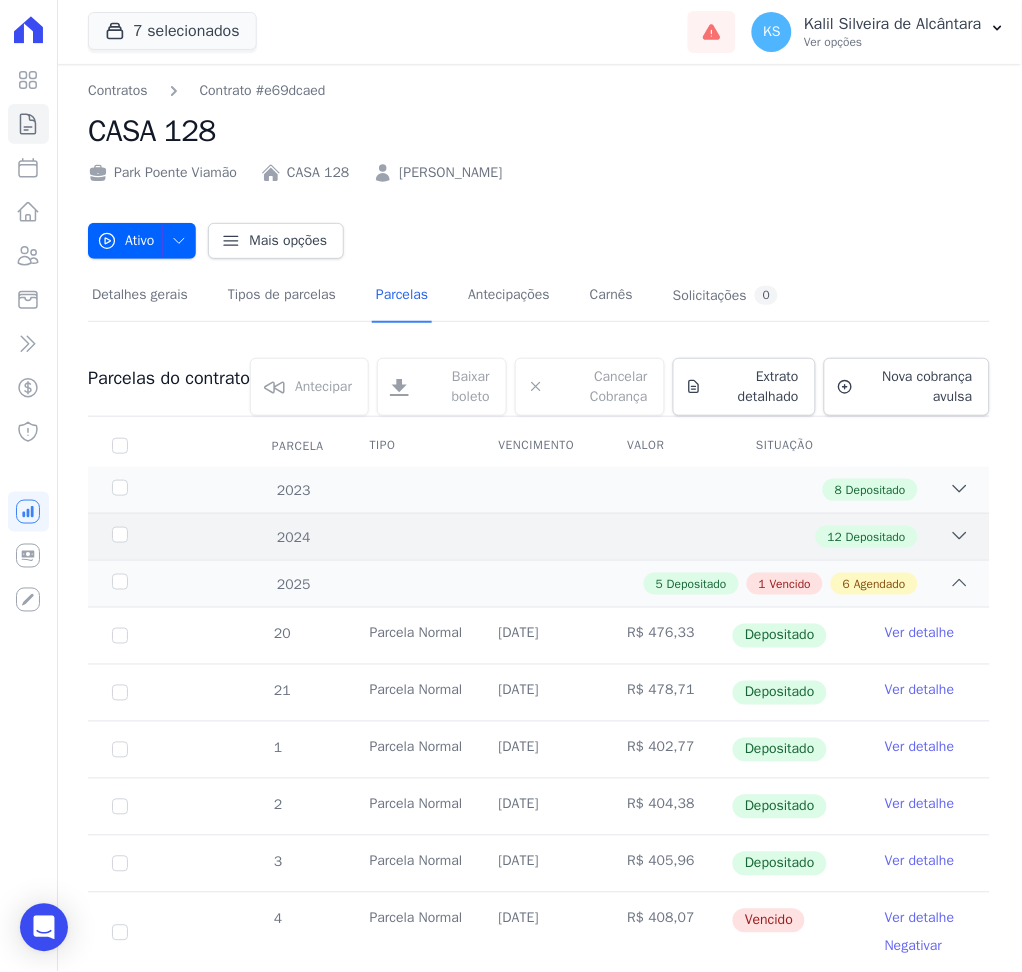 click 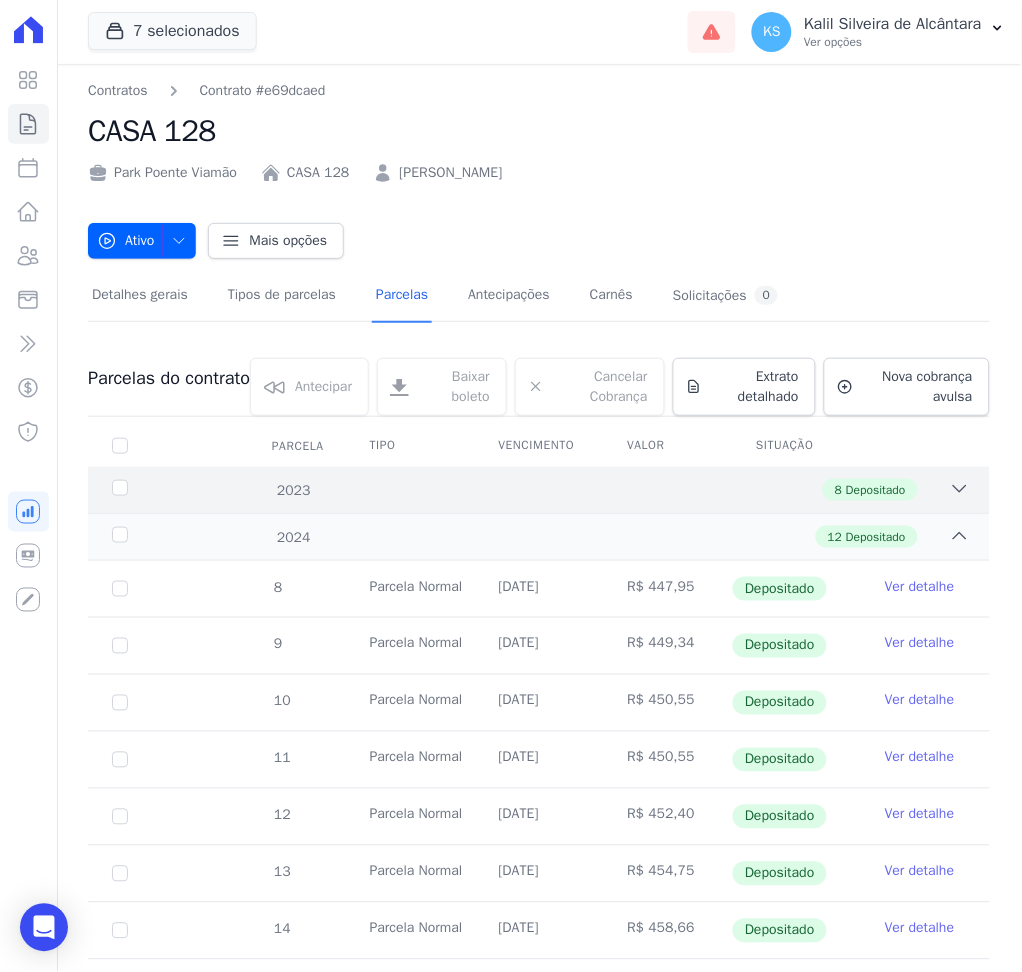 click on "2023
8
Depositado" at bounding box center (539, 490) 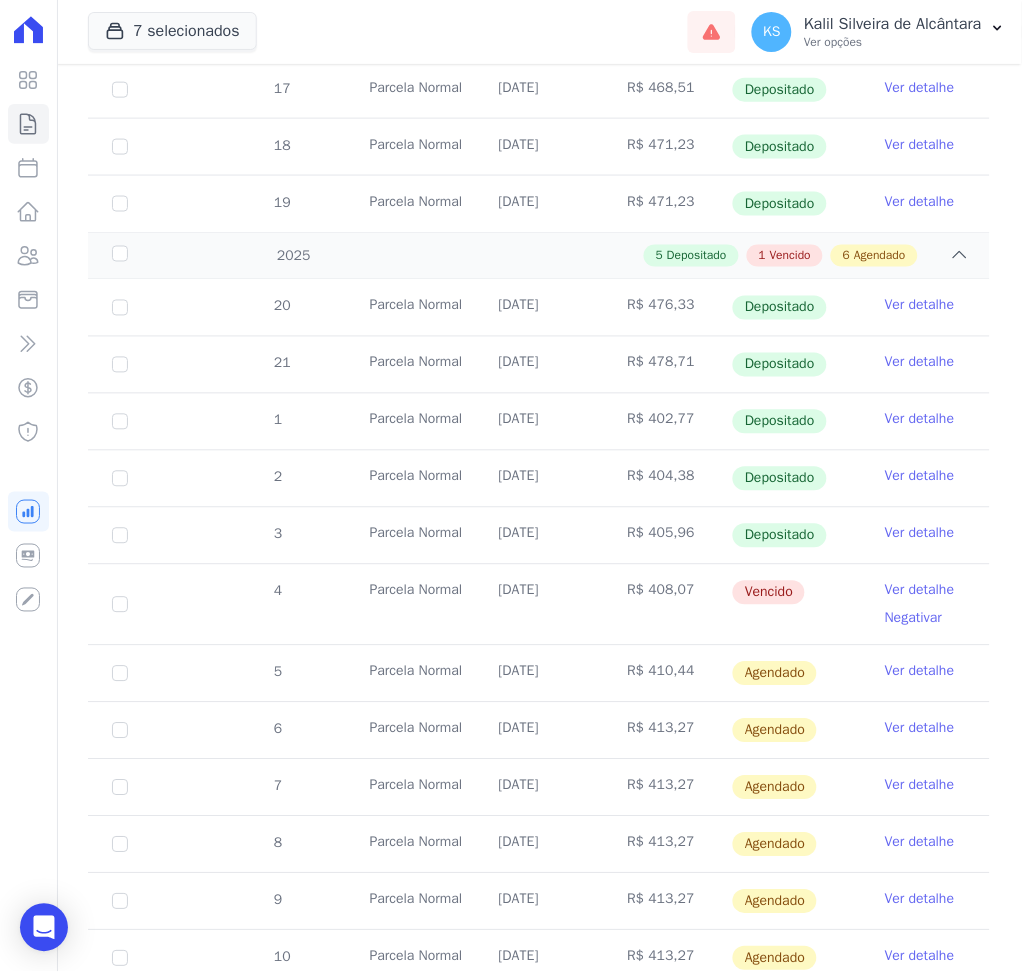 scroll, scrollTop: 1685, scrollLeft: 0, axis: vertical 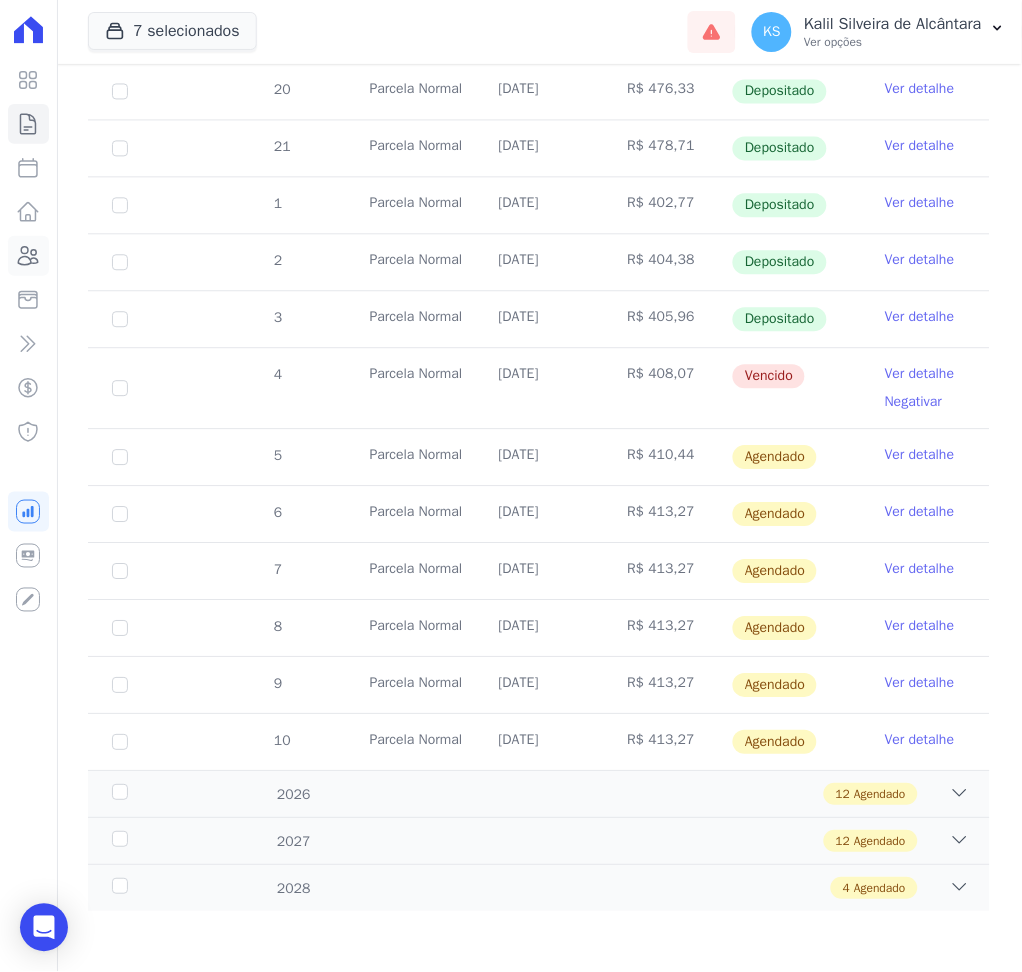 click 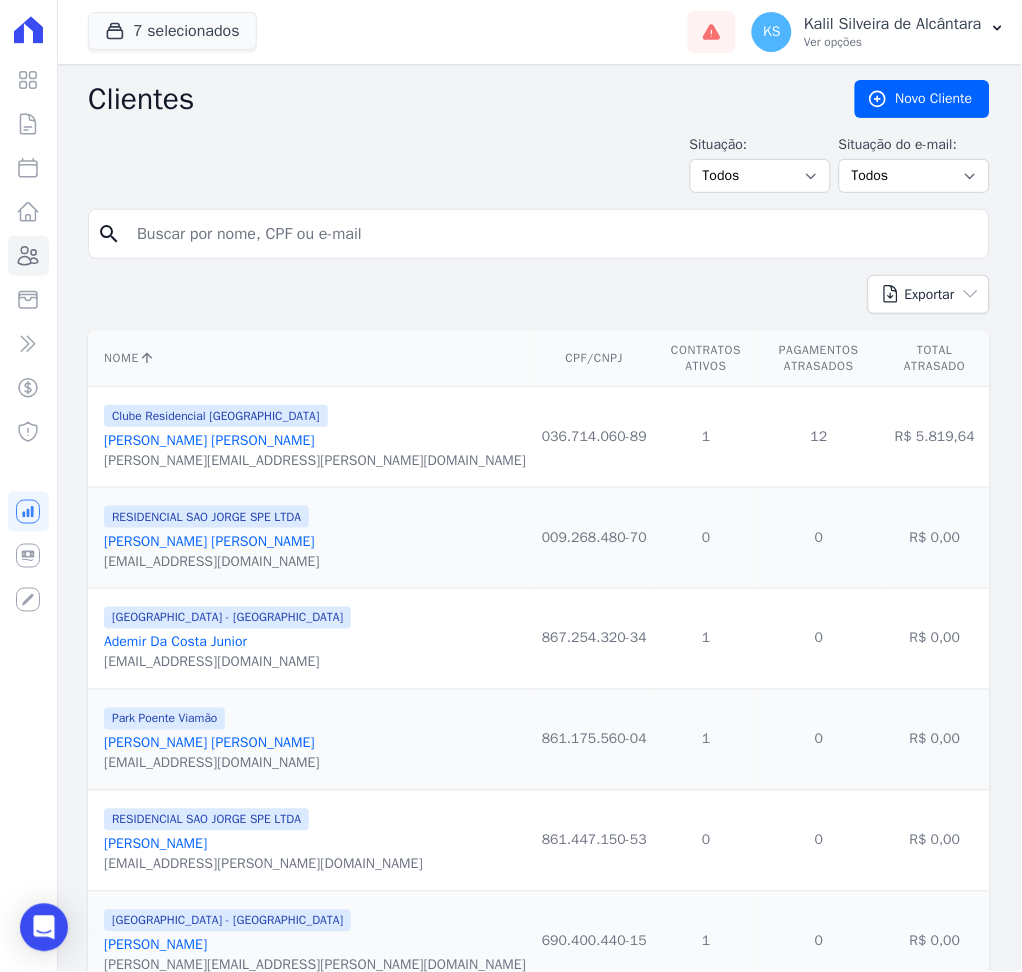 click at bounding box center [553, 234] 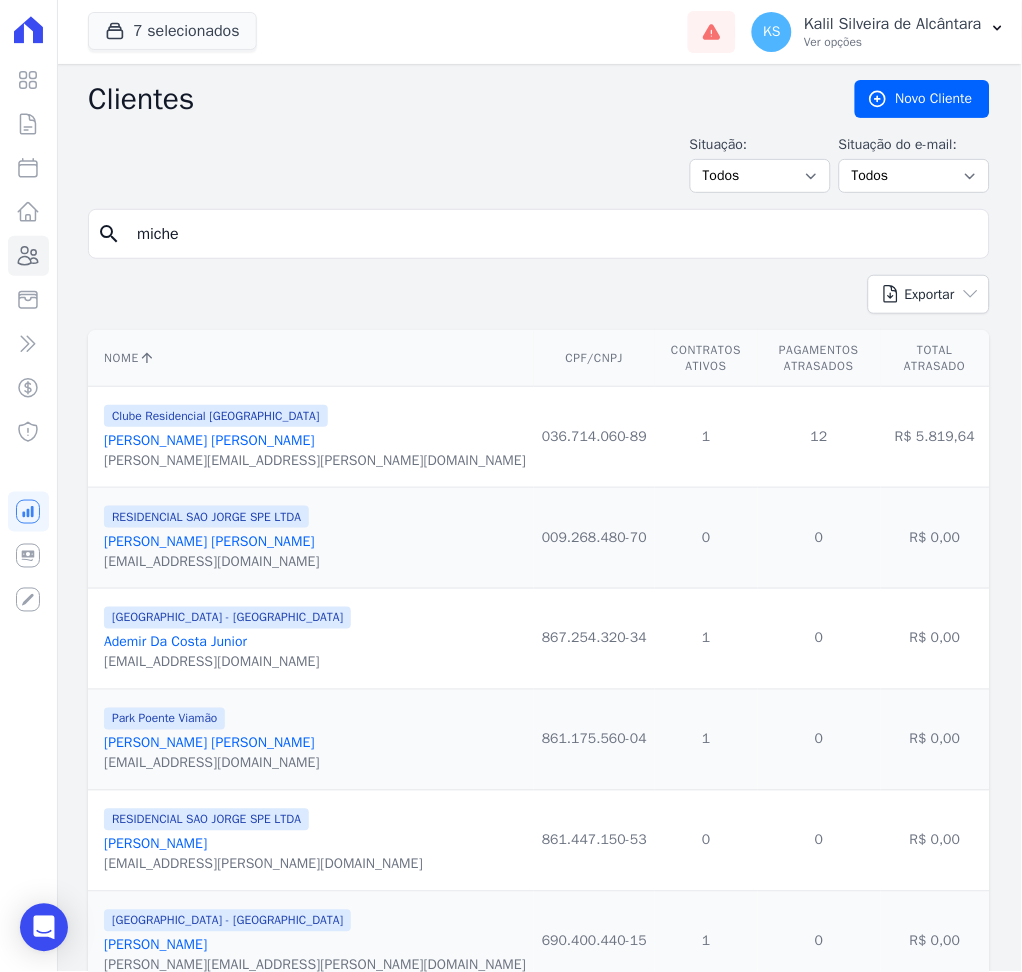 type on "[PERSON_NAME] [PERSON_NAME]" 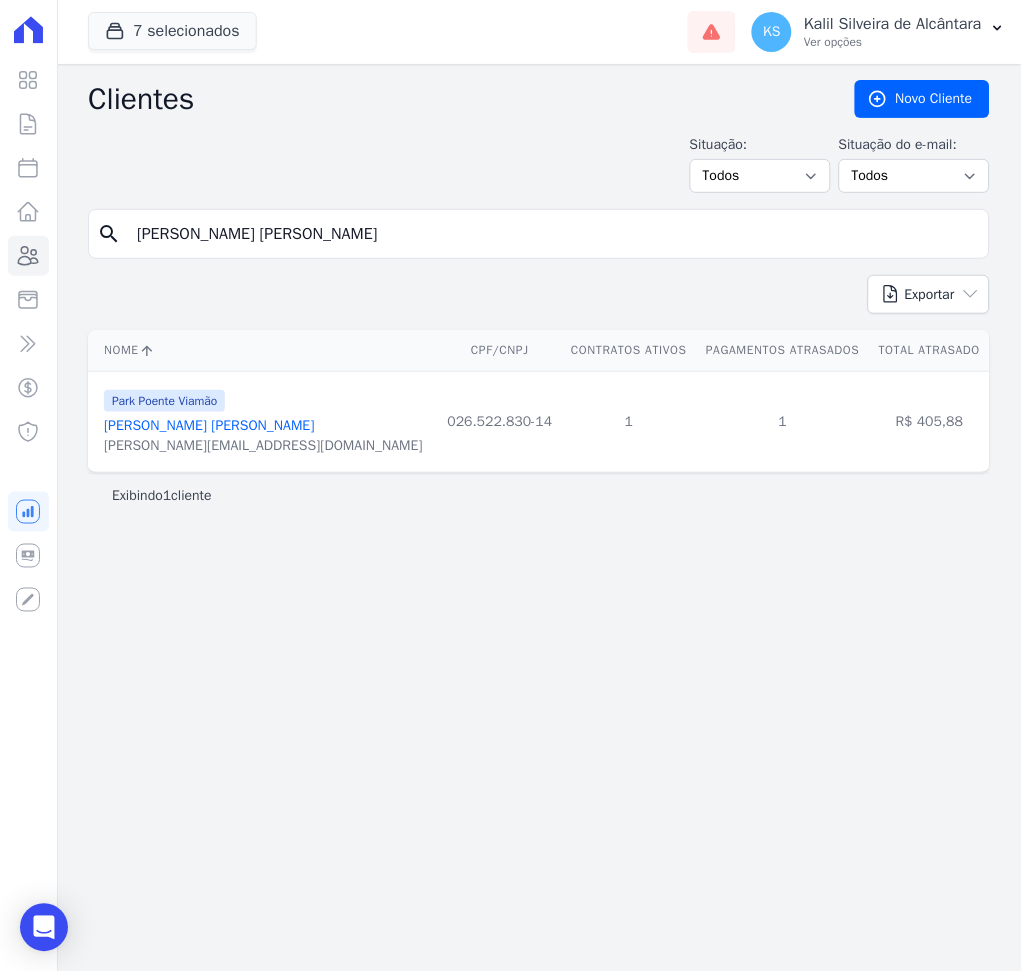 click on "[PERSON_NAME] [PERSON_NAME]" at bounding box center (209, 425) 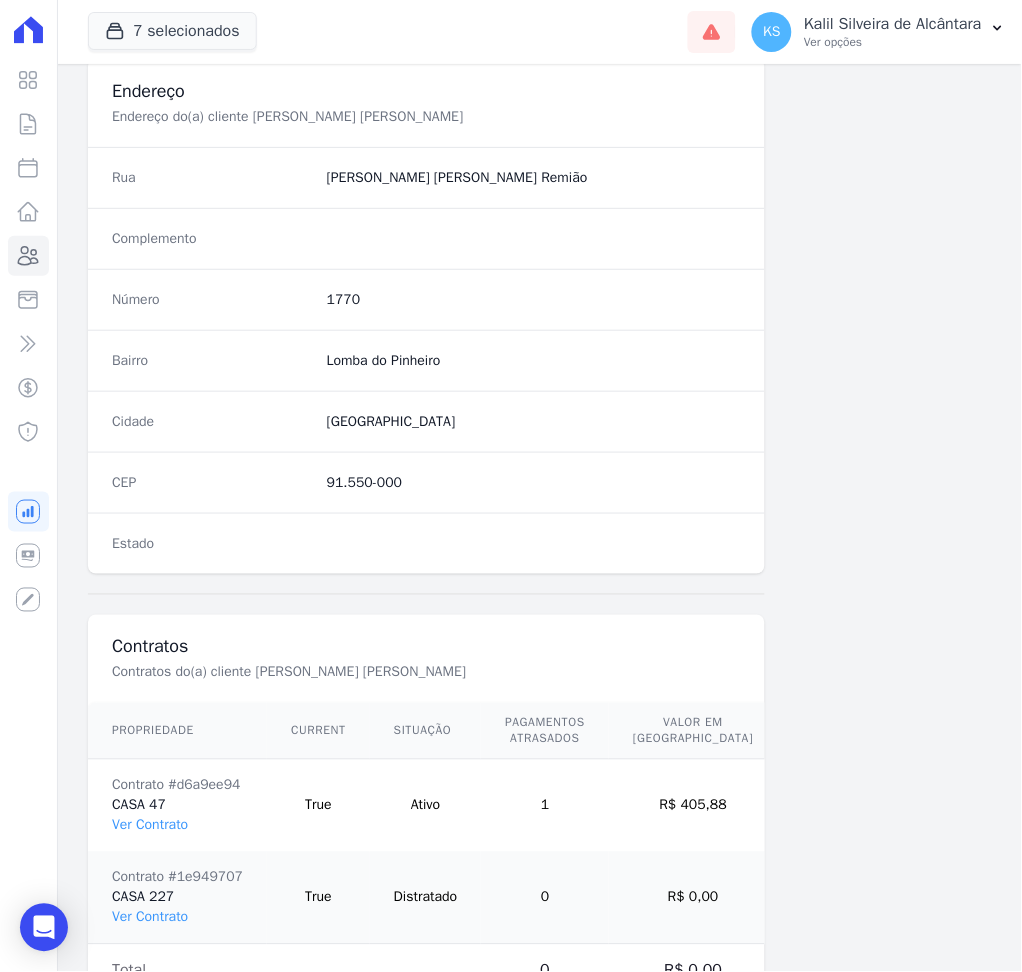 scroll, scrollTop: 933, scrollLeft: 0, axis: vertical 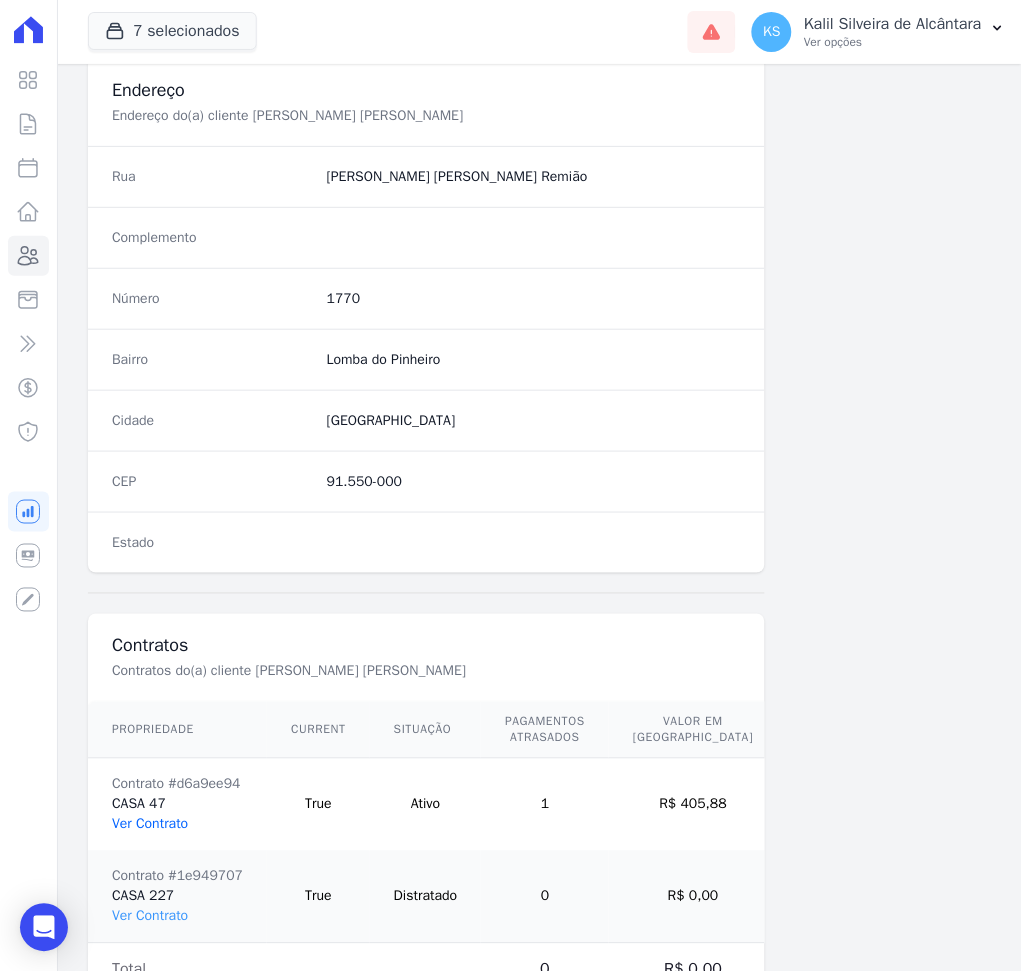 click on "Ver Contrato" at bounding box center (150, 824) 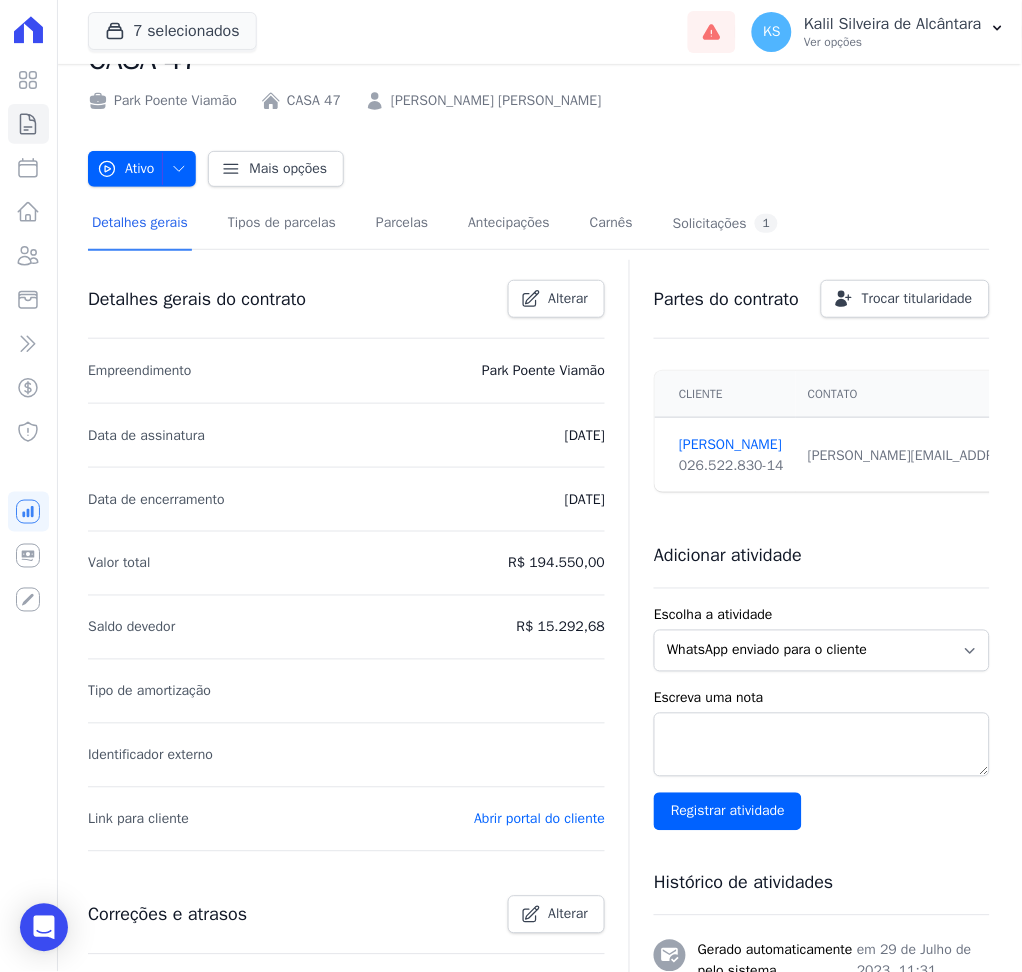 scroll, scrollTop: 133, scrollLeft: 0, axis: vertical 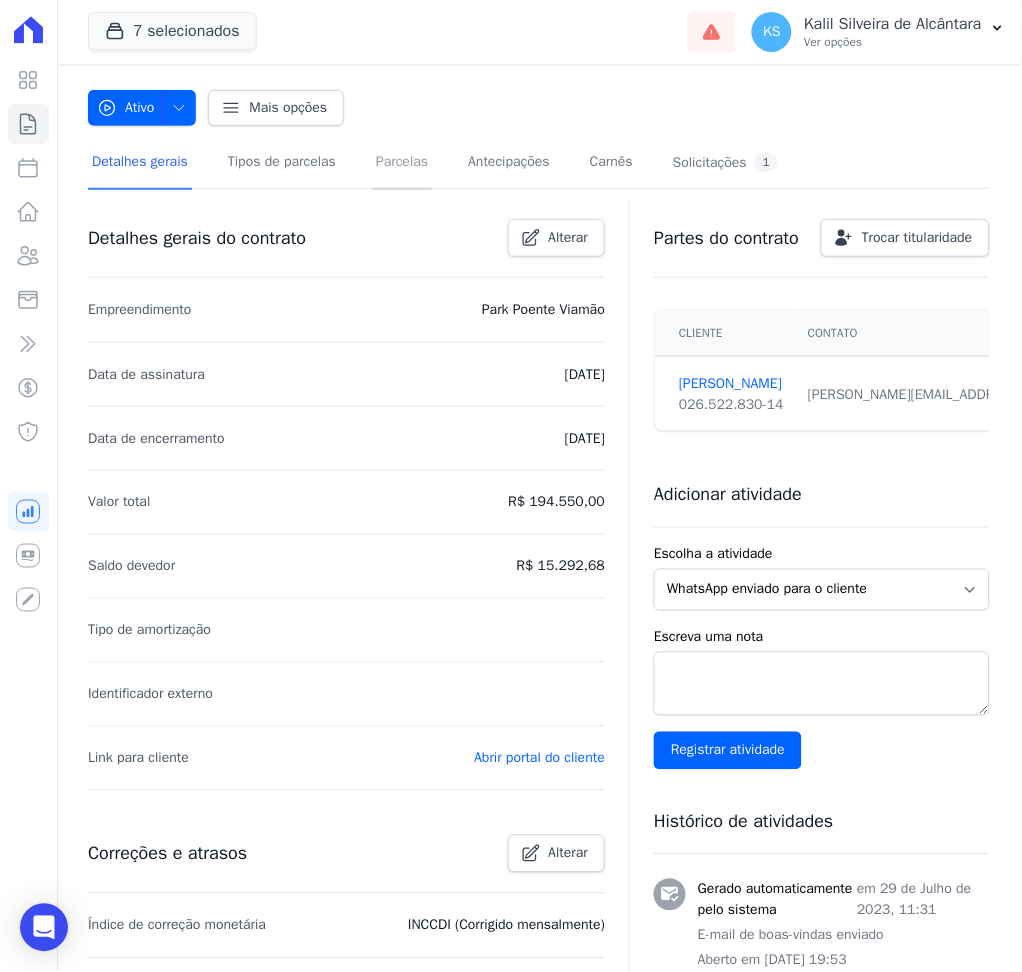 click on "Parcelas" at bounding box center (402, 163) 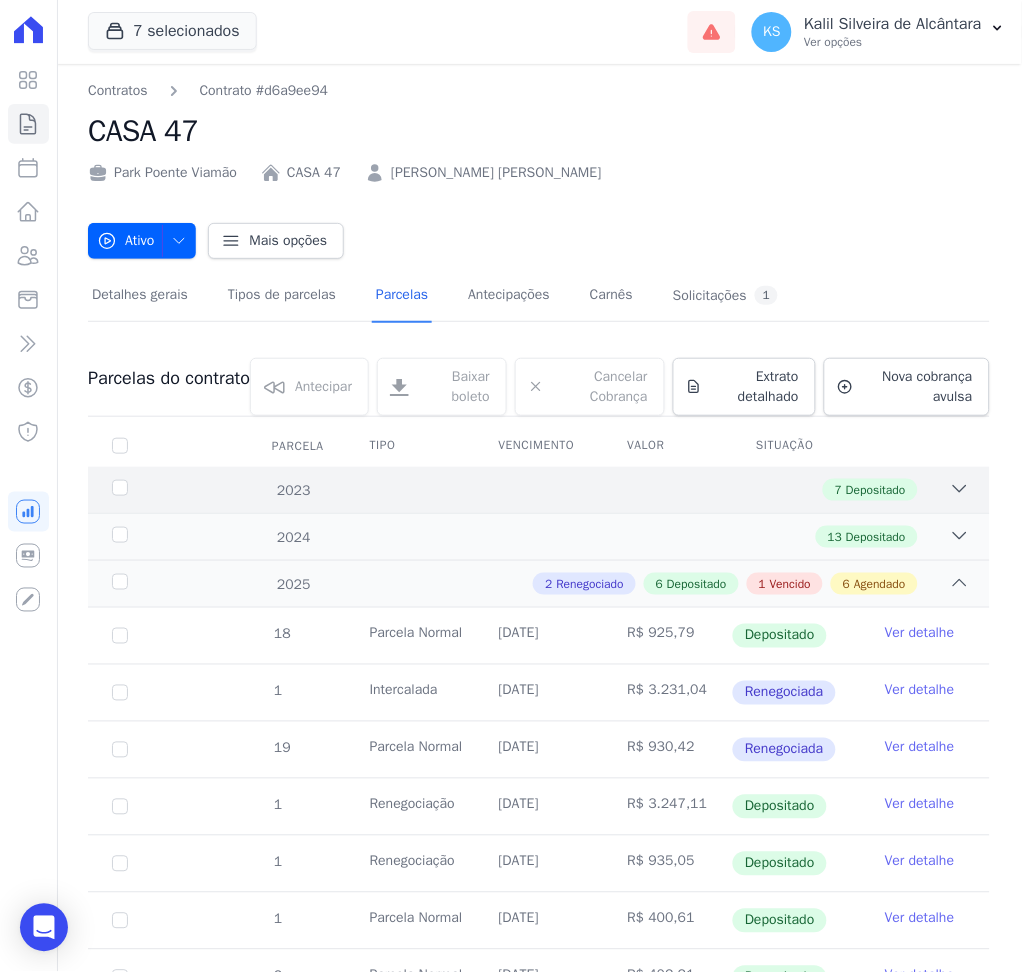 click on "2023
7
Depositado" at bounding box center [539, 490] 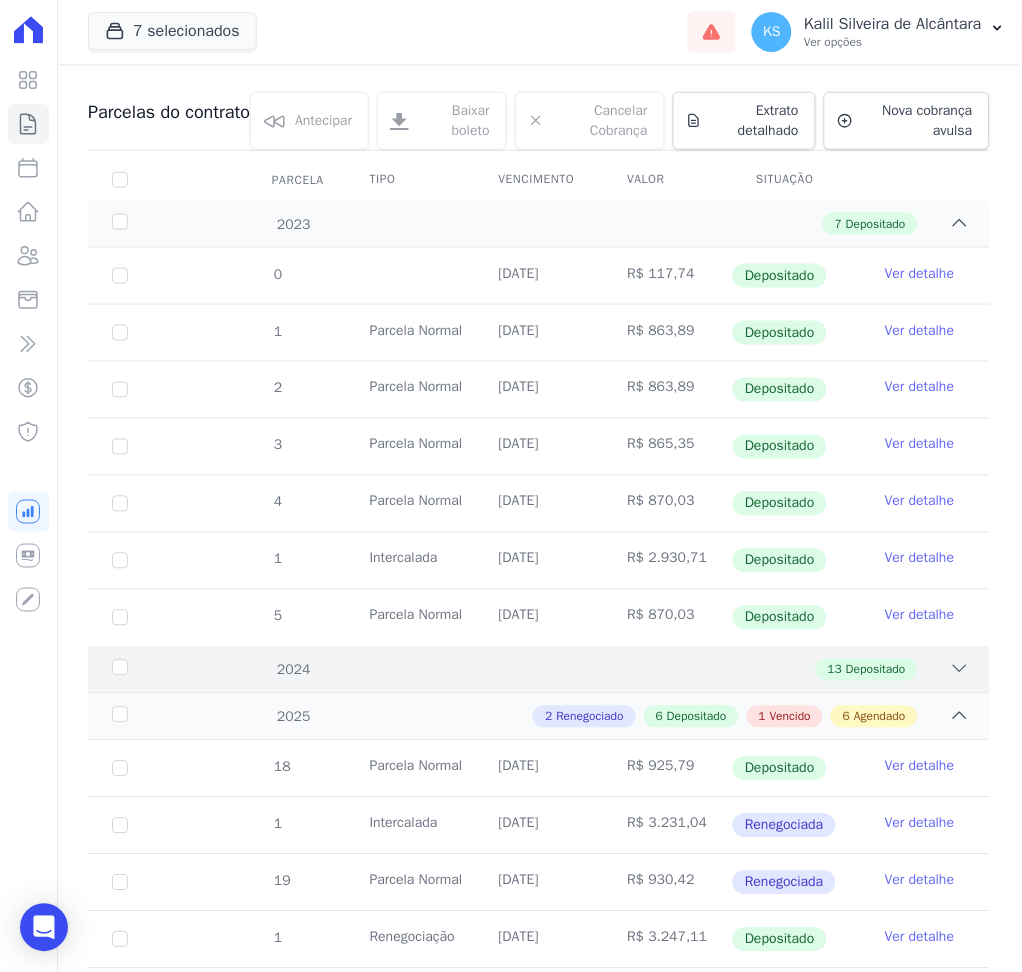 click on "2024
13
Depositado" at bounding box center (539, 669) 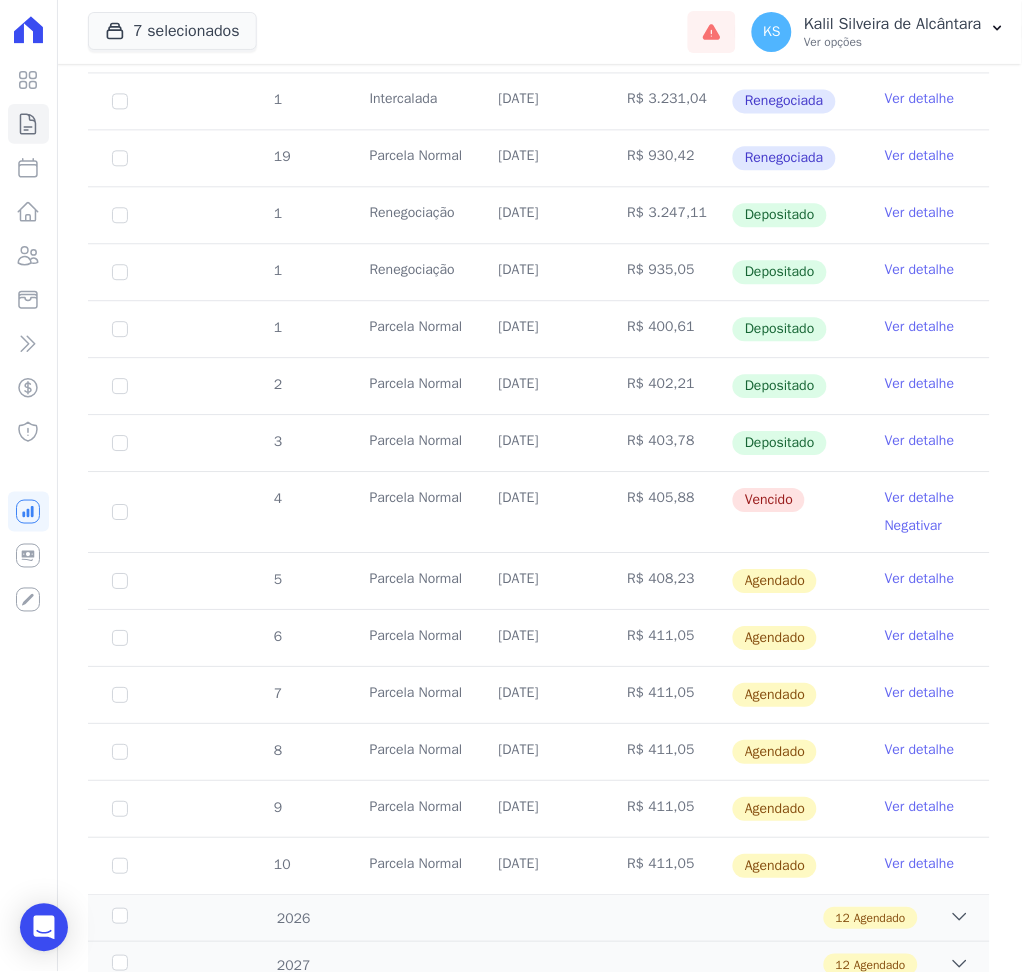 scroll, scrollTop: 1733, scrollLeft: 0, axis: vertical 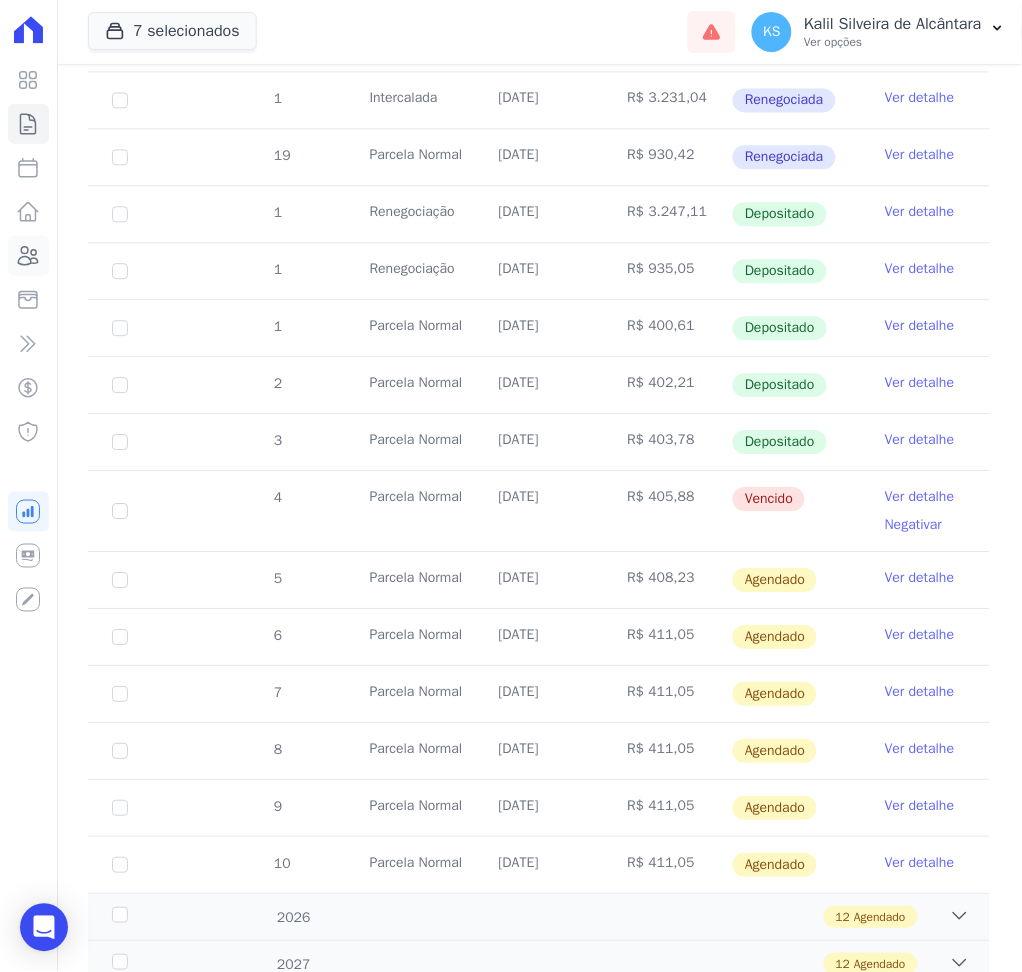 click 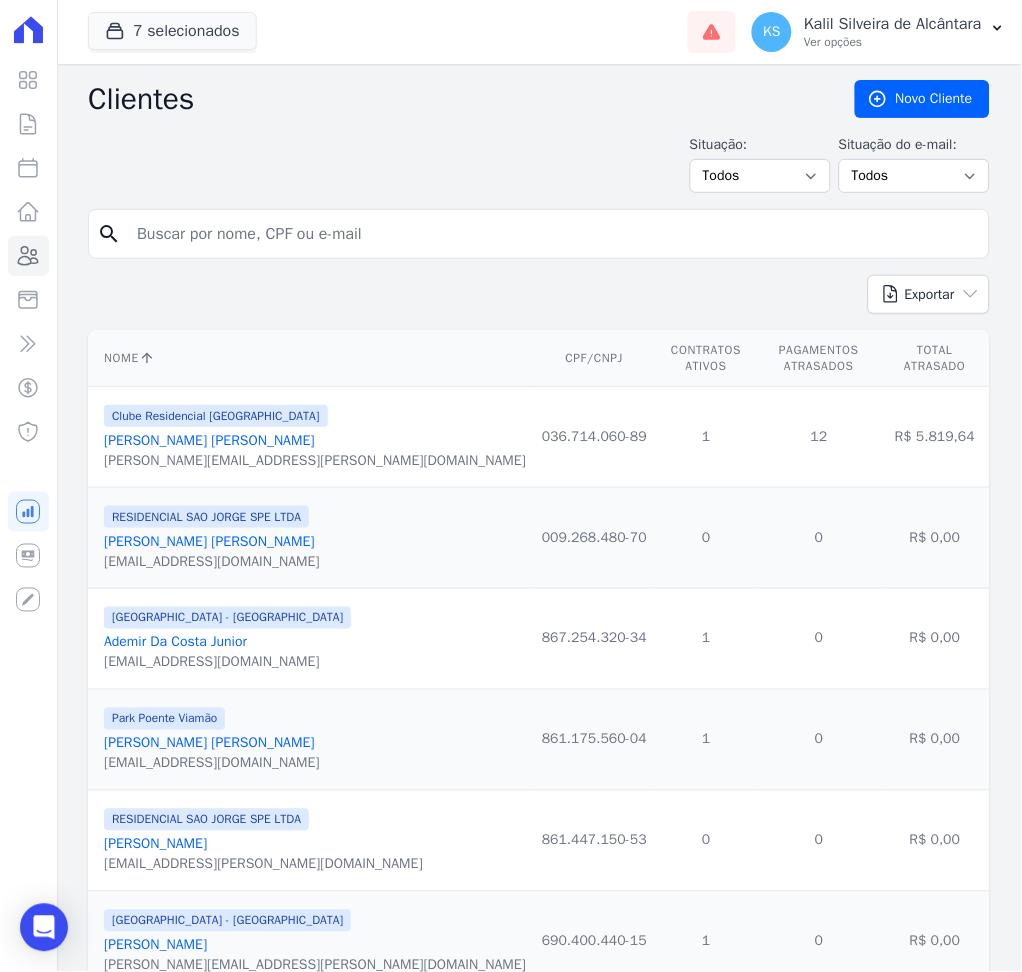 drag, startPoint x: 421, startPoint y: 237, endPoint x: 421, endPoint y: 224, distance: 13 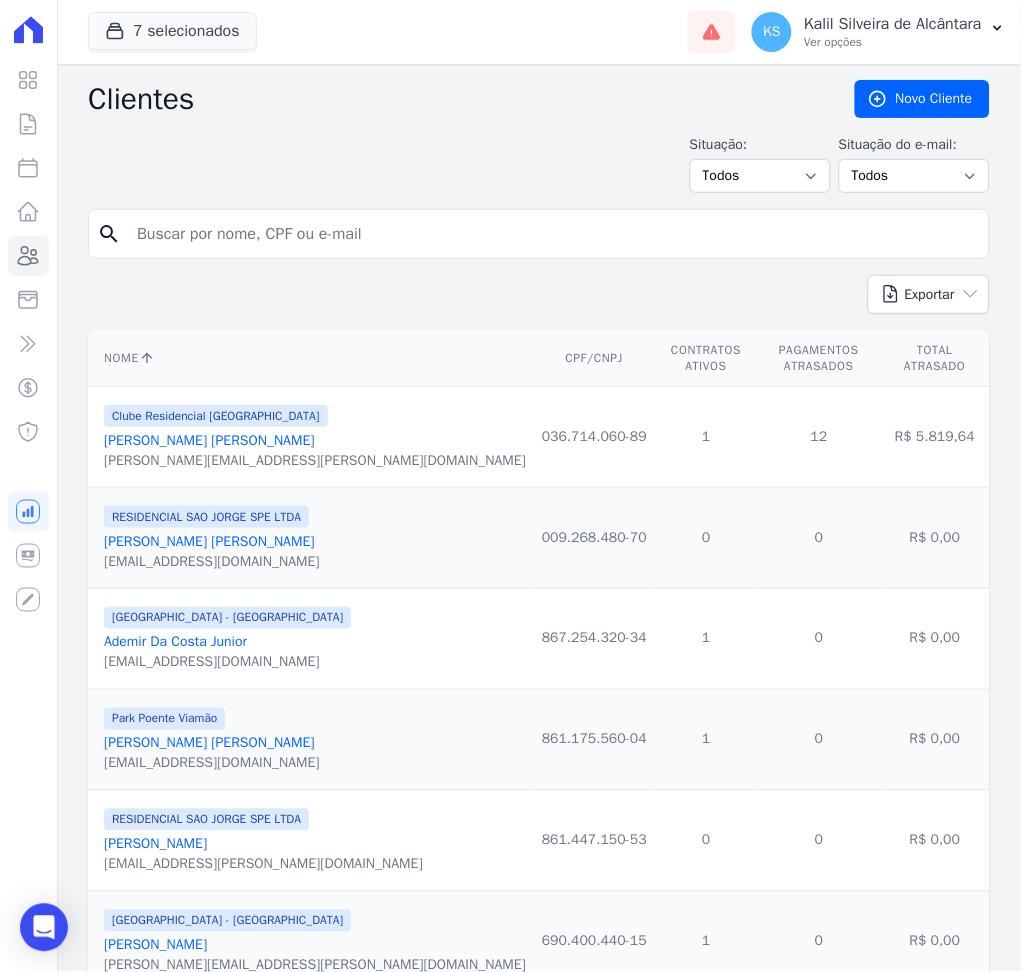 click at bounding box center (553, 234) 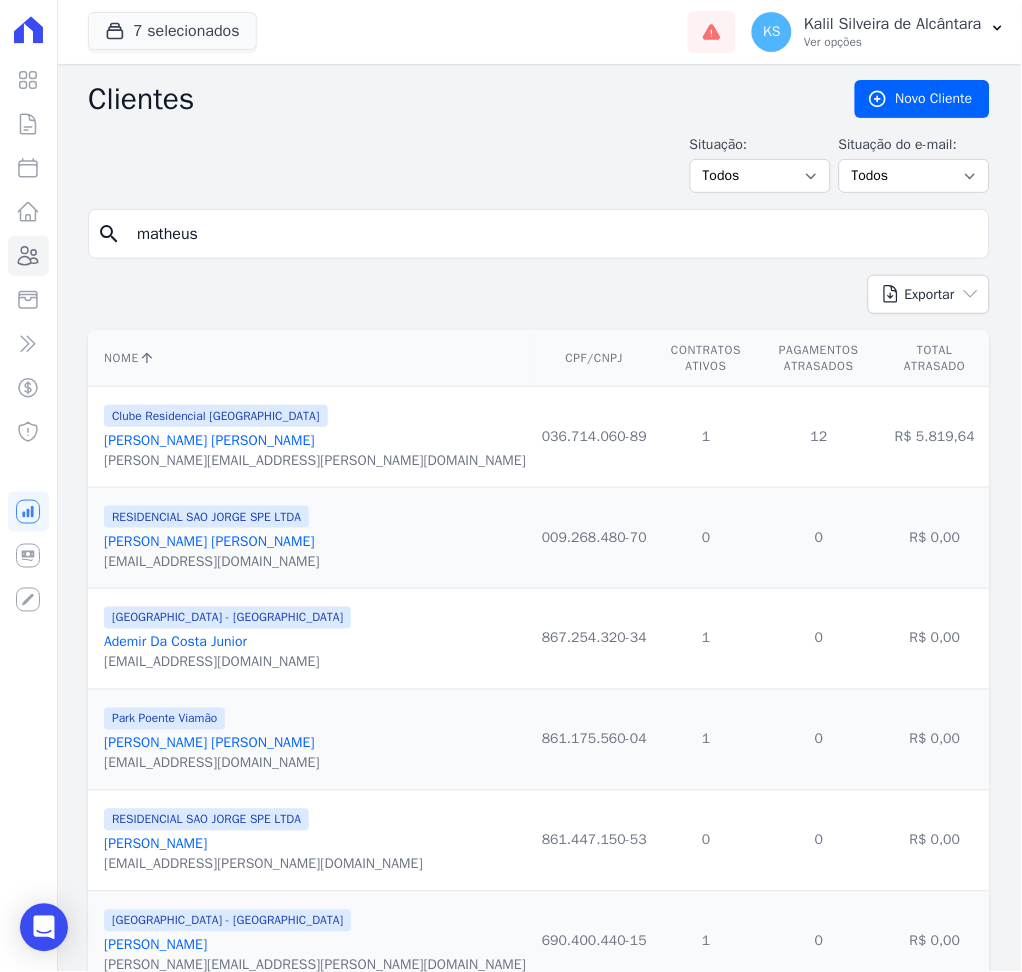 type on "[PERSON_NAME]" 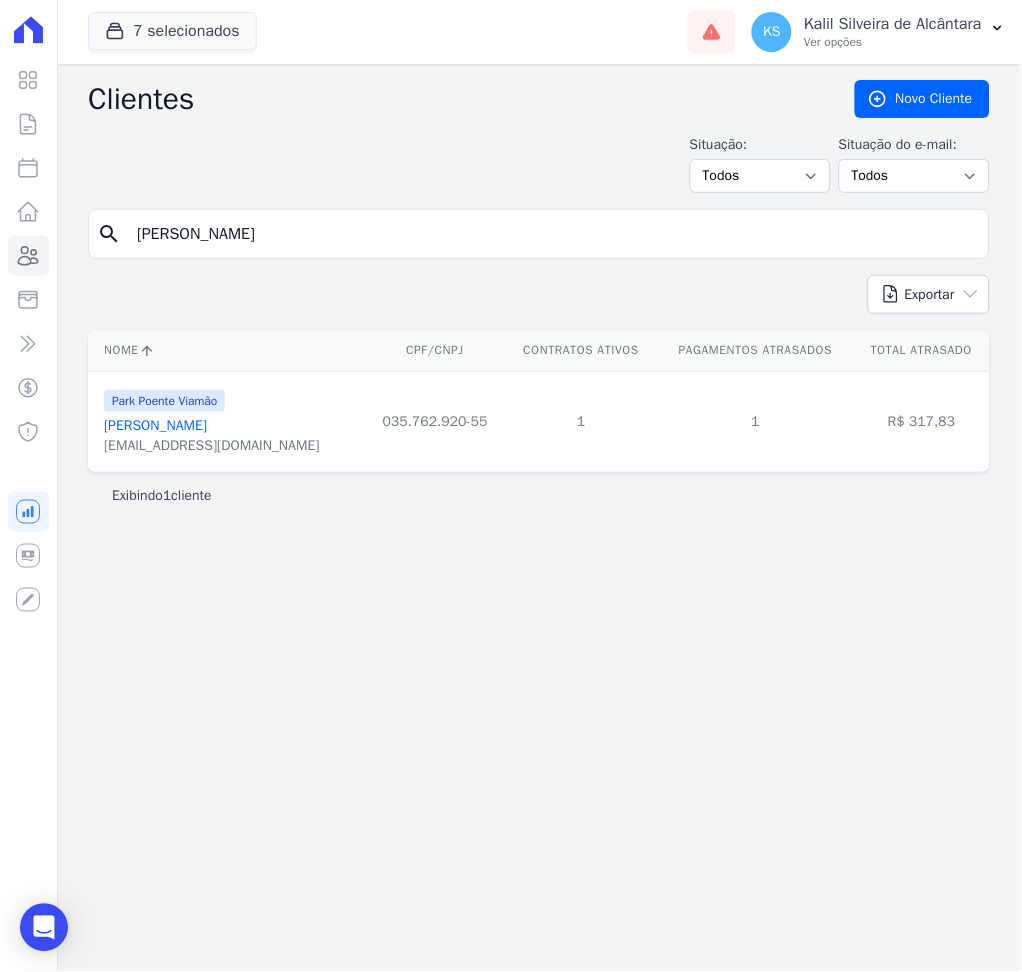 click on "[PERSON_NAME]" at bounding box center [155, 425] 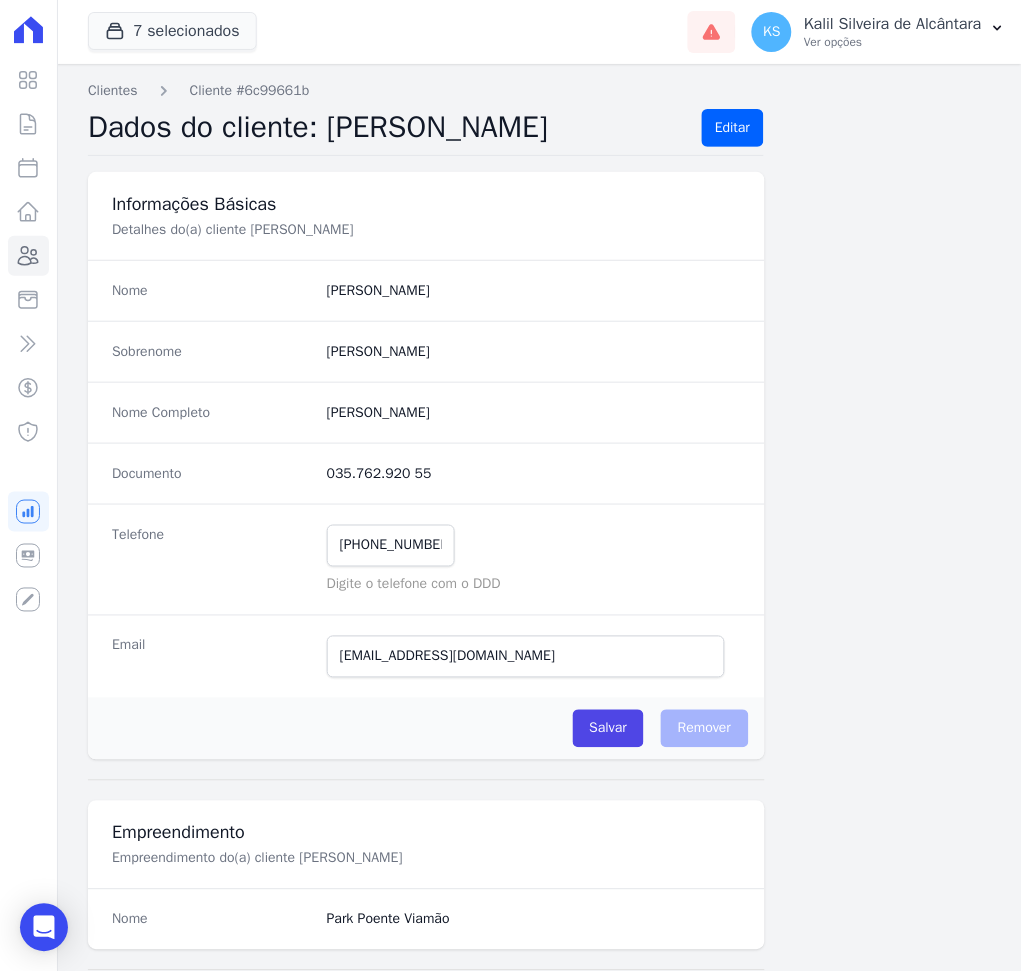 scroll, scrollTop: 916, scrollLeft: 0, axis: vertical 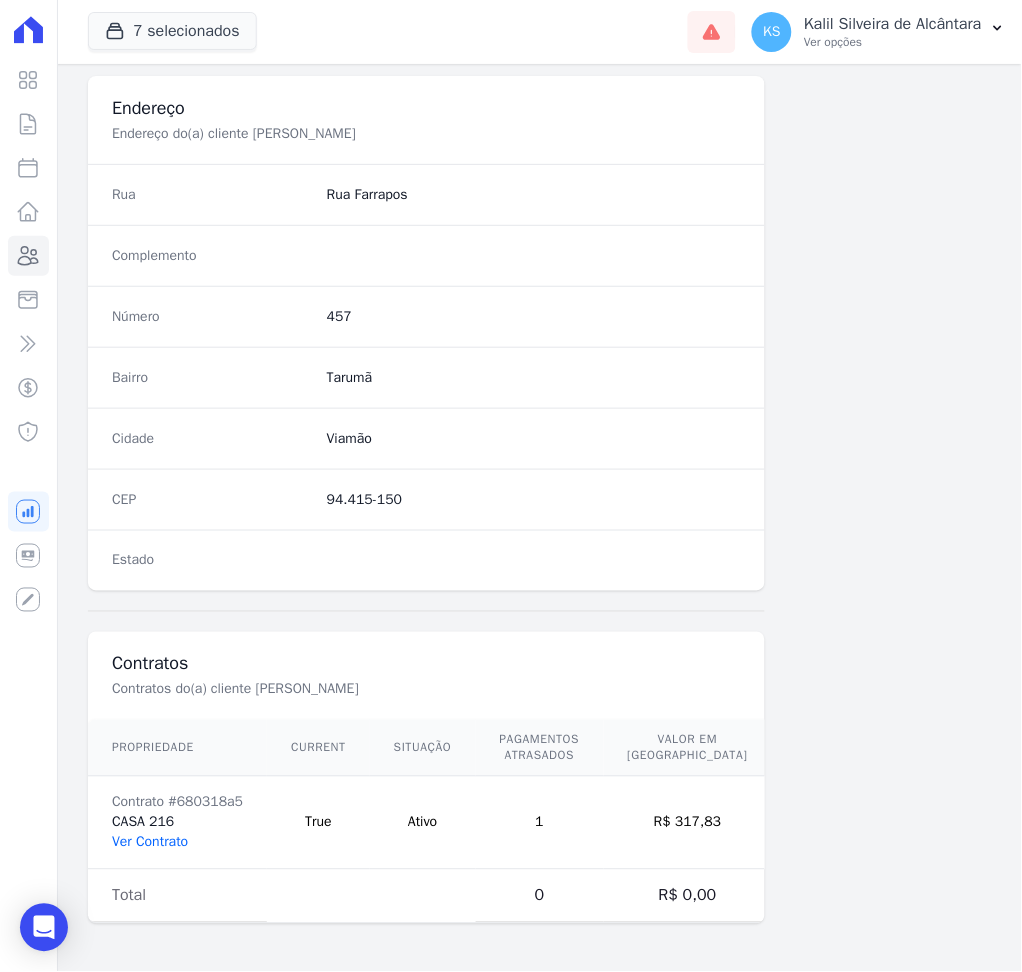 click on "Ver Contrato" at bounding box center (150, 842) 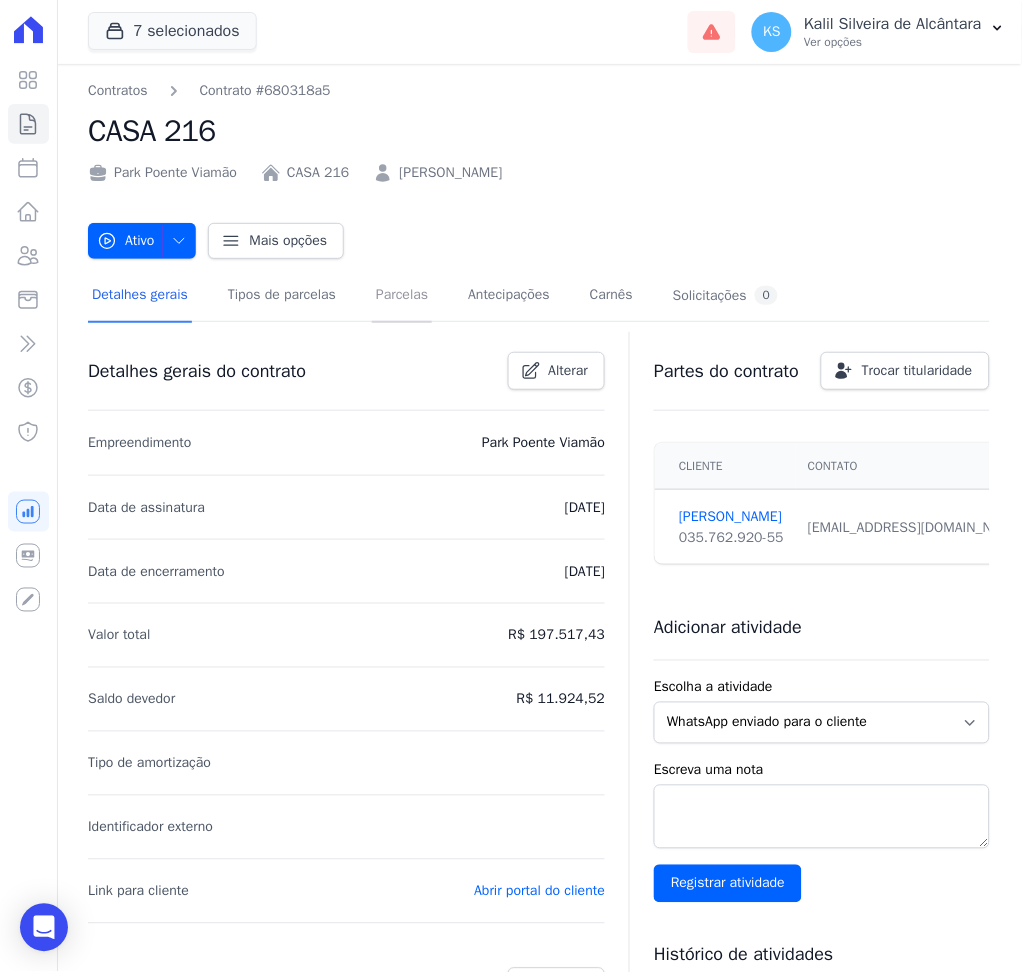 click on "Parcelas" at bounding box center (402, 296) 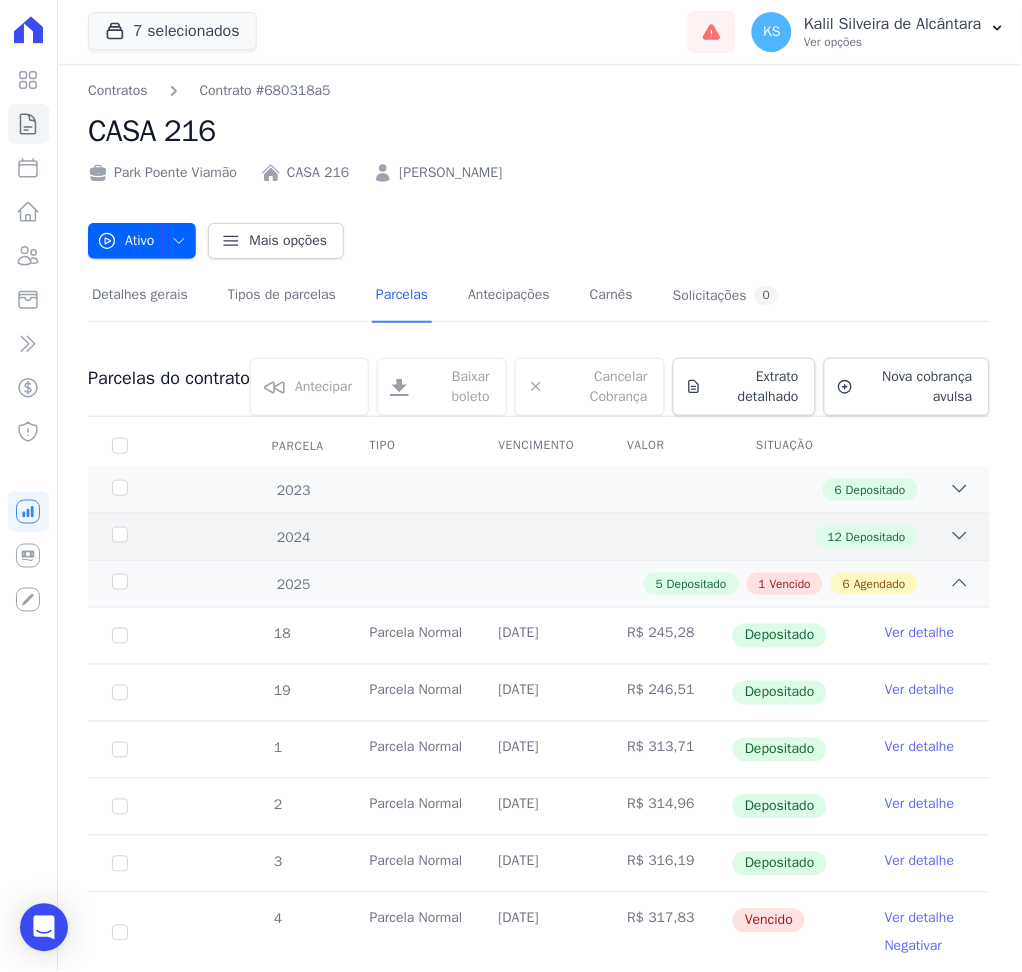 click 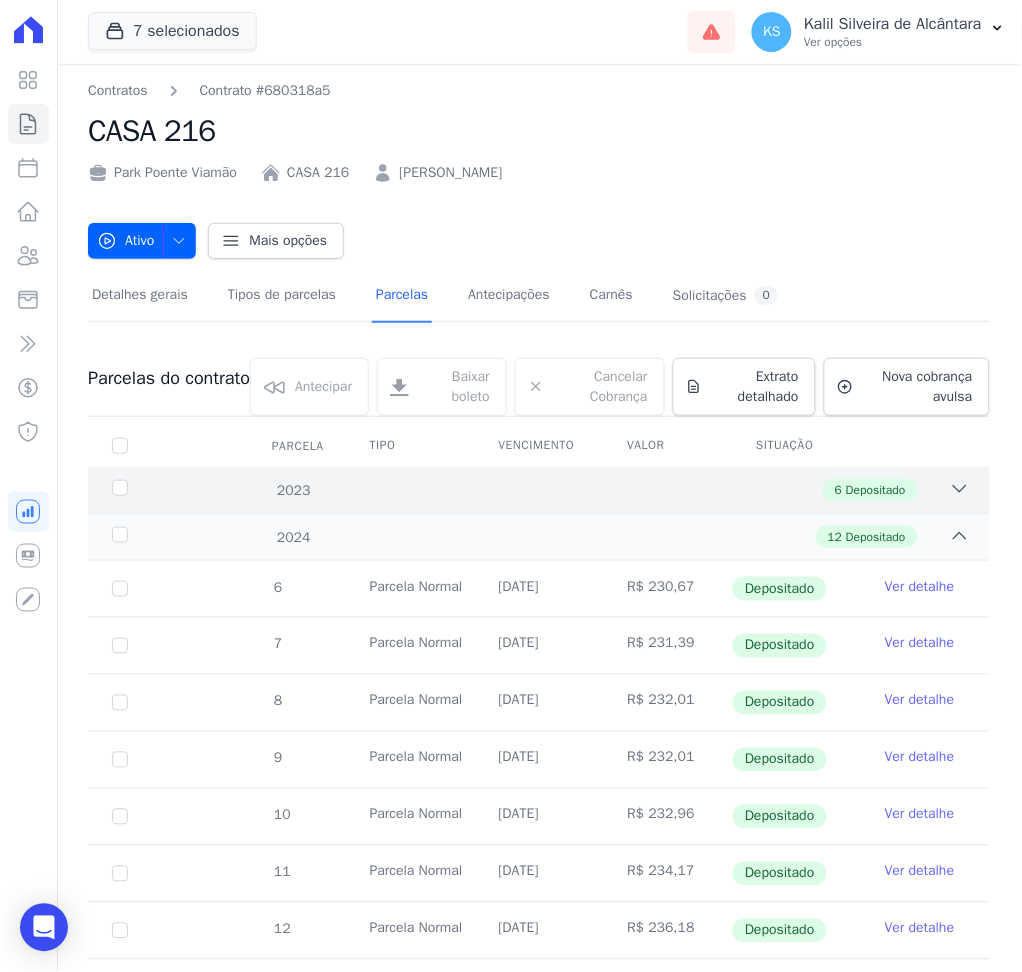 click at bounding box center [960, 490] 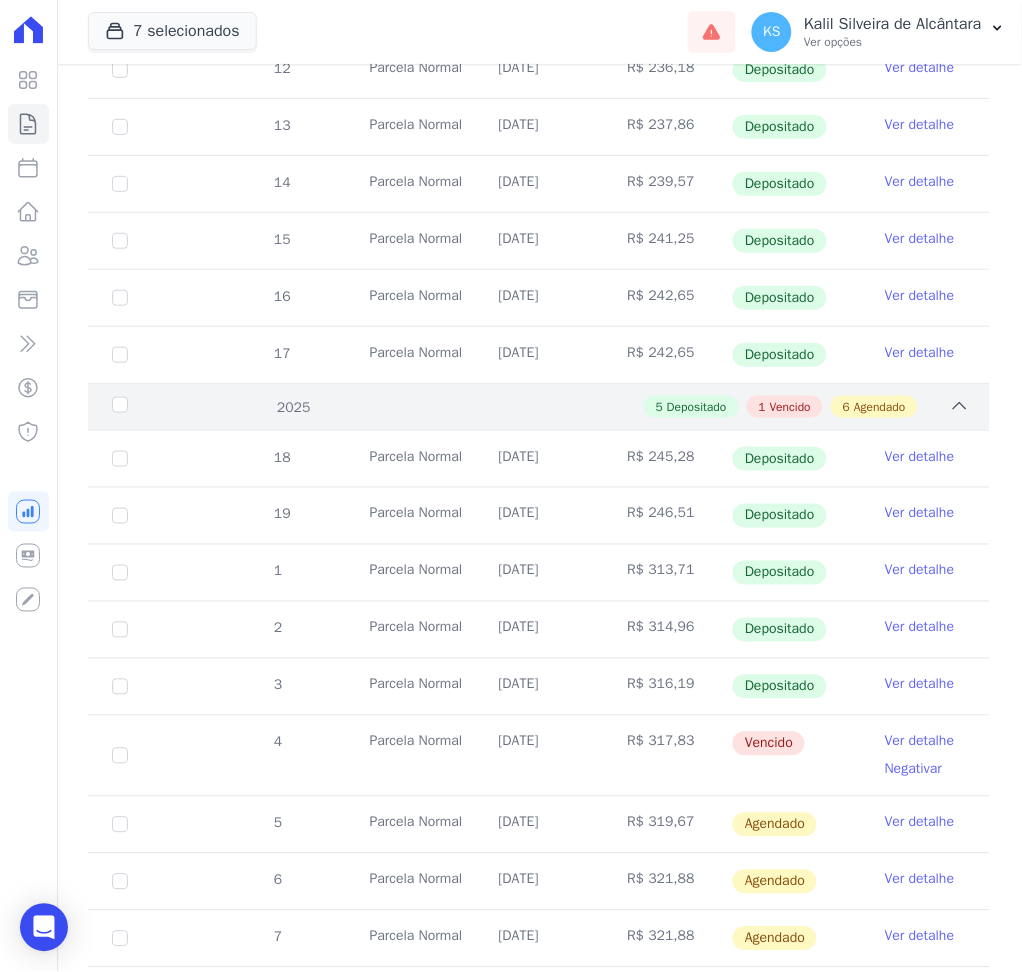 scroll, scrollTop: 1466, scrollLeft: 0, axis: vertical 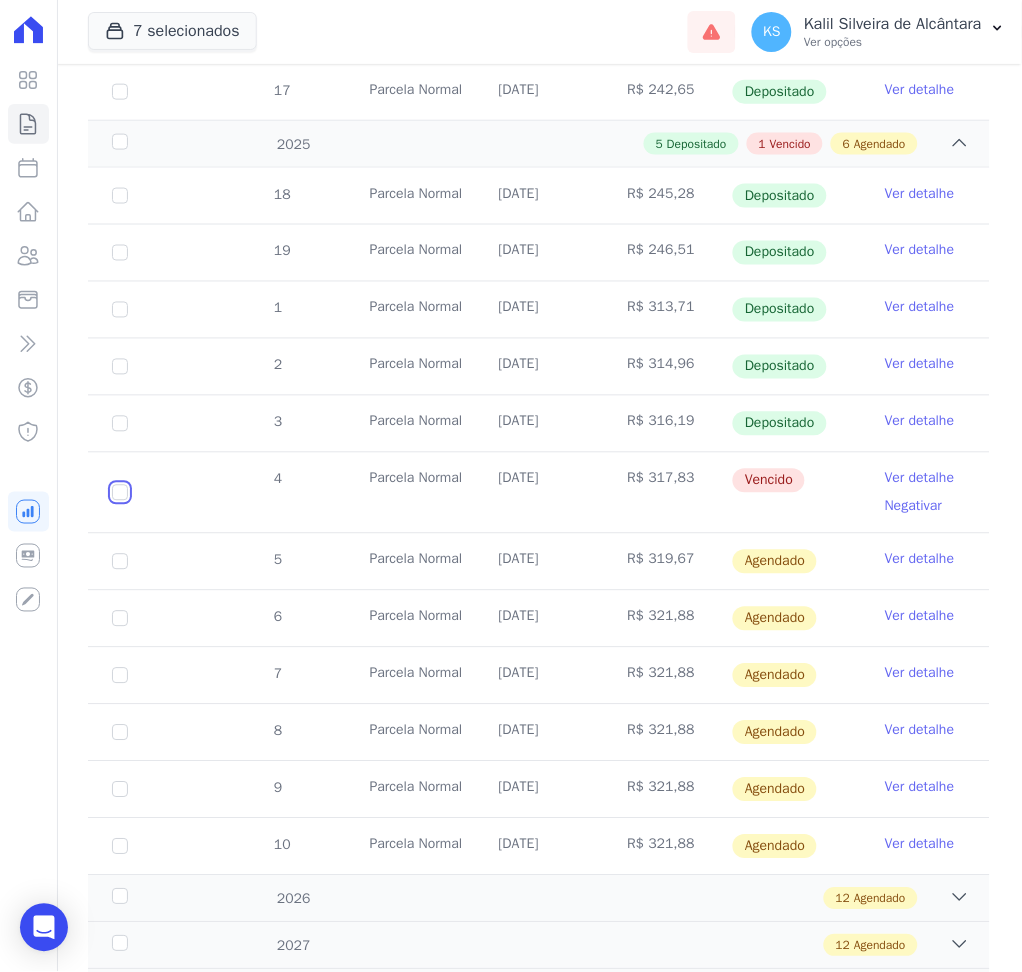 click at bounding box center [120, 493] 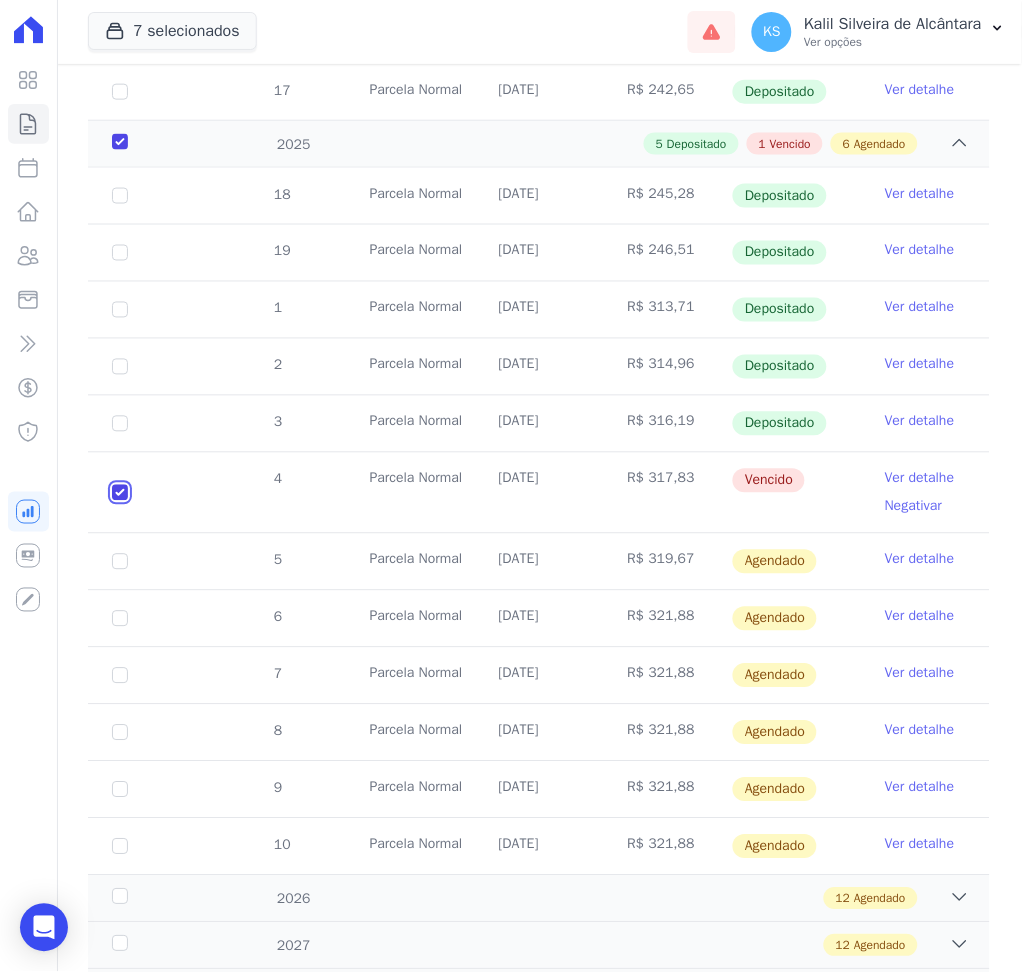 checkbox on "true" 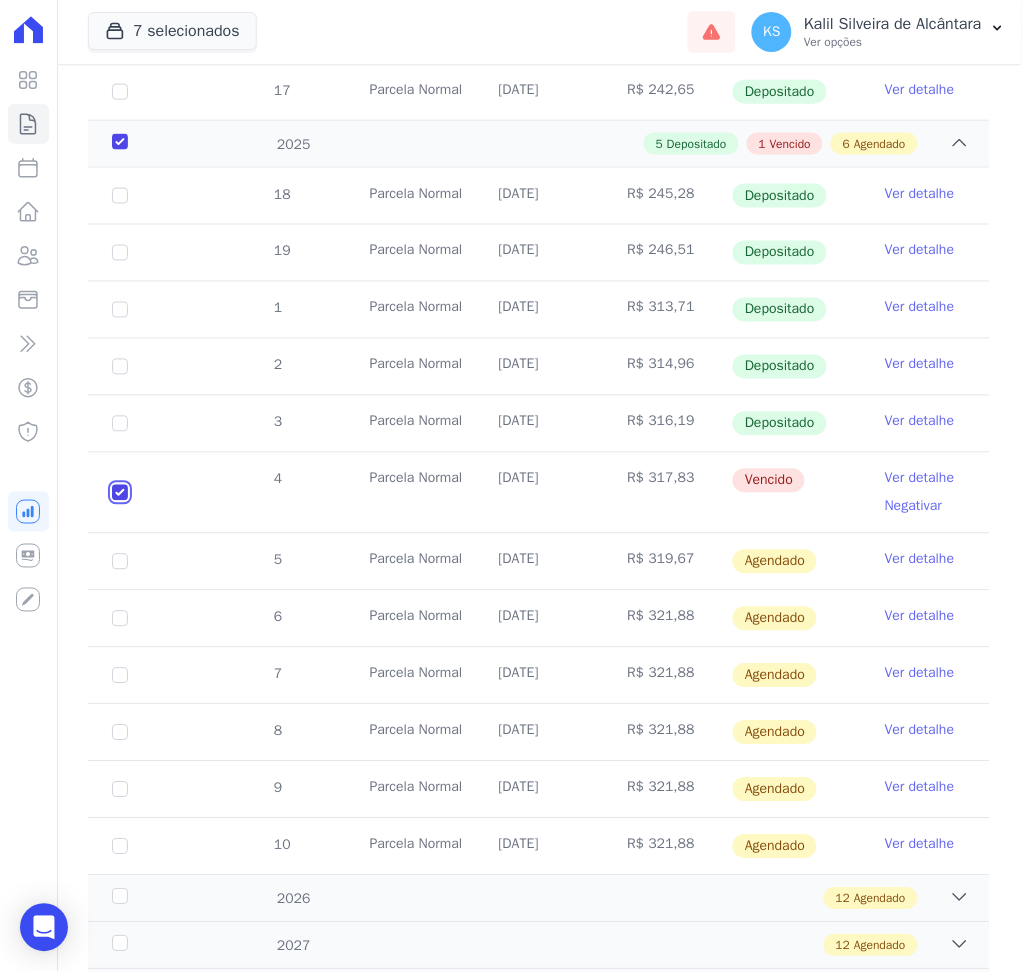 checkbox on "true" 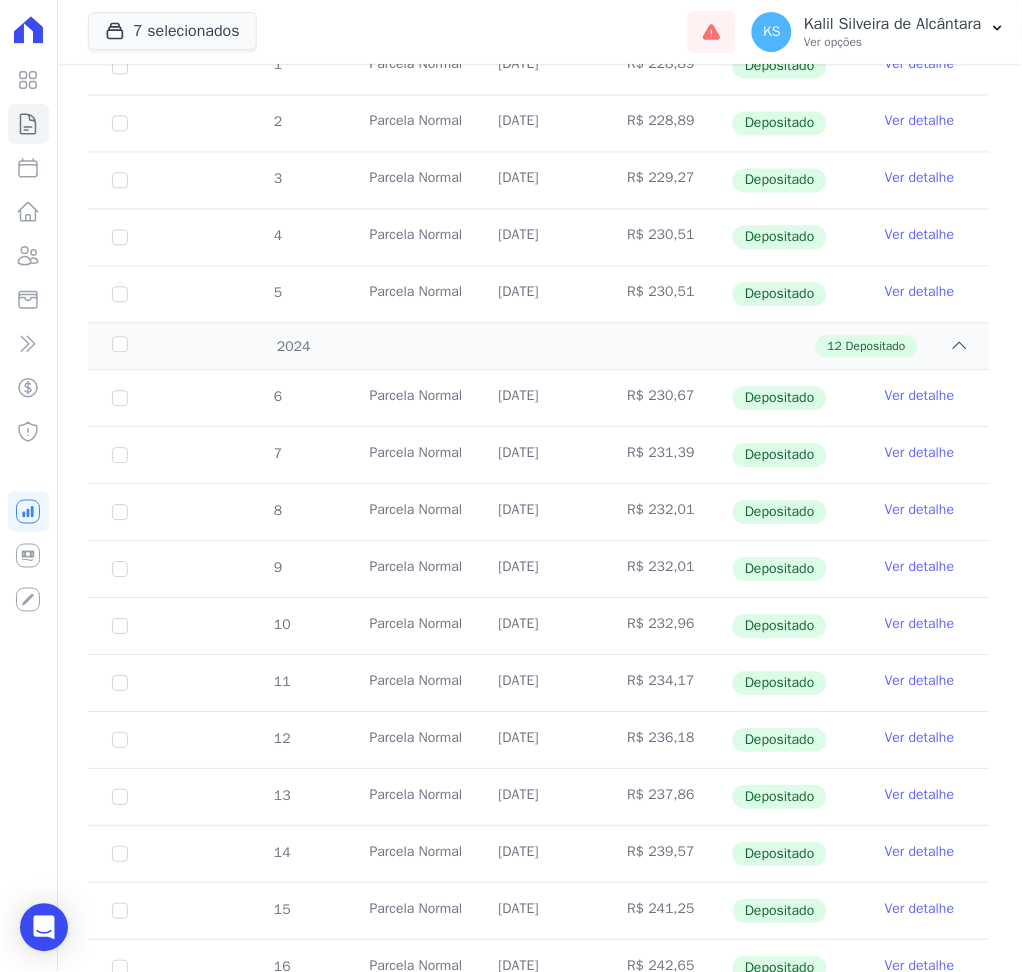 scroll, scrollTop: 0, scrollLeft: 0, axis: both 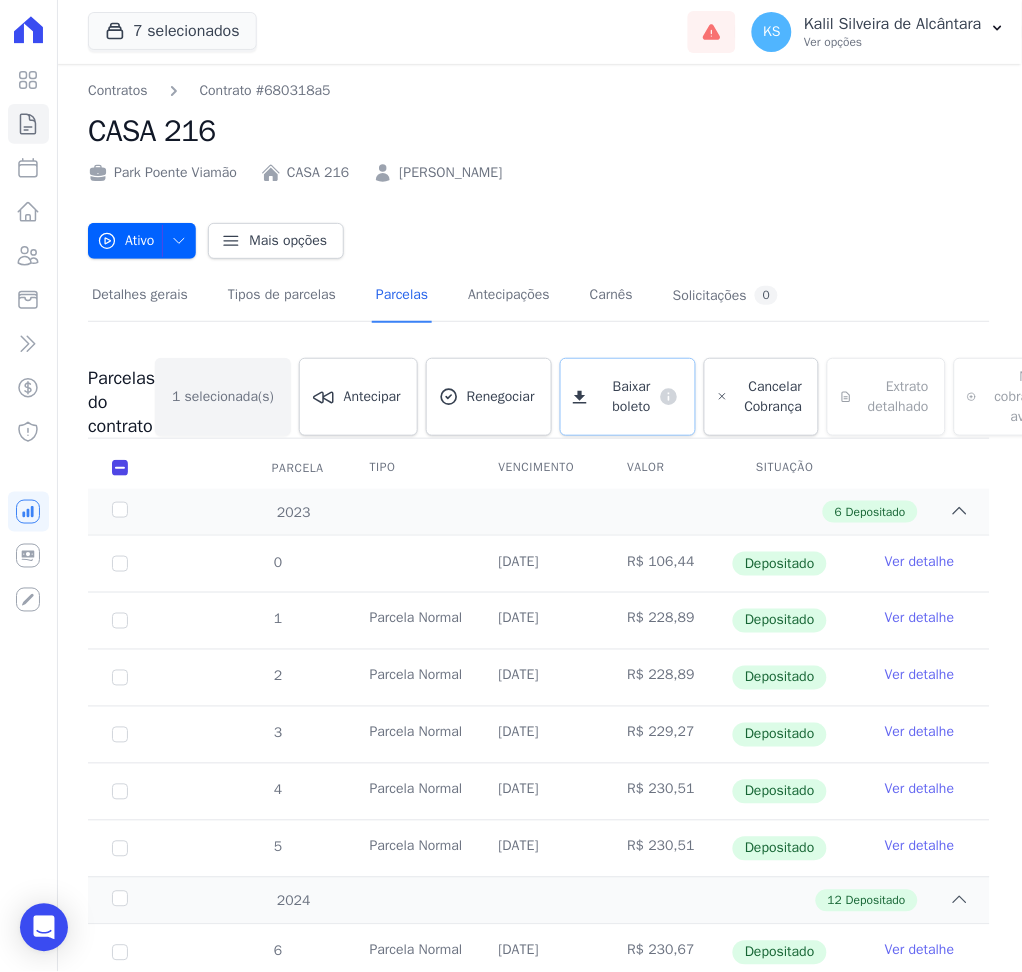 click on "Baixar boleto" at bounding box center (627, 397) 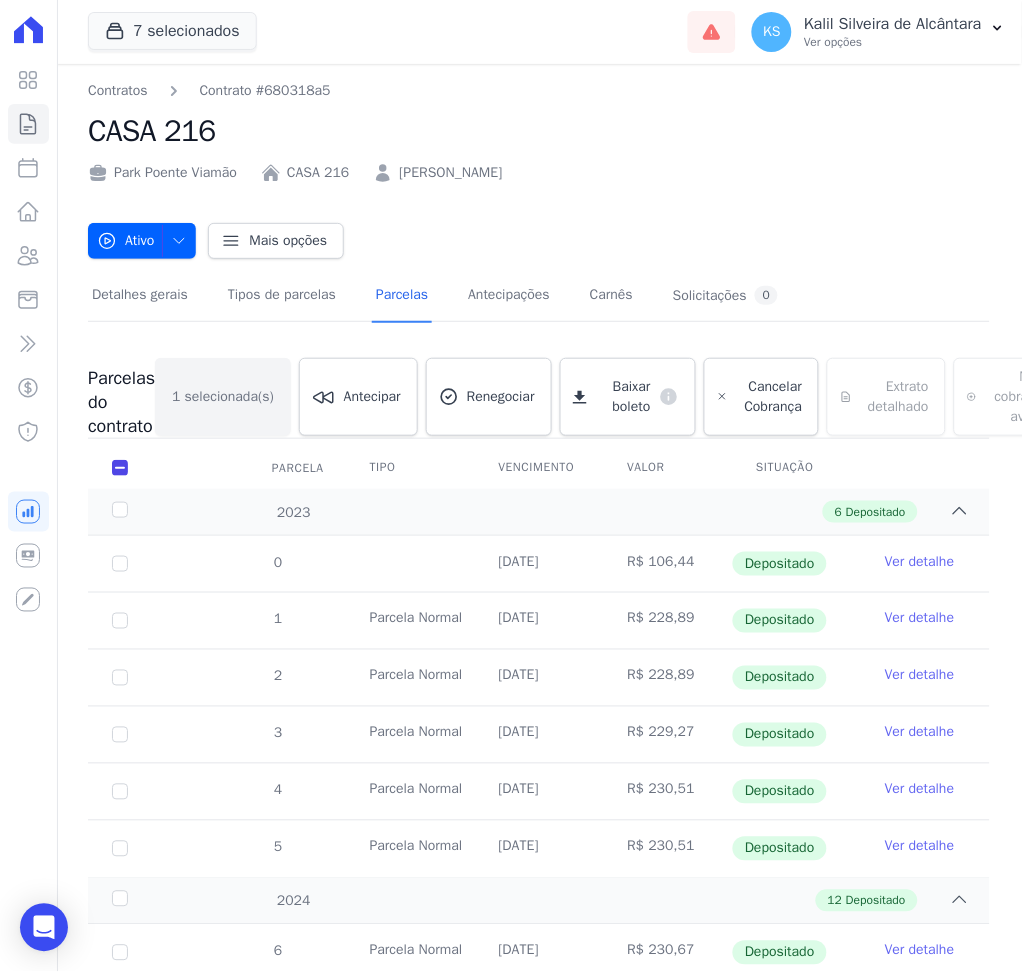 click on "Contratos
Contrato
#680318a5
CASA 216
Park Poente Viamão
CASA 216
[PERSON_NAME]
Ativo
Ativo
Pausado
Cobranças não serão geradas e você pode retomar o contrato no futuro." at bounding box center [539, 1314] 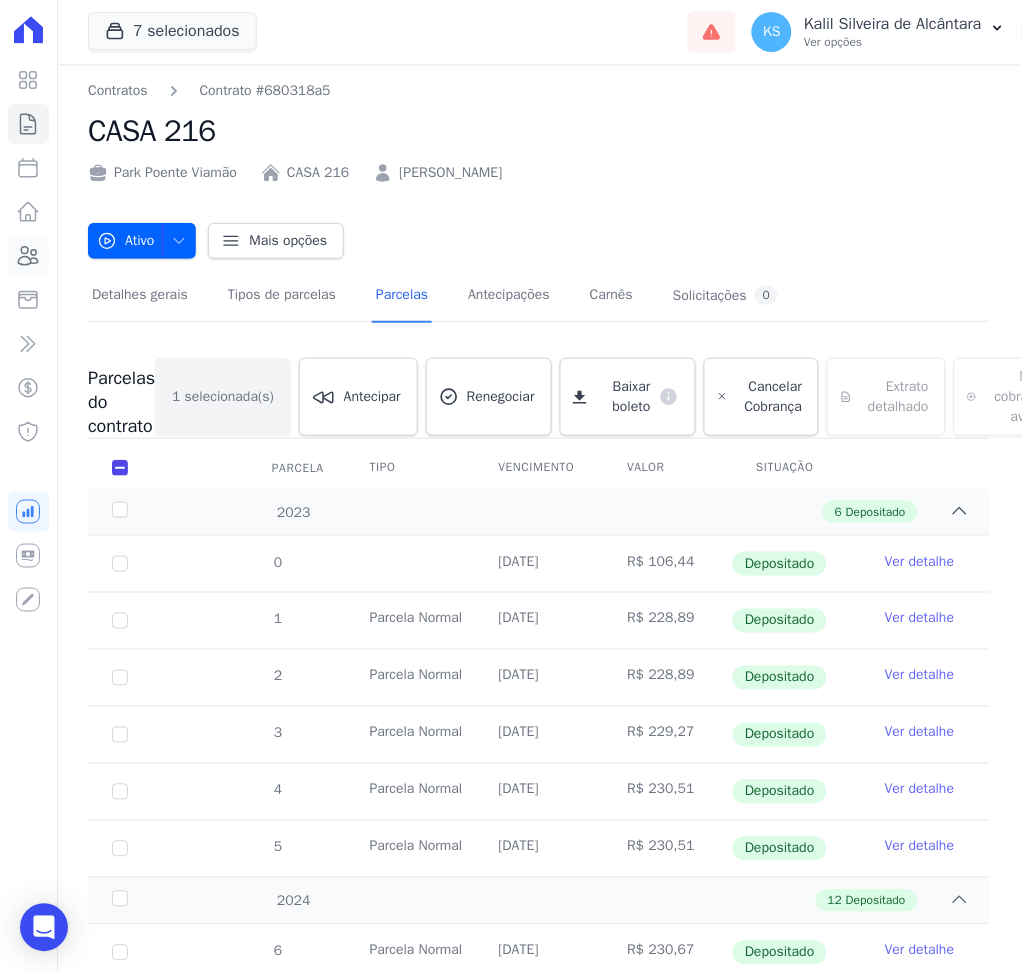 click 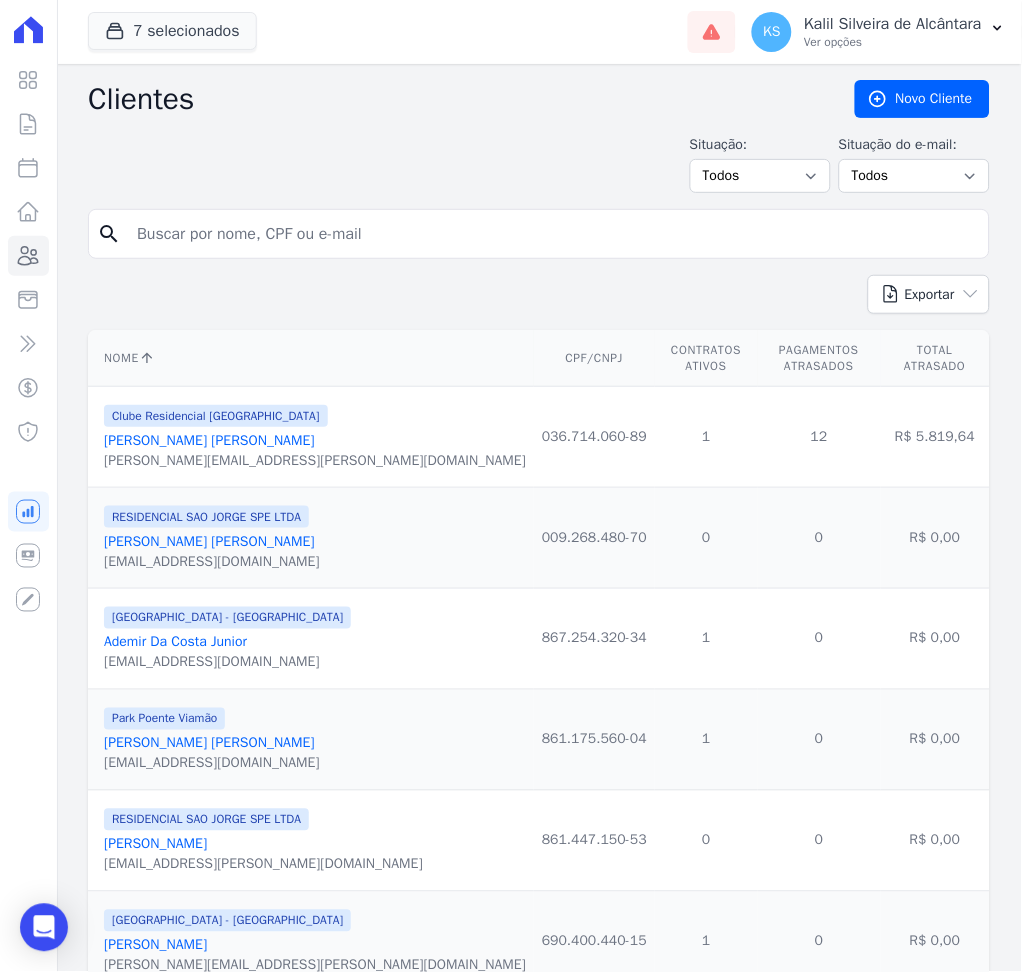 click at bounding box center (553, 234) 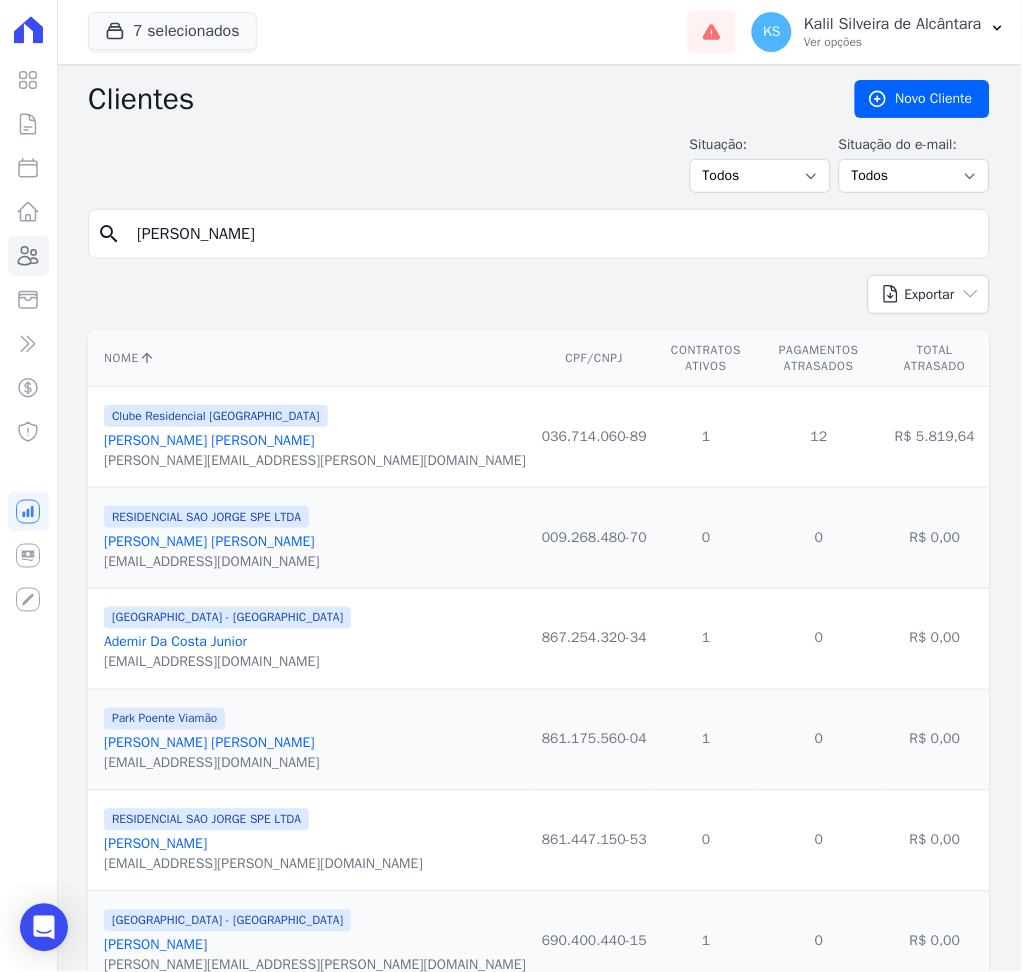 type on "[PERSON_NAME]" 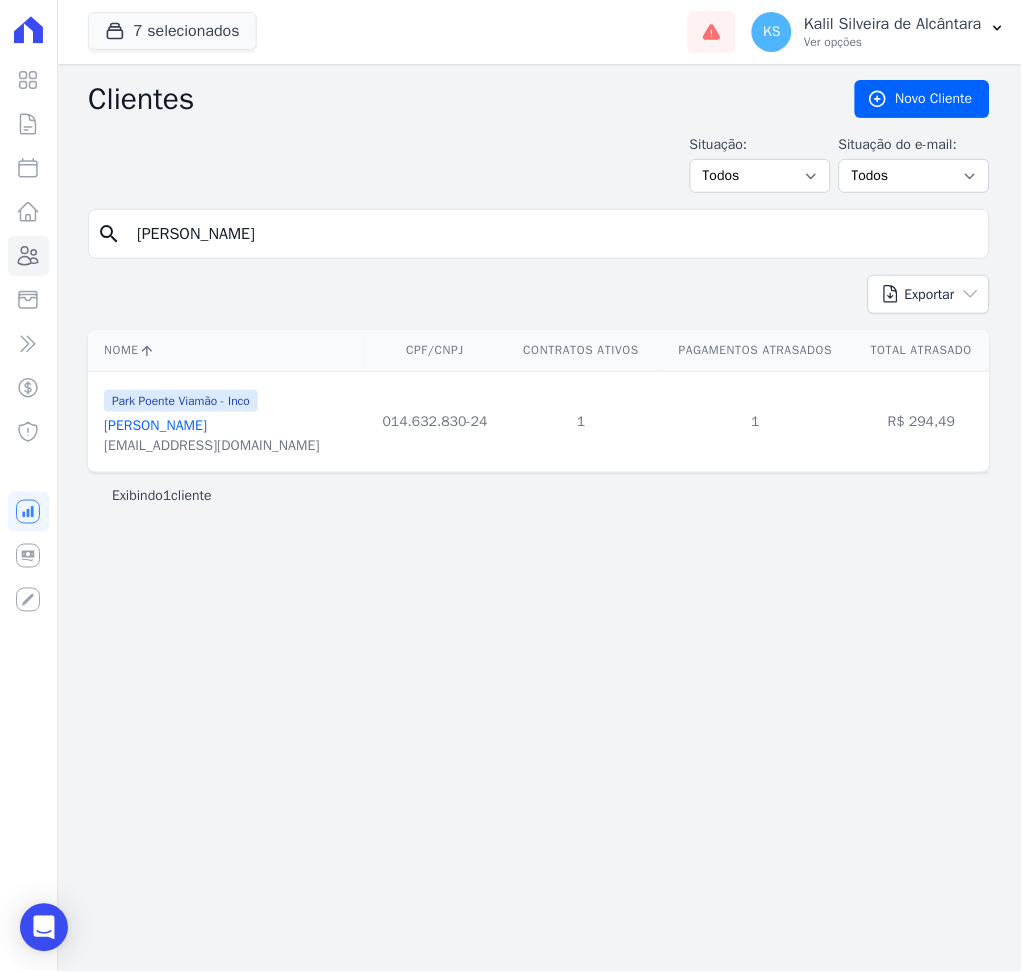 click on "[PERSON_NAME]" at bounding box center (155, 425) 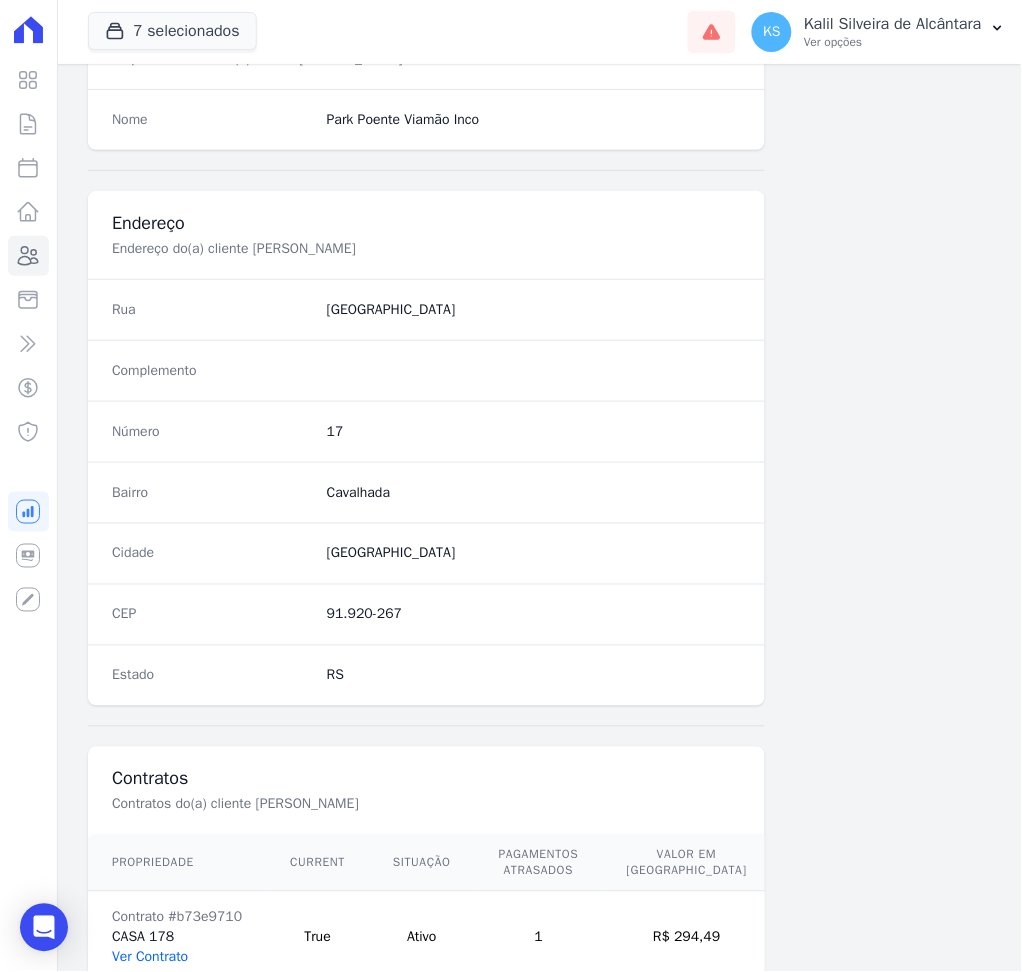 scroll, scrollTop: 916, scrollLeft: 0, axis: vertical 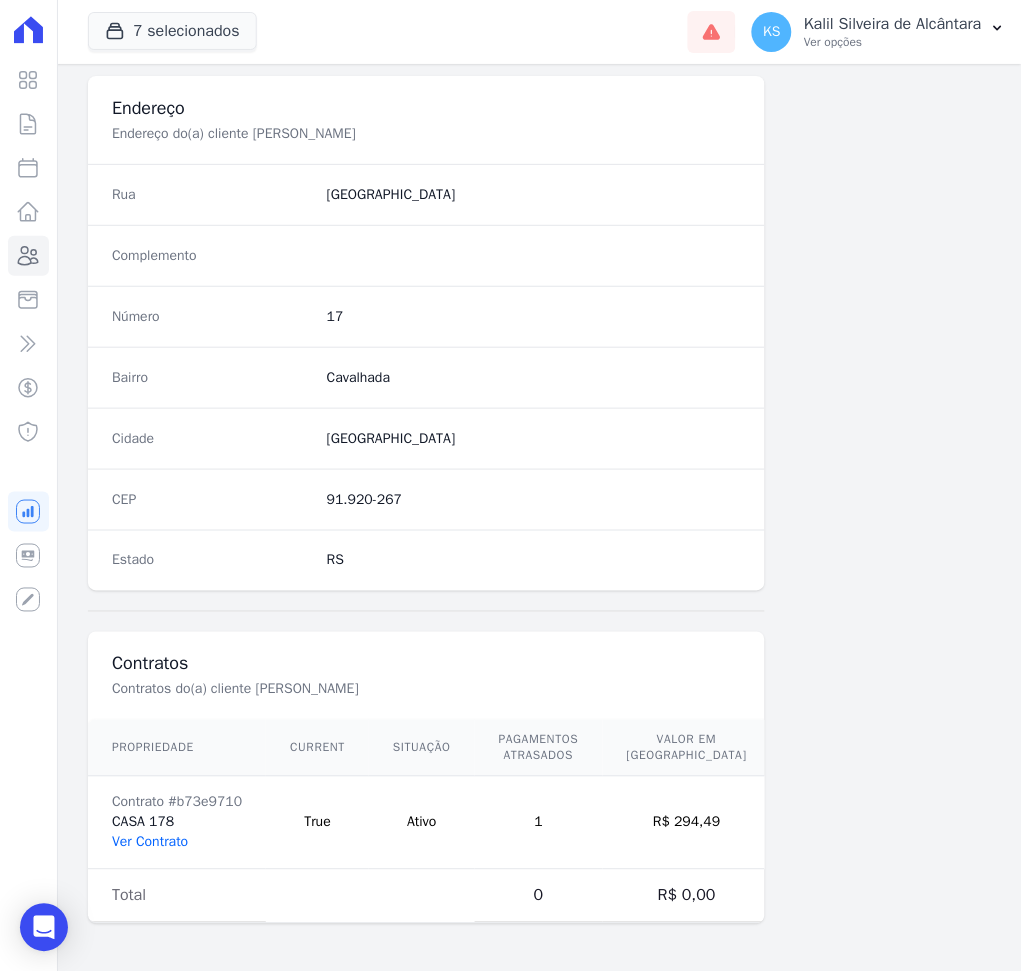 click on "Ver Contrato" at bounding box center [150, 842] 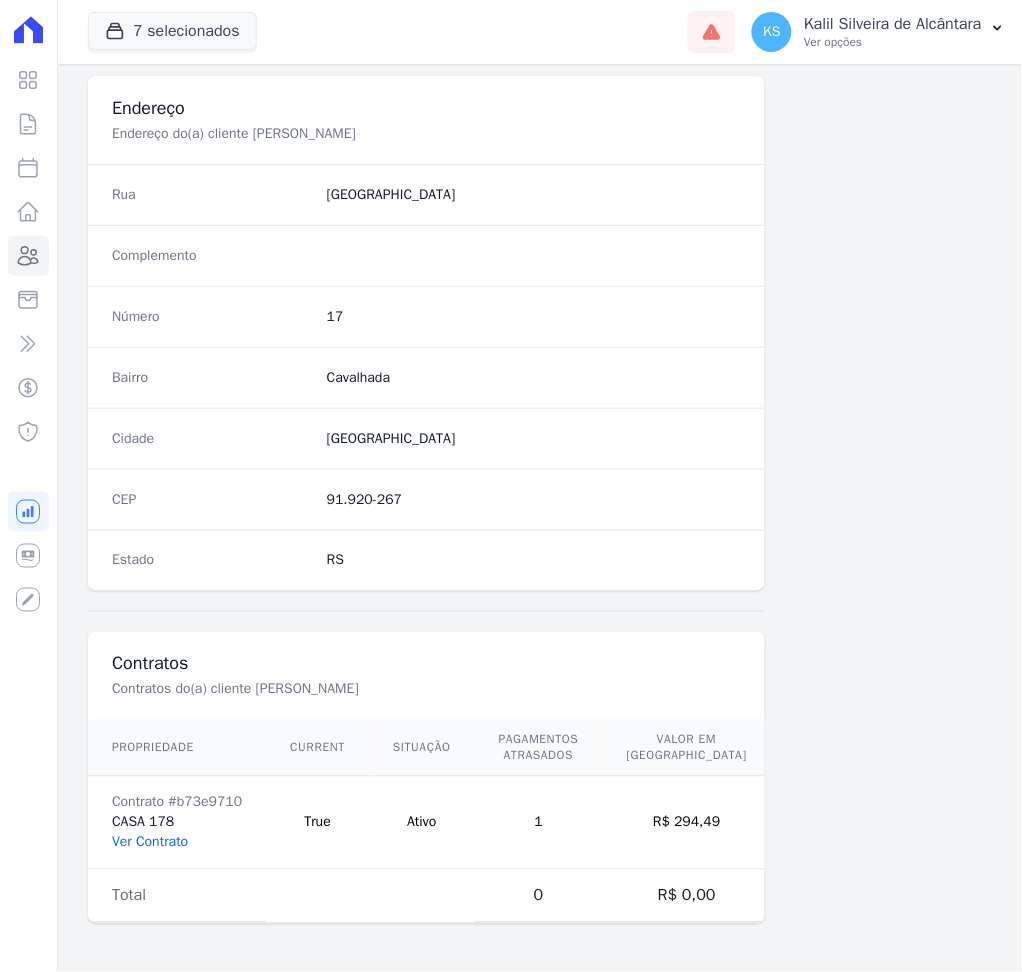 click on "Ver Contrato" at bounding box center (150, 842) 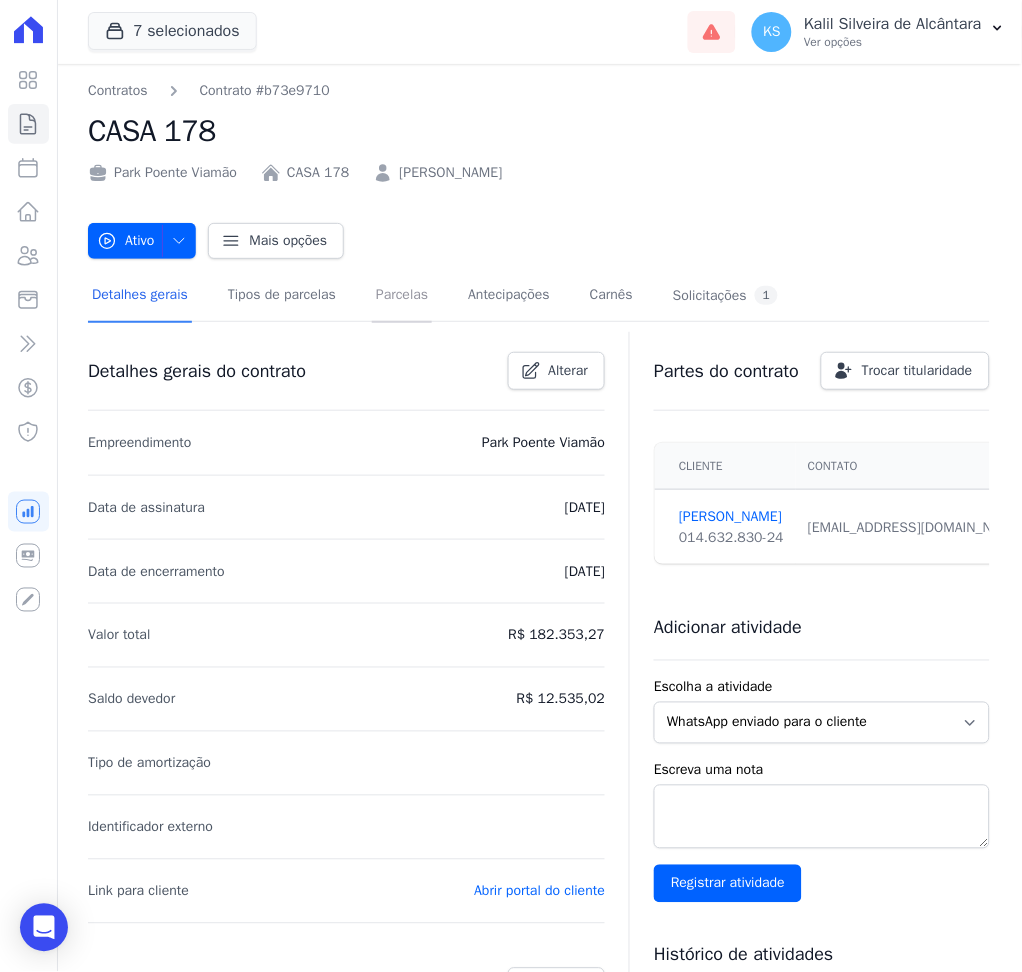click on "Parcelas" at bounding box center (402, 296) 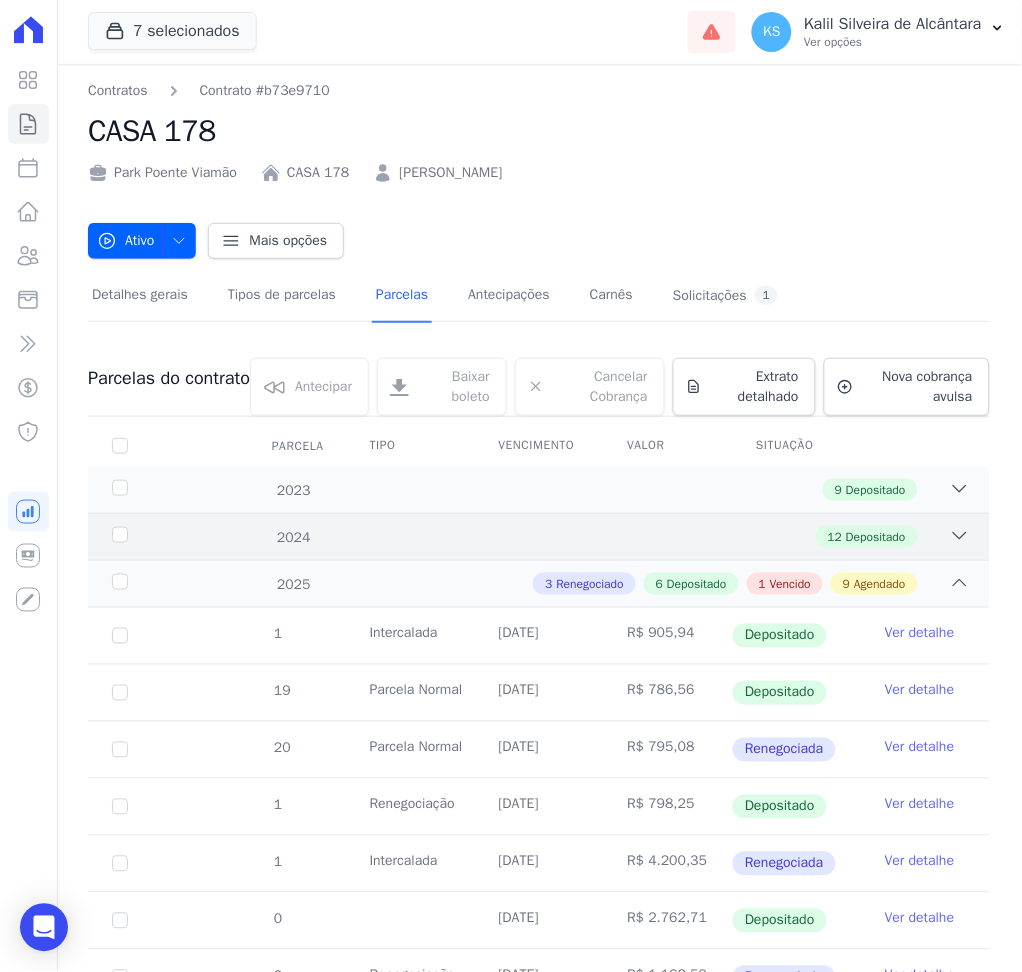 click on "12
Depositado" at bounding box center [582, 537] 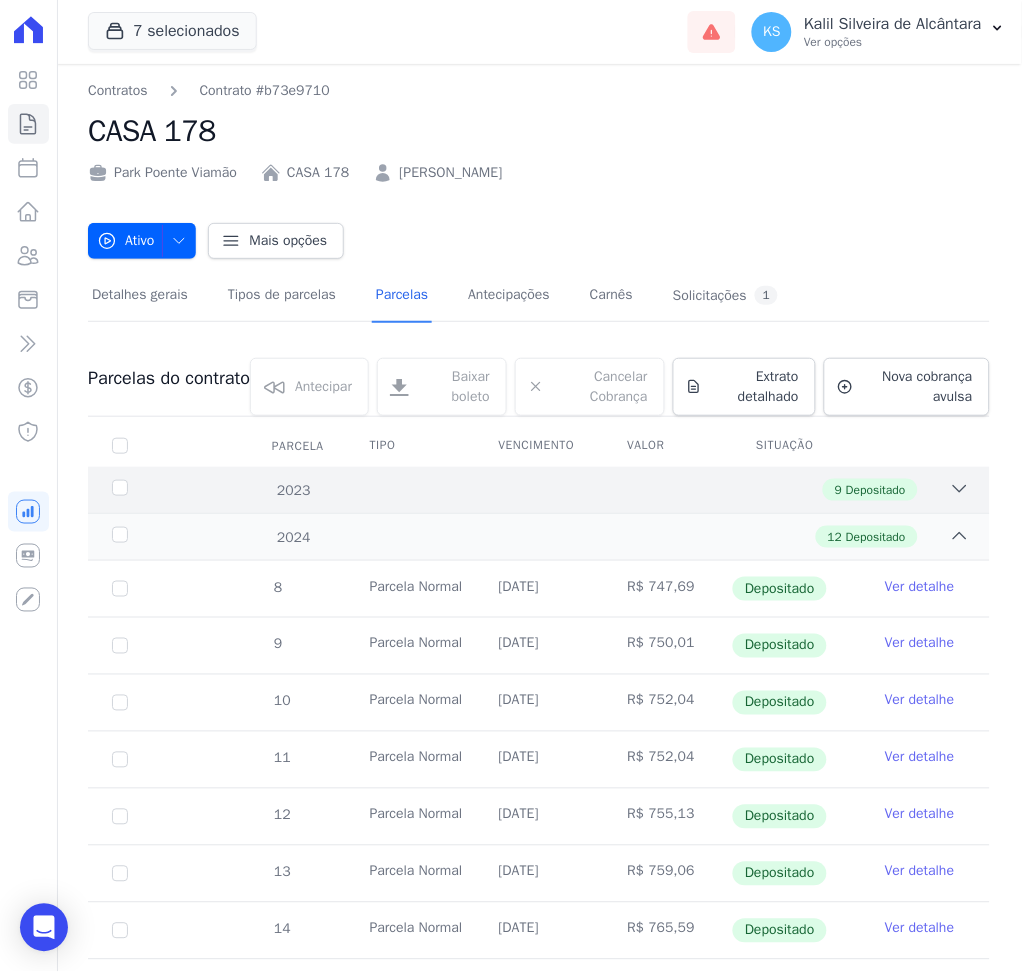click at bounding box center [960, 490] 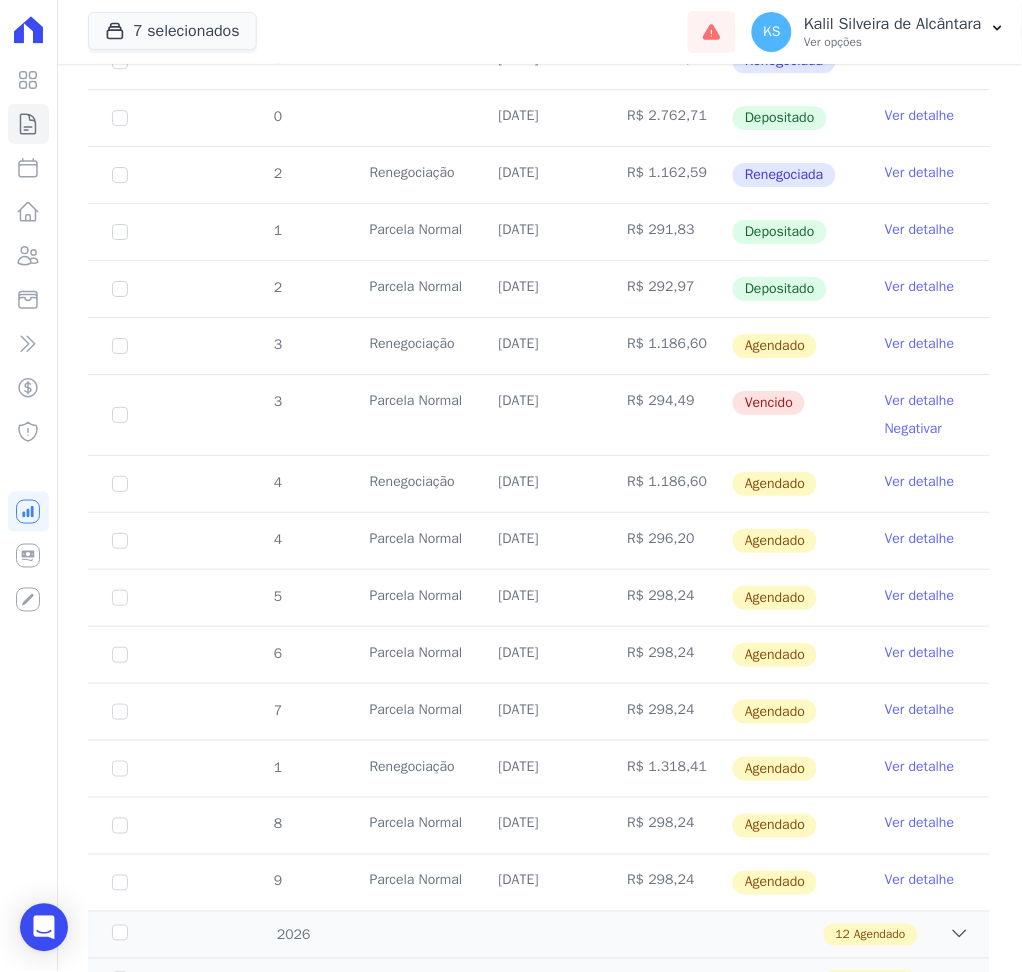 scroll, scrollTop: 2133, scrollLeft: 0, axis: vertical 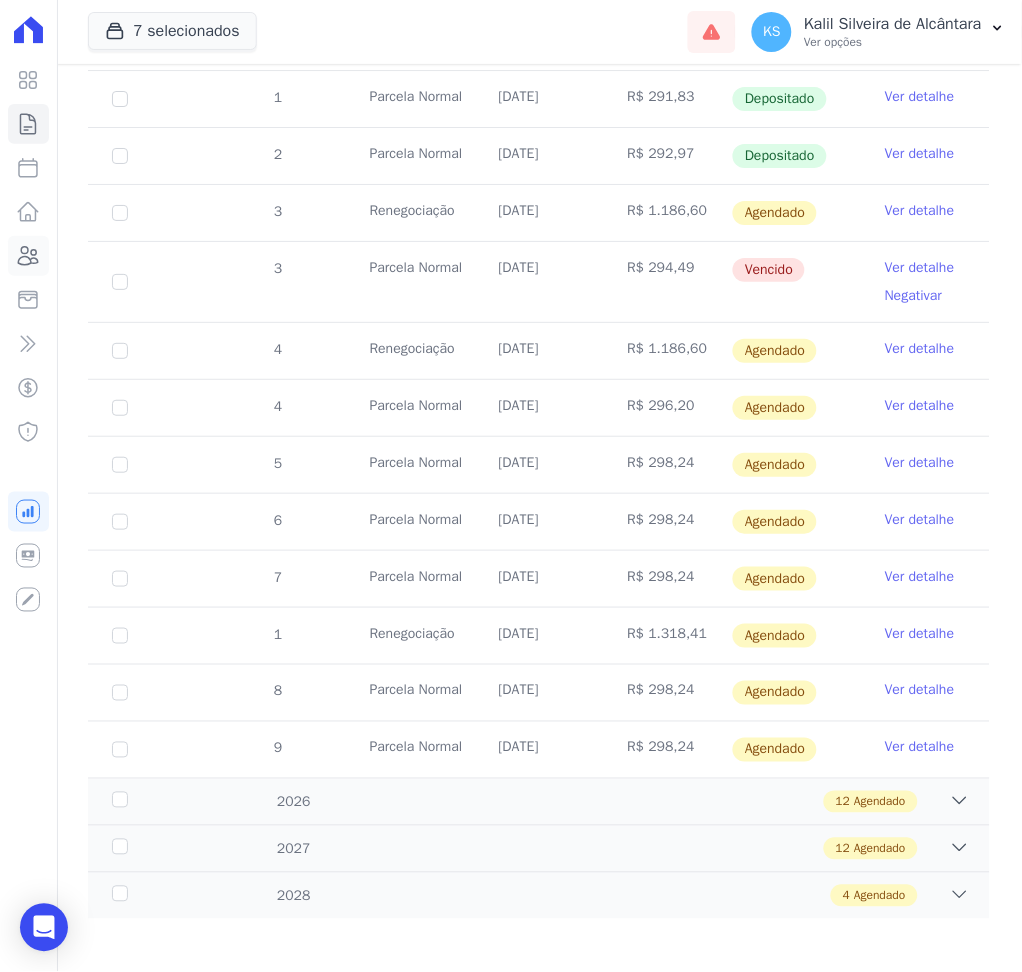 click 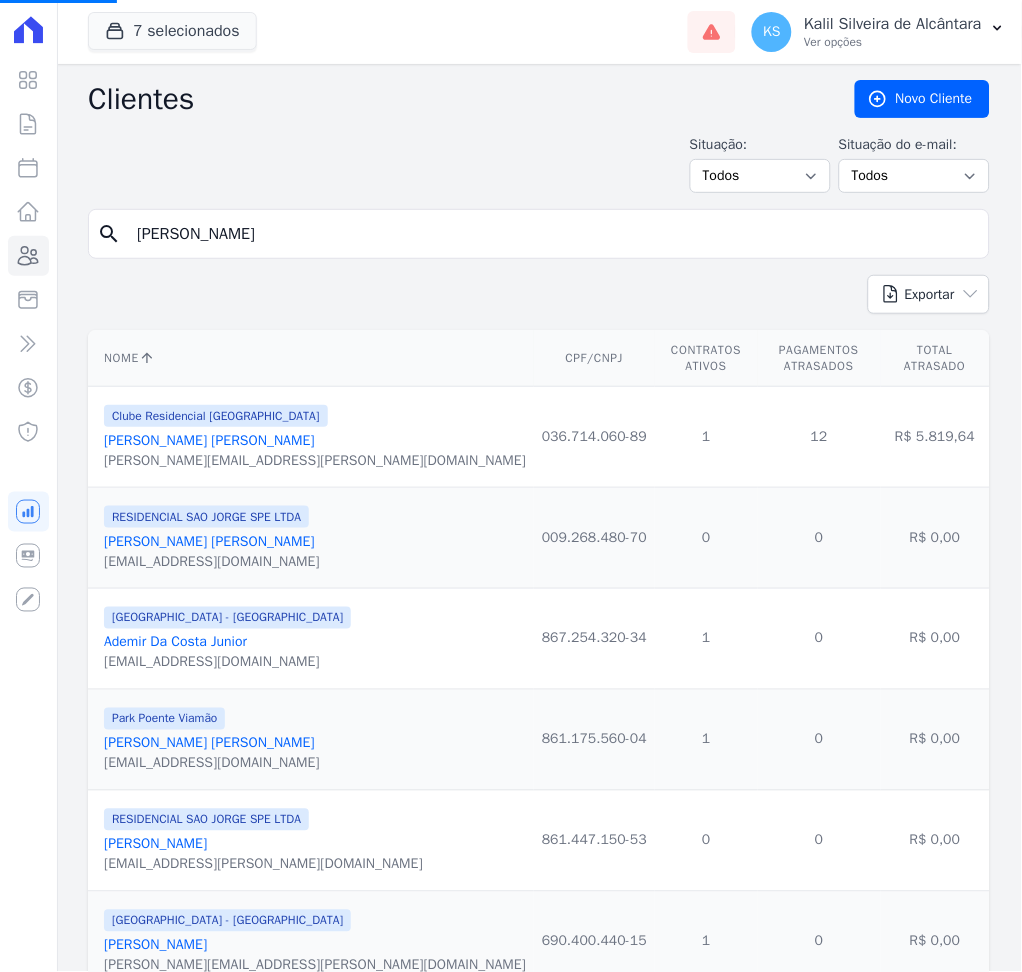 click on "[PERSON_NAME]" at bounding box center (553, 234) 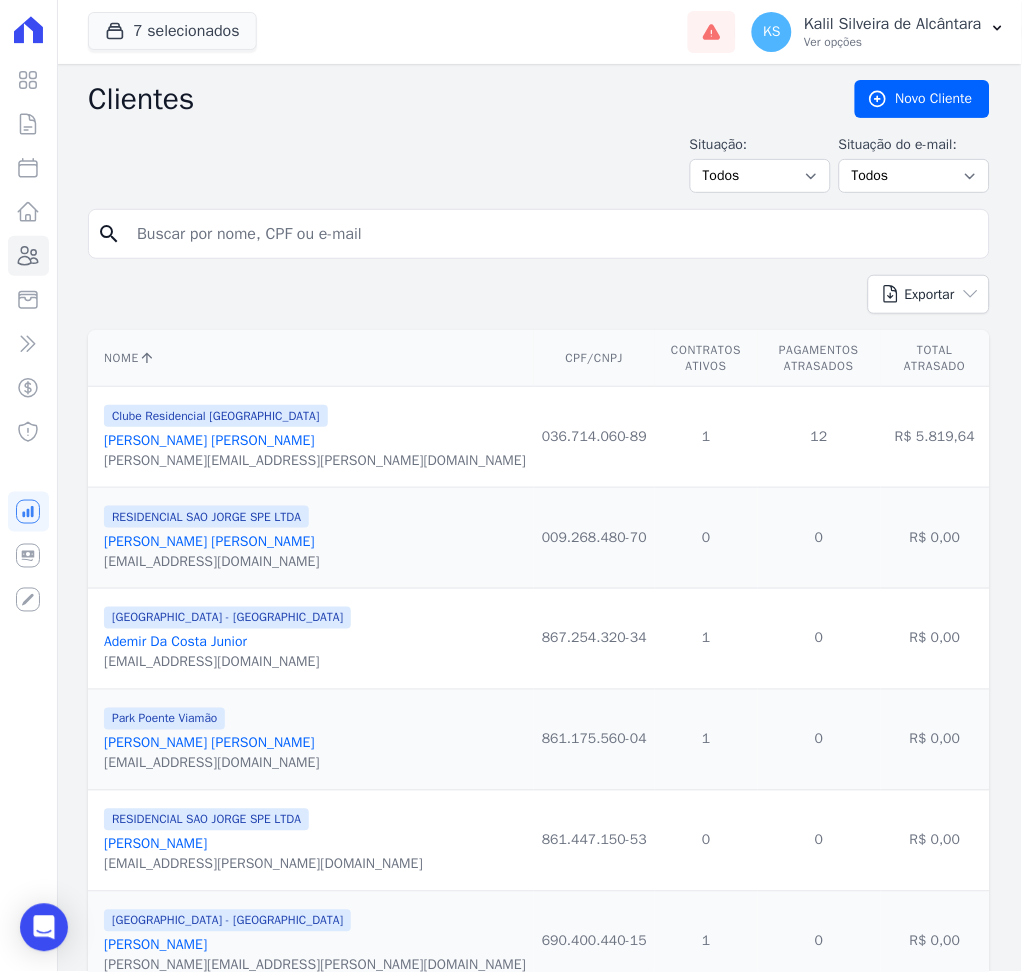 click at bounding box center (553, 234) 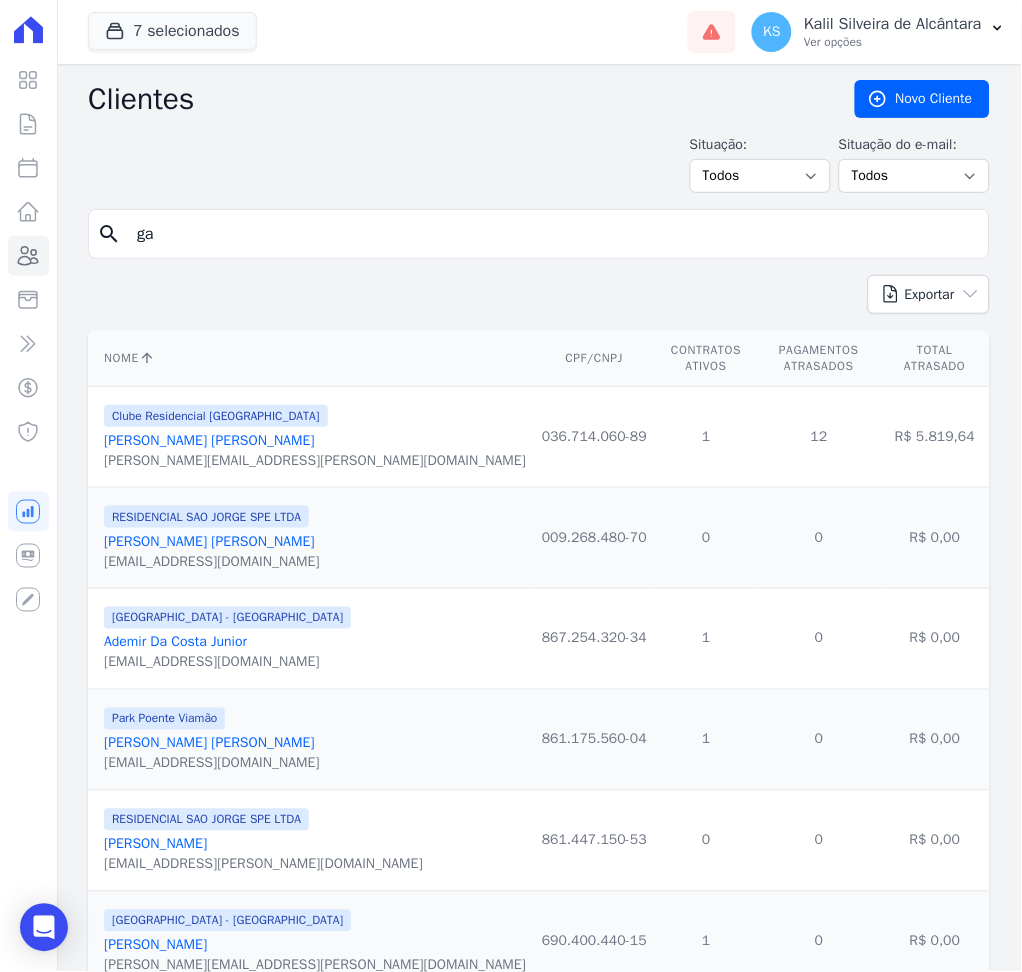 type on "[PERSON_NAME]" 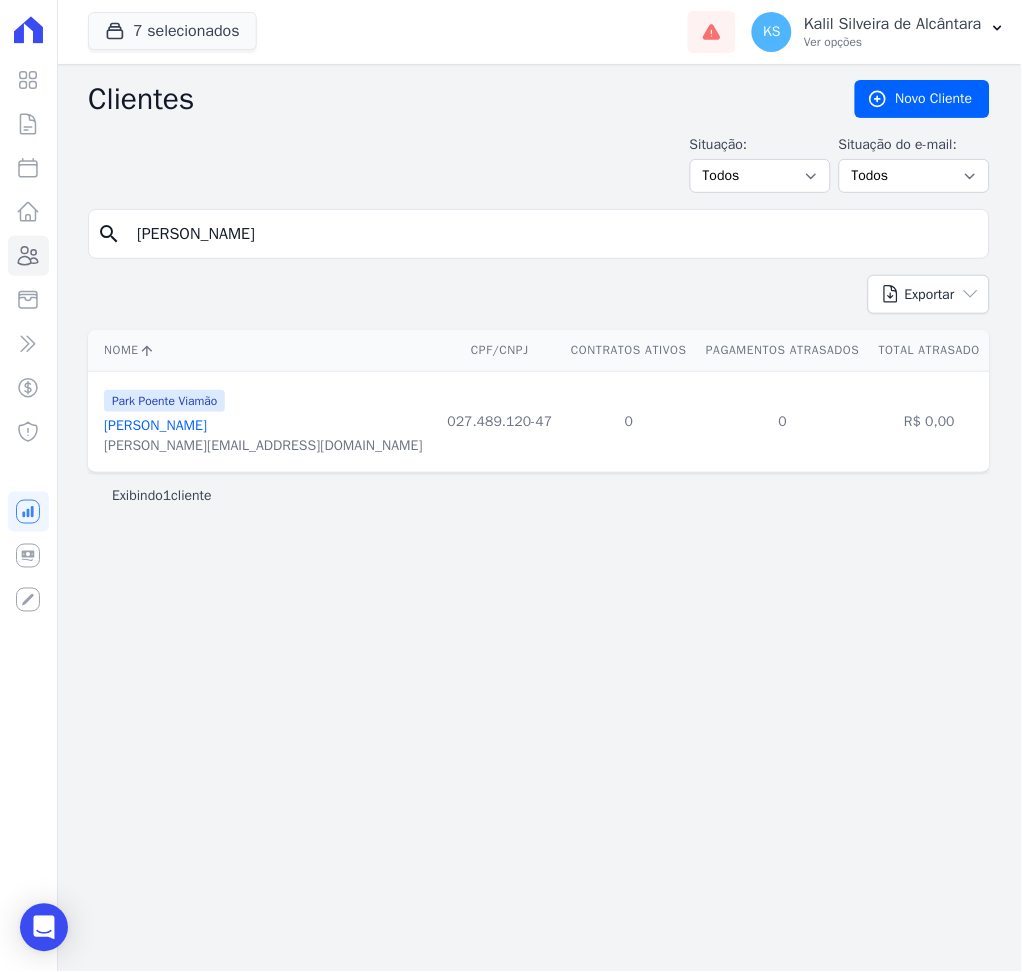 click on "[PERSON_NAME]" at bounding box center (155, 425) 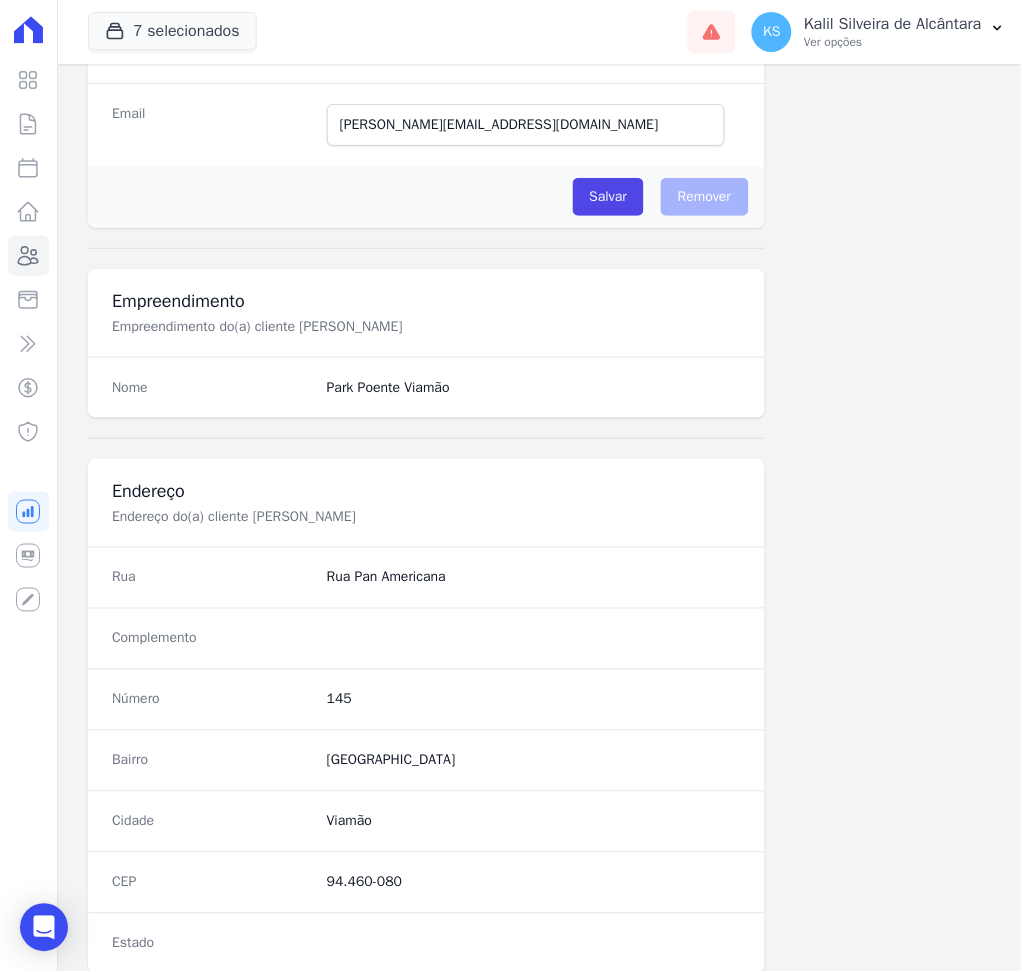 scroll, scrollTop: 916, scrollLeft: 0, axis: vertical 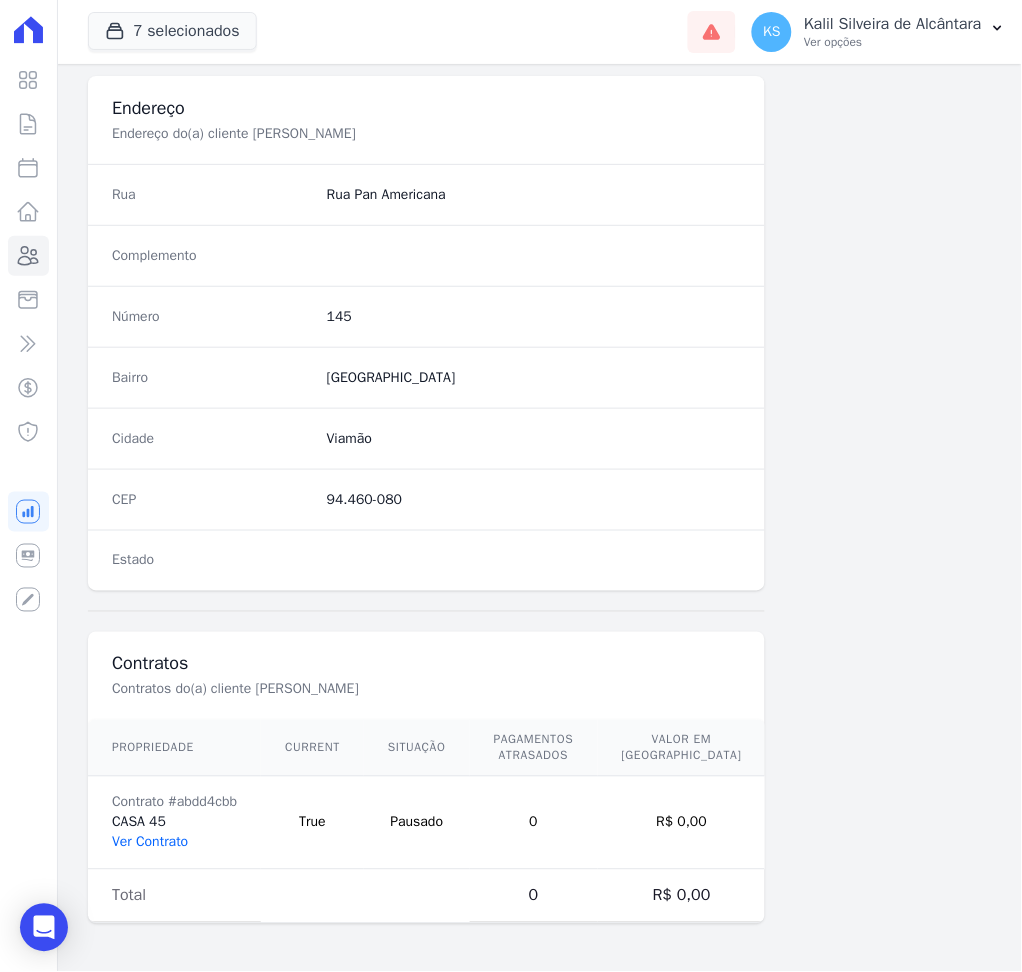 click on "Ver Contrato" at bounding box center [150, 842] 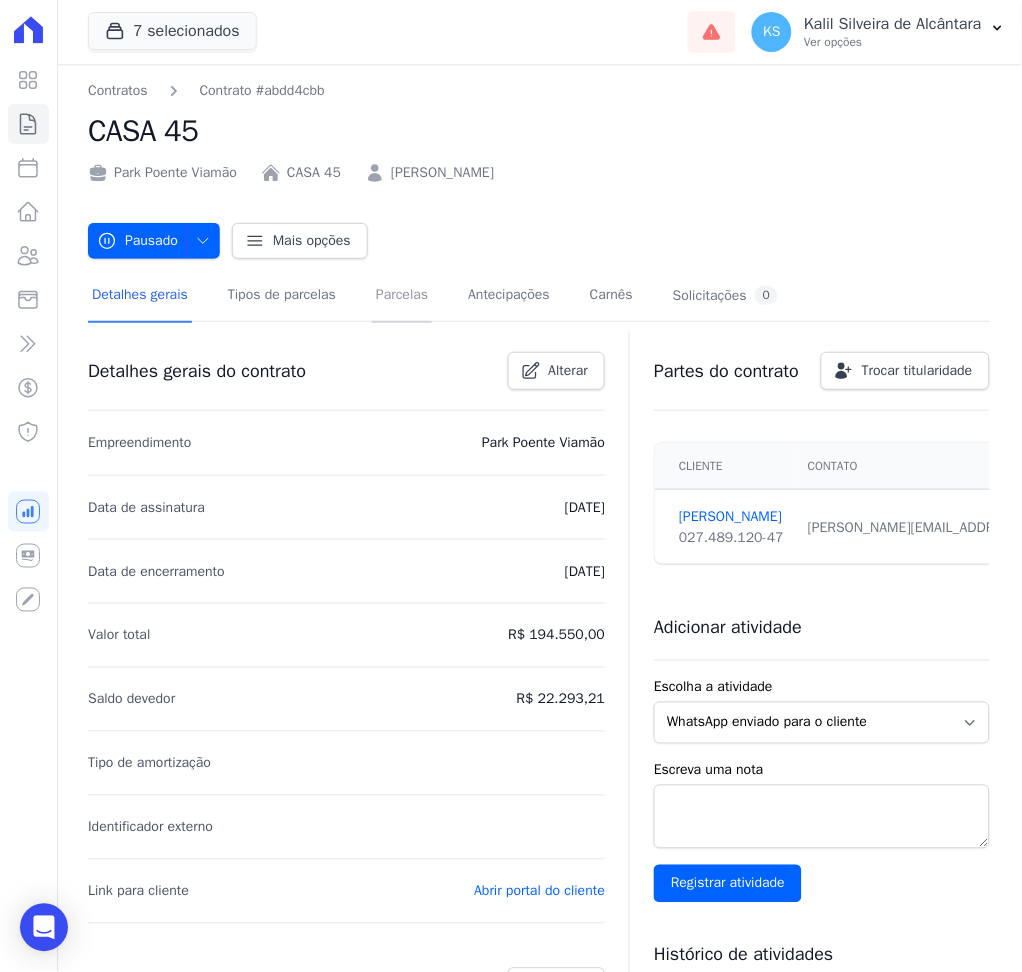 click on "Parcelas" at bounding box center (402, 296) 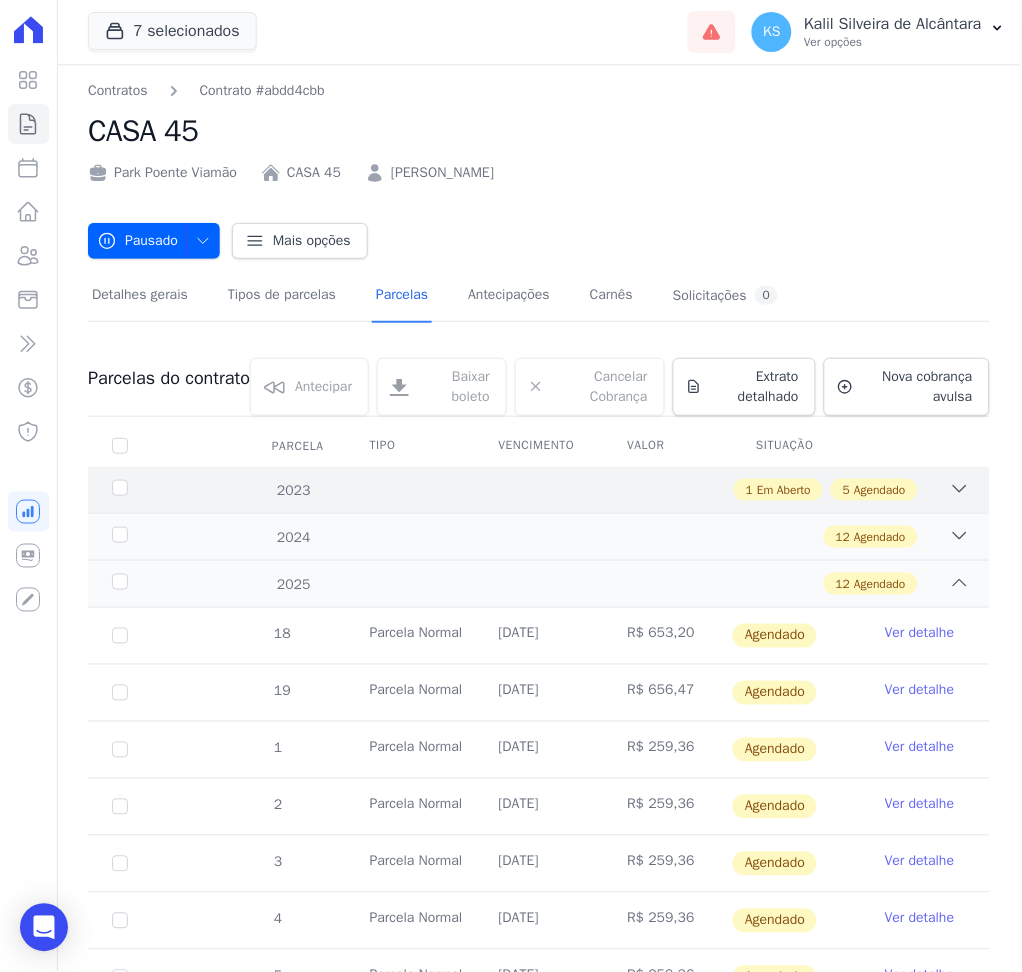 click on "2023
1
Em Aberto
5
Agendado" at bounding box center [539, 490] 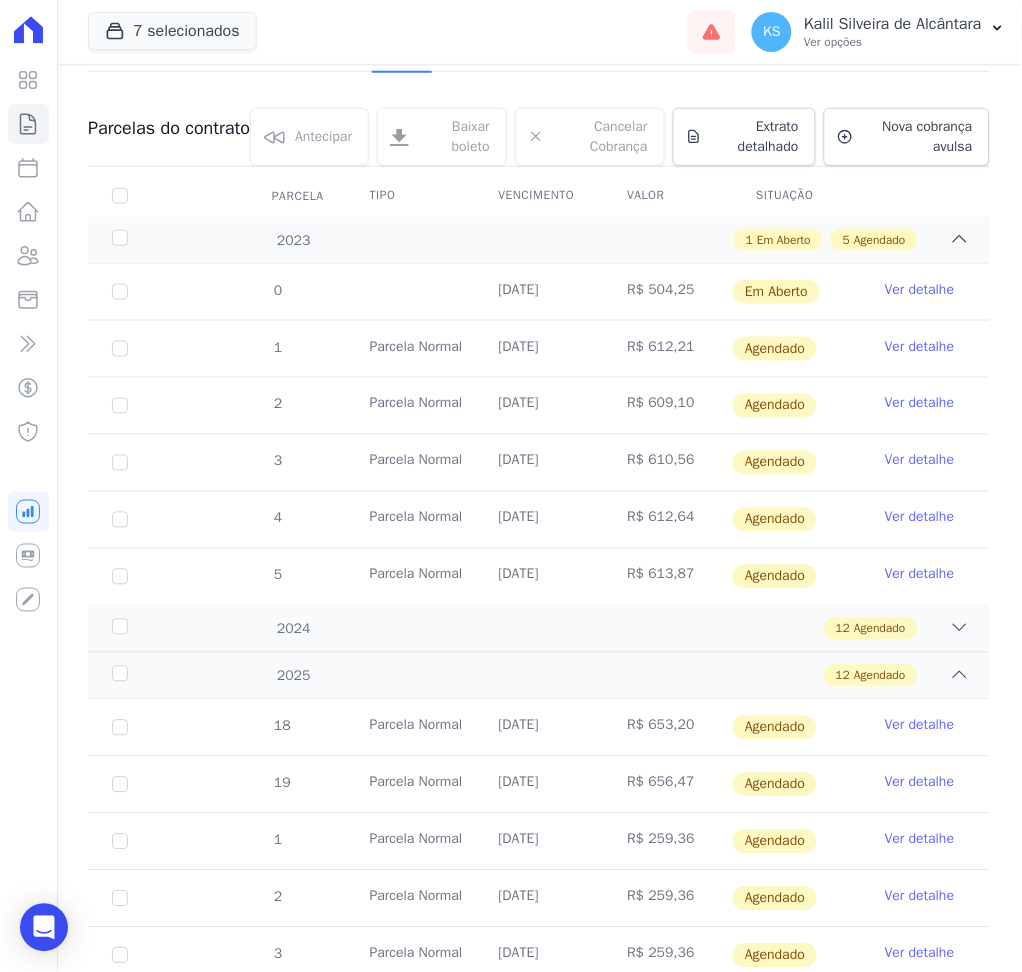 scroll, scrollTop: 266, scrollLeft: 0, axis: vertical 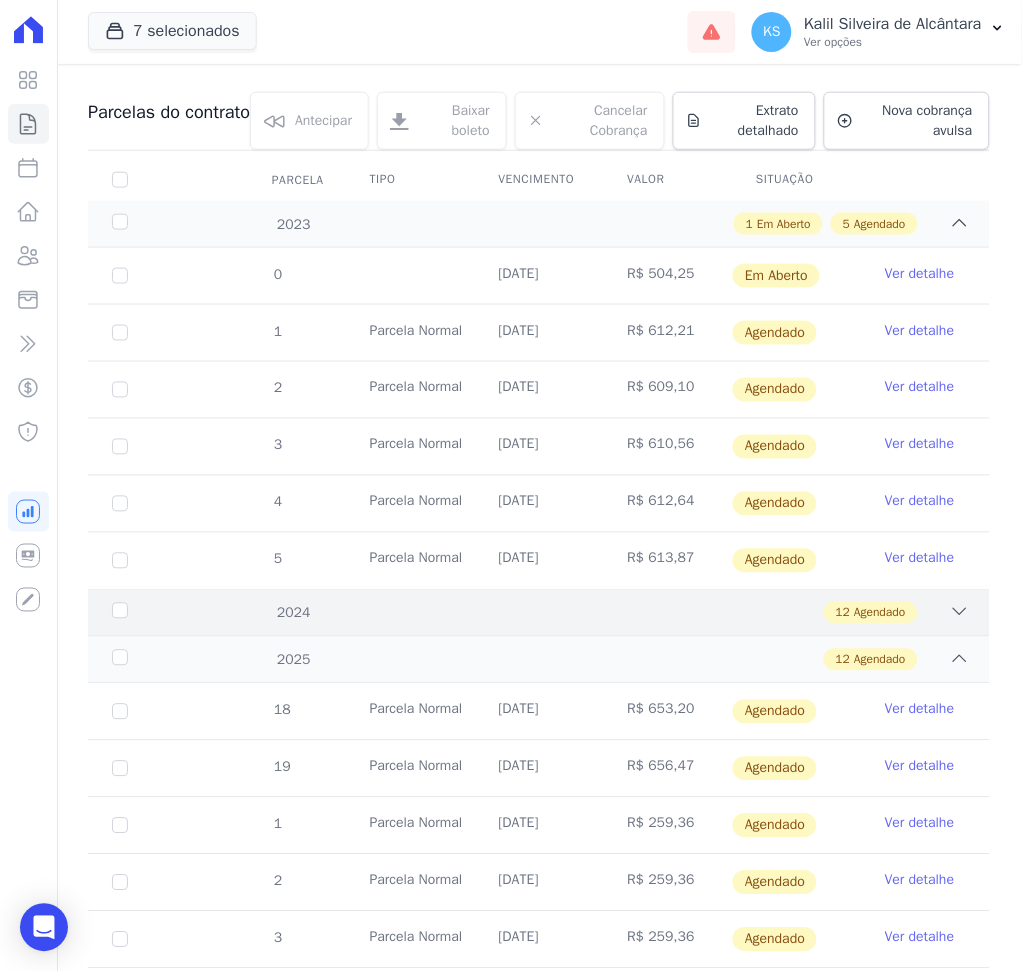 click on "12
Agendado" at bounding box center [582, 613] 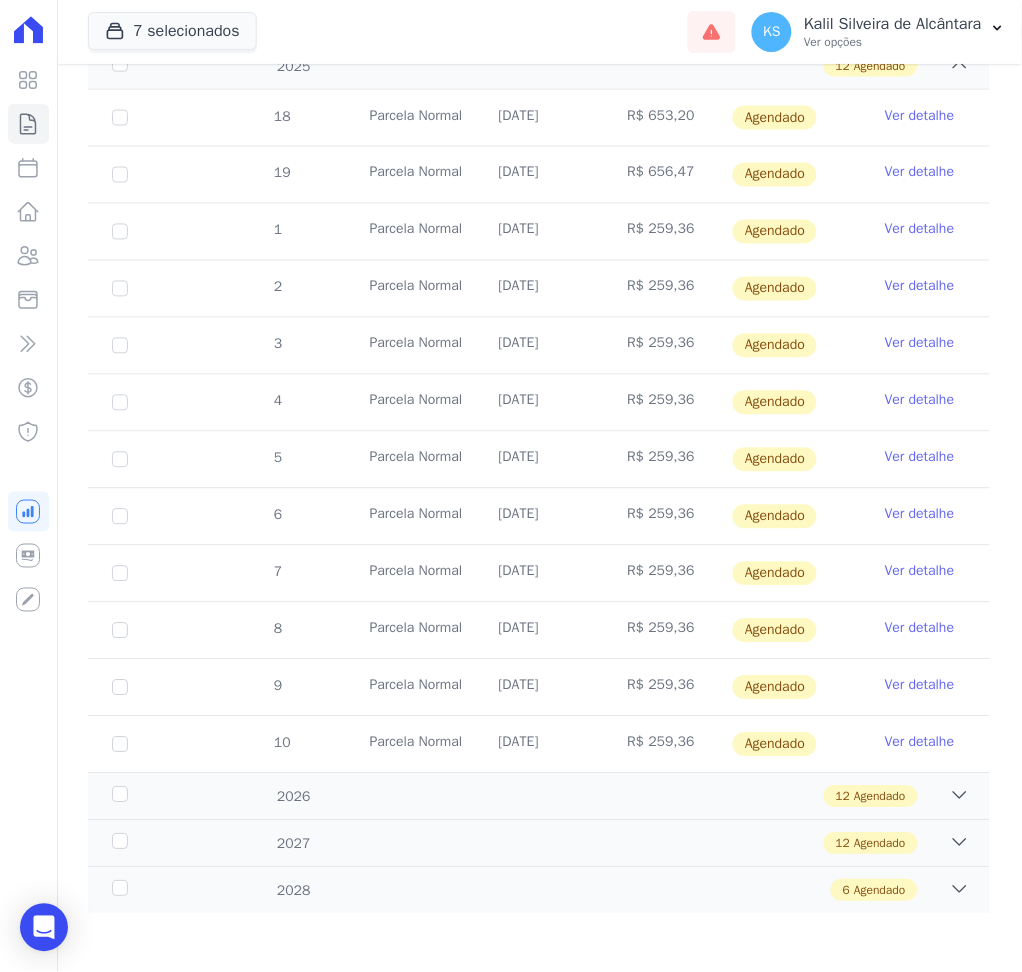 scroll, scrollTop: 1546, scrollLeft: 0, axis: vertical 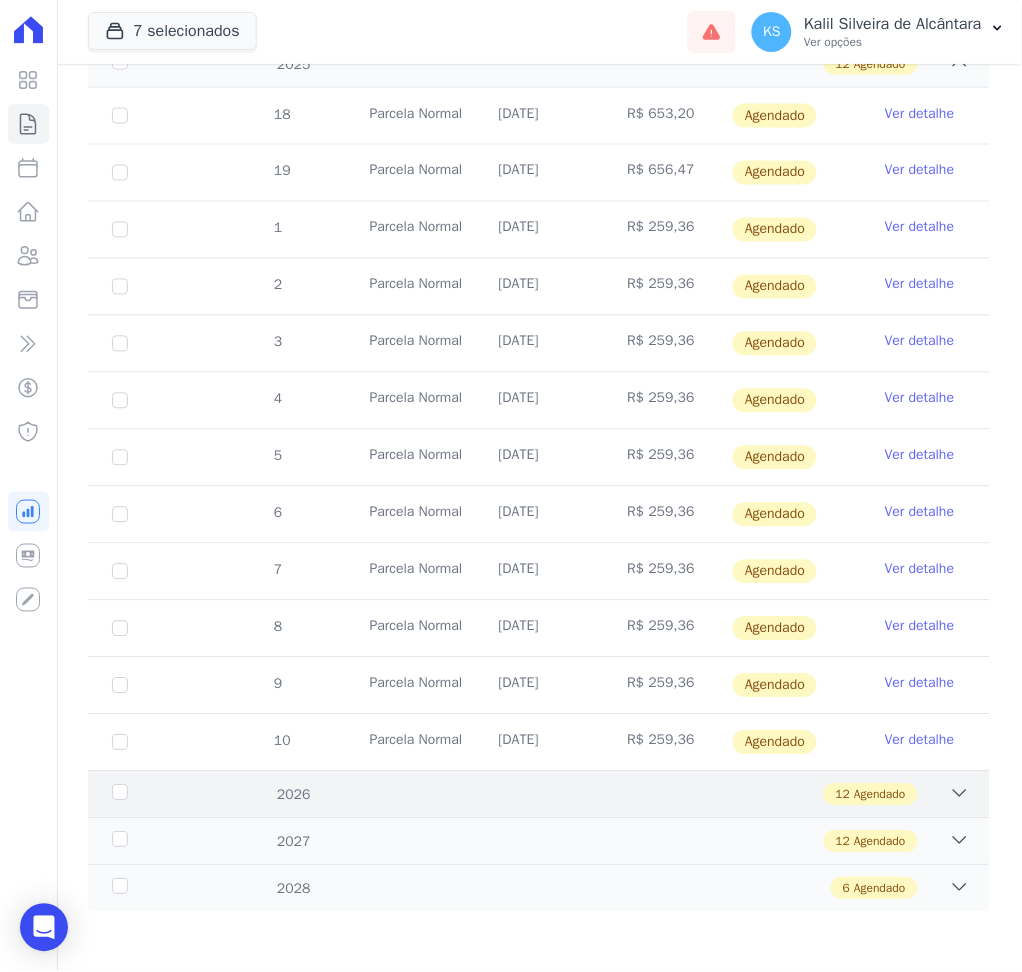 click 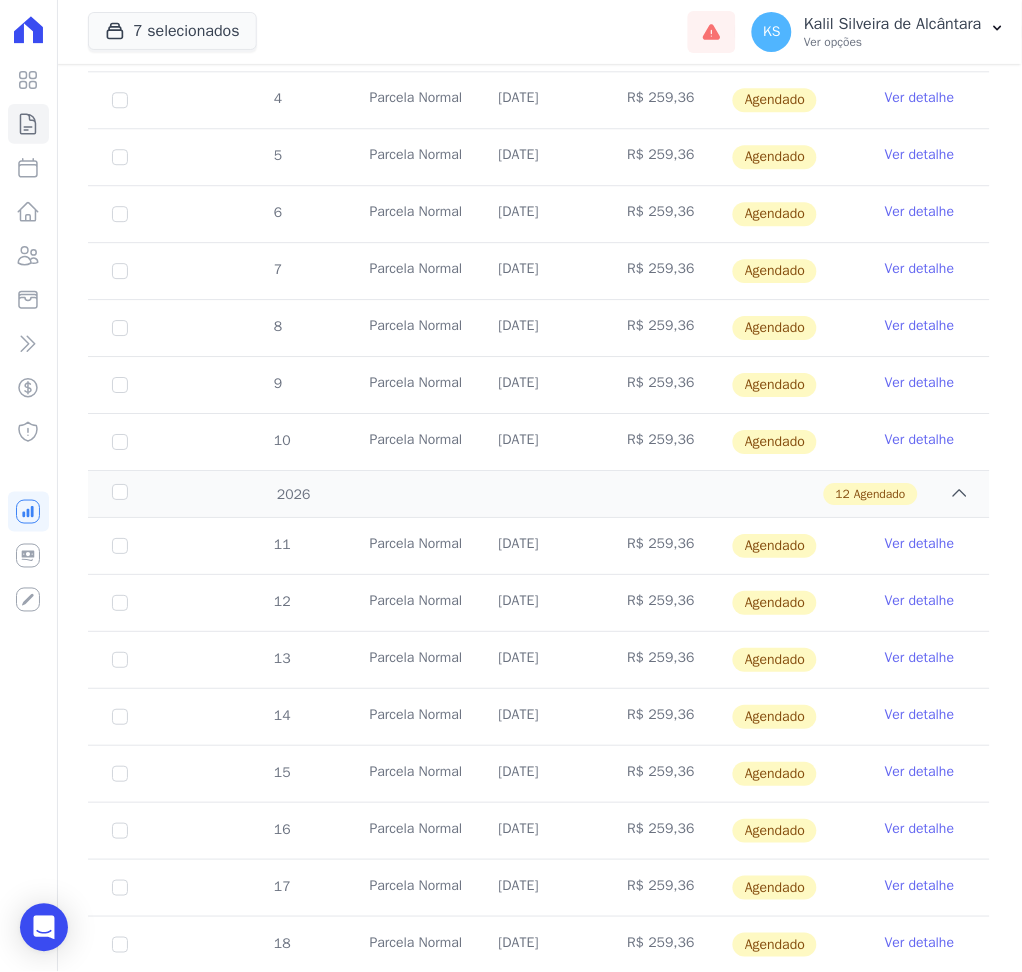 scroll, scrollTop: 2231, scrollLeft: 0, axis: vertical 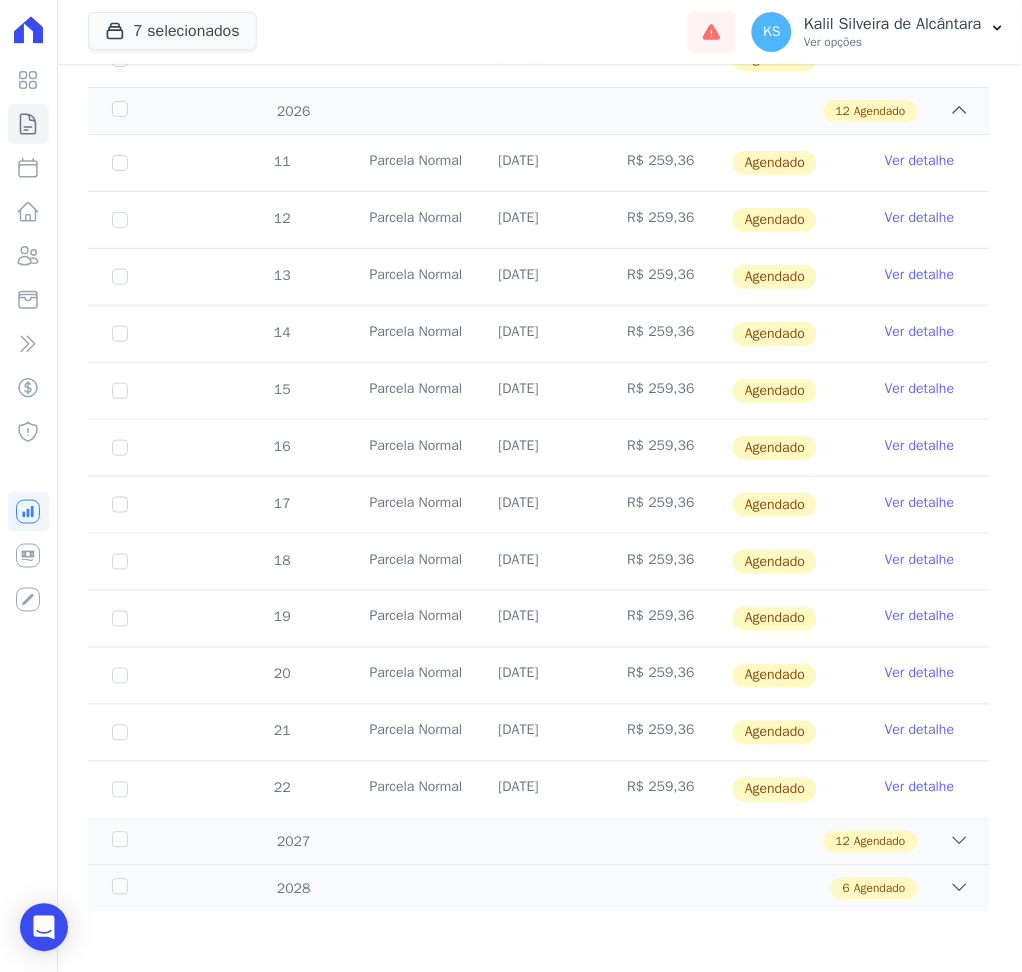 click on "11
[GEOGRAPHIC_DATA]
[DATE]
R$ 259,36
[GEOGRAPHIC_DATA]
Ver detalhe
12
[GEOGRAPHIC_DATA]
[DATE]
R$ 259,36" at bounding box center (539, 476) 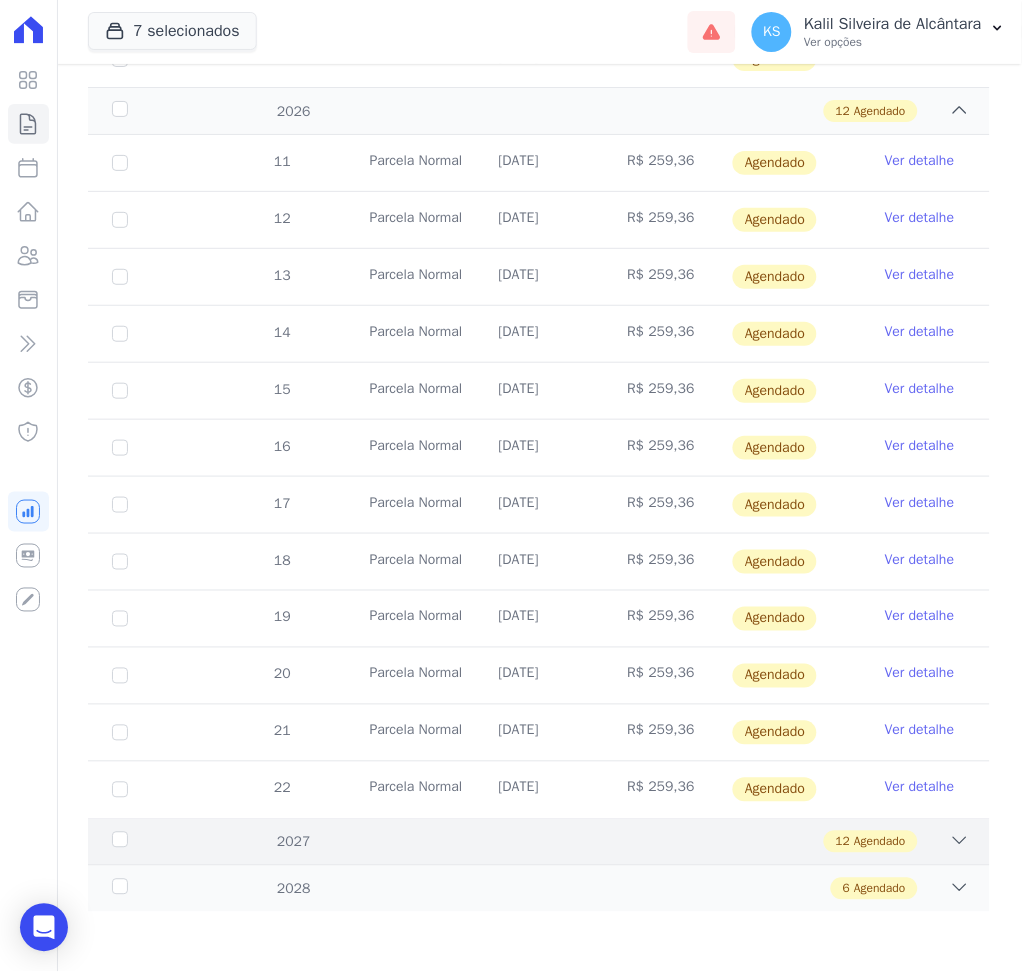 click 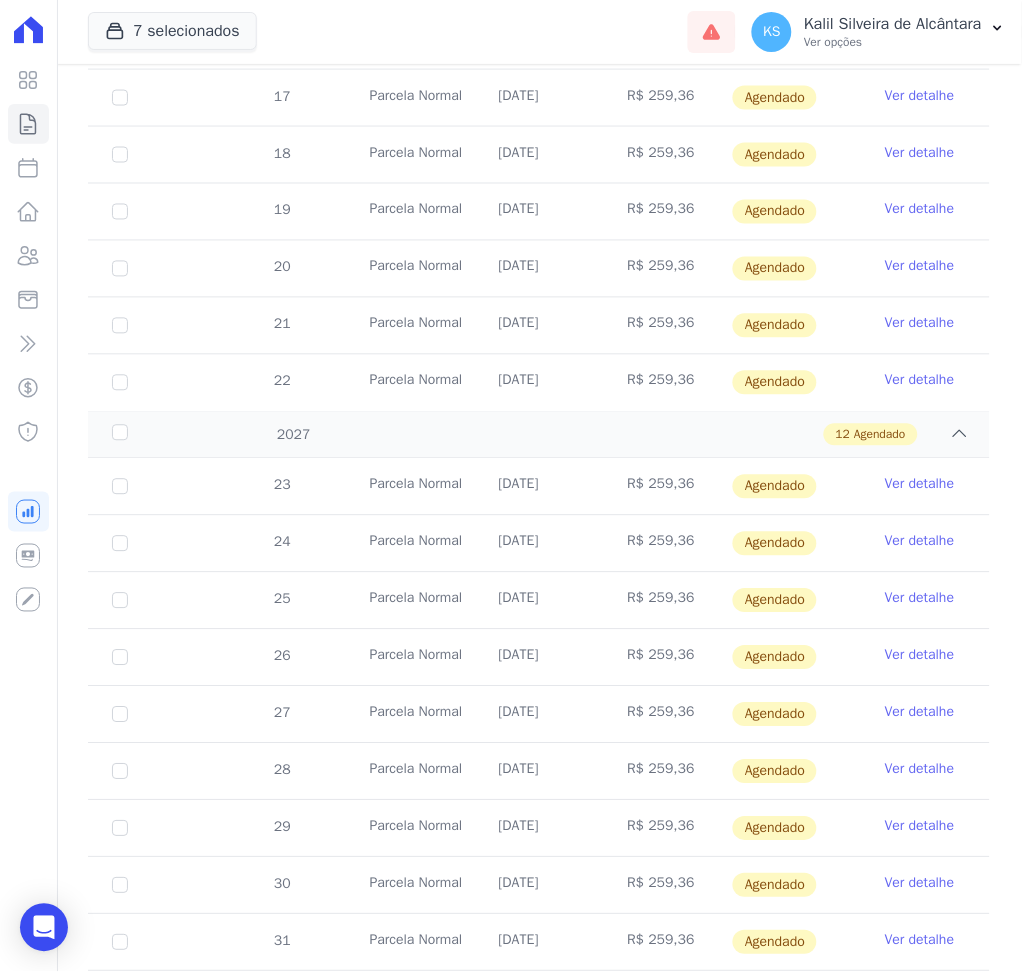 scroll, scrollTop: 2916, scrollLeft: 0, axis: vertical 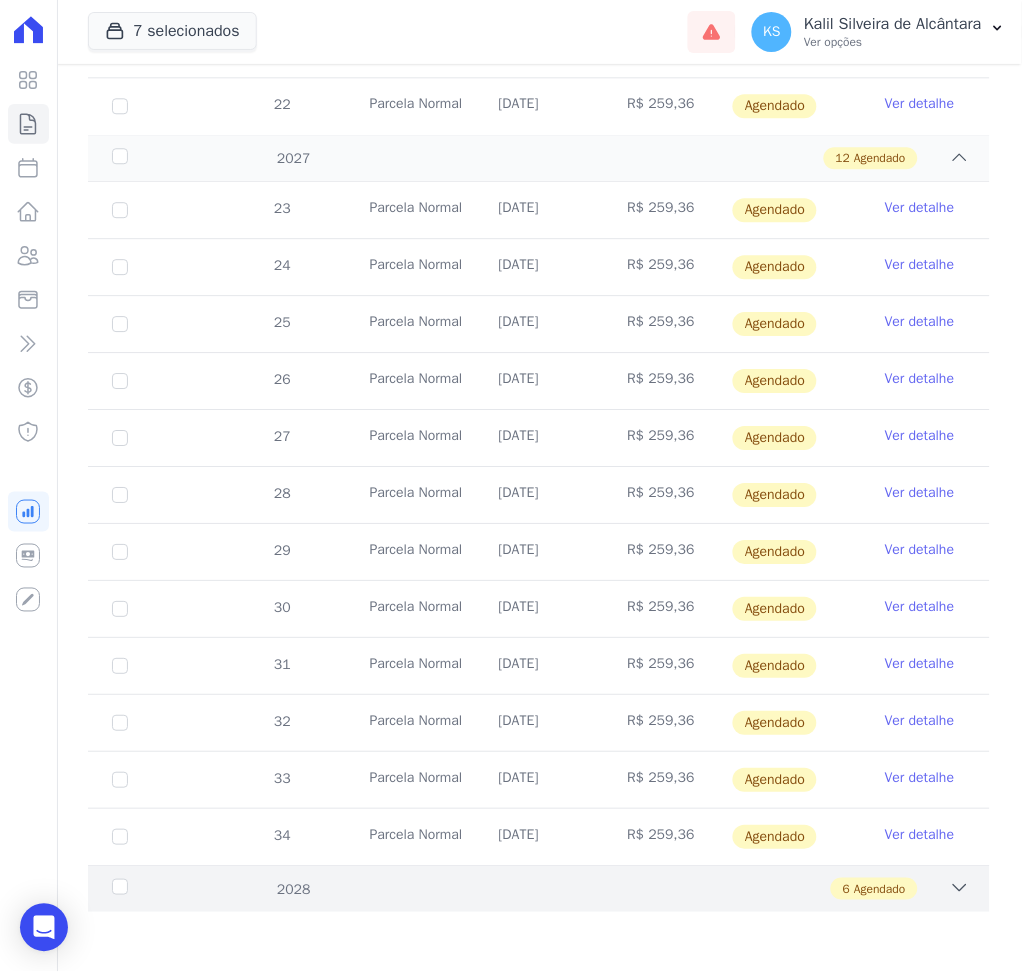 click on "2028
6
Agendado" at bounding box center (539, 888) 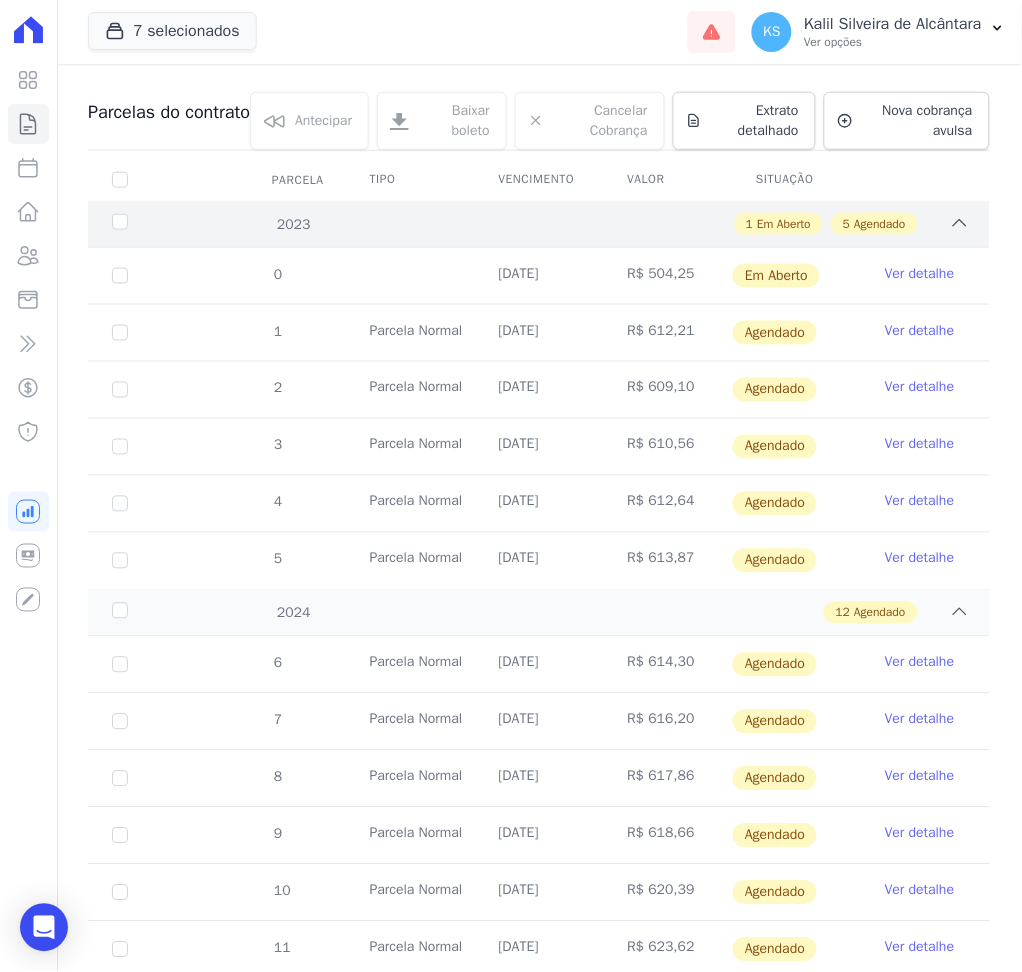 scroll, scrollTop: 0, scrollLeft: 0, axis: both 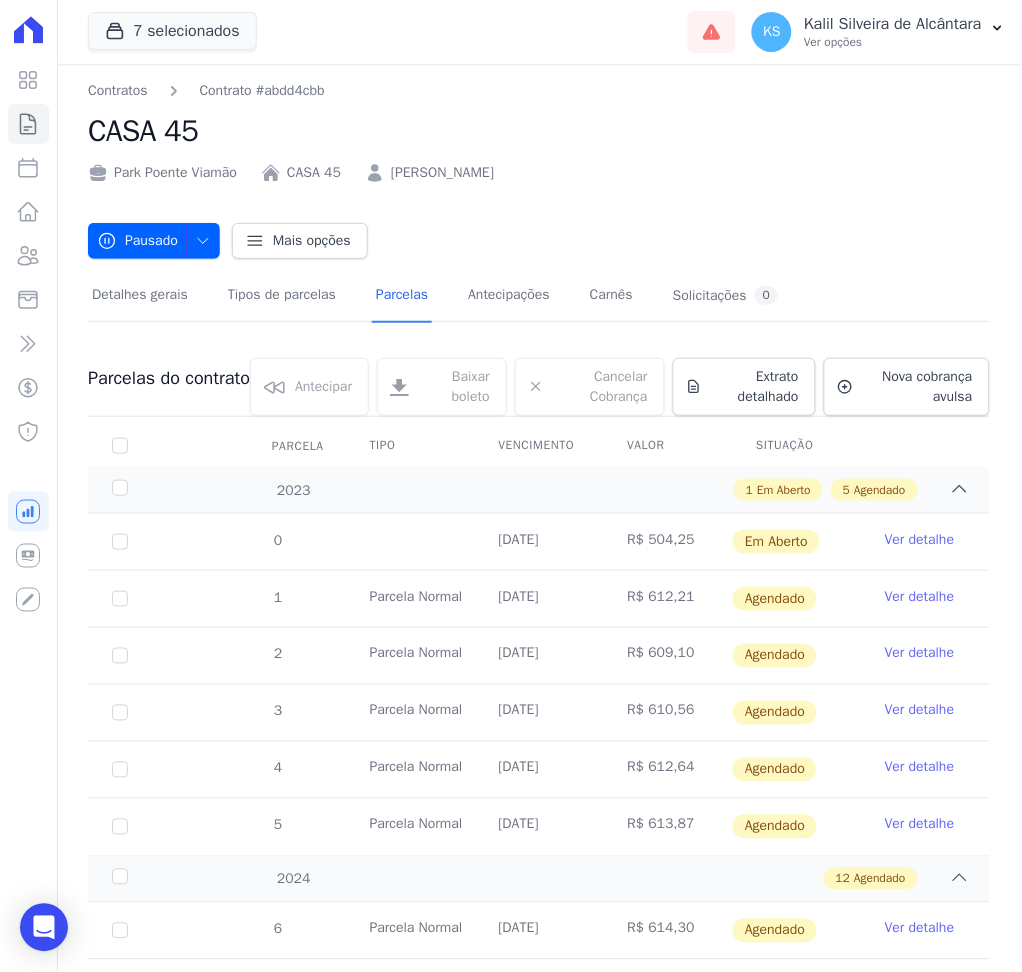 drag, startPoint x: 611, startPoint y: 174, endPoint x: 387, endPoint y: 180, distance: 224.08034 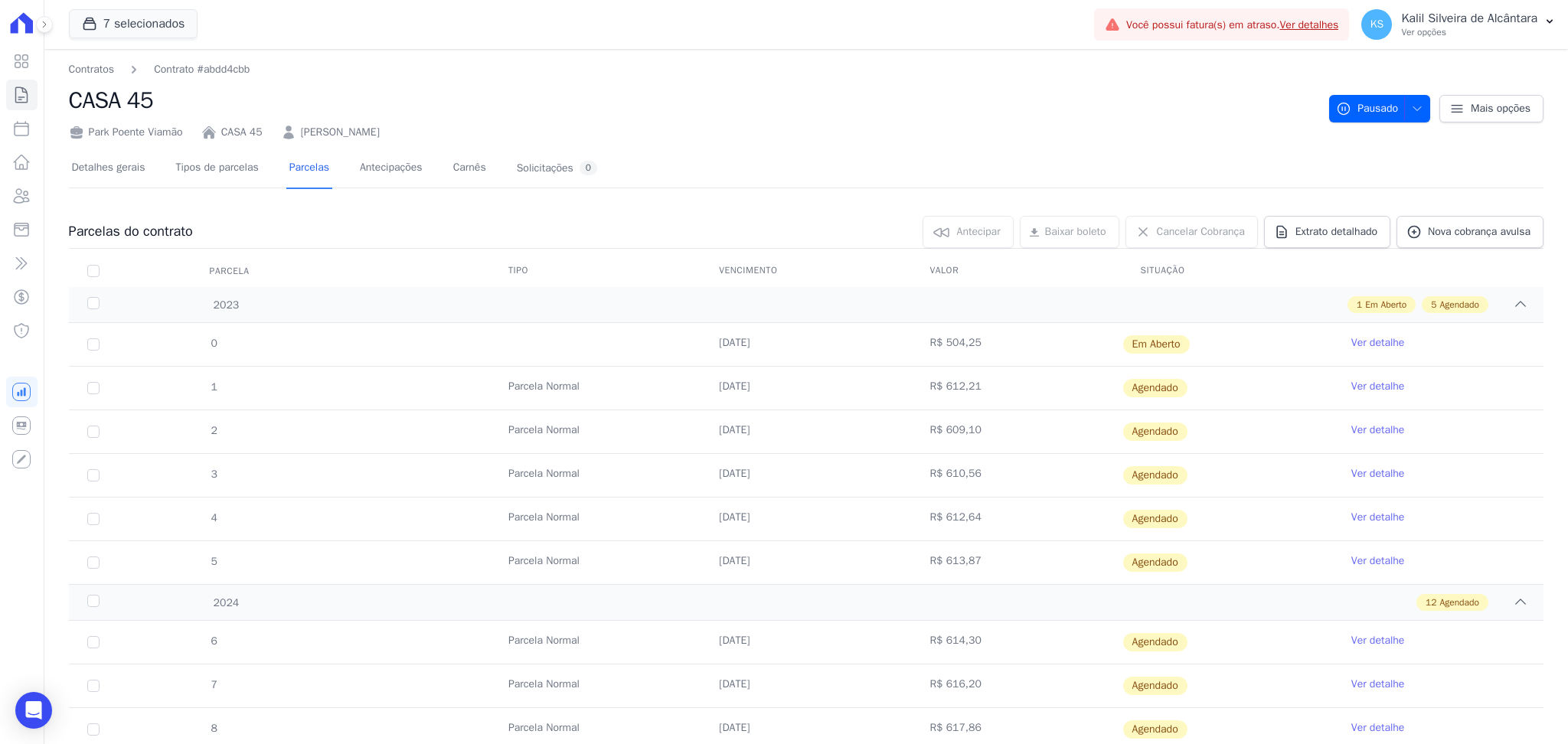 click on "Park Poente Viamão
CASA 45
[PERSON_NAME]" at bounding box center (693, 129) 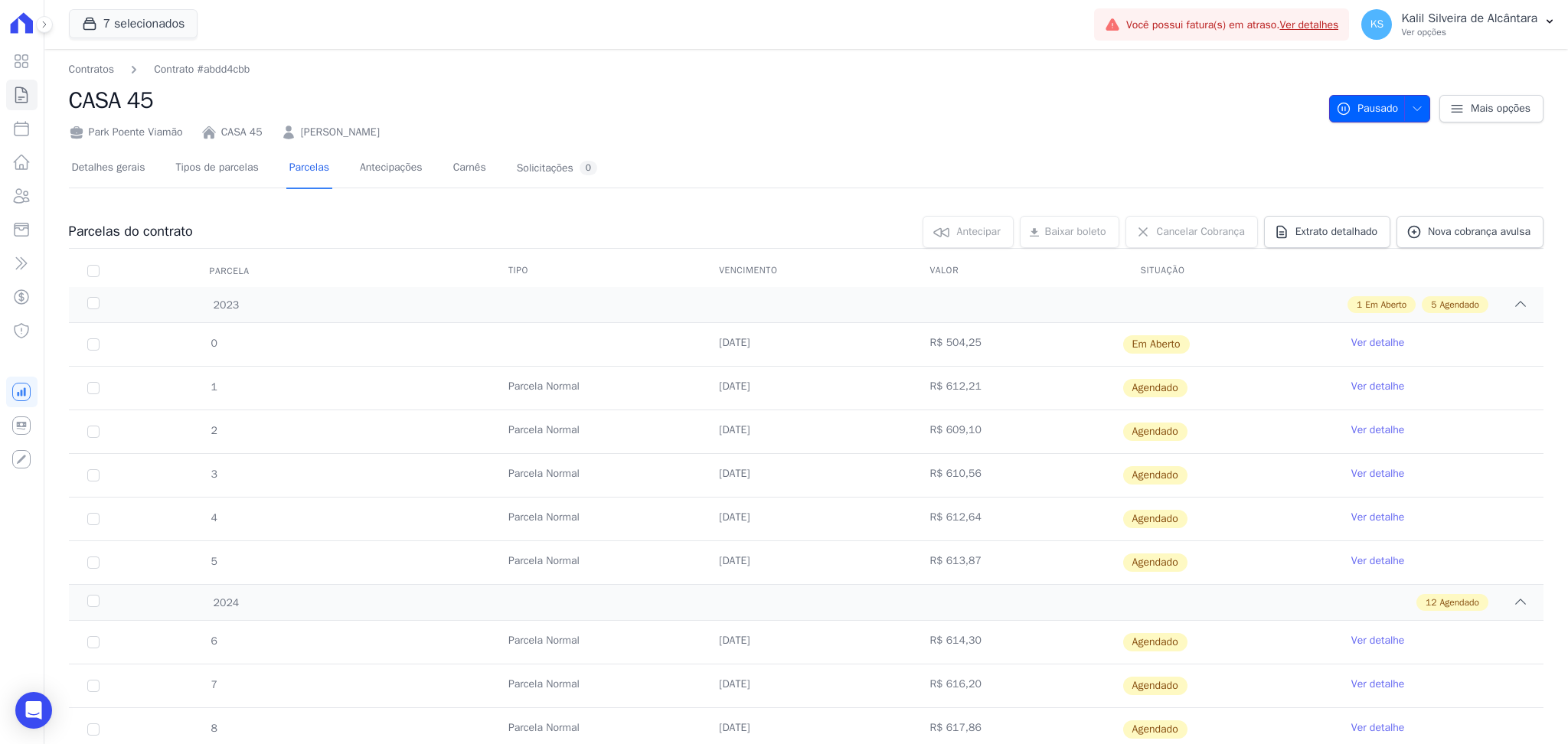 click 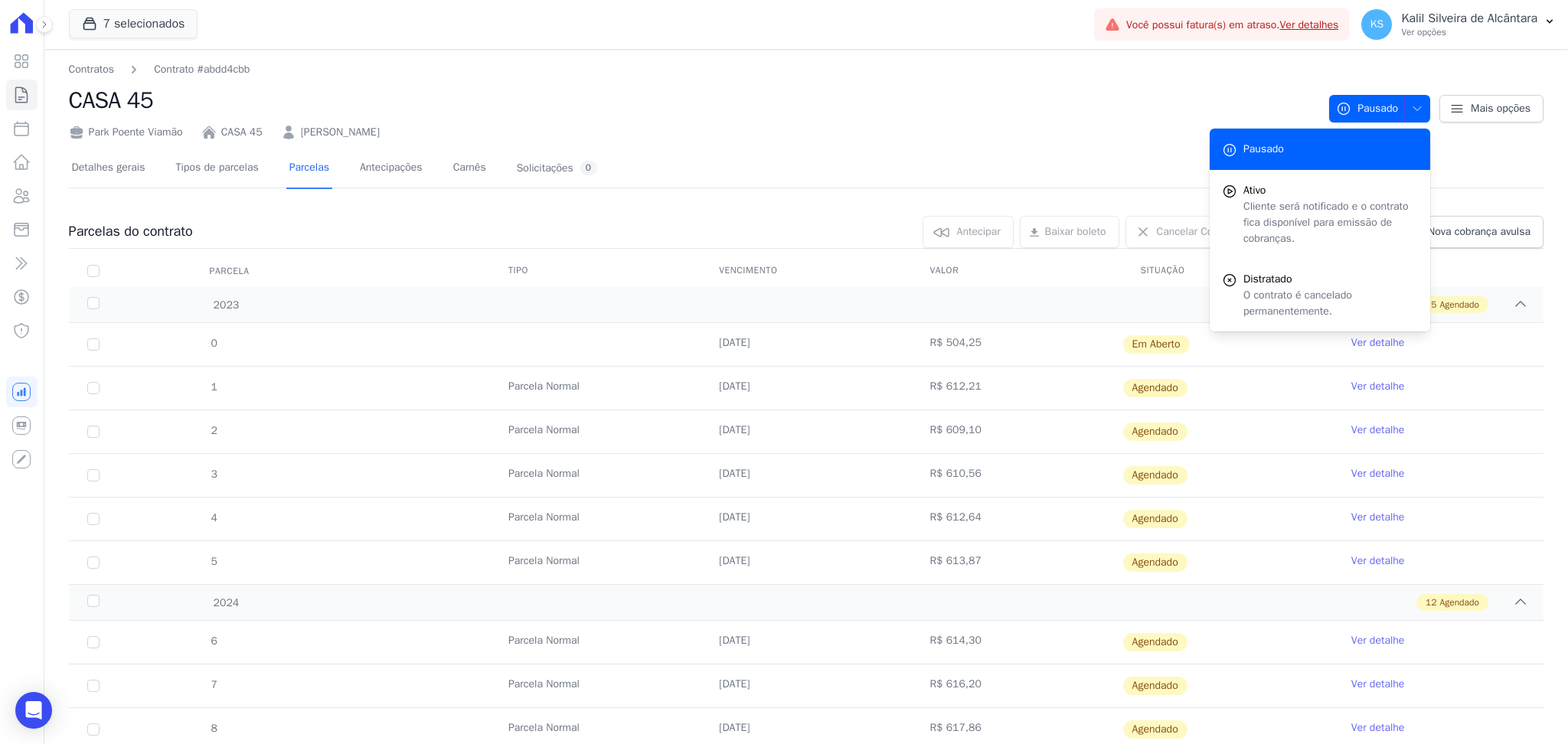 drag, startPoint x: 547, startPoint y: 126, endPoint x: 295, endPoint y: 127, distance: 252.00198 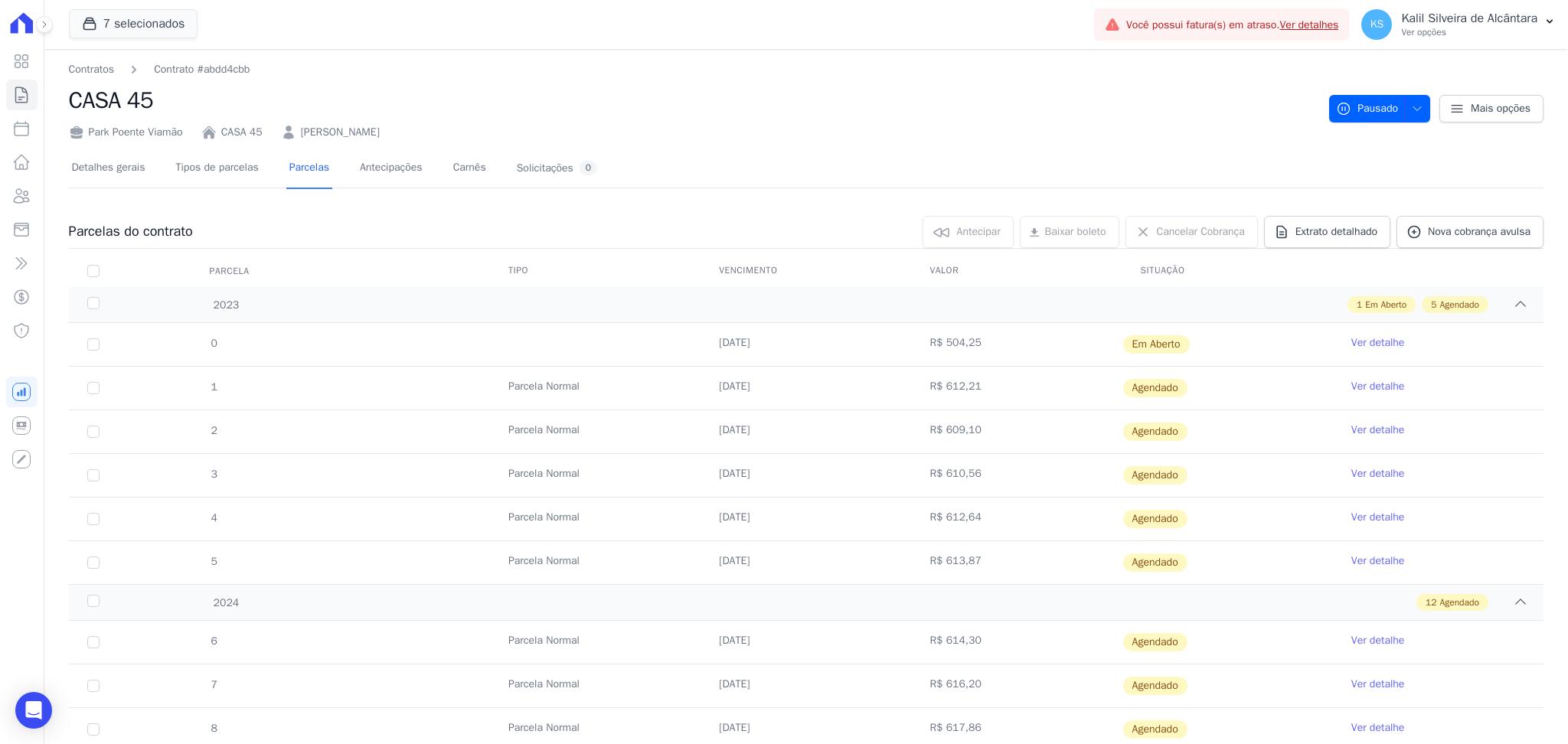 copy on "[PERSON_NAME]" 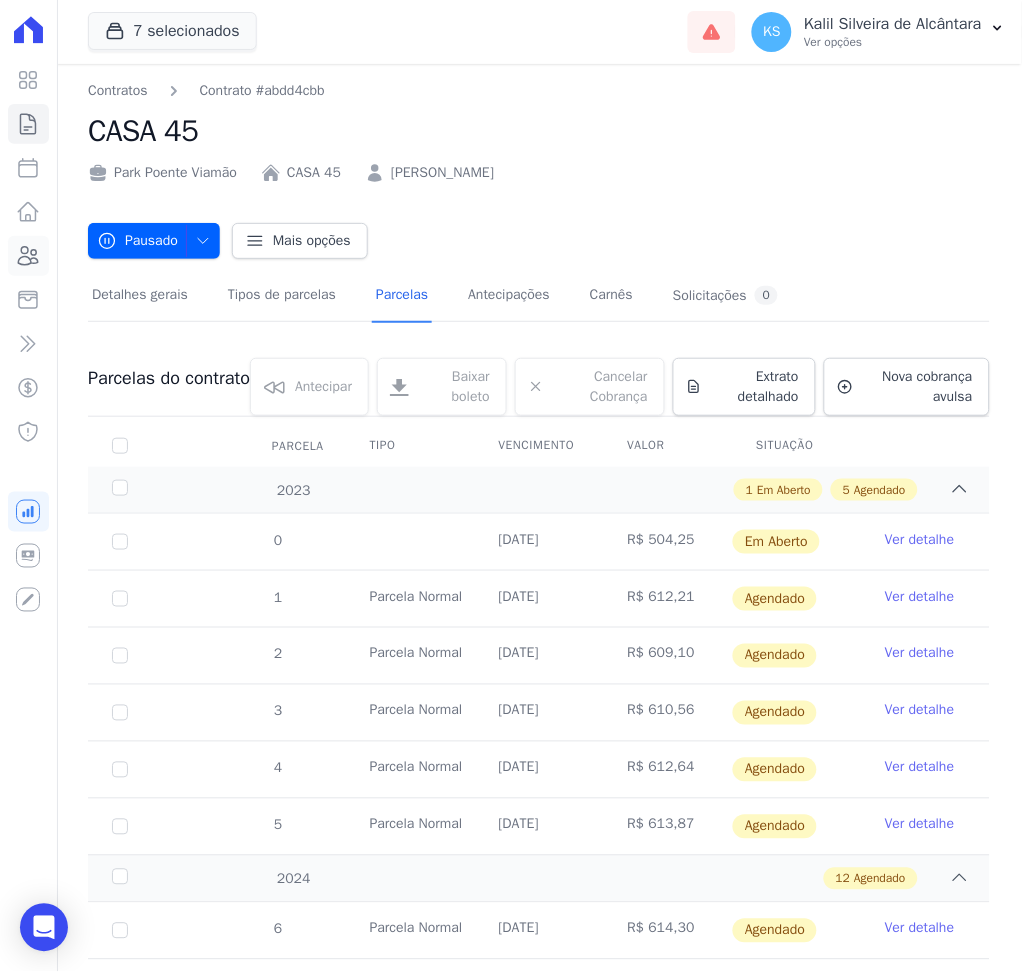 click 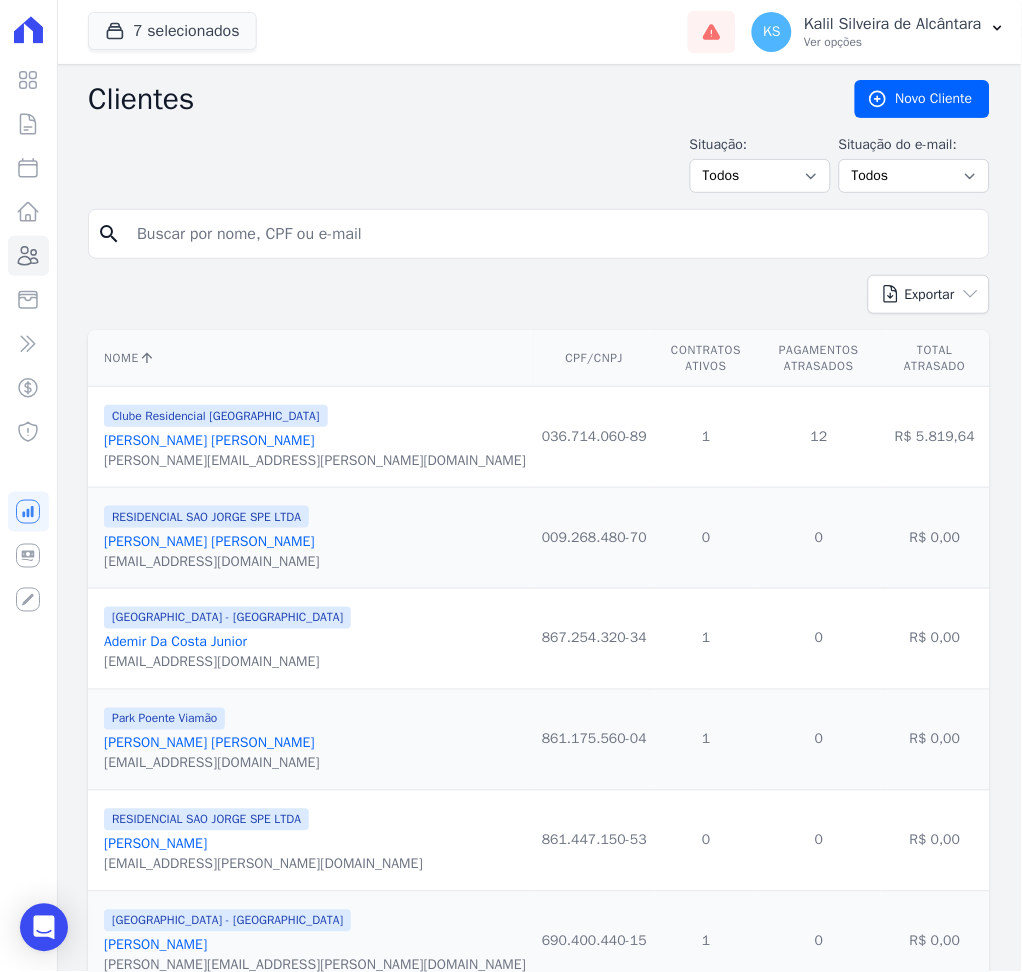click at bounding box center [553, 234] 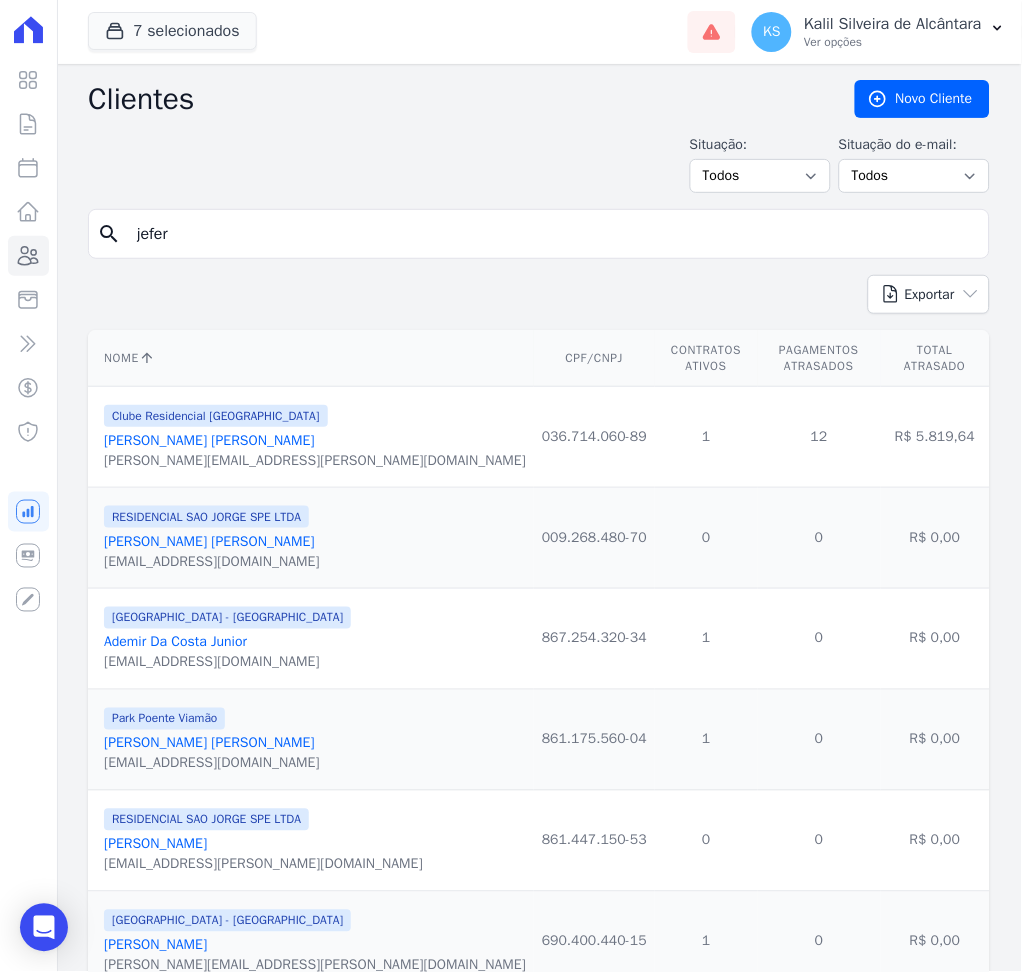 type on "[PERSON_NAME]" 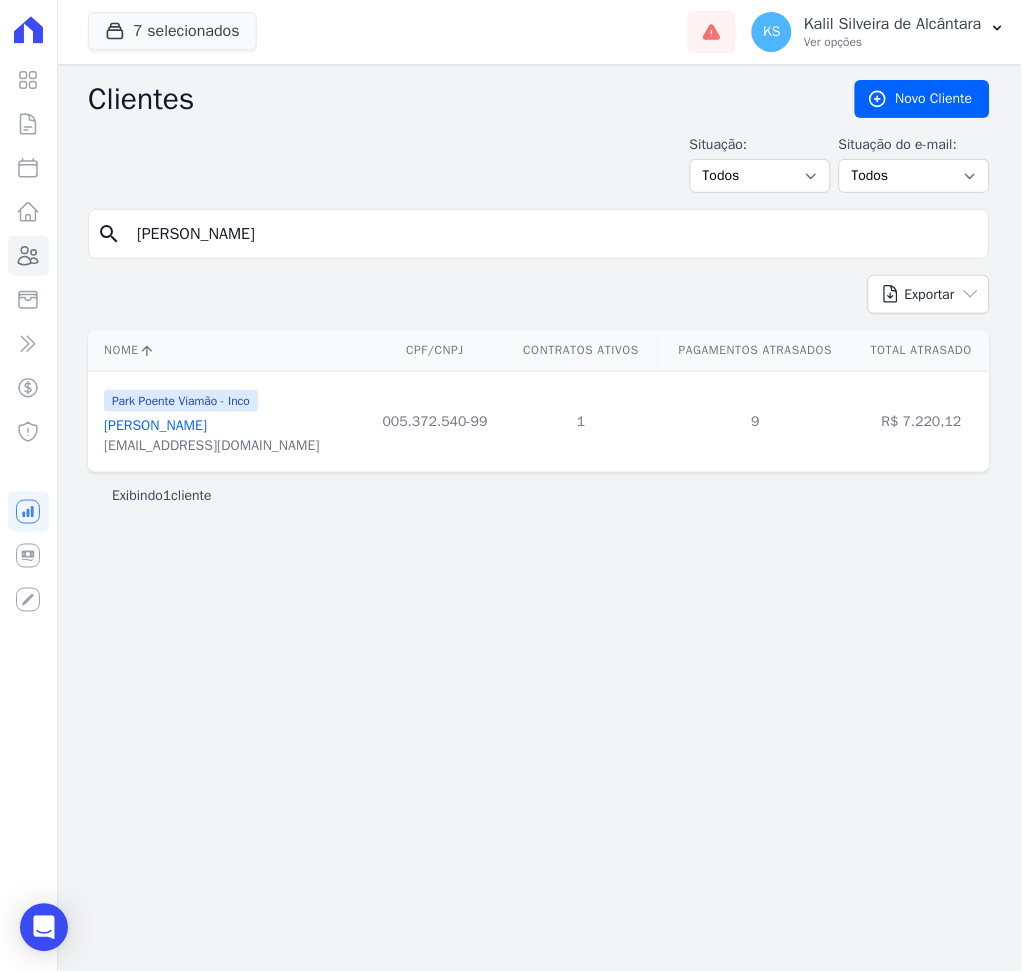 drag, startPoint x: 348, startPoint y: 229, endPoint x: 110, endPoint y: 229, distance: 238 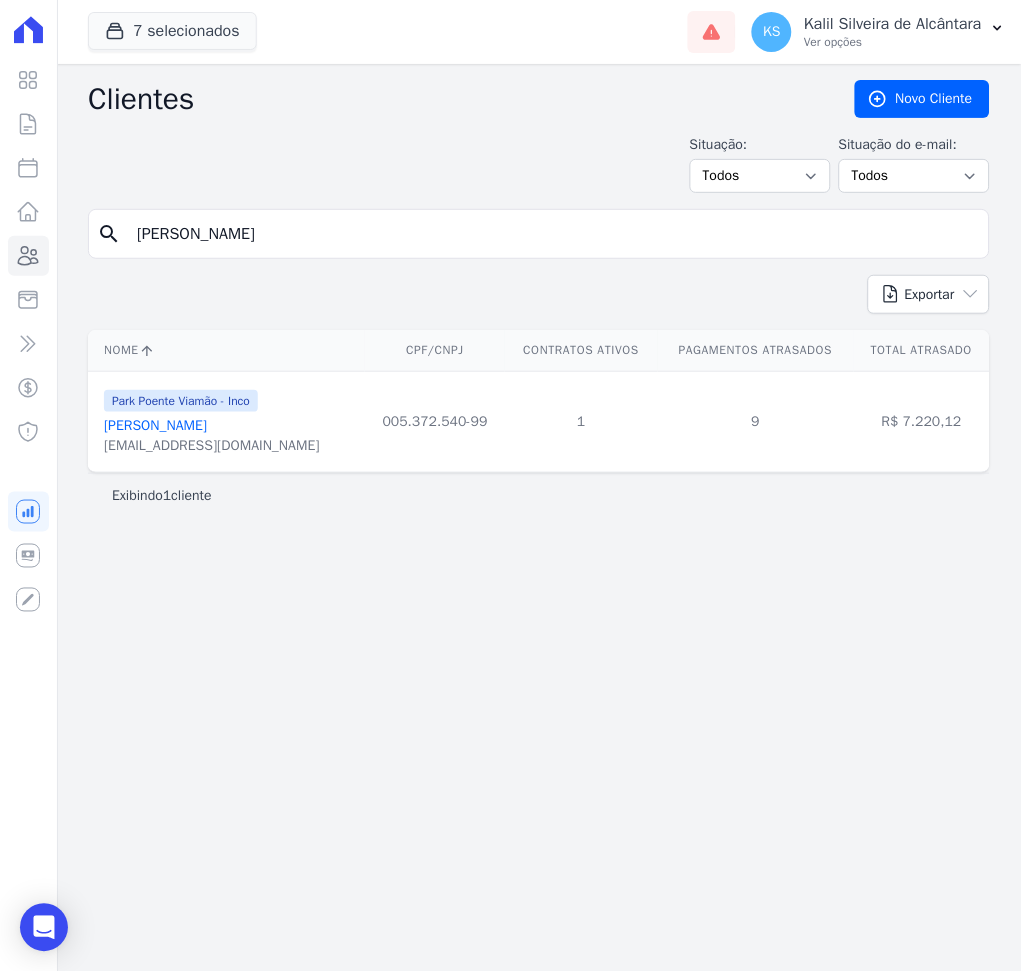 click on "search
[PERSON_NAME]" at bounding box center (539, 234) 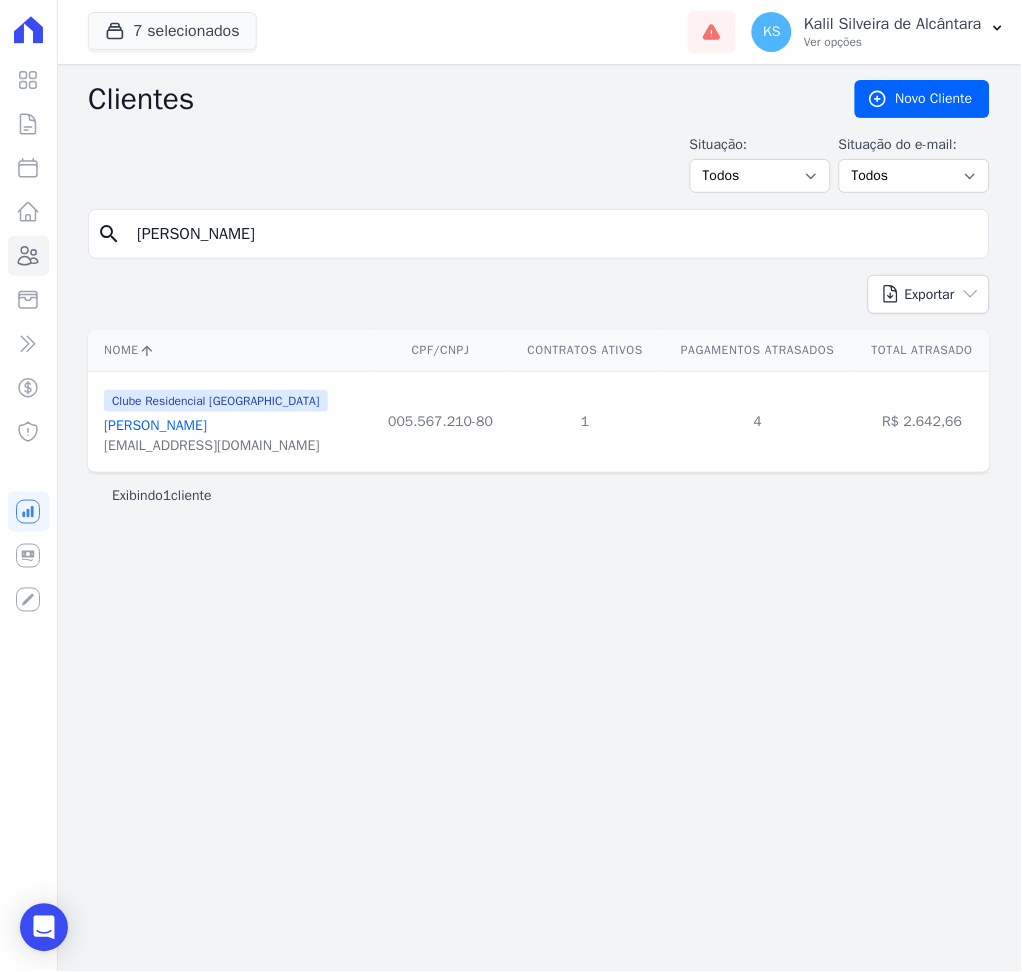 click on "[PERSON_NAME]" at bounding box center (155, 425) 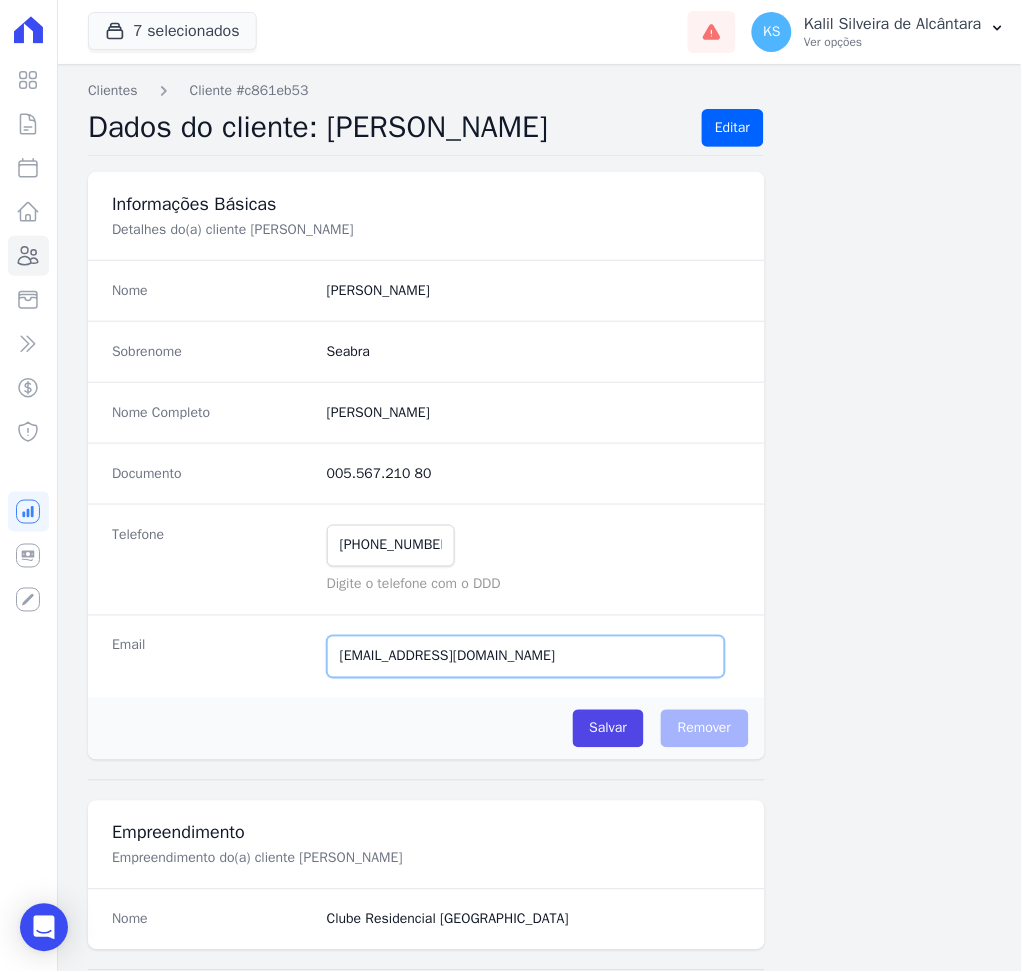 drag, startPoint x: 569, startPoint y: 663, endPoint x: 310, endPoint y: 663, distance: 259 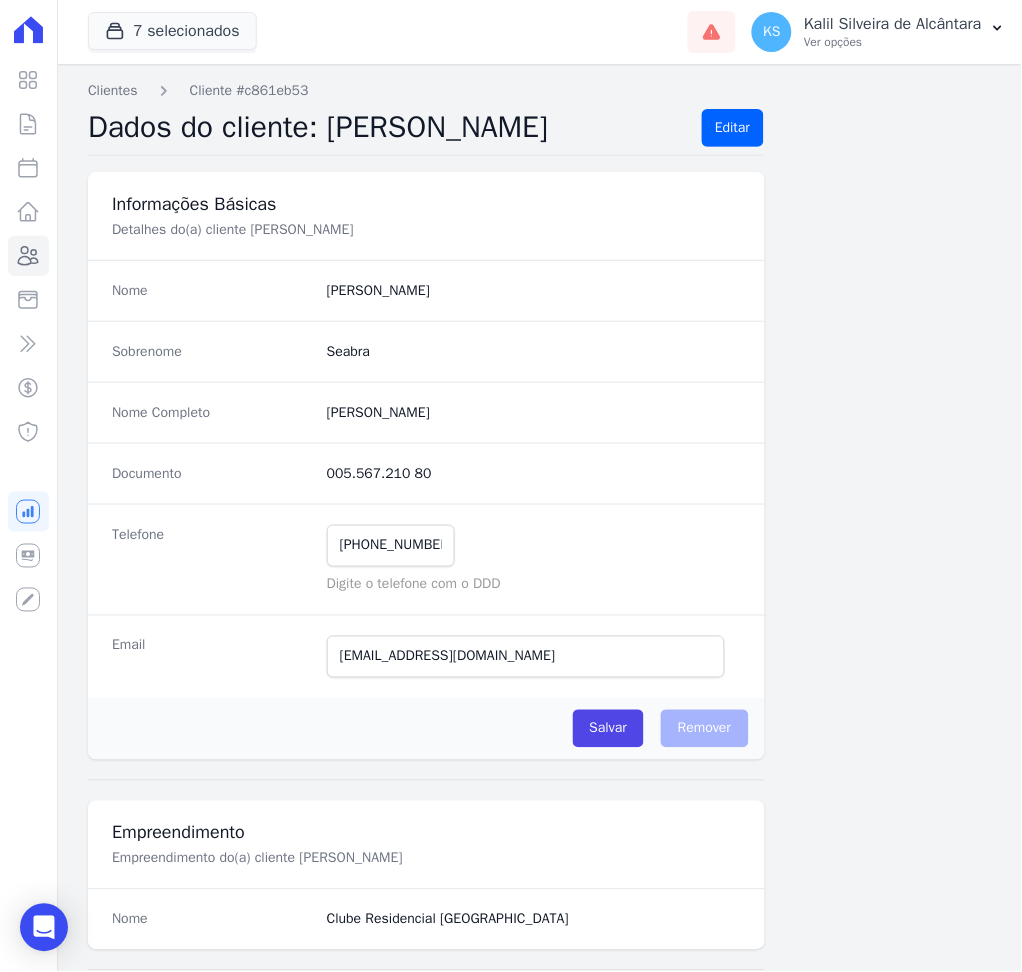 click on "[PERSON_NAME]" at bounding box center (534, 413) 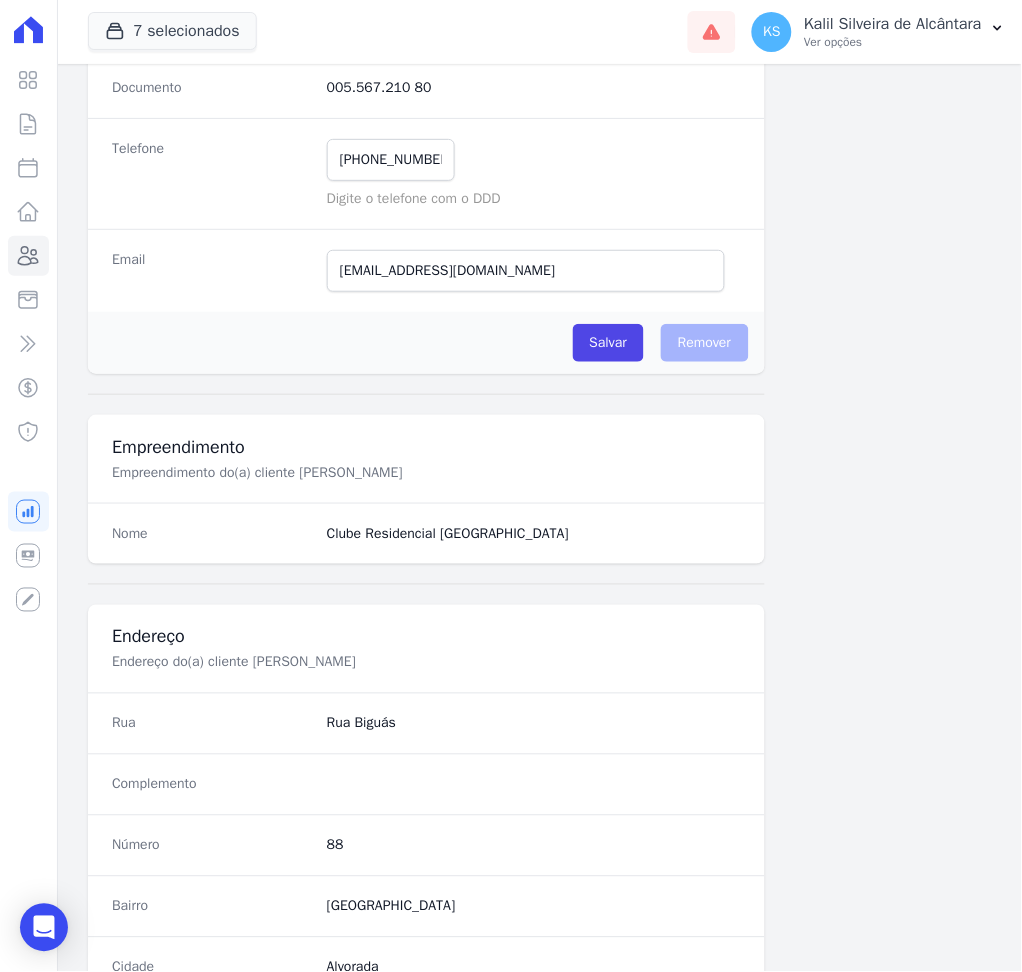 scroll, scrollTop: 400, scrollLeft: 0, axis: vertical 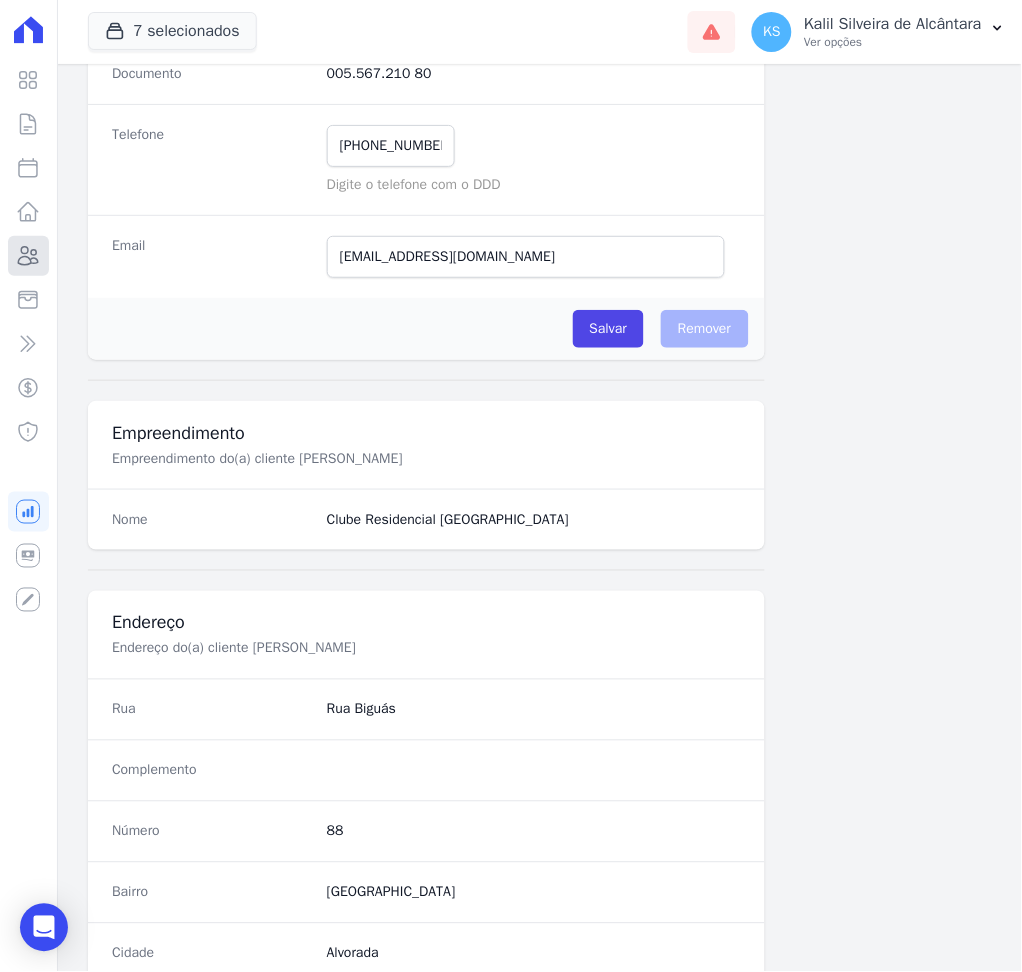 click 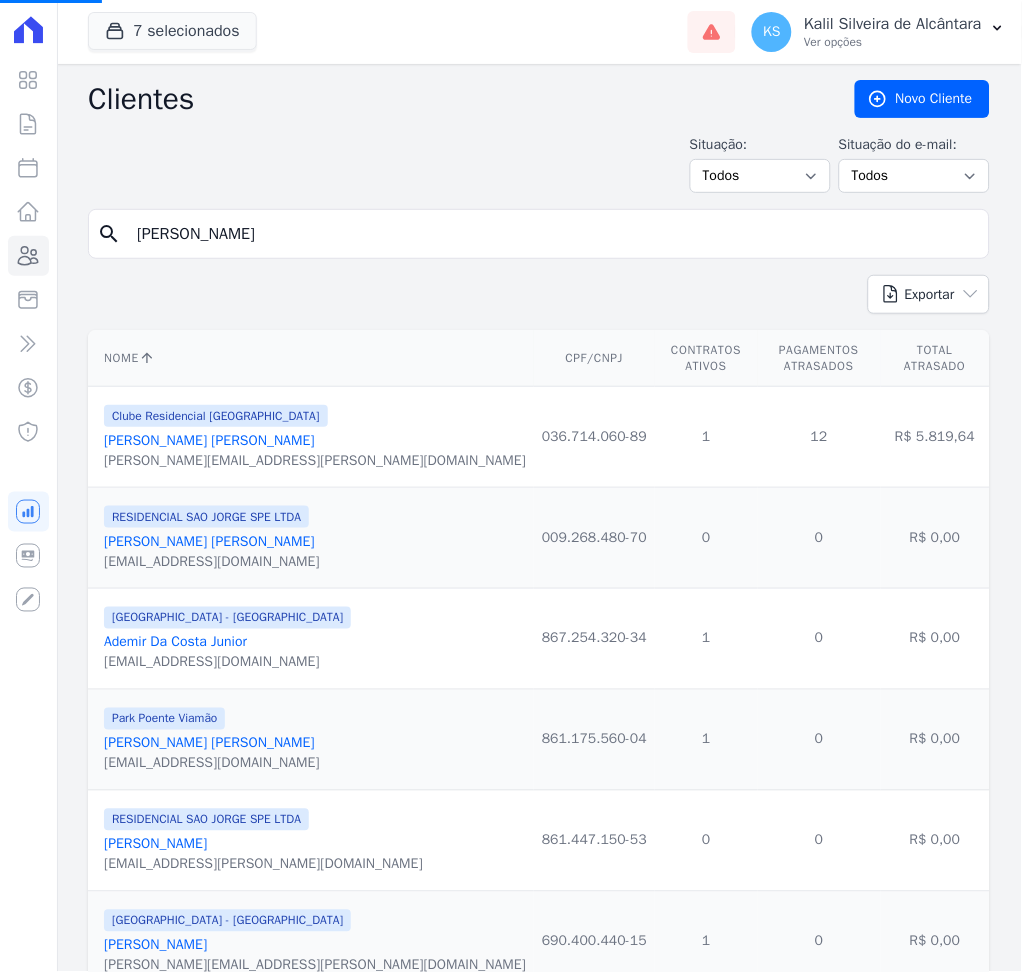 click on "[PERSON_NAME]" at bounding box center (553, 234) 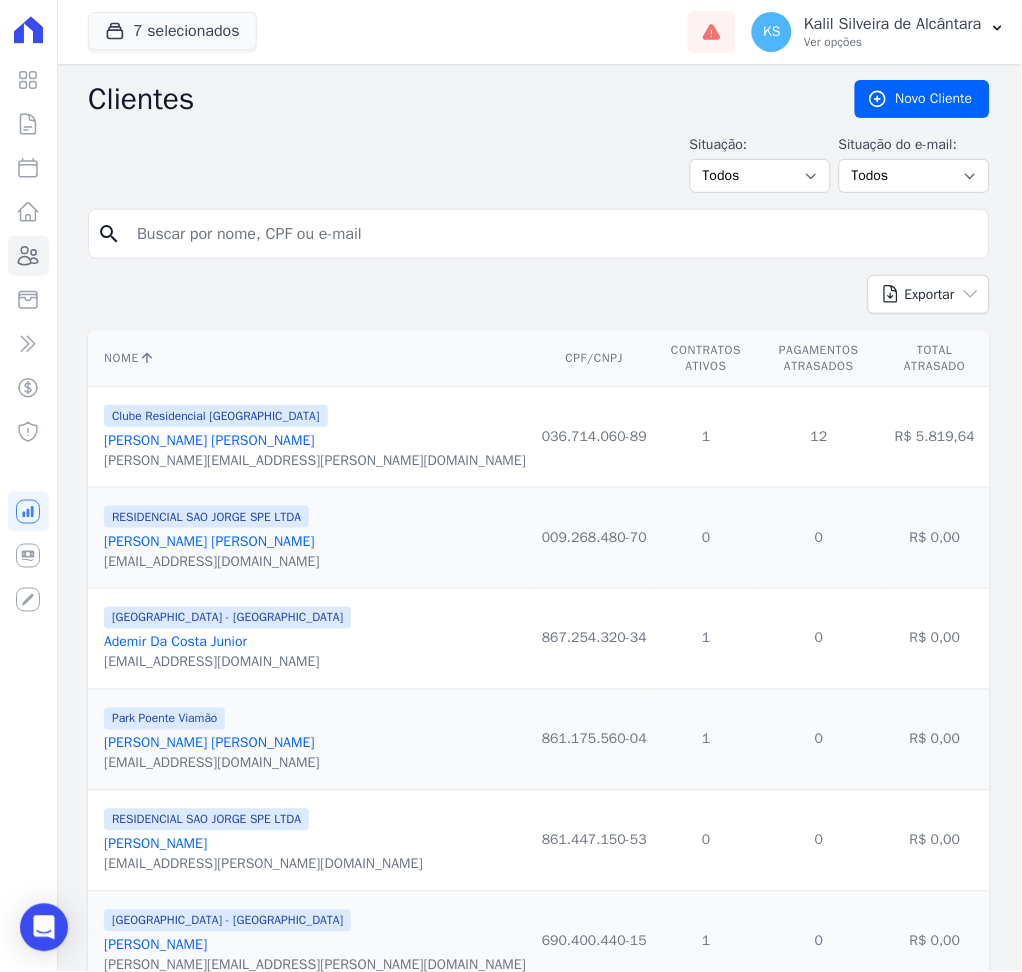 click at bounding box center (553, 234) 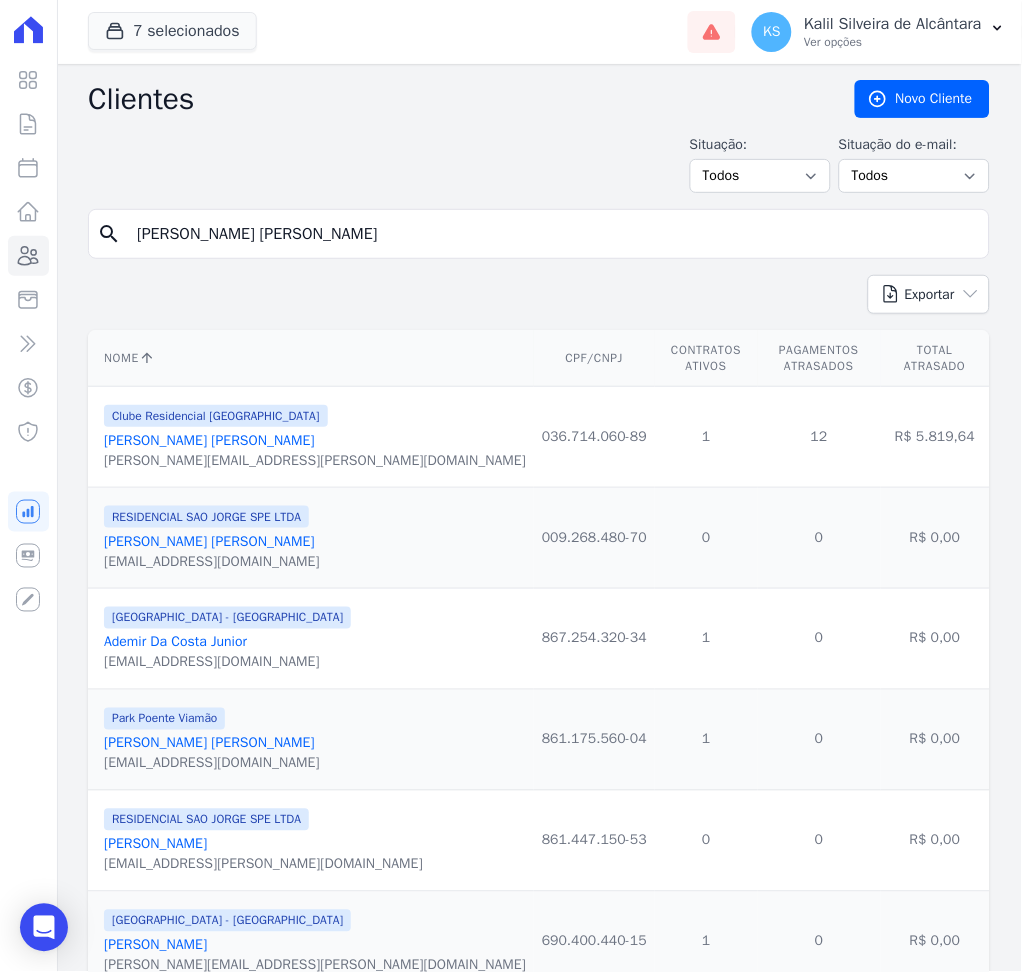 type on "[PERSON_NAME] [PERSON_NAME]" 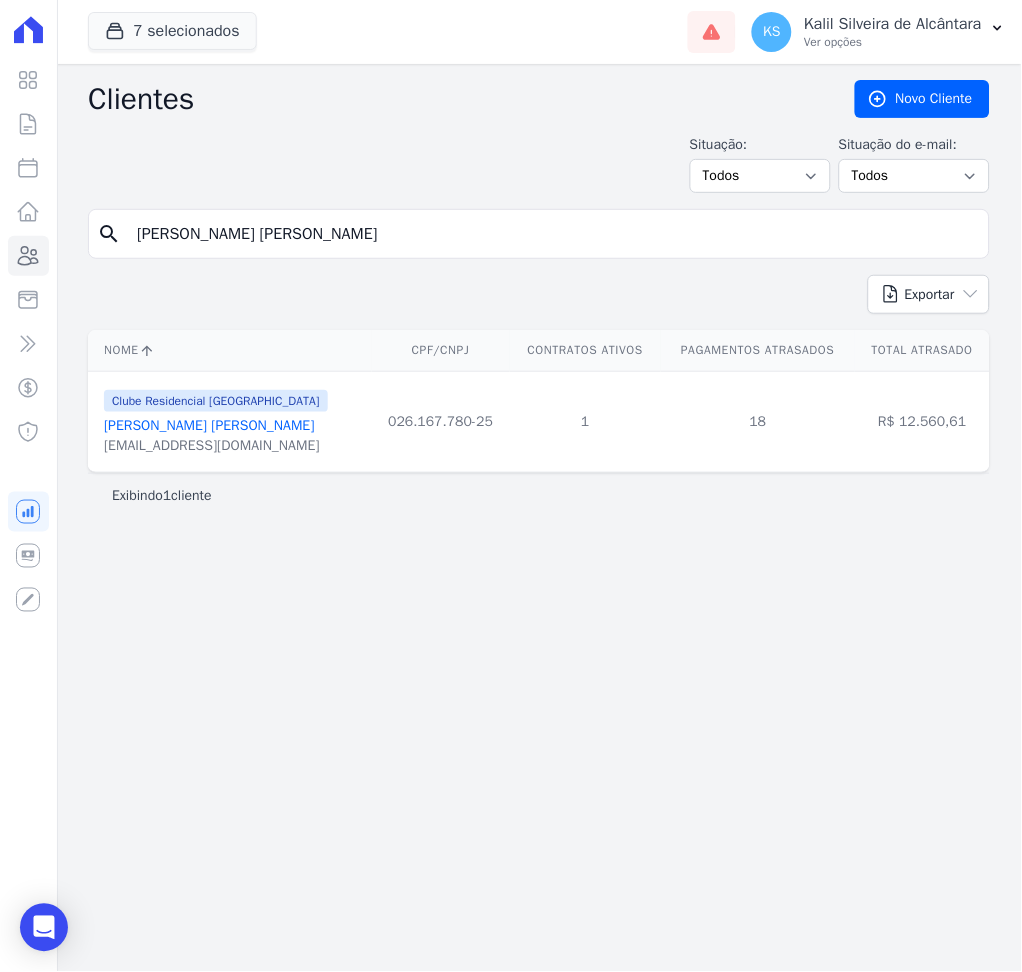 click on "[PERSON_NAME] [PERSON_NAME]" at bounding box center [209, 425] 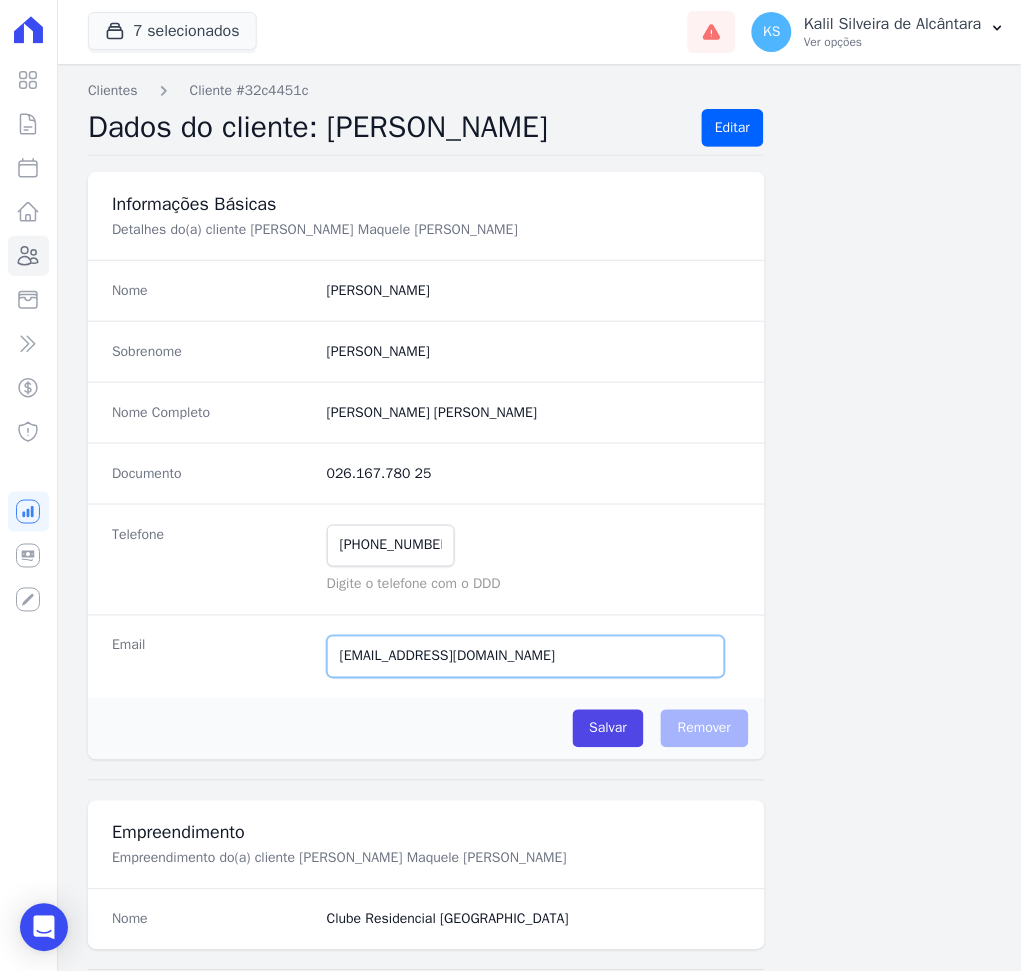 drag, startPoint x: 592, startPoint y: 665, endPoint x: 323, endPoint y: 700, distance: 271.2674 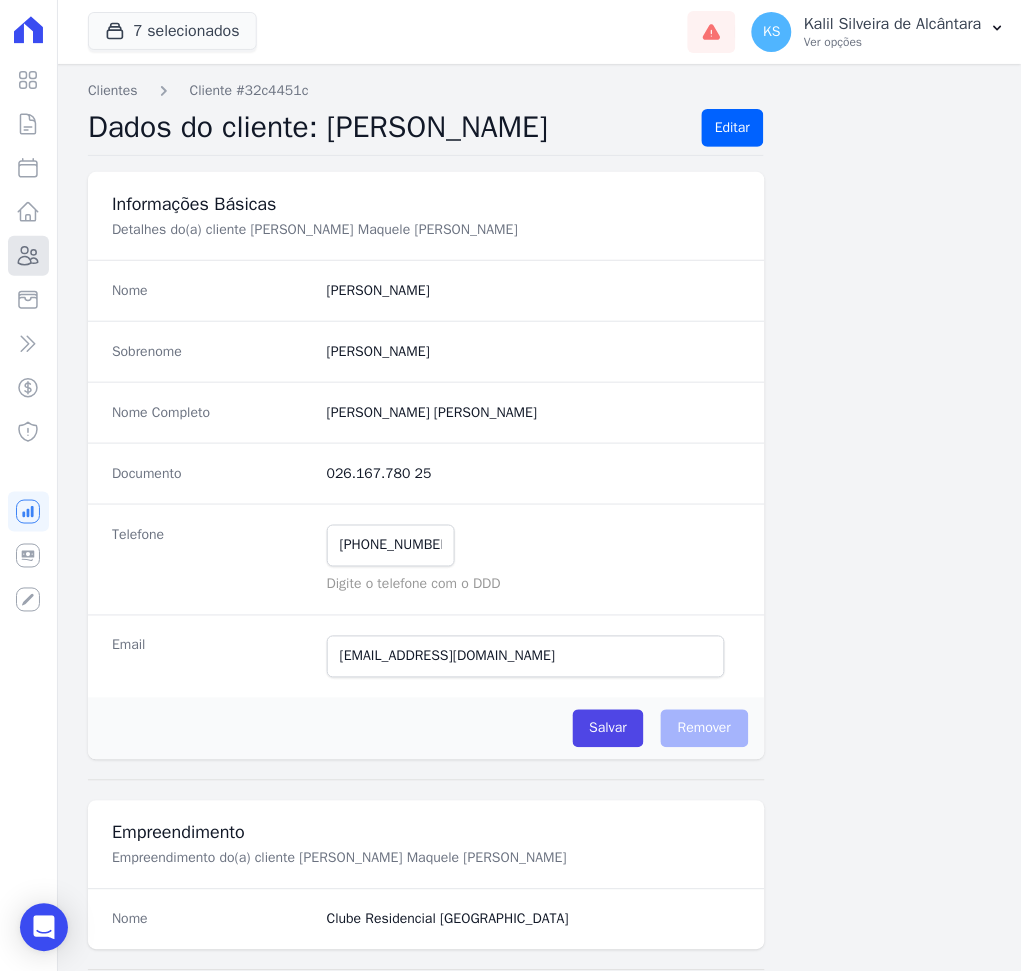 click 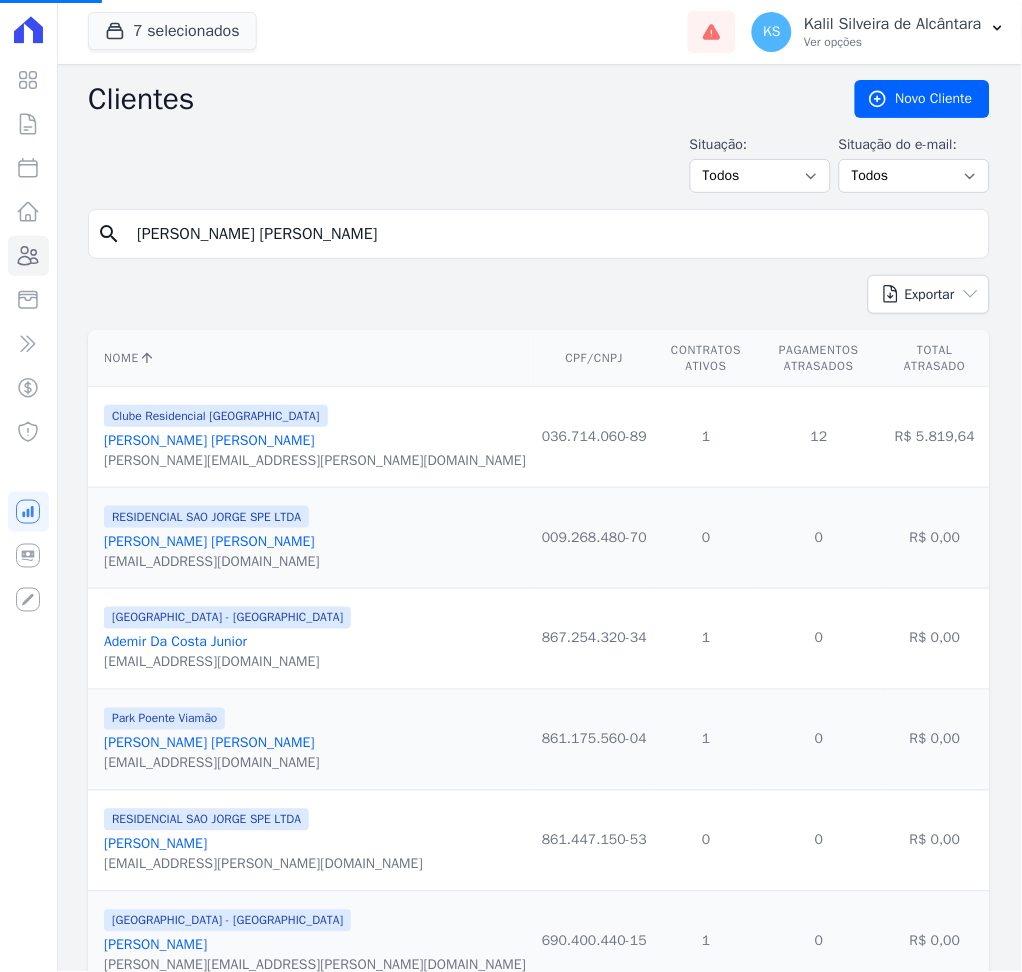 click on "[PERSON_NAME] [PERSON_NAME]" at bounding box center [553, 234] 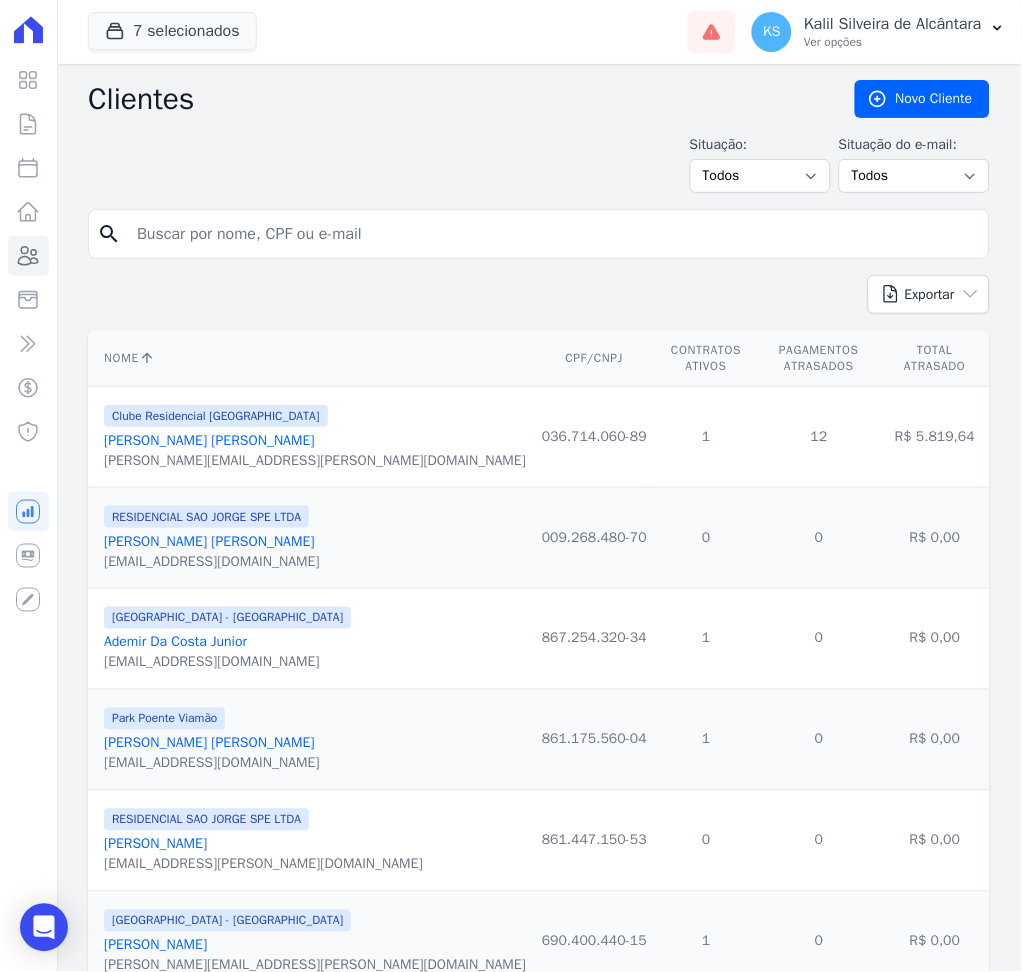 click at bounding box center [553, 234] 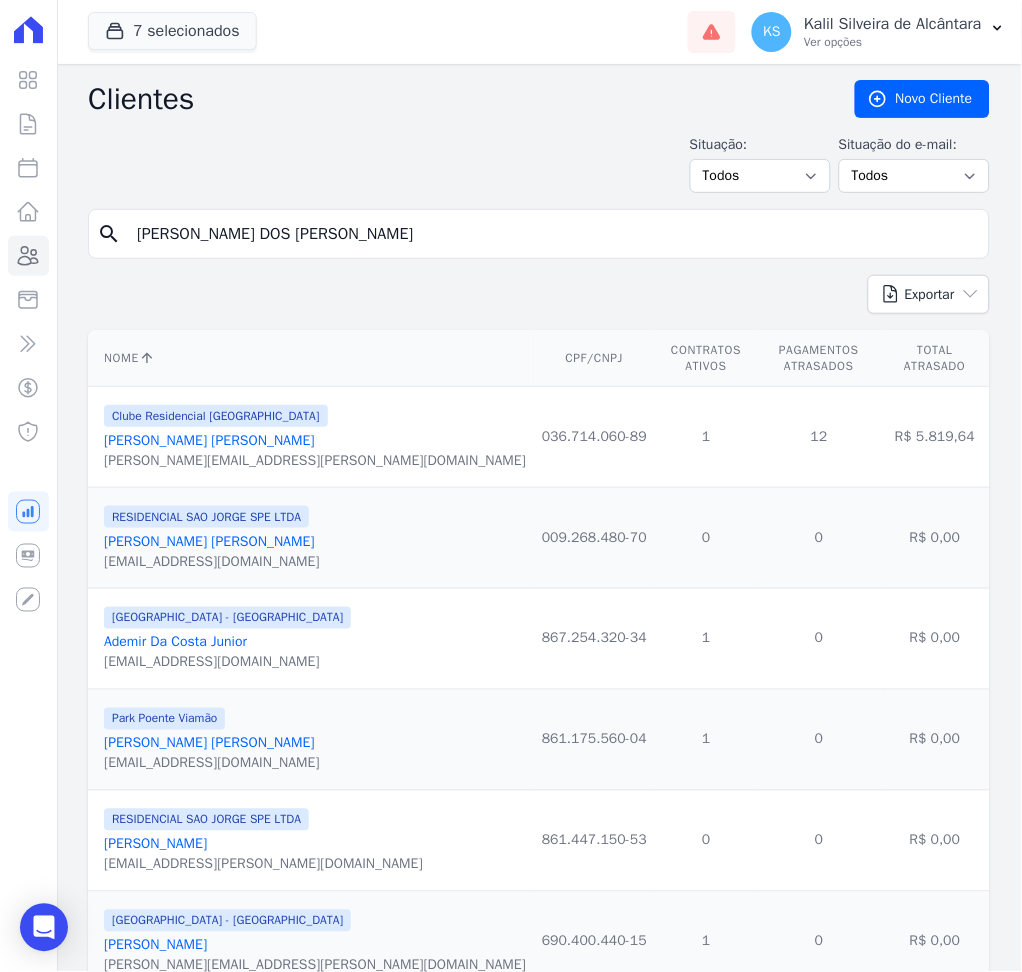 type on "[PERSON_NAME] DOS [PERSON_NAME]" 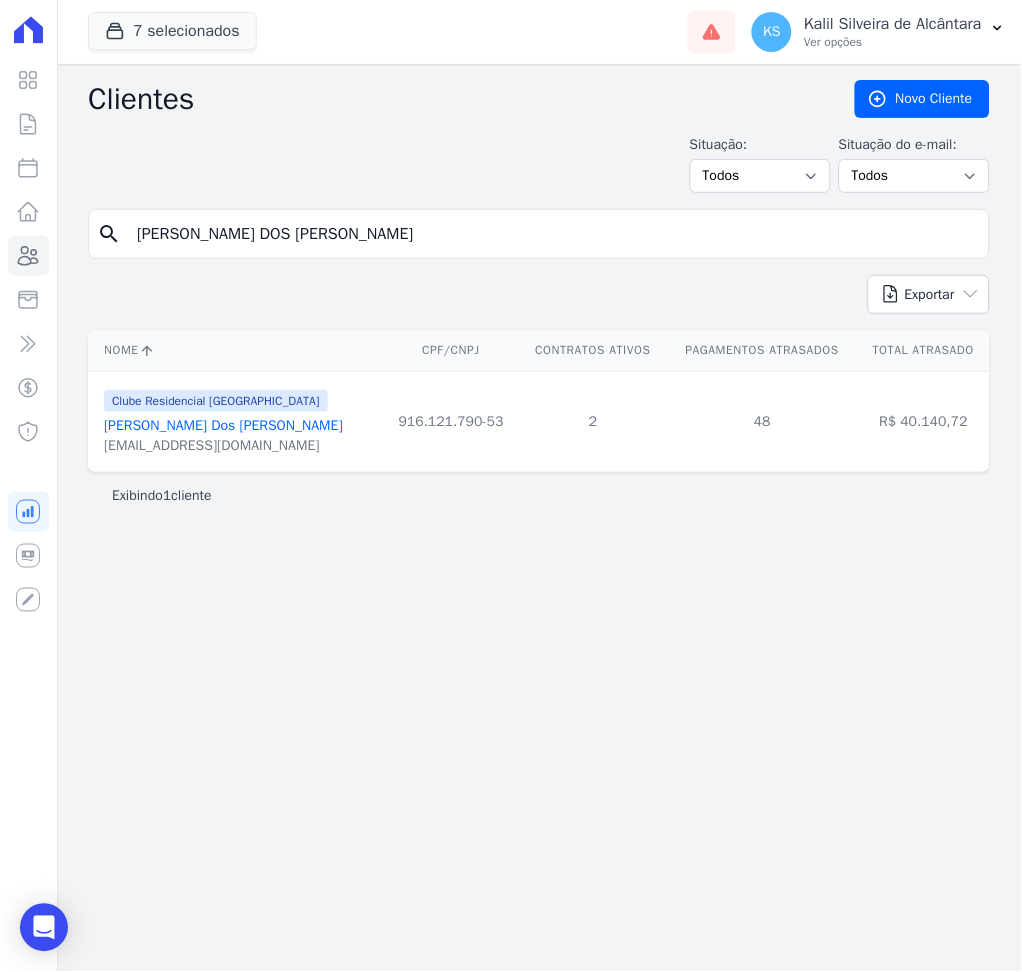 click on "[PERSON_NAME] Dos [PERSON_NAME]" at bounding box center [223, 425] 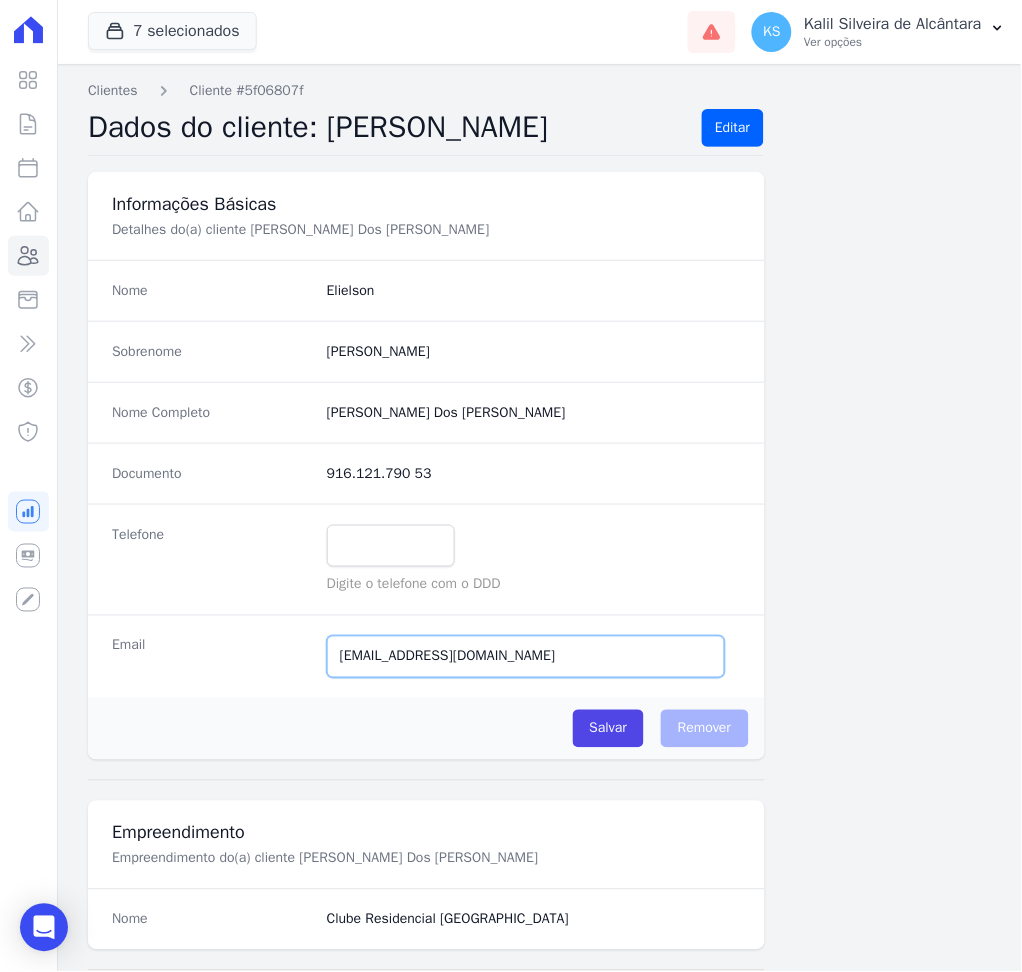drag, startPoint x: 572, startPoint y: 666, endPoint x: 261, endPoint y: 657, distance: 311.1302 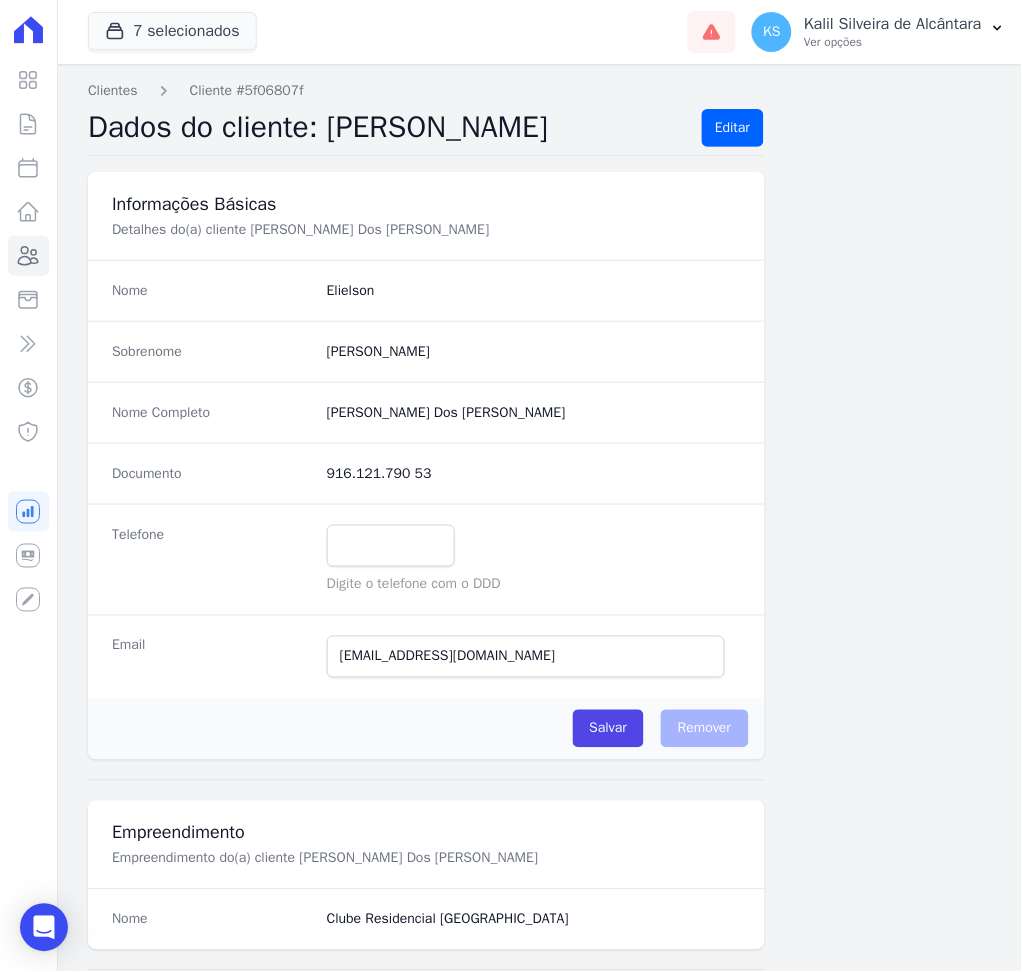 click on "Nome Completo
[PERSON_NAME] Dos [PERSON_NAME]" at bounding box center [426, 412] 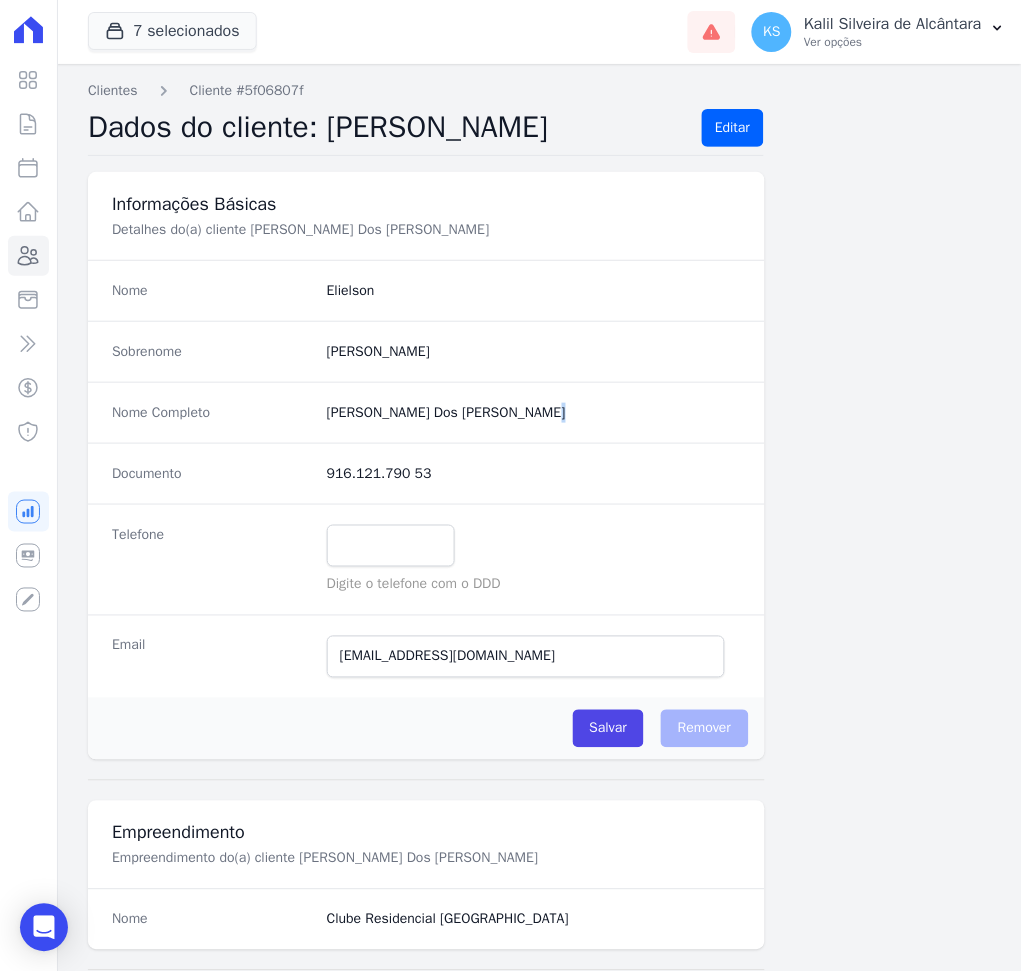drag, startPoint x: 510, startPoint y: 414, endPoint x: 310, endPoint y: 428, distance: 200.4894 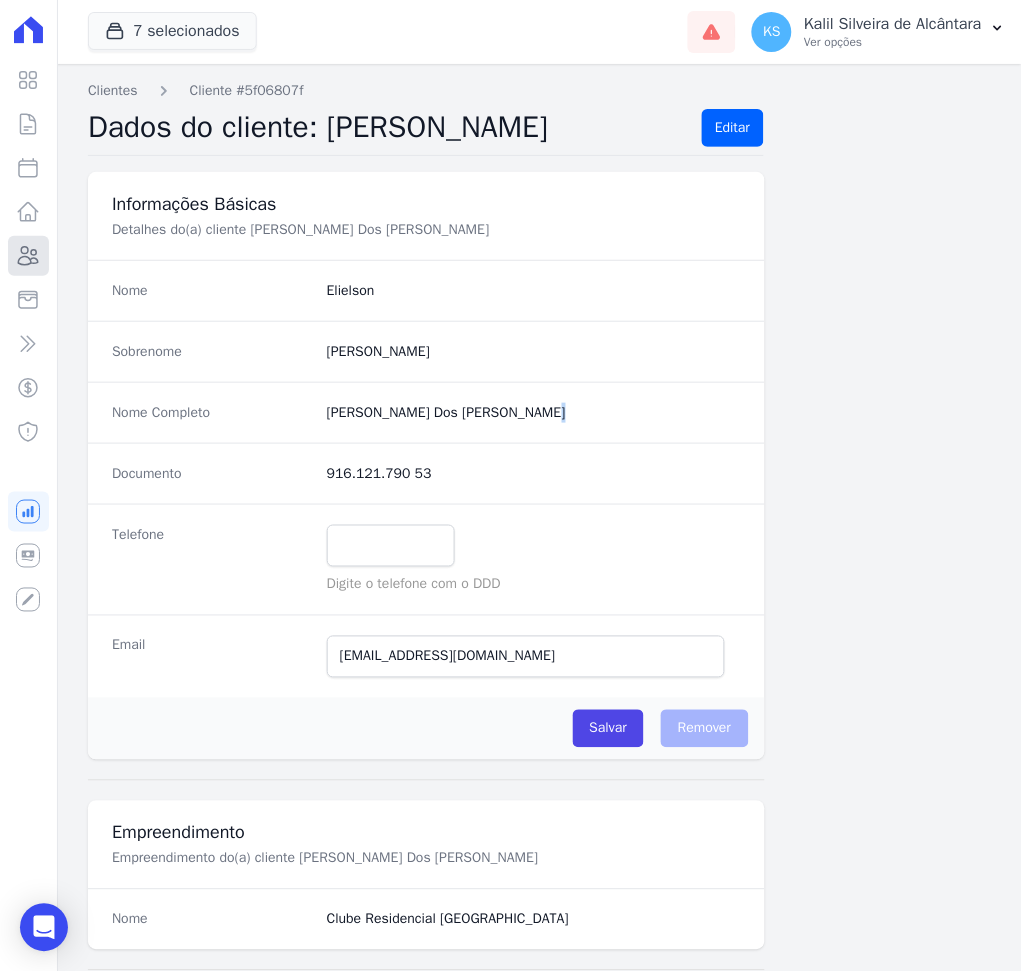 click on "Clientes" at bounding box center [28, 256] 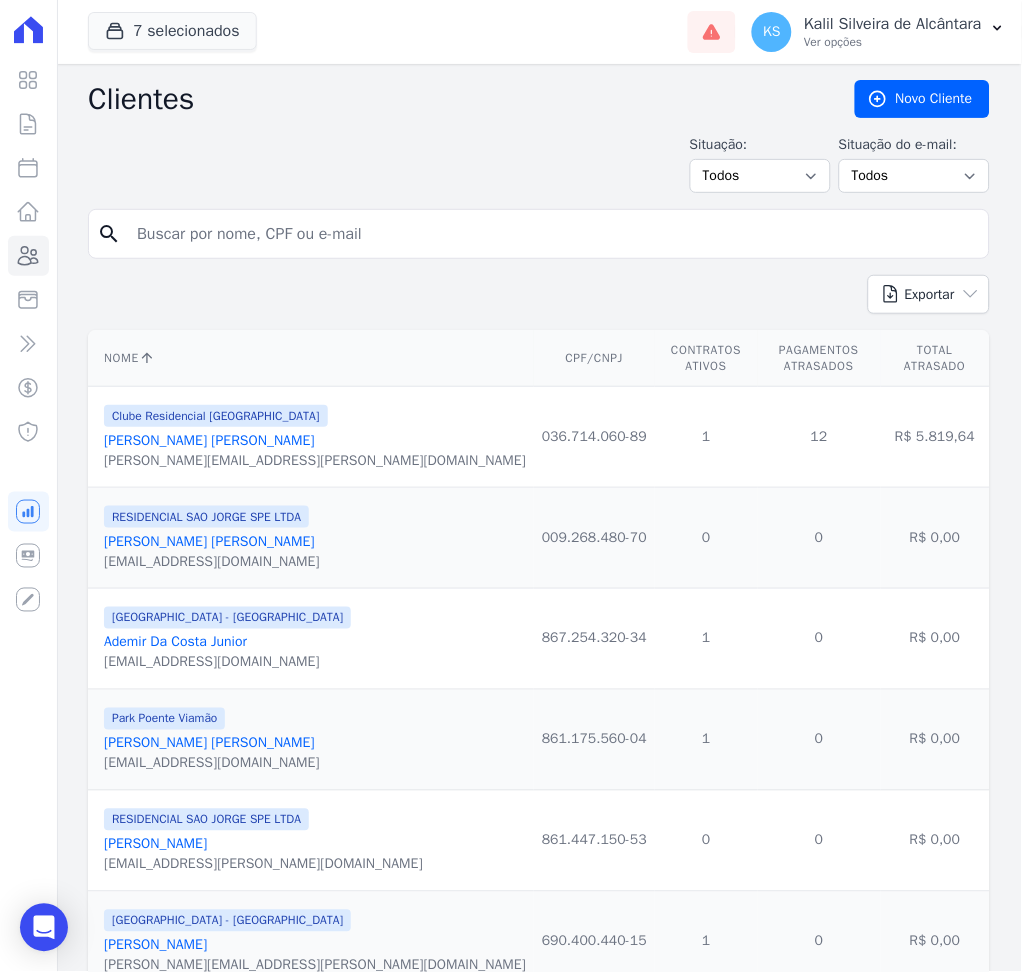 click at bounding box center (553, 234) 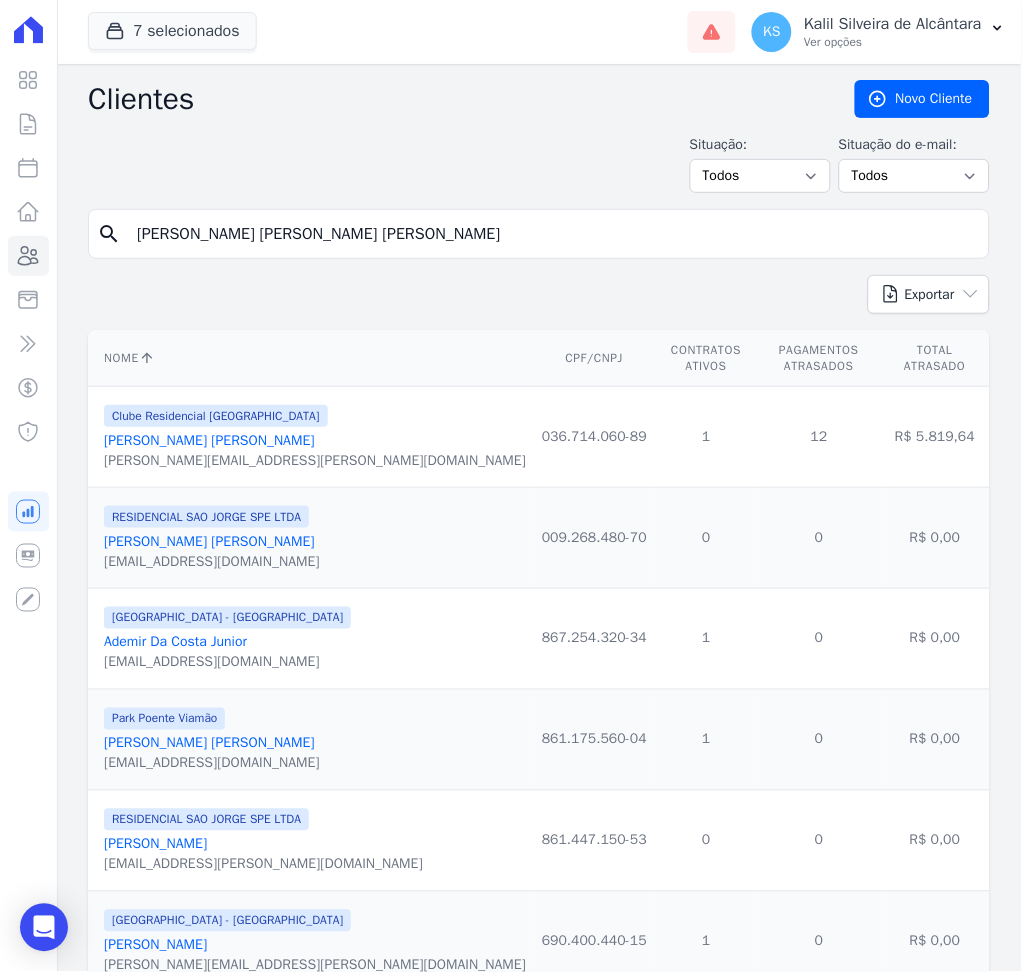type on "[PERSON_NAME] [PERSON_NAME] [PERSON_NAME]" 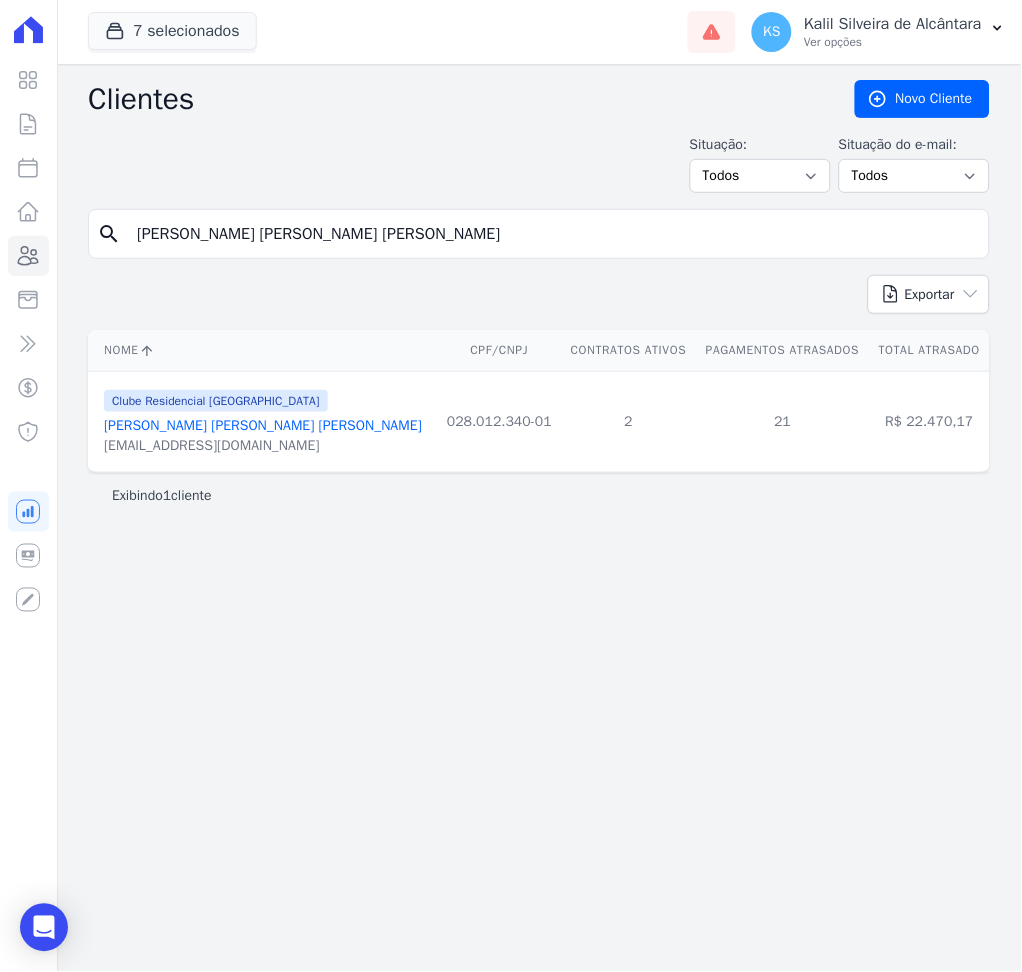click on "[PERSON_NAME] [PERSON_NAME] [PERSON_NAME]" at bounding box center [263, 425] 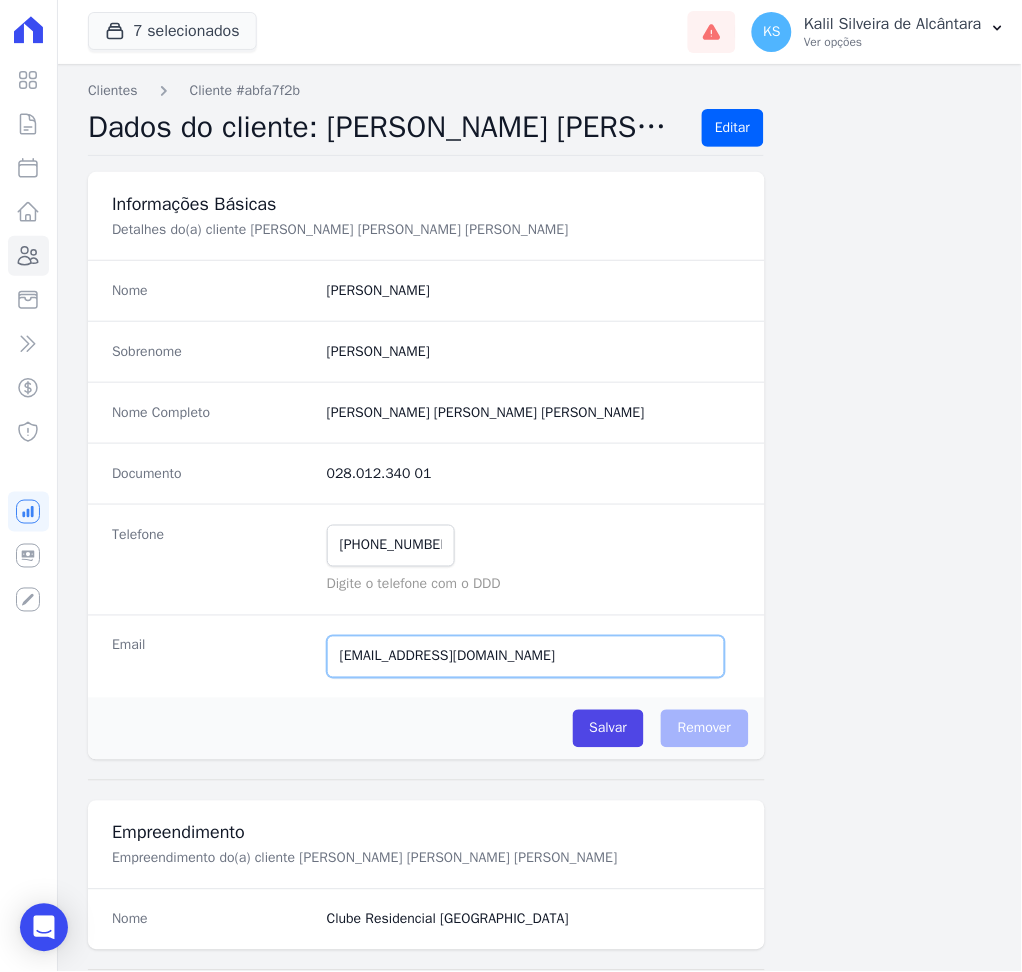 drag, startPoint x: 556, startPoint y: 663, endPoint x: 315, endPoint y: 654, distance: 241.16798 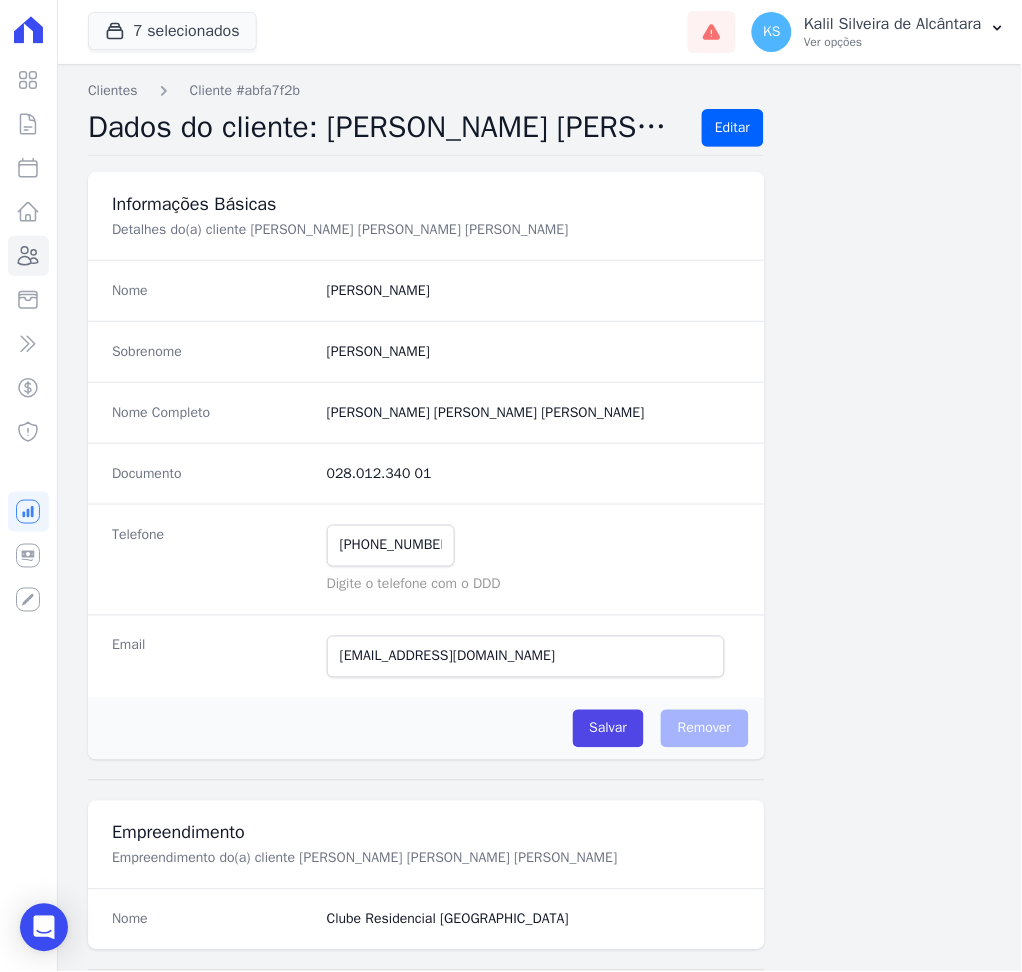 drag, startPoint x: 514, startPoint y: 413, endPoint x: 306, endPoint y: 412, distance: 208.00241 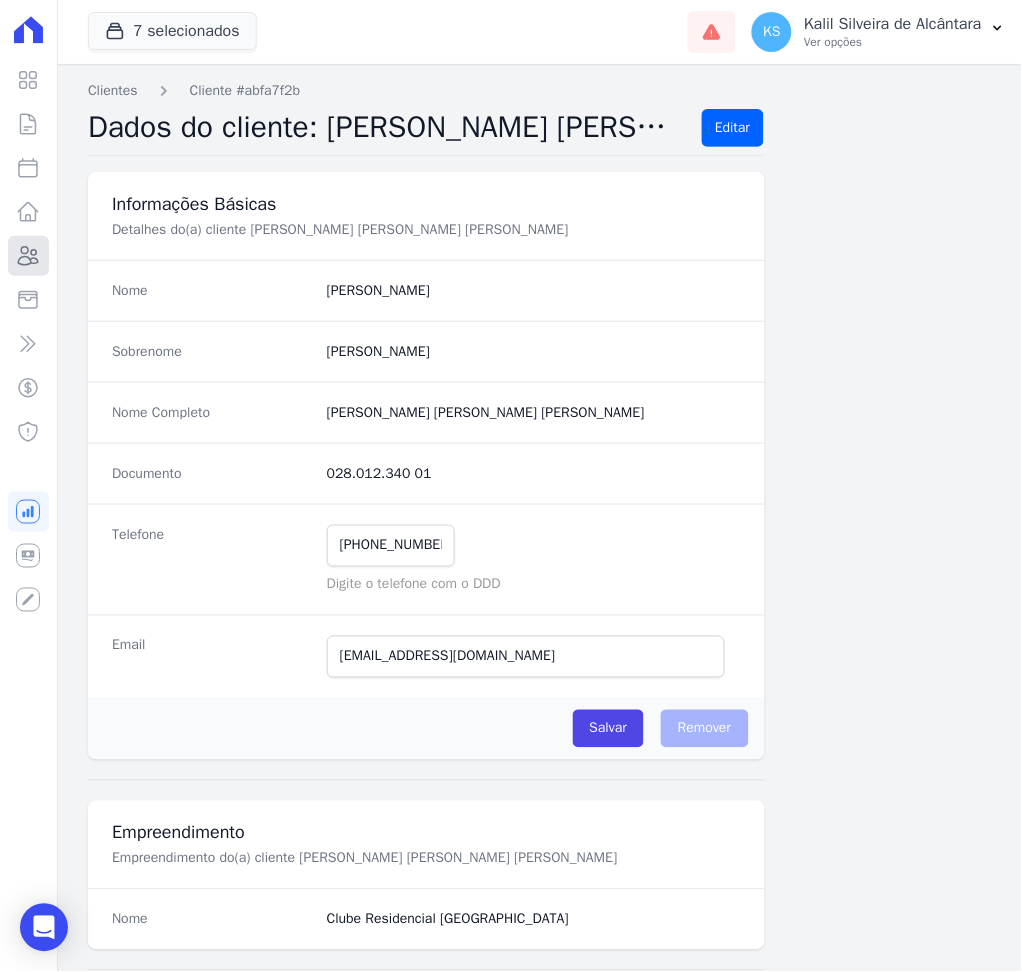 click on "Clientes" at bounding box center [28, 256] 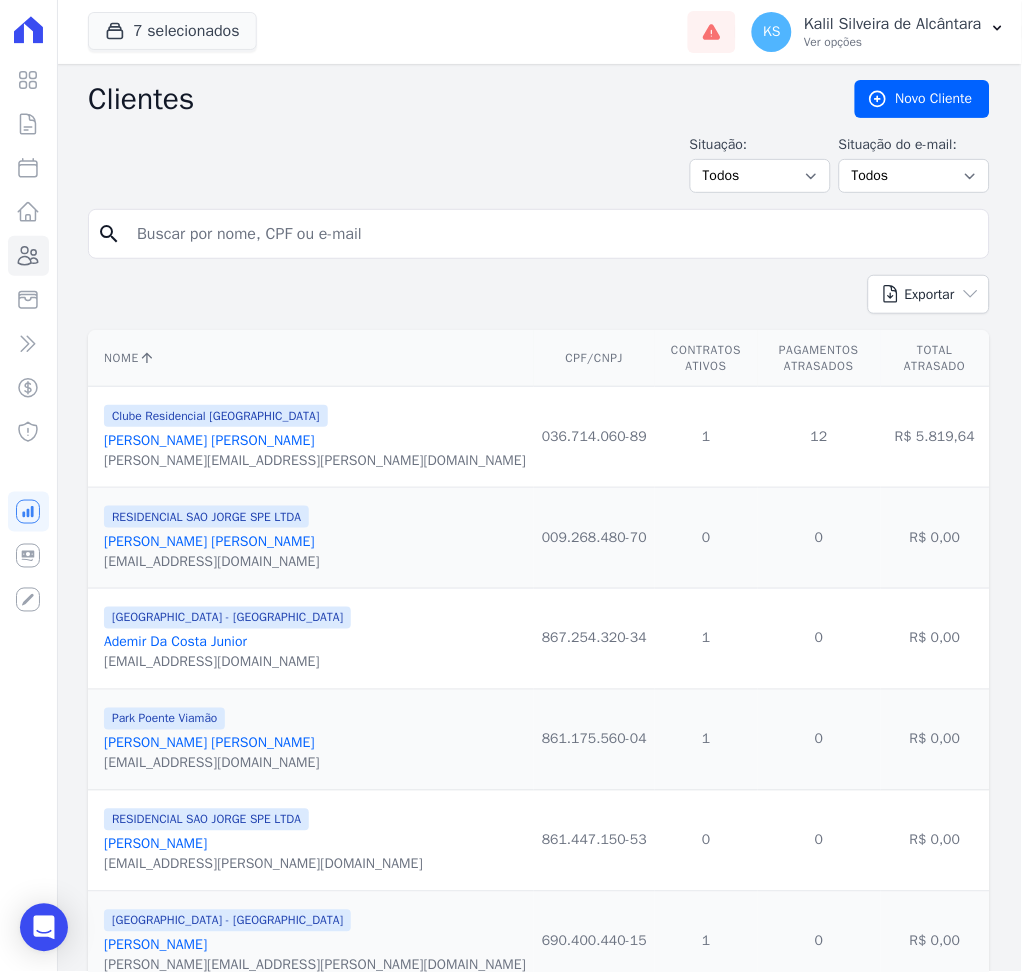 click at bounding box center [553, 234] 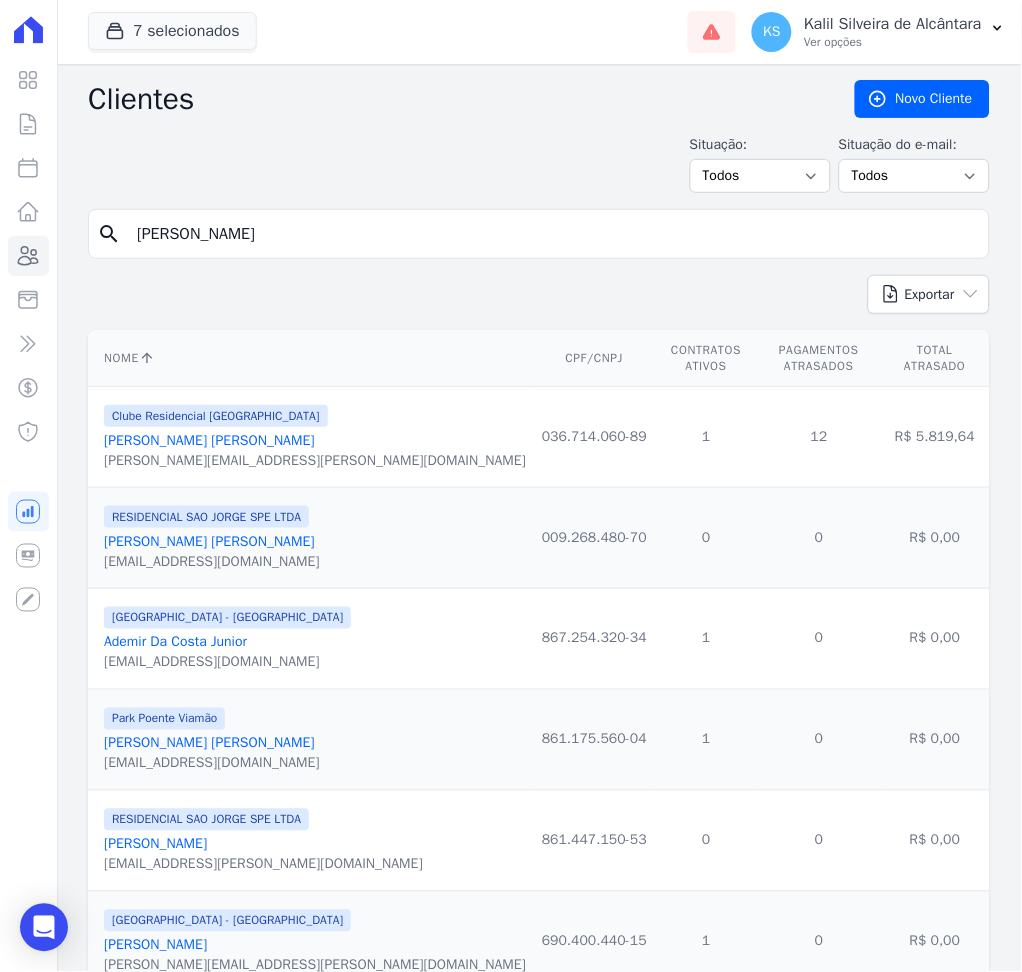 type on "[PERSON_NAME]" 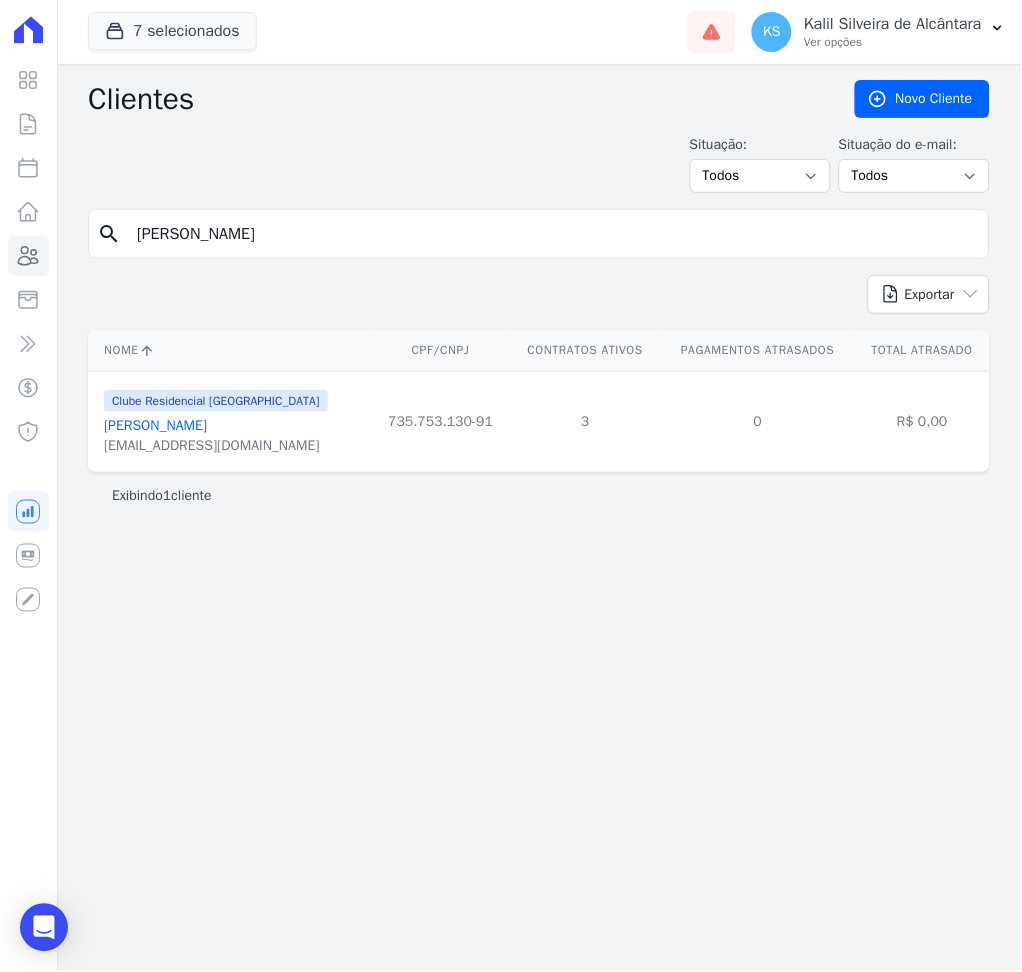 click on "[PERSON_NAME]" at bounding box center (155, 425) 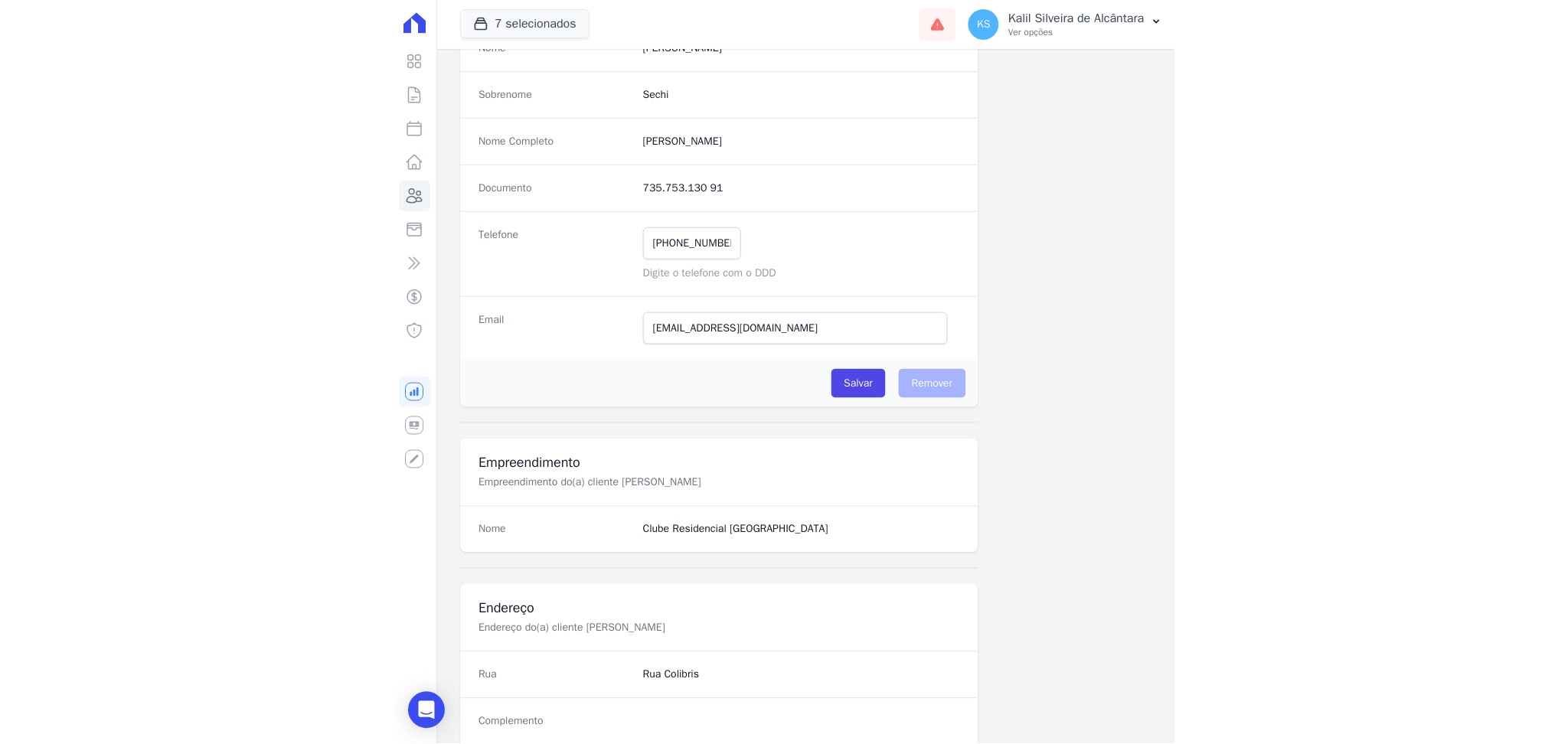 scroll, scrollTop: 0, scrollLeft: 0, axis: both 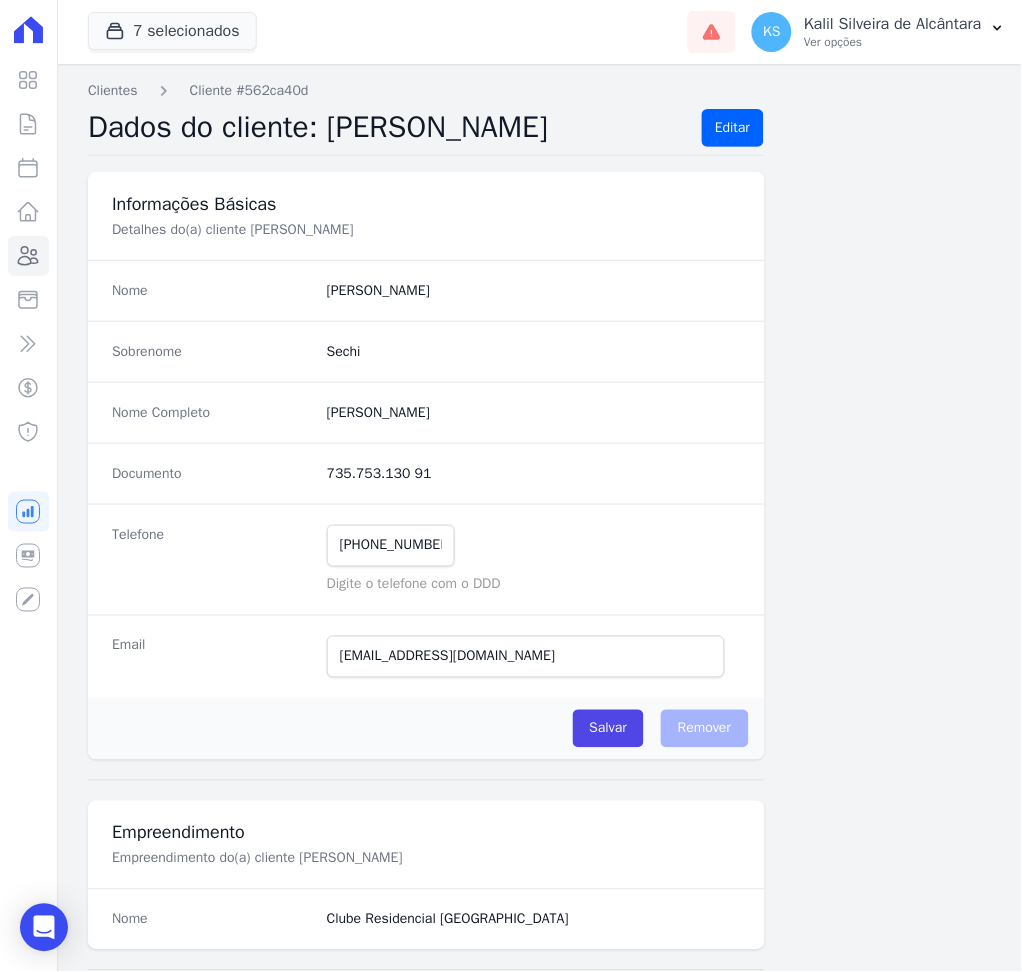 drag, startPoint x: 372, startPoint y: 421, endPoint x: 276, endPoint y: 420, distance: 96.00521 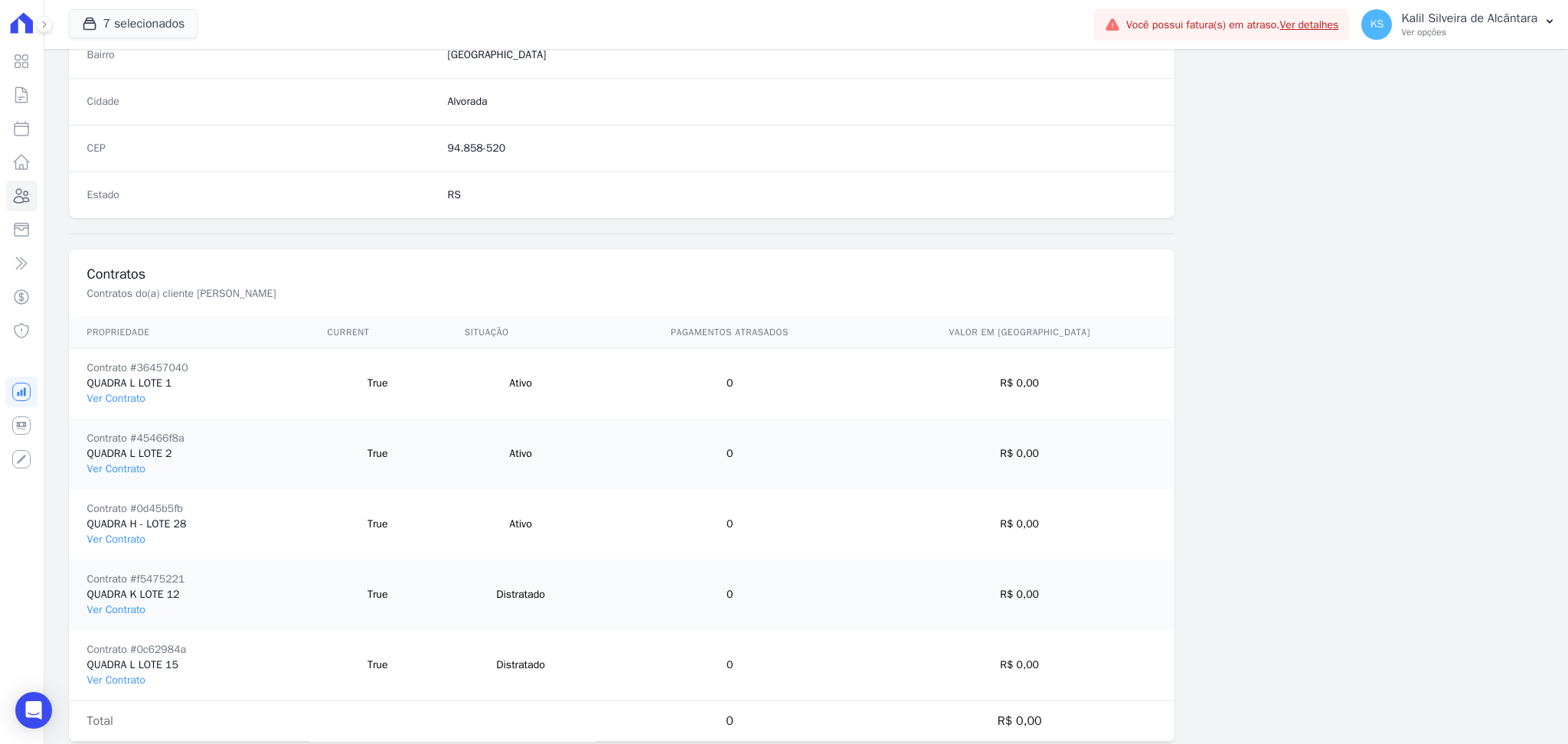 scroll, scrollTop: 971, scrollLeft: 0, axis: vertical 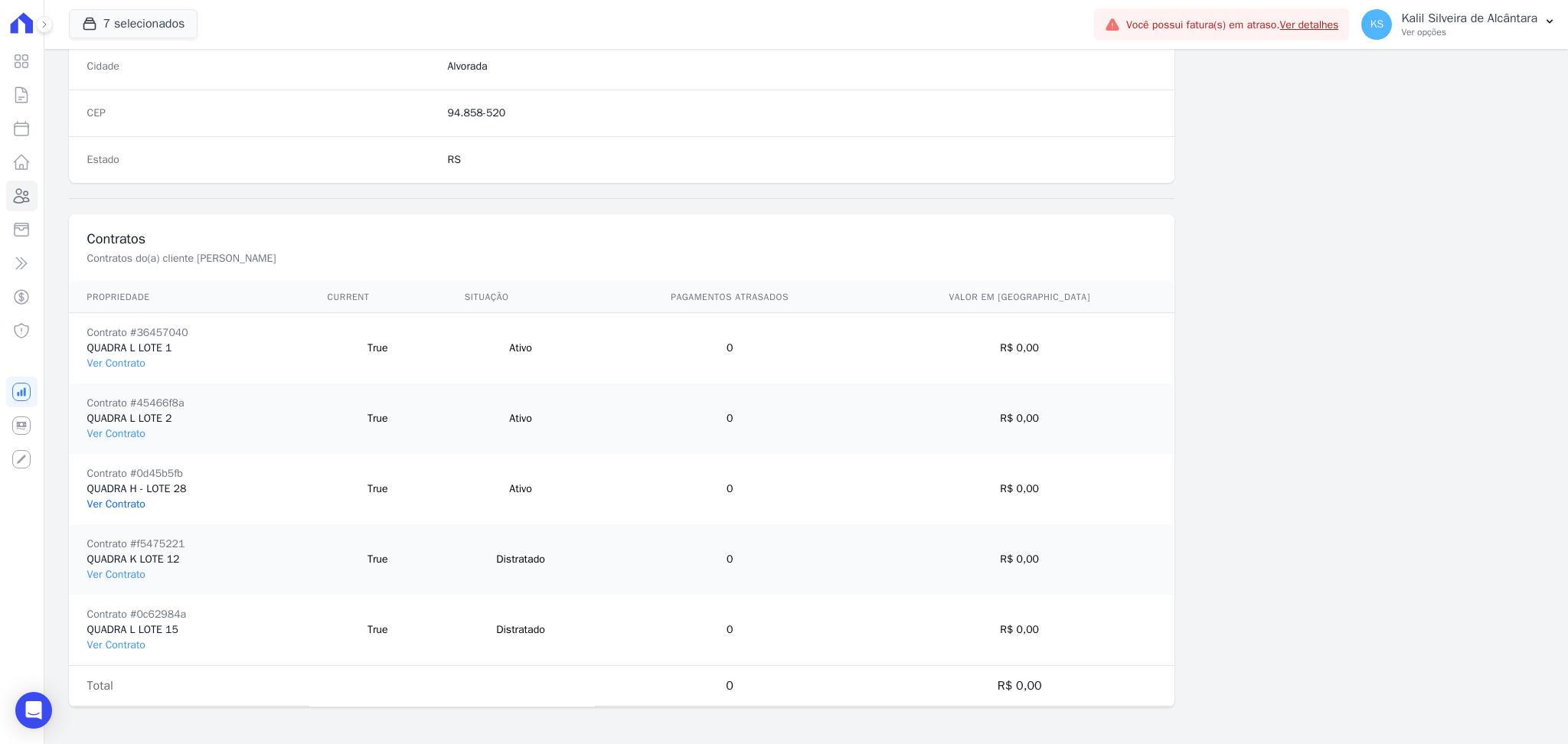 click on "Ver Contrato" at bounding box center (116, 504) 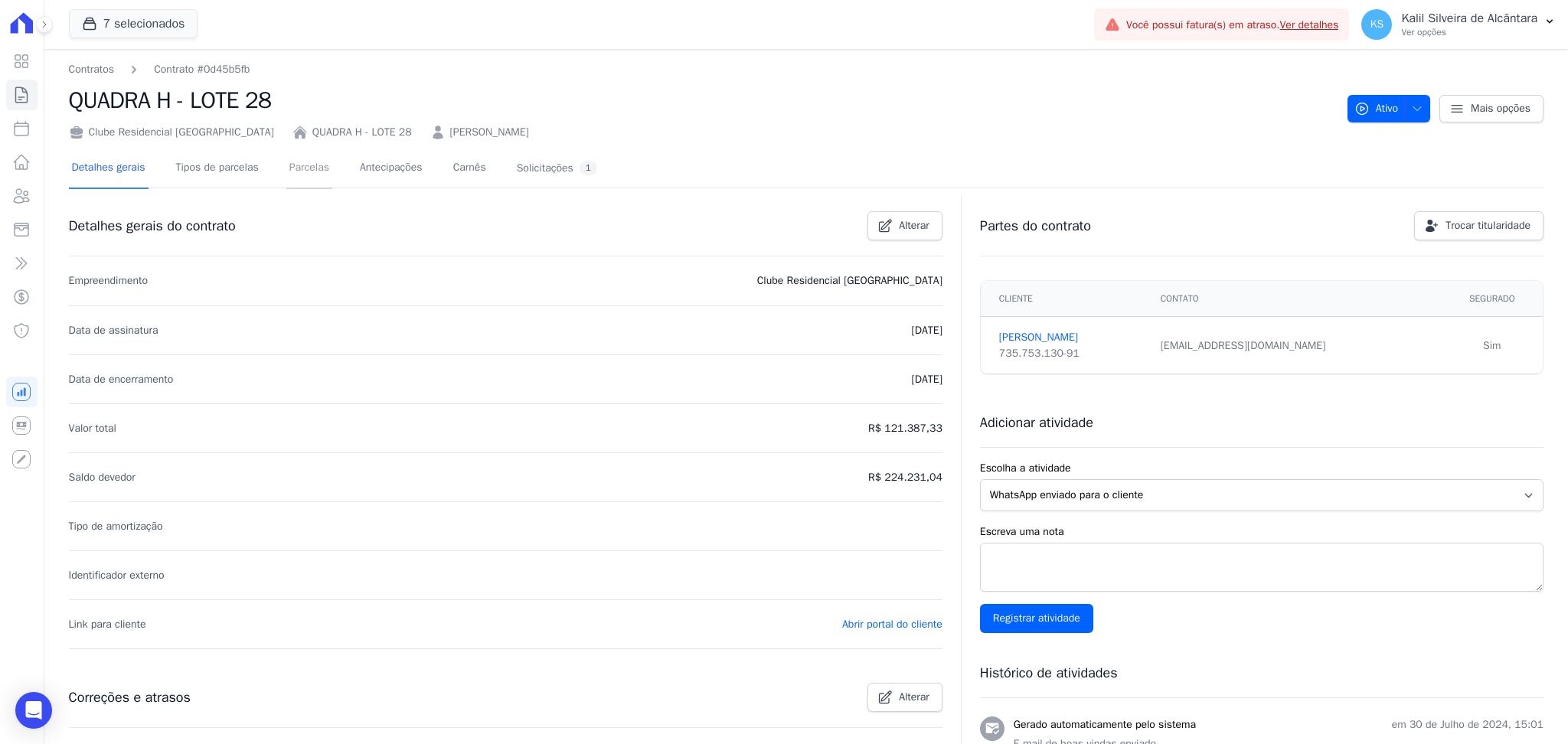 click on "Parcelas" at bounding box center [309, 168] 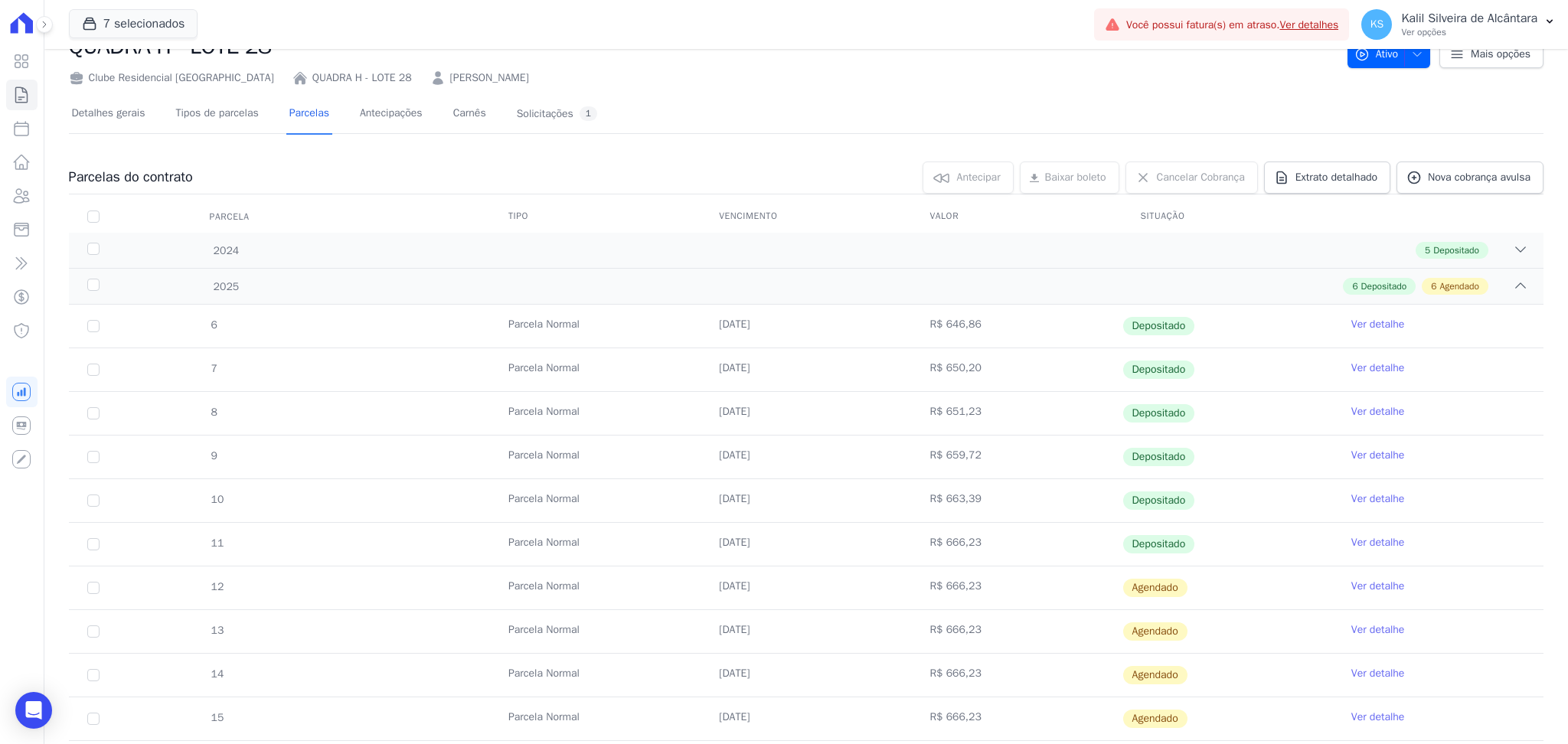 scroll, scrollTop: 102, scrollLeft: 0, axis: vertical 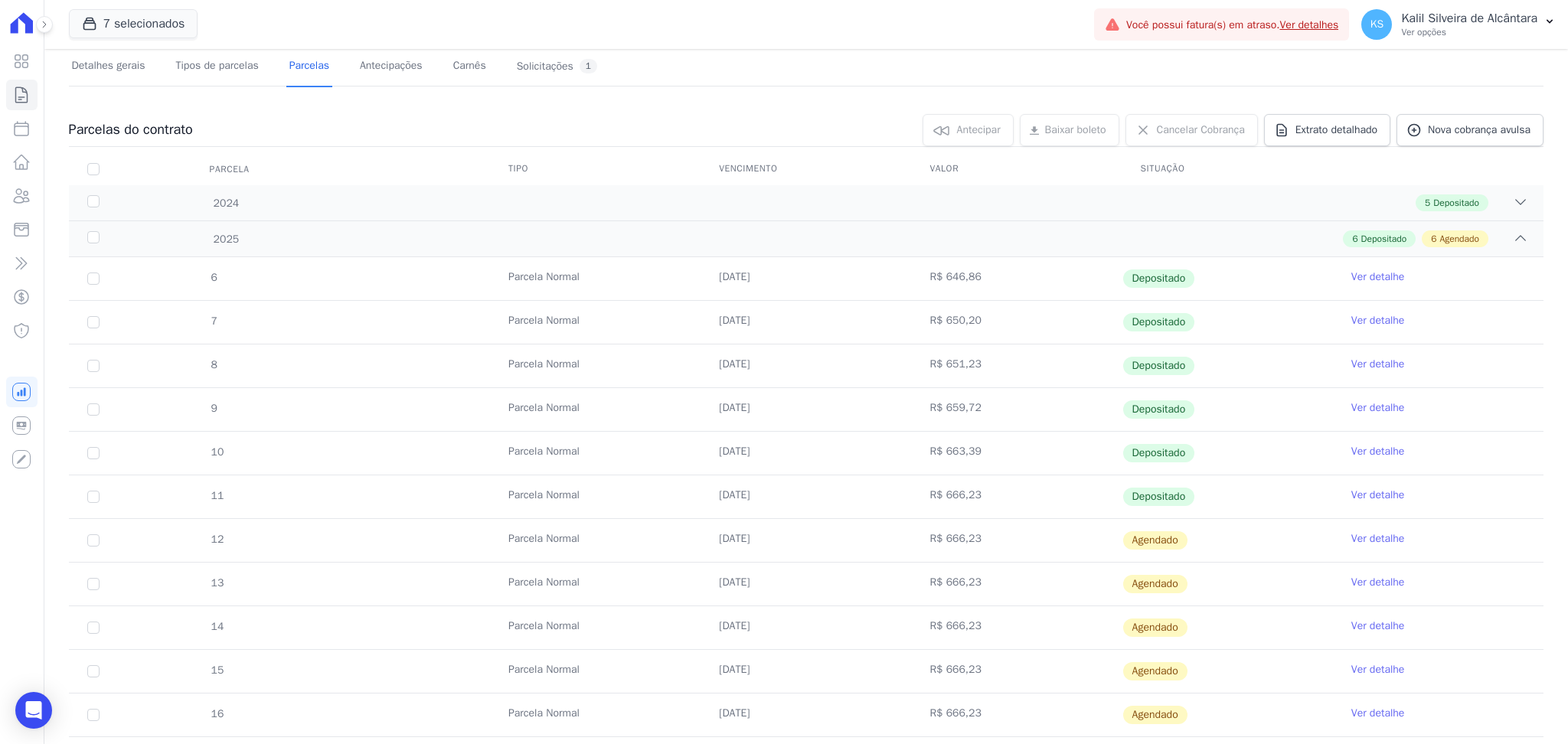 click on "Ver detalhe" at bounding box center [1378, 539] 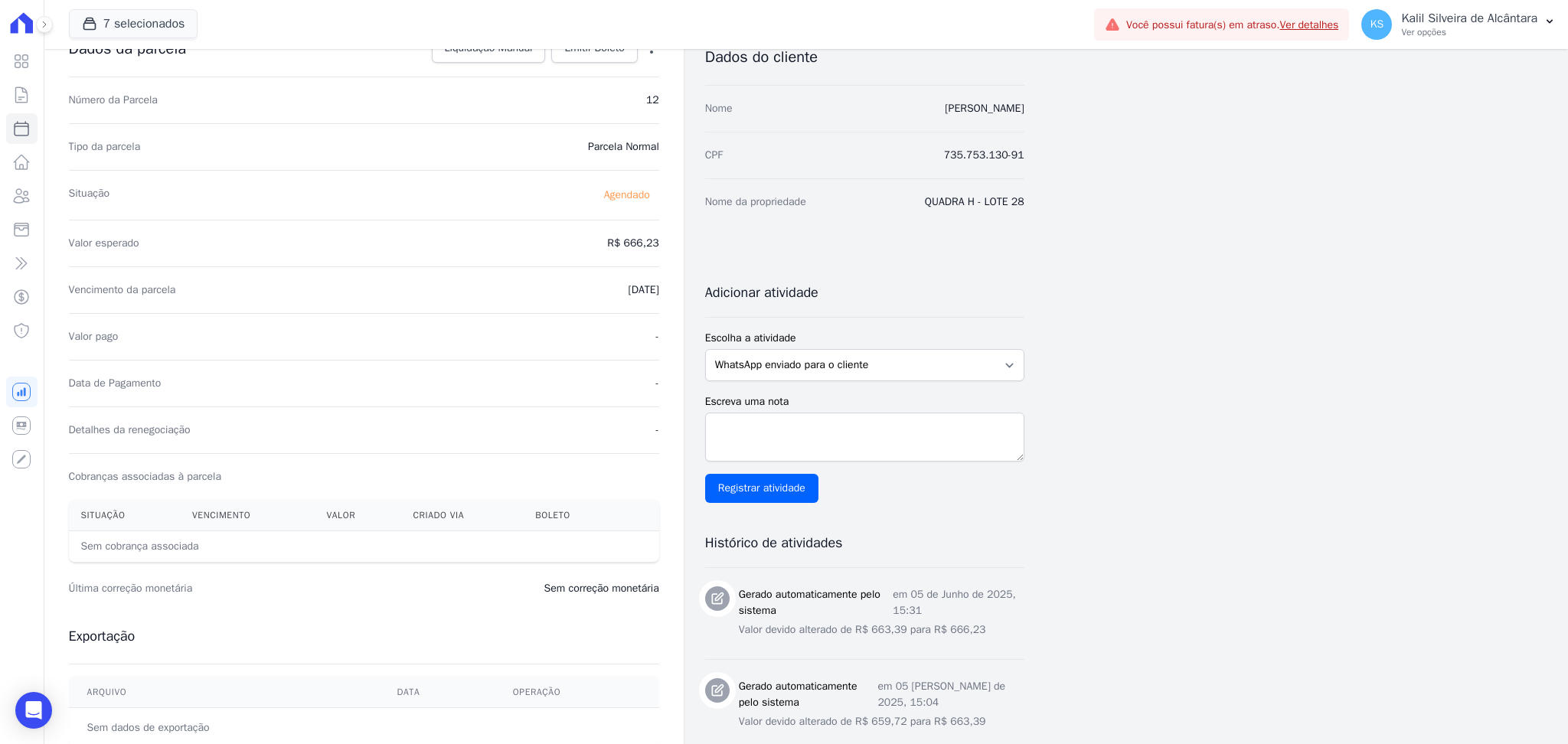 scroll, scrollTop: 0, scrollLeft: 0, axis: both 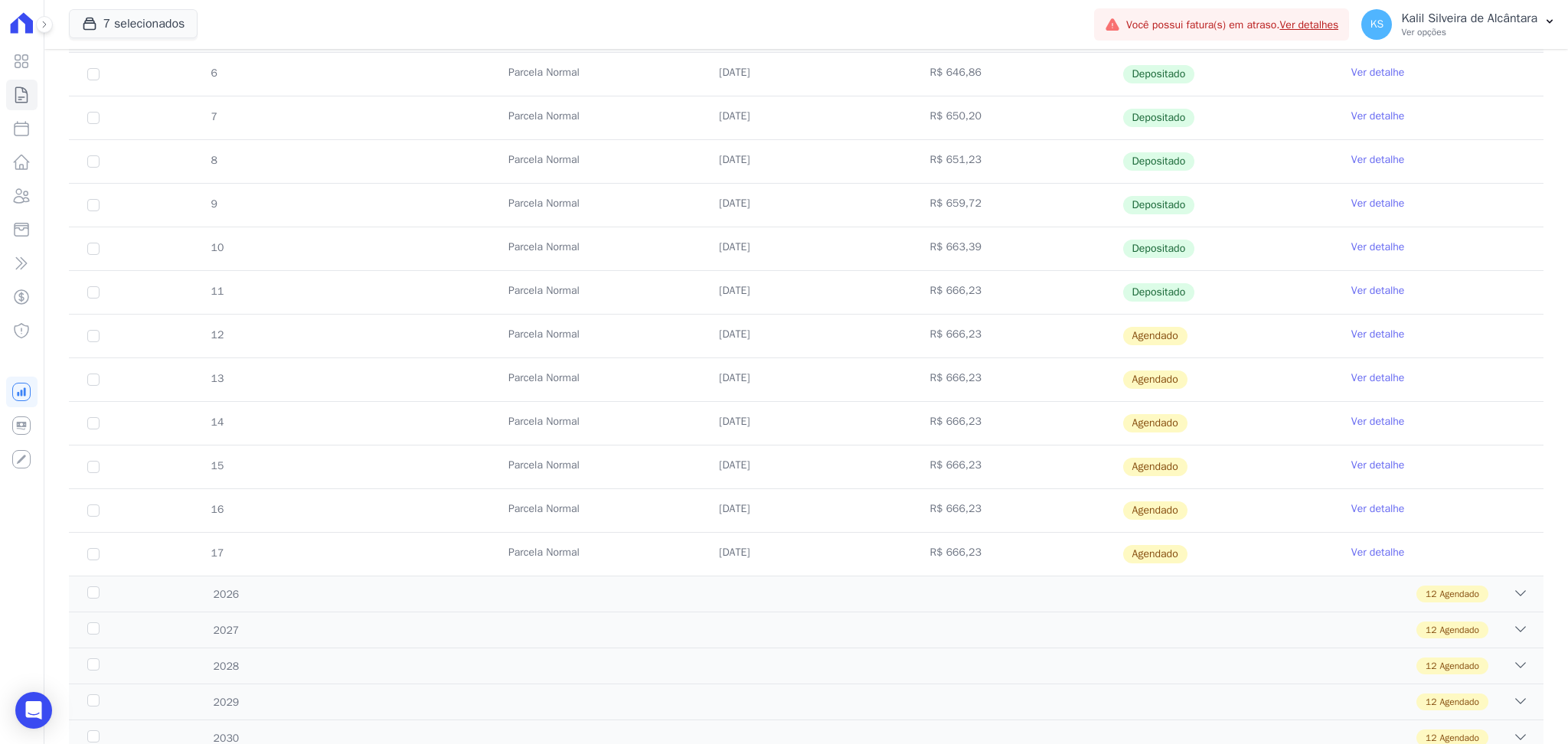 click on "Ver detalhe" at bounding box center [1378, 334] 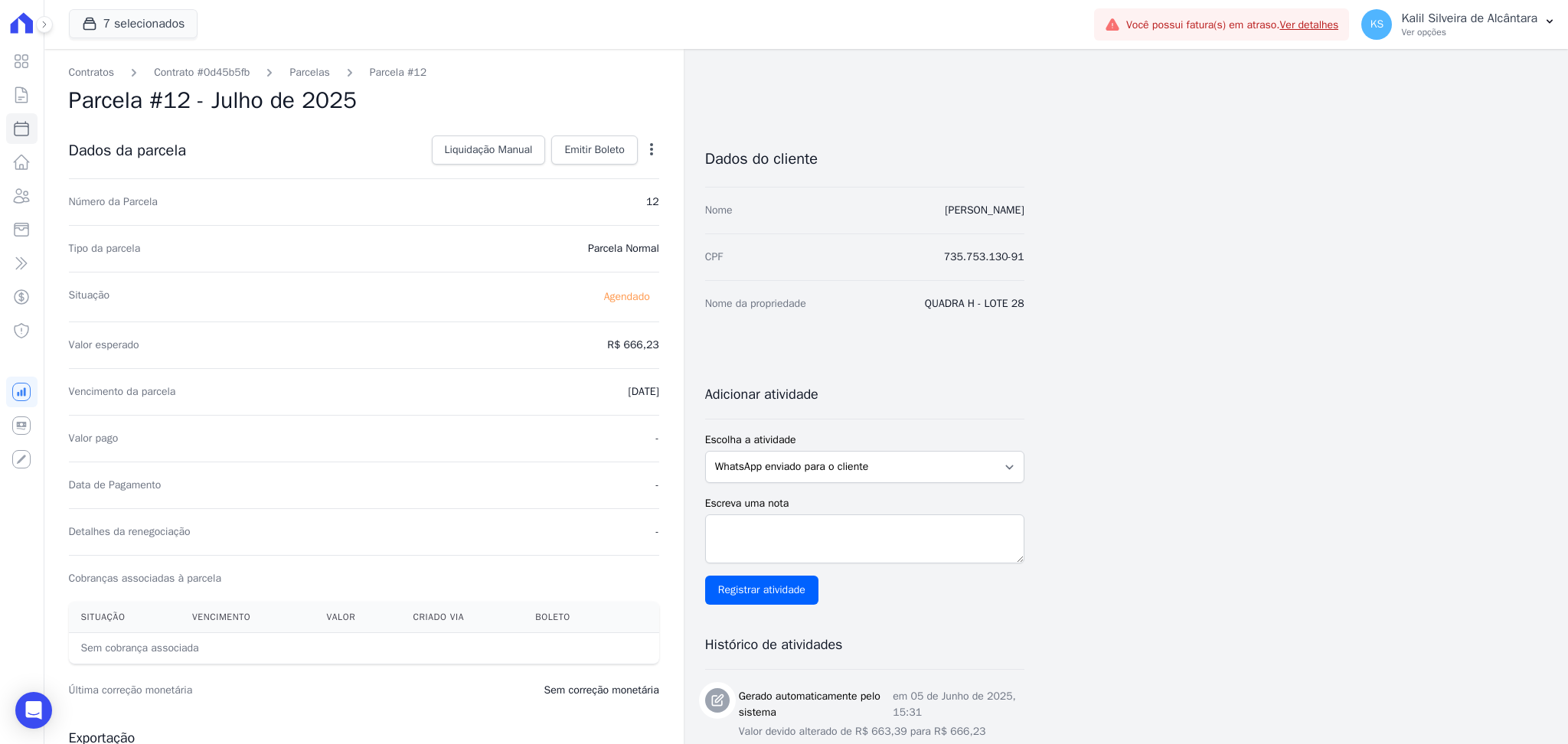 click 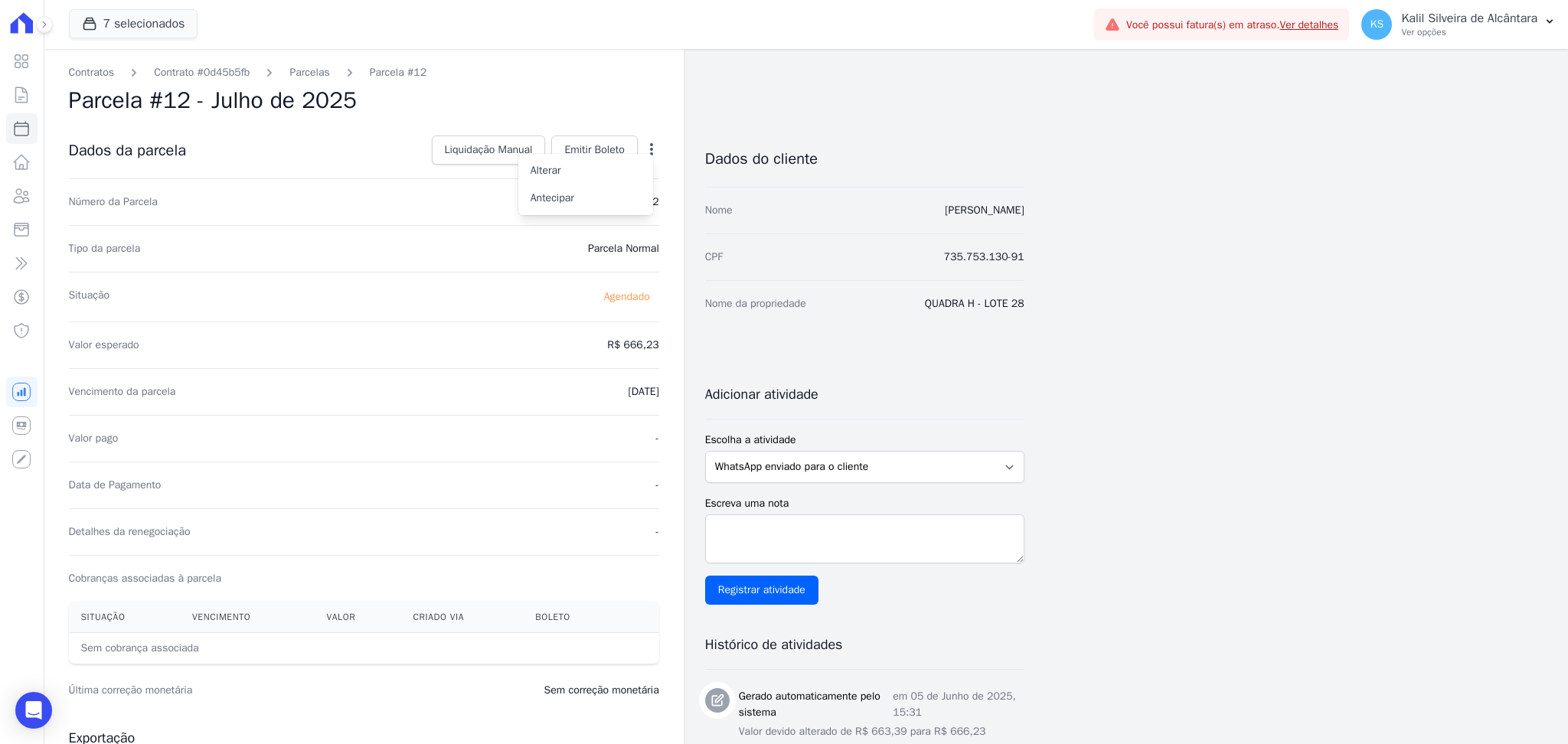 click on "Parcela #12 - Julho de 2025" at bounding box center (364, 100) 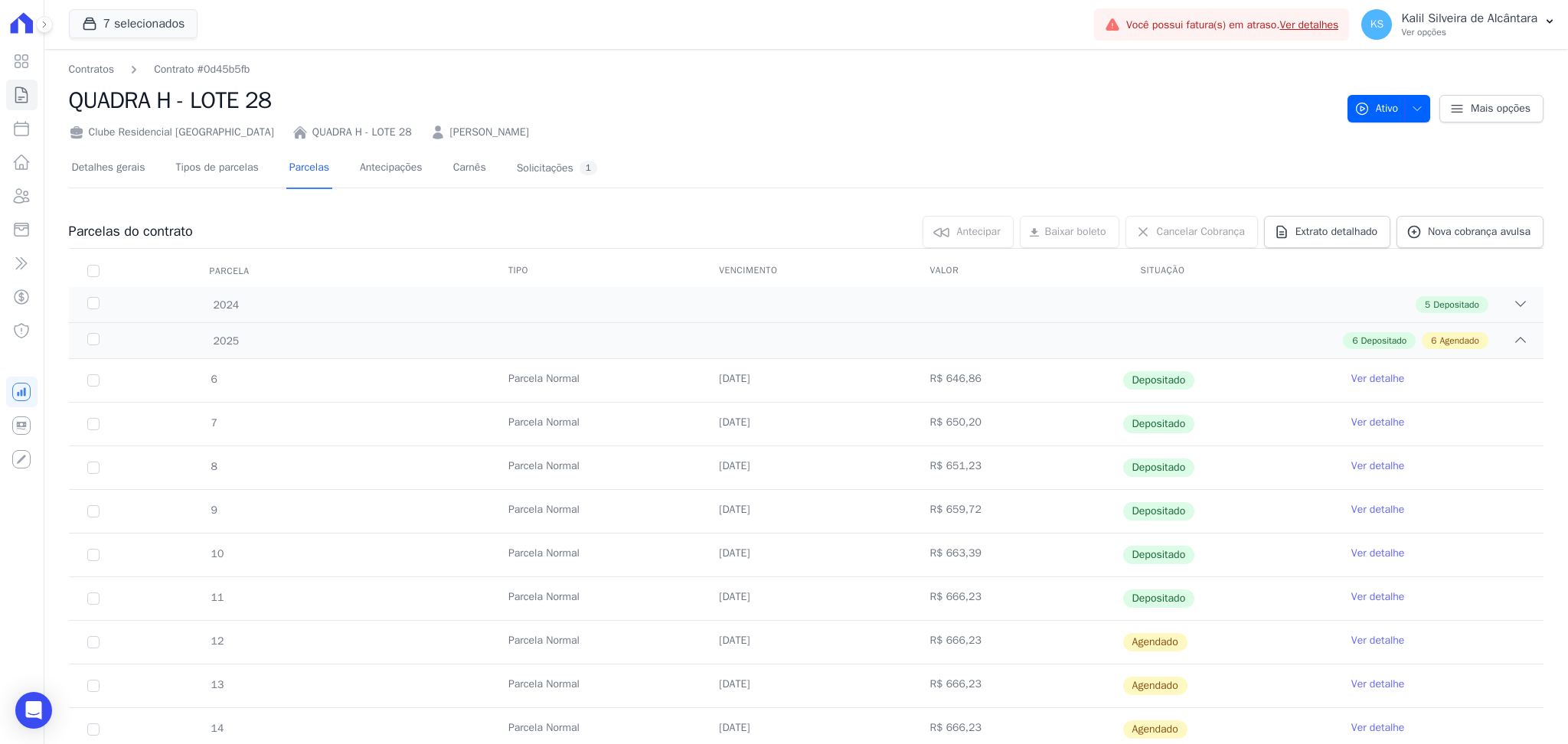 click on "Agendado" at bounding box center [1155, 642] 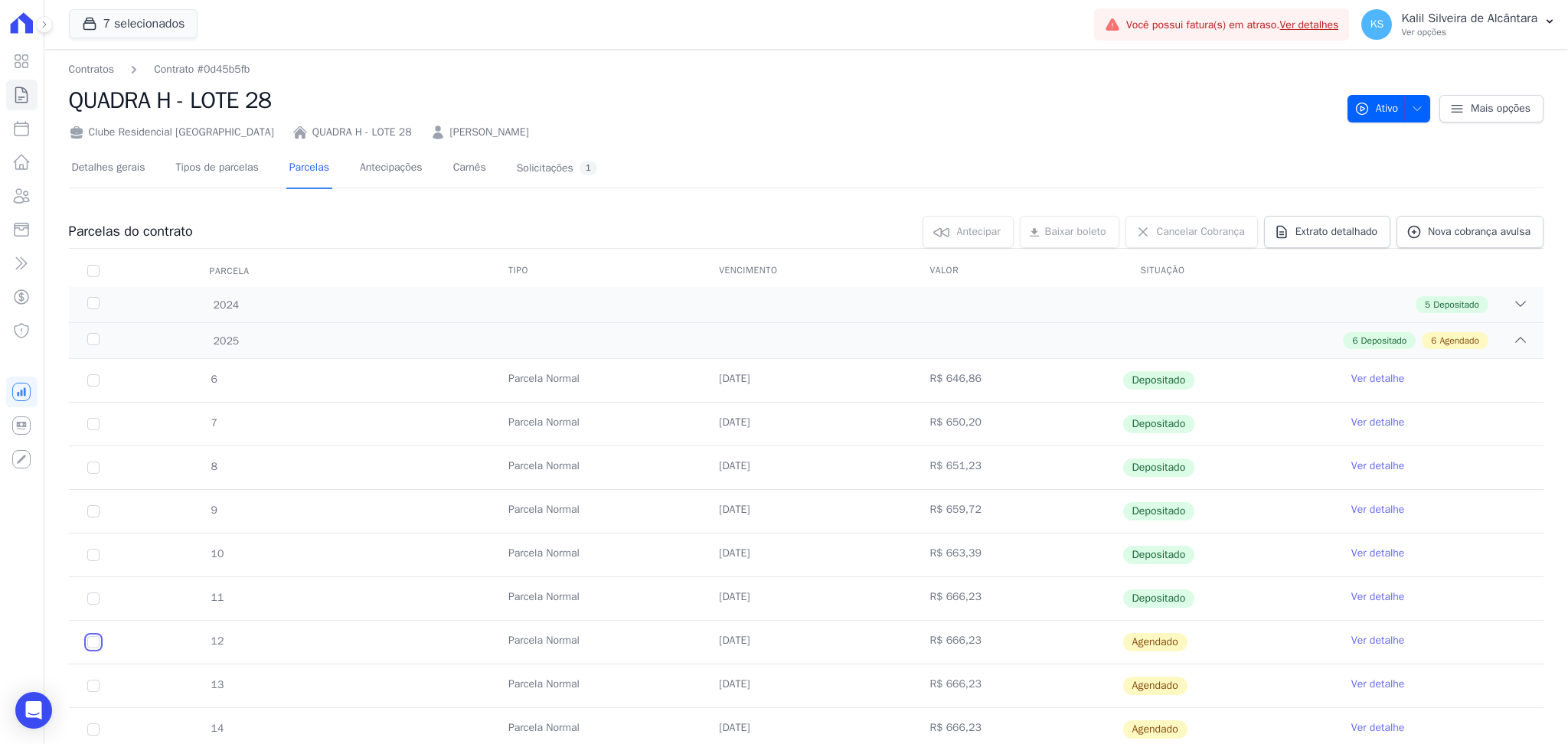 click at bounding box center (93, 642) 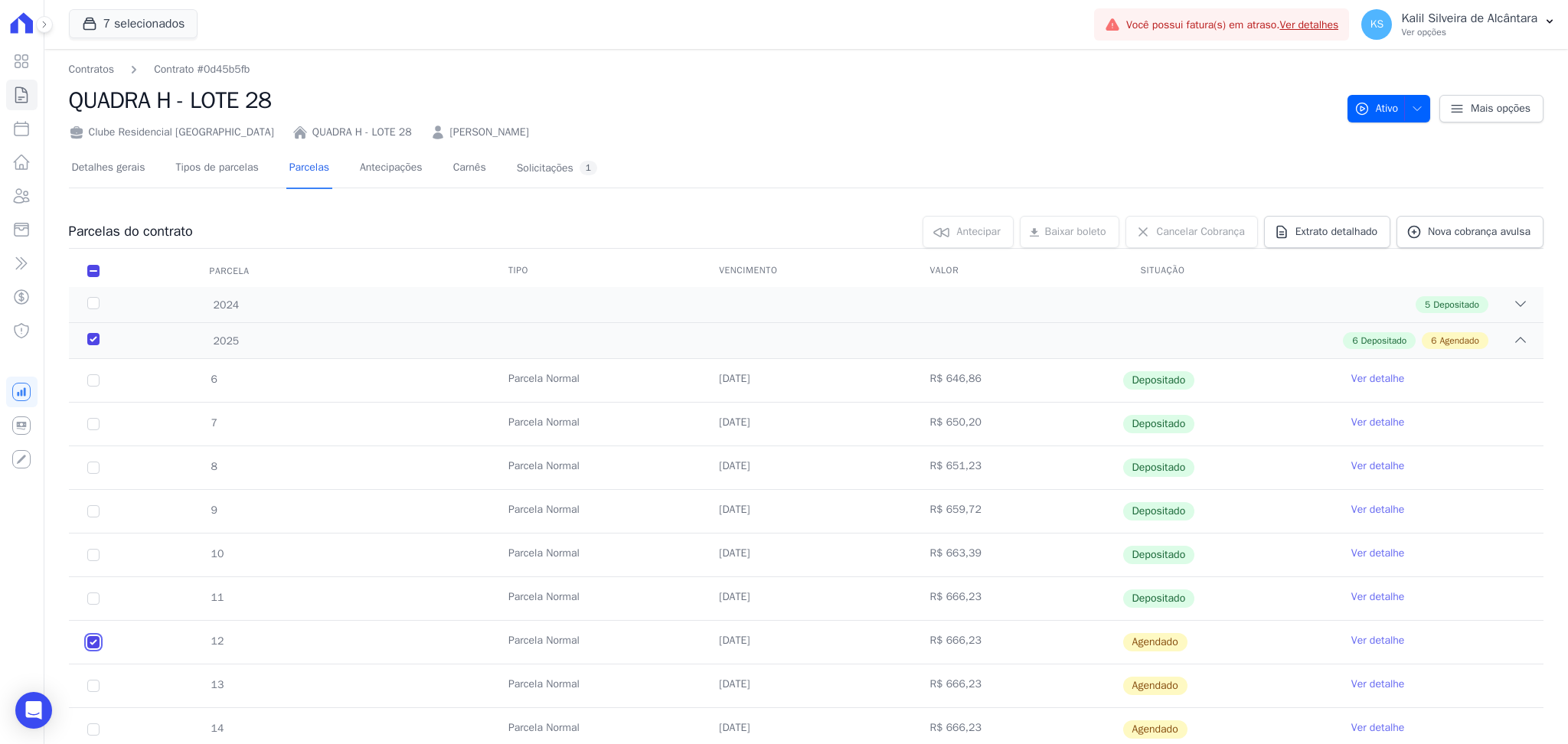 checkbox on "true" 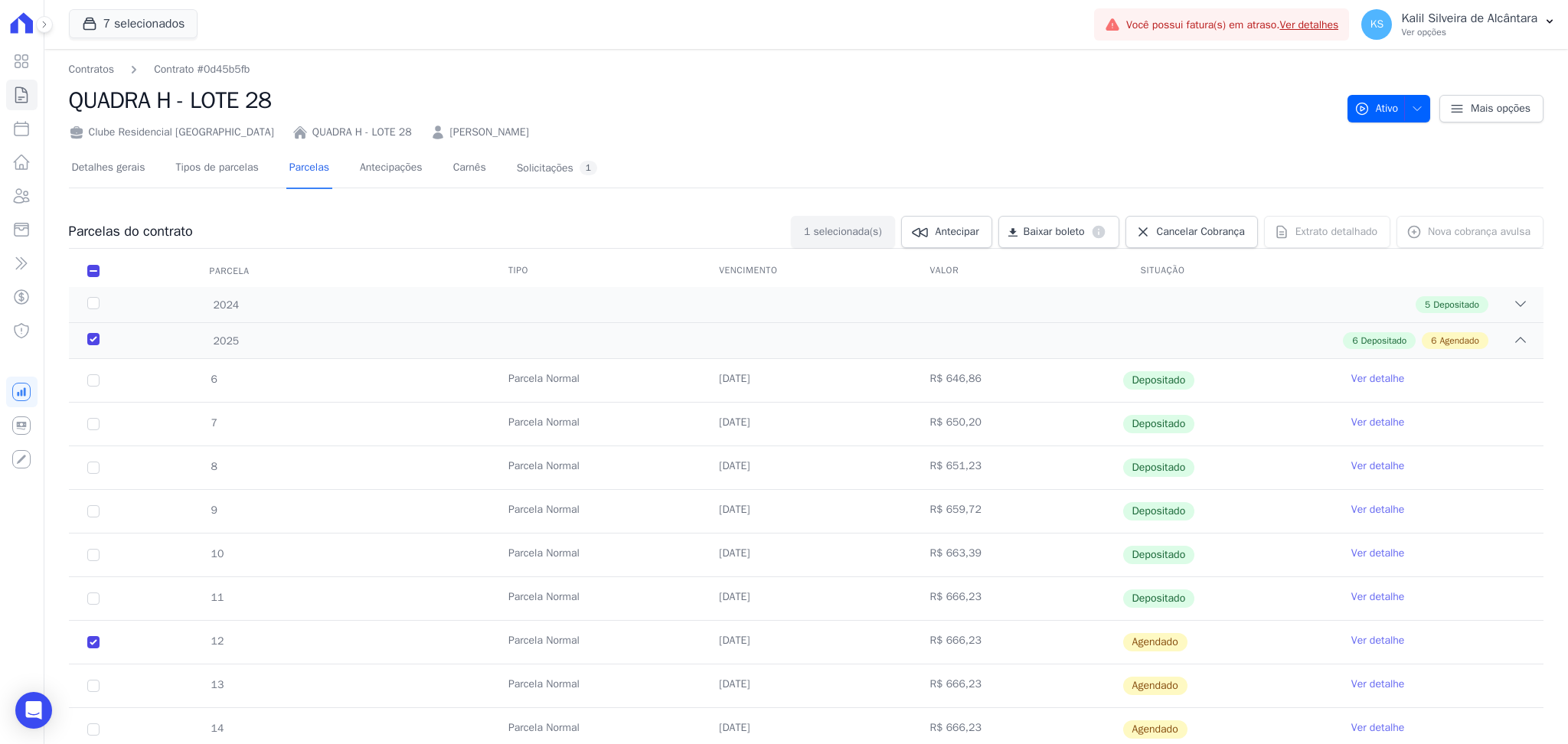 drag, startPoint x: 260, startPoint y: 644, endPoint x: 1275, endPoint y: 648, distance: 1015.008 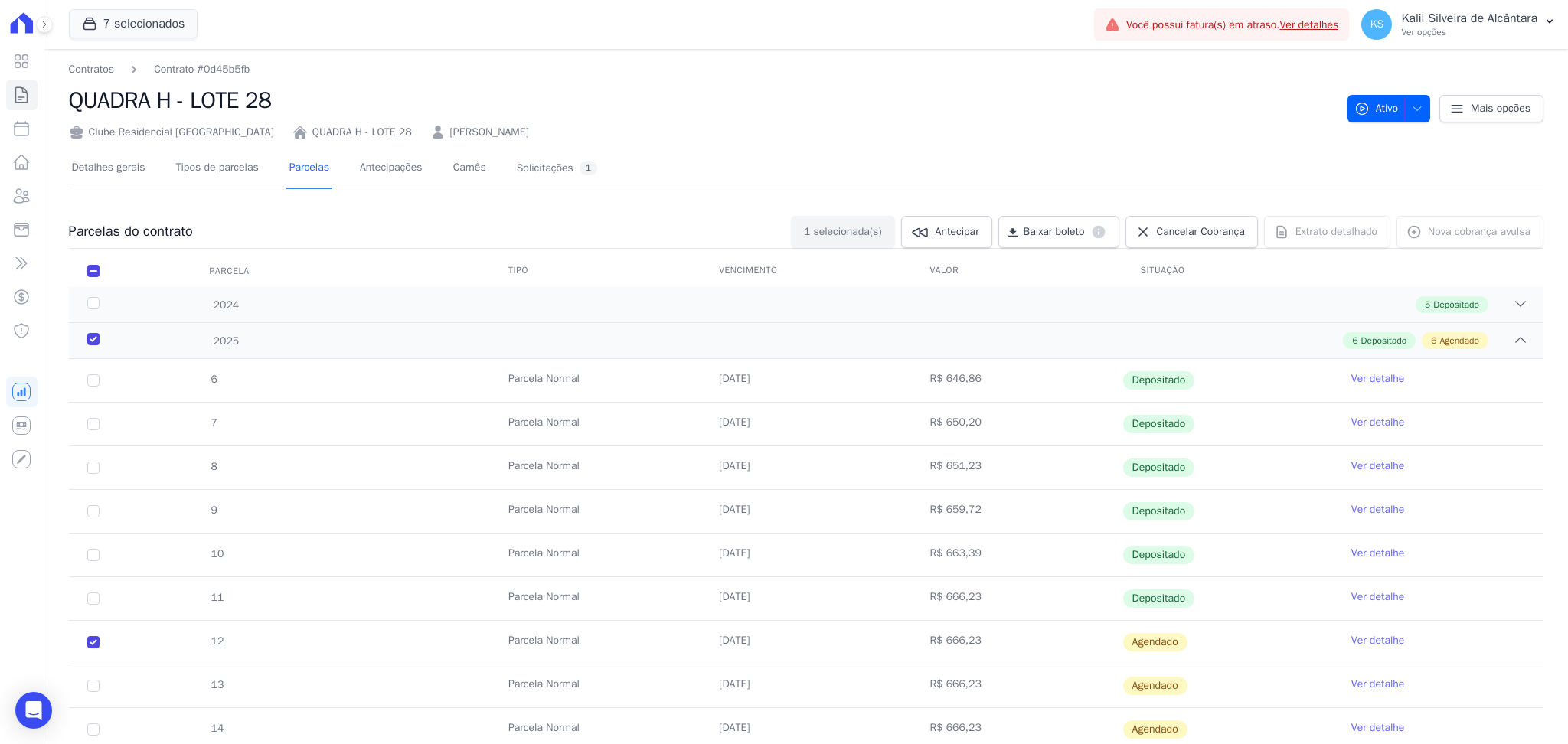 click on "12
[GEOGRAPHIC_DATA]
[DATE]
R$ 666,23
[GEOGRAPHIC_DATA]
Ver detalhe" at bounding box center [806, 641] 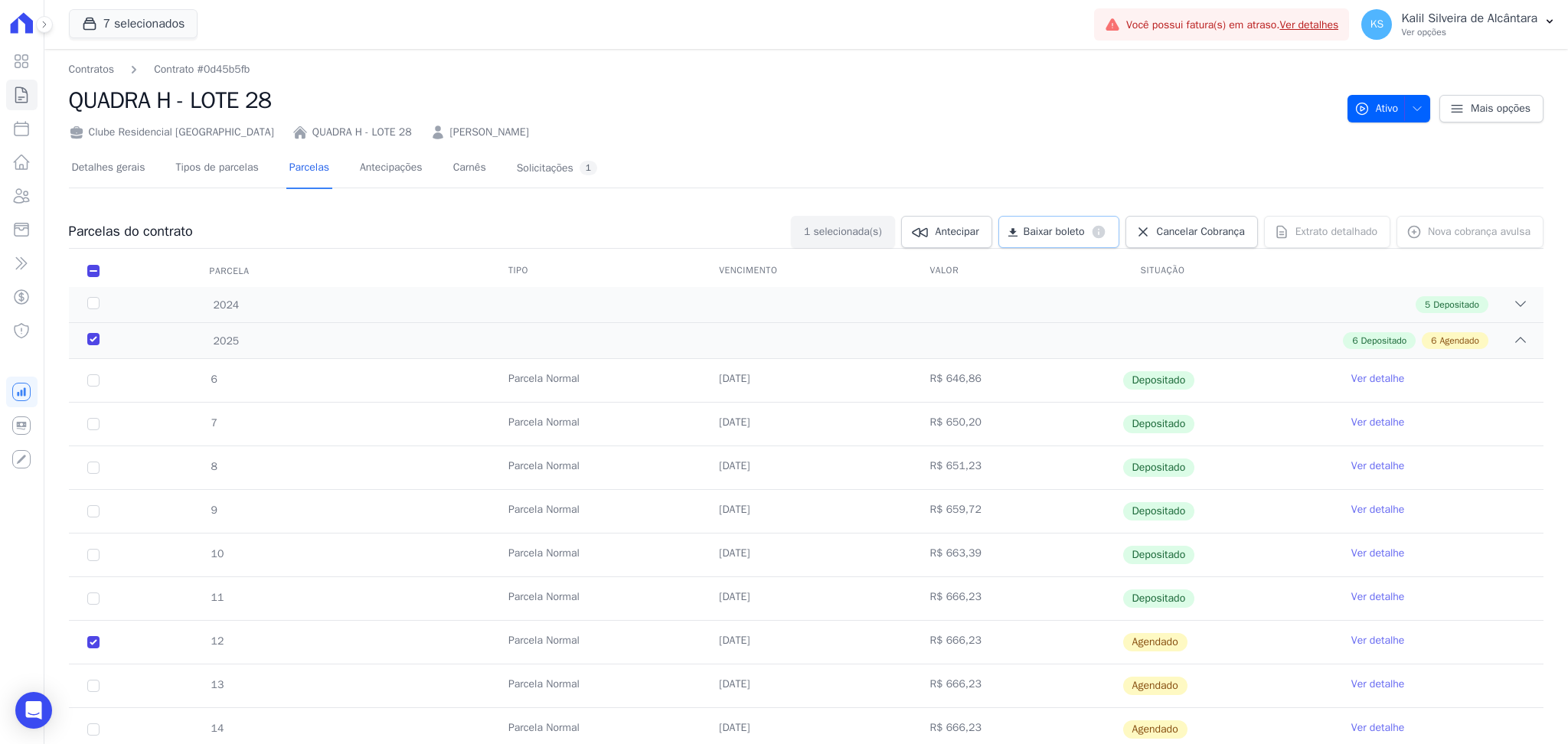 click 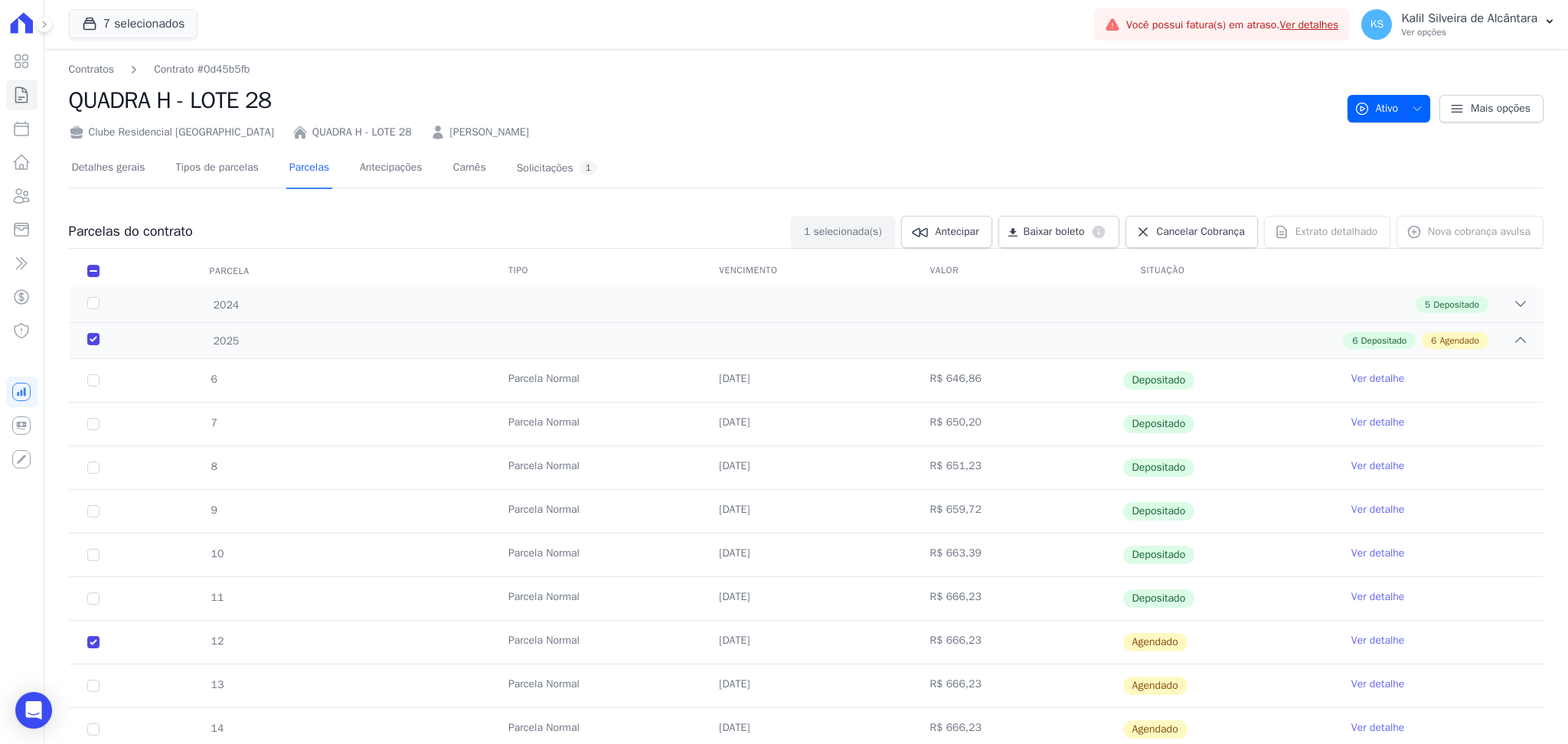 click on "Ver detalhe" at bounding box center [1378, 641] 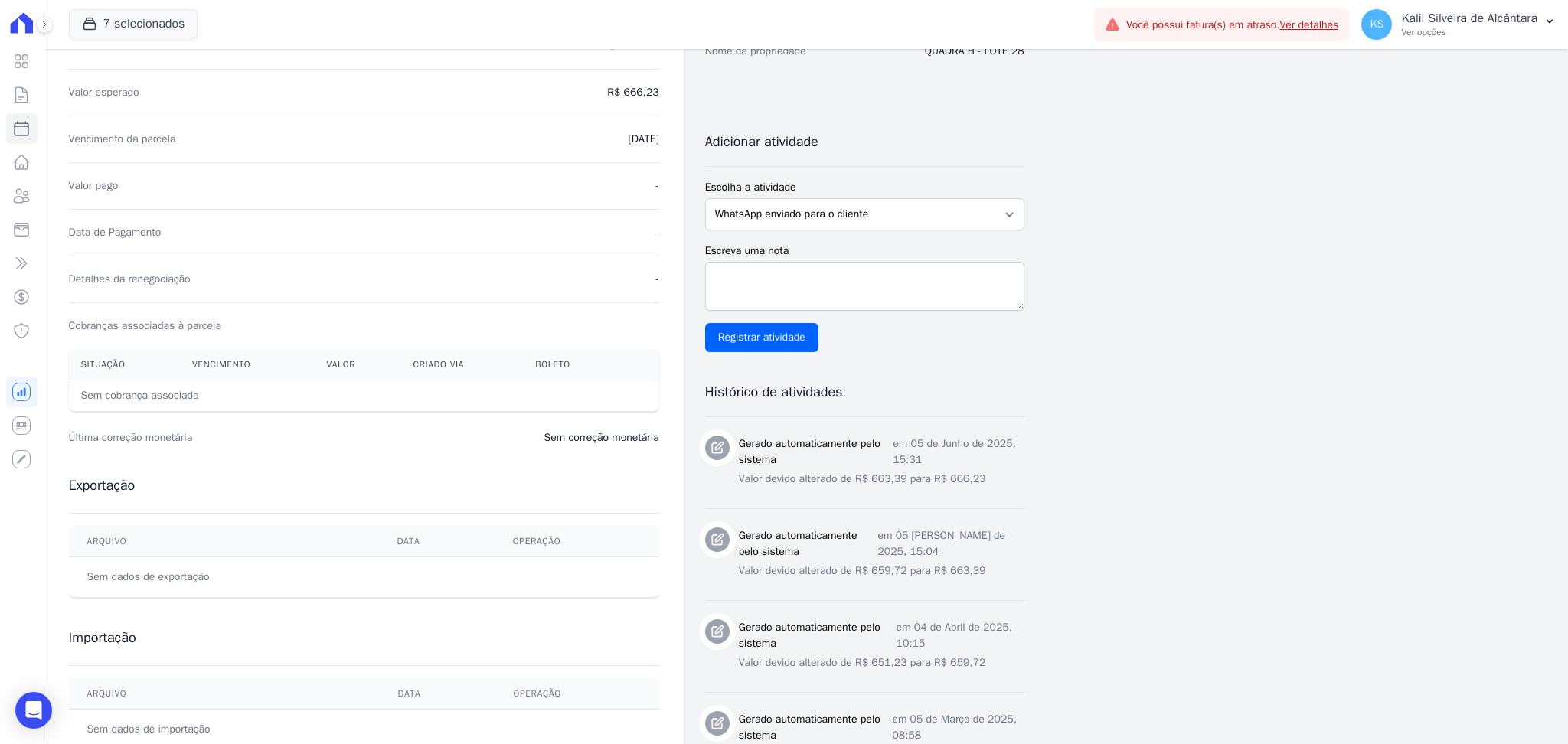 scroll, scrollTop: 510, scrollLeft: 0, axis: vertical 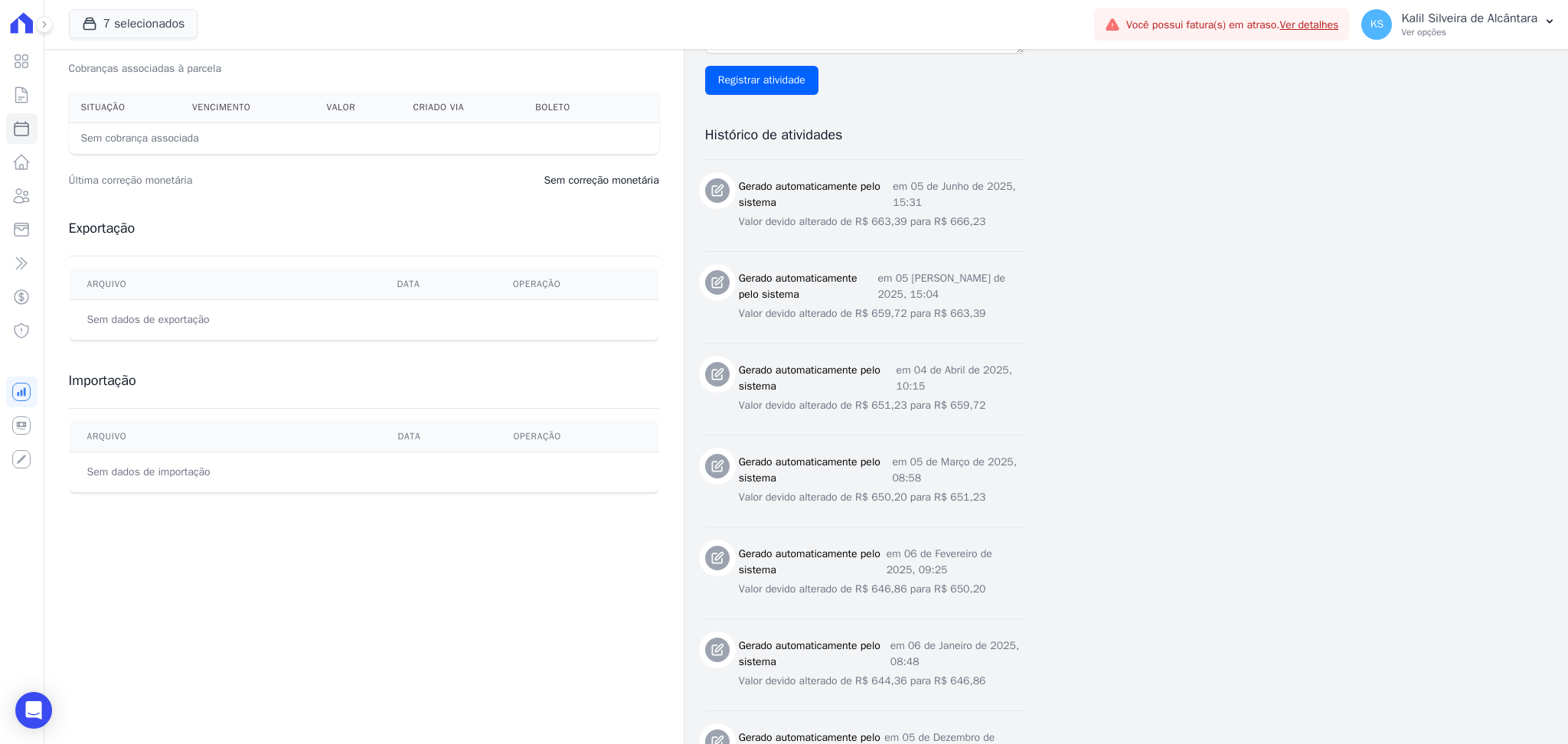 drag, startPoint x: 917, startPoint y: 182, endPoint x: 1023, endPoint y: 194, distance: 106.67708 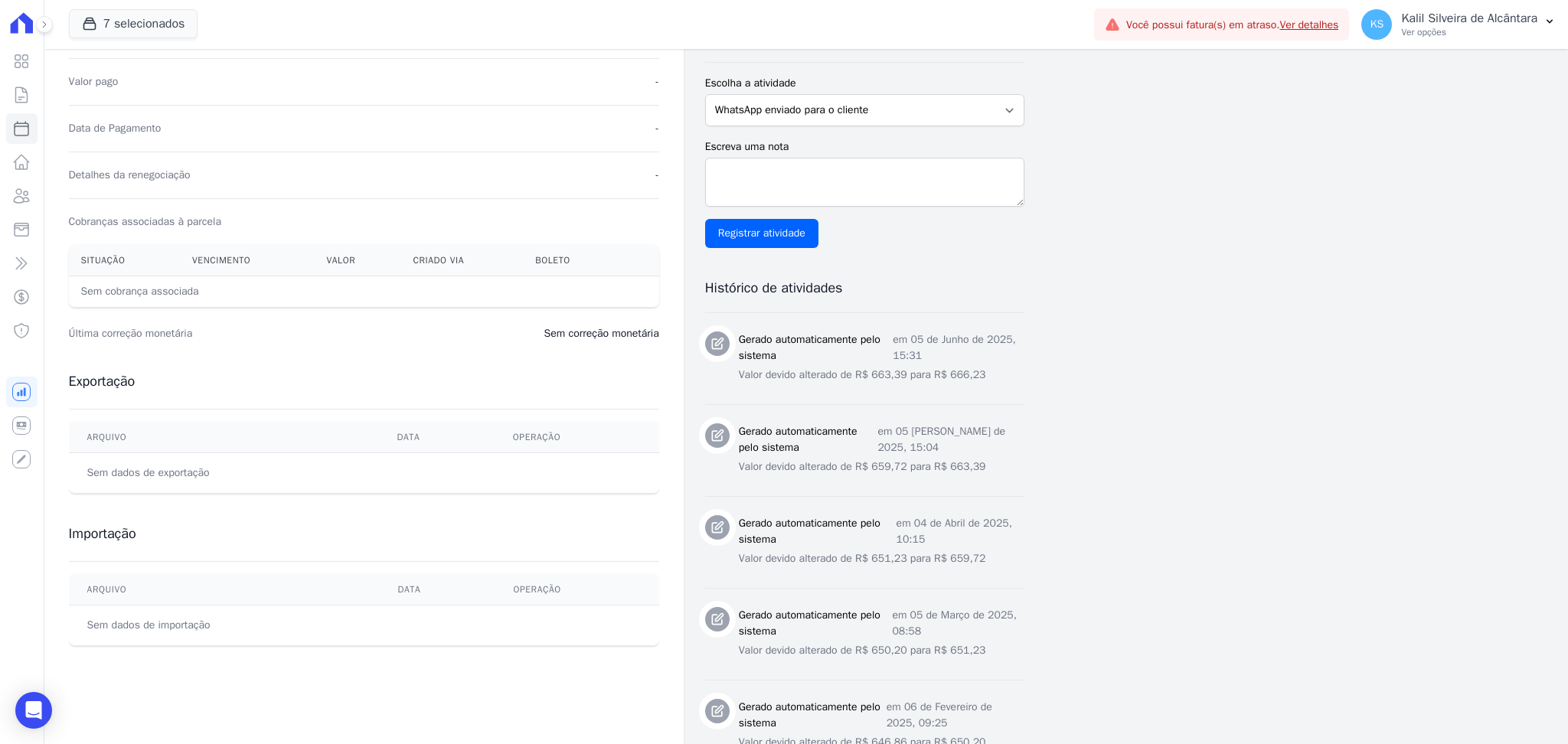 scroll, scrollTop: 102, scrollLeft: 0, axis: vertical 